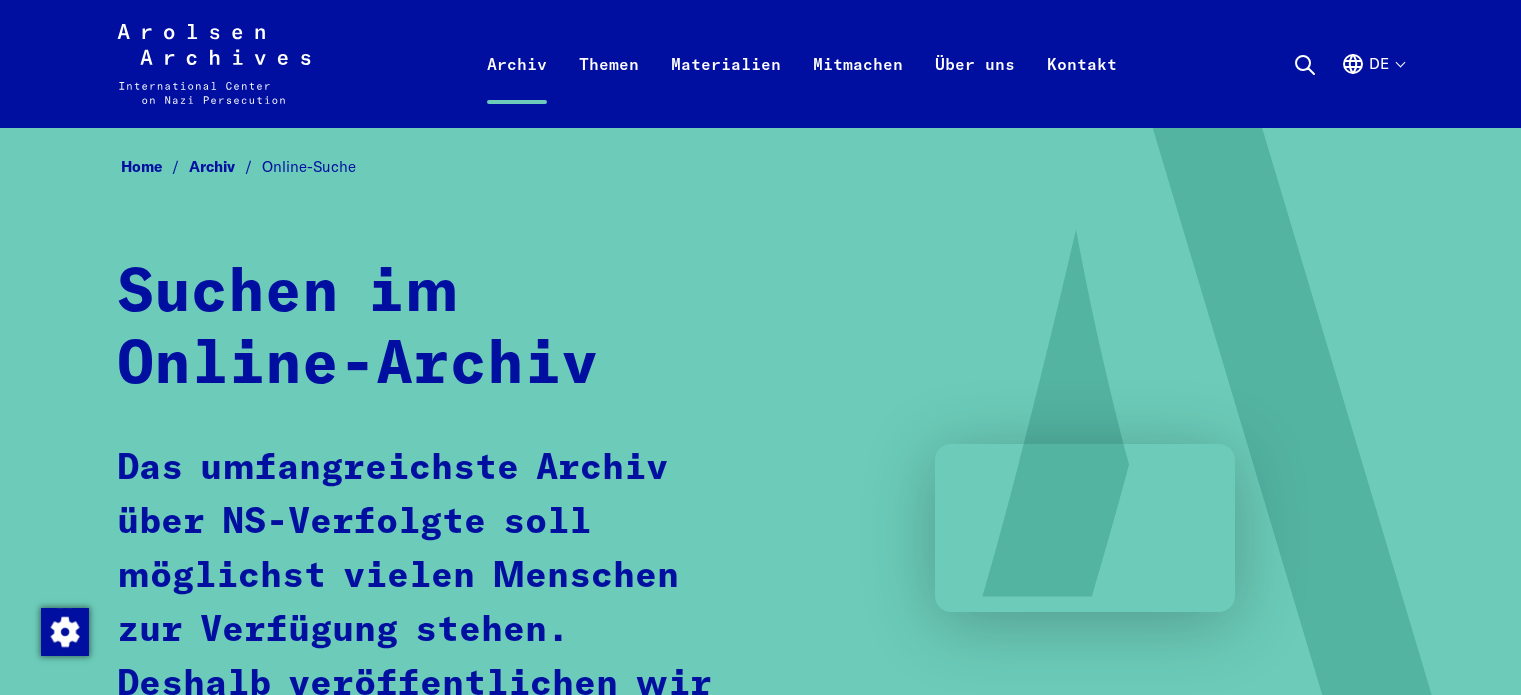scroll, scrollTop: 0, scrollLeft: 0, axis: both 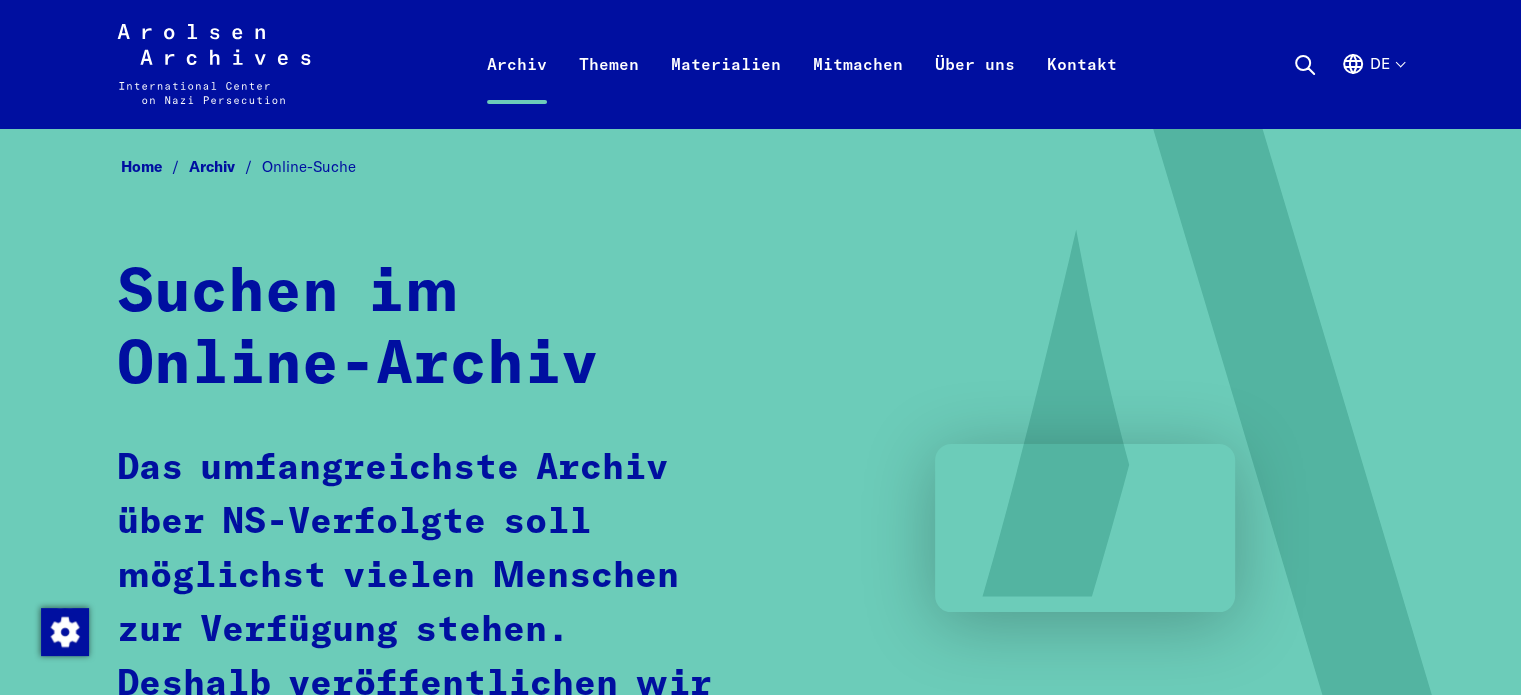 click on "de" at bounding box center (1372, 88) 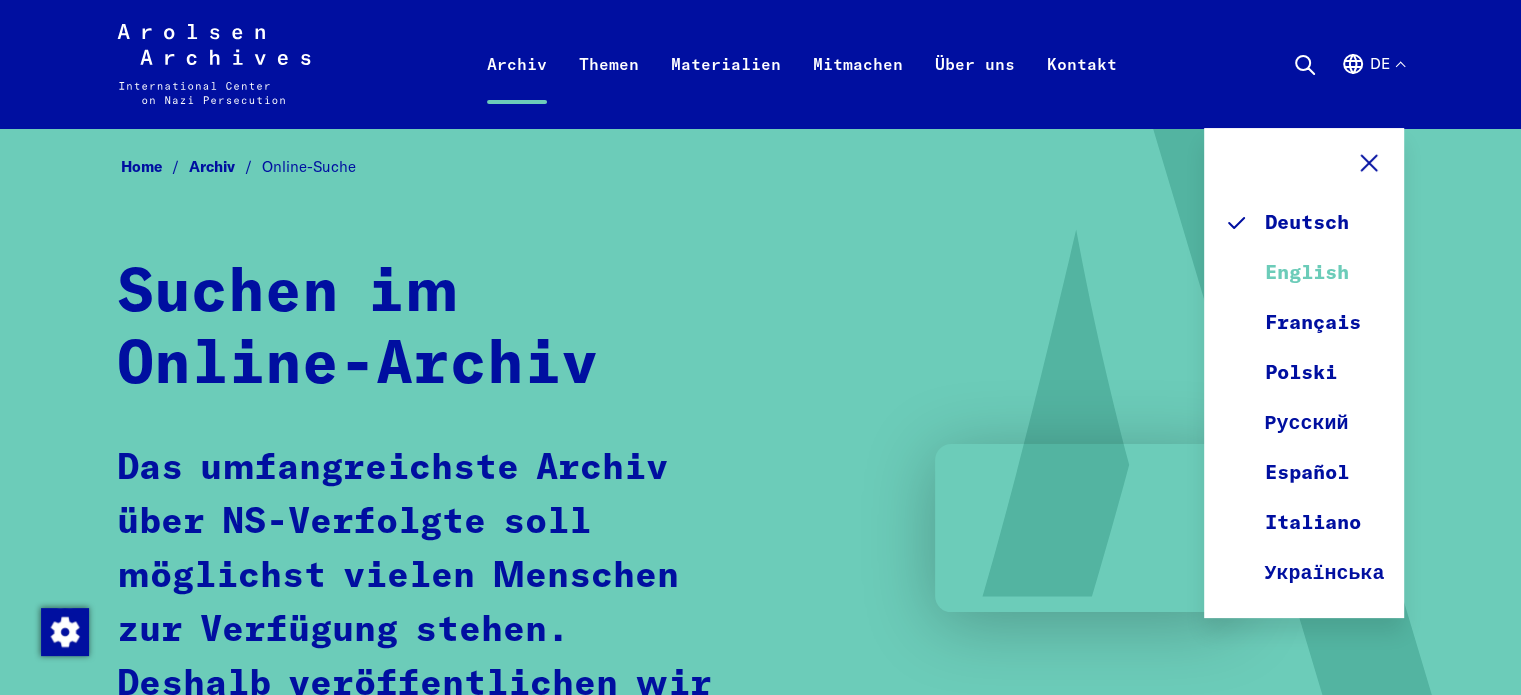 click on "English" at bounding box center [1304, 273] 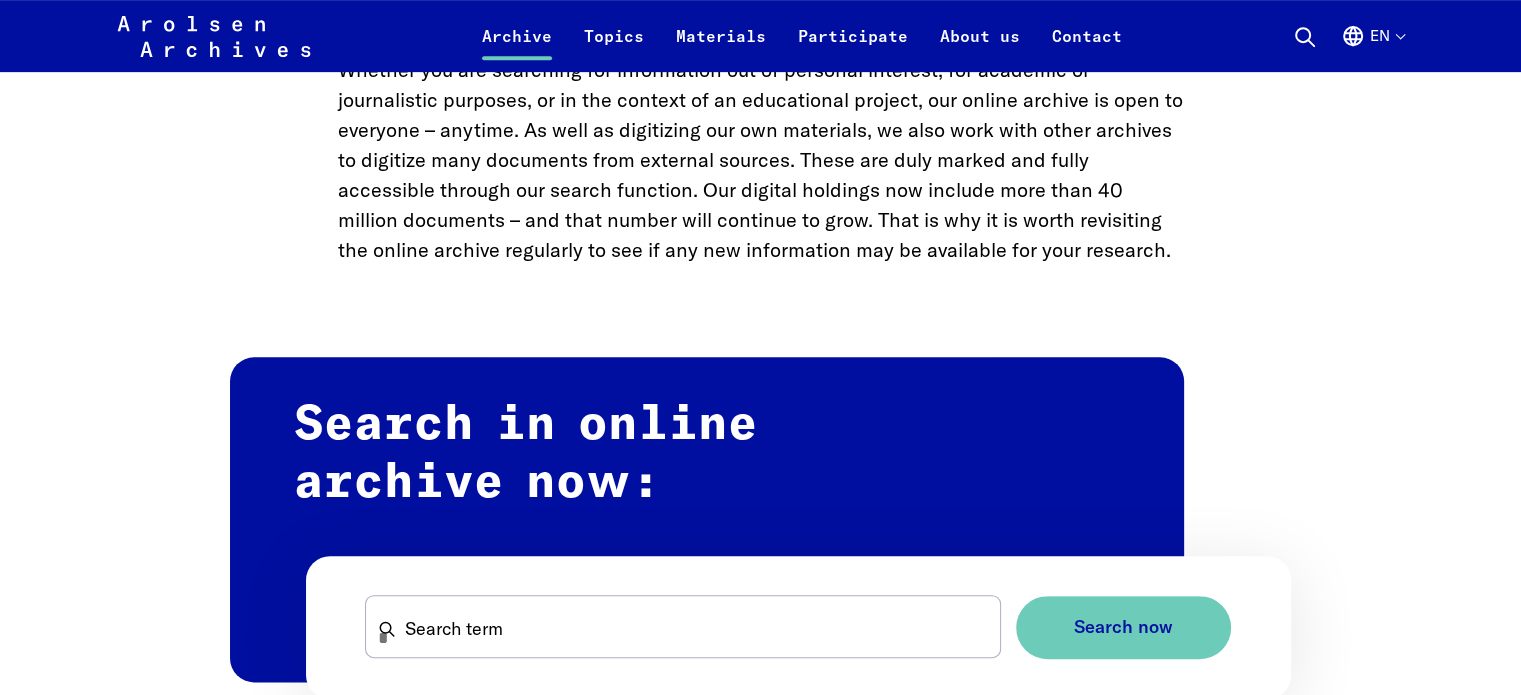 scroll, scrollTop: 1100, scrollLeft: 0, axis: vertical 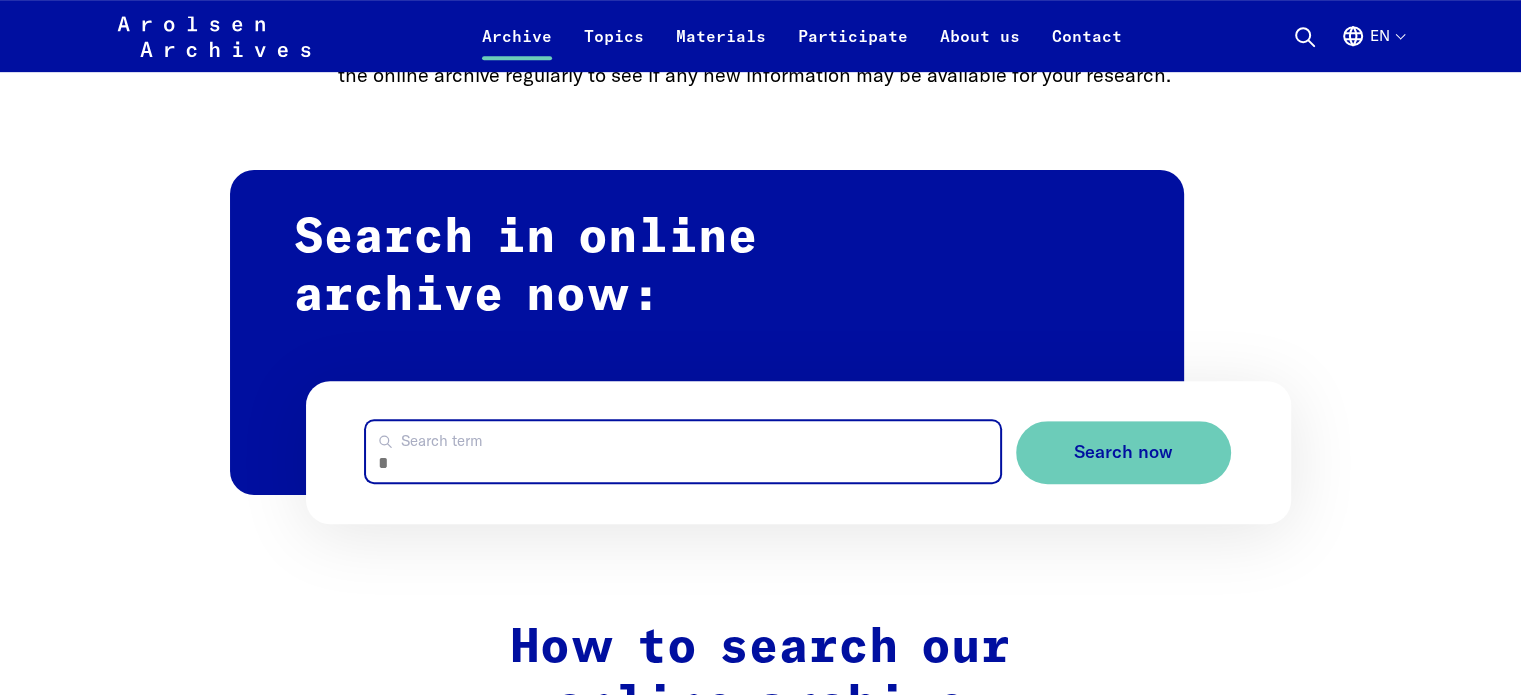 click on "Search term" at bounding box center [682, 451] 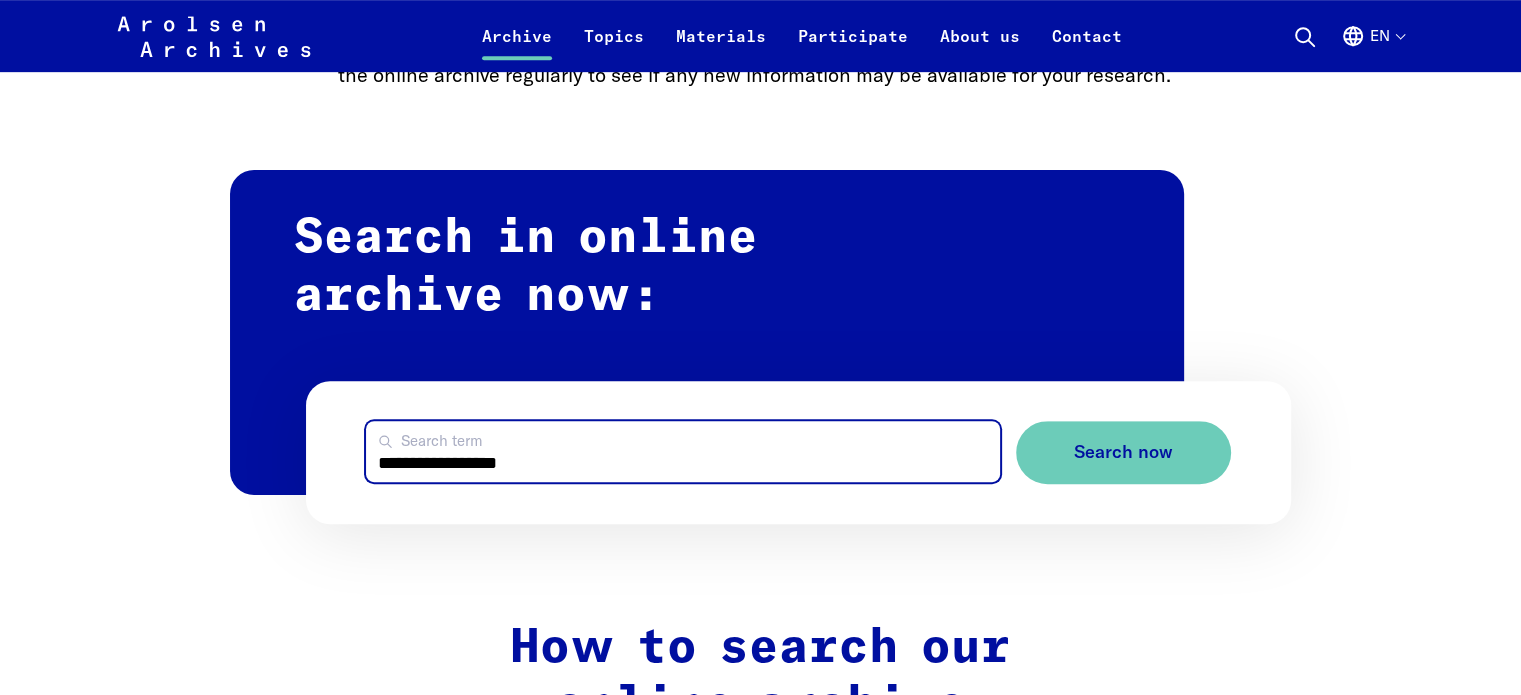 type on "**********" 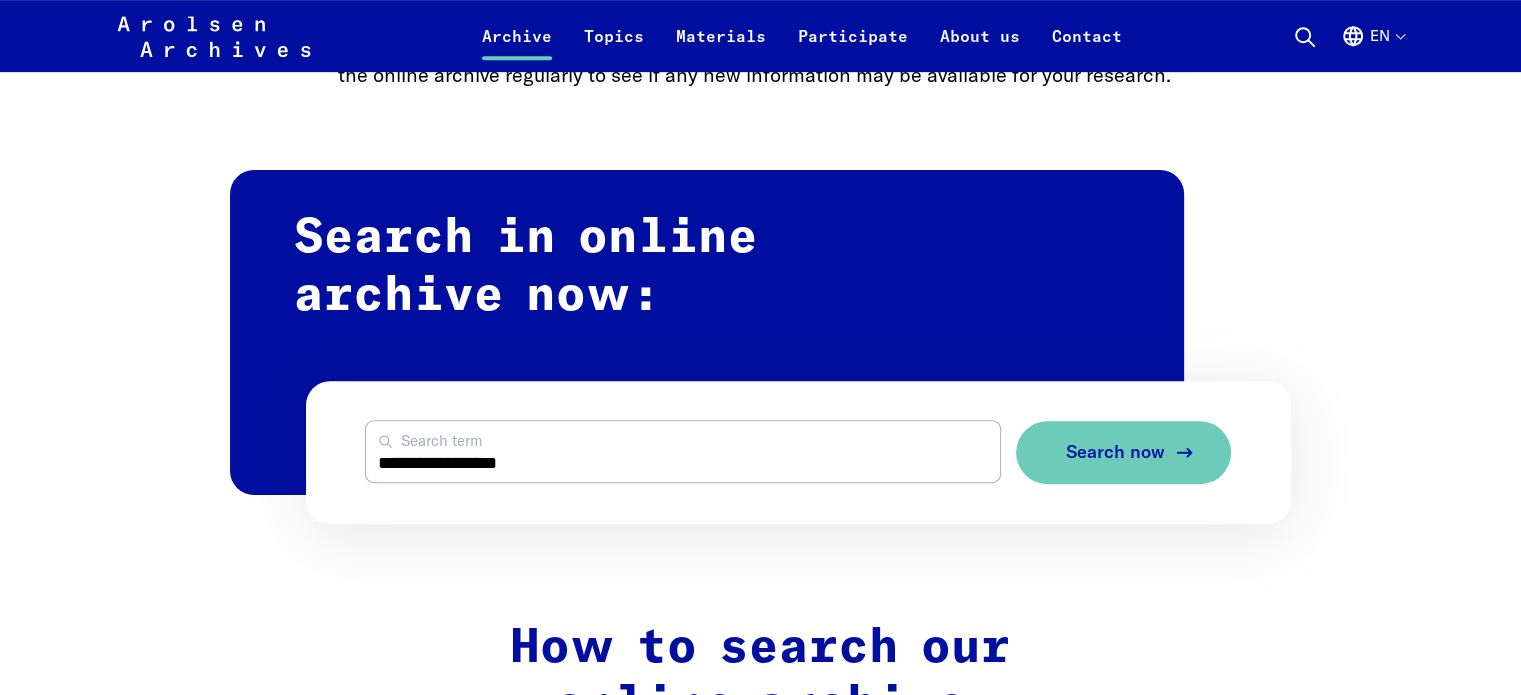 type 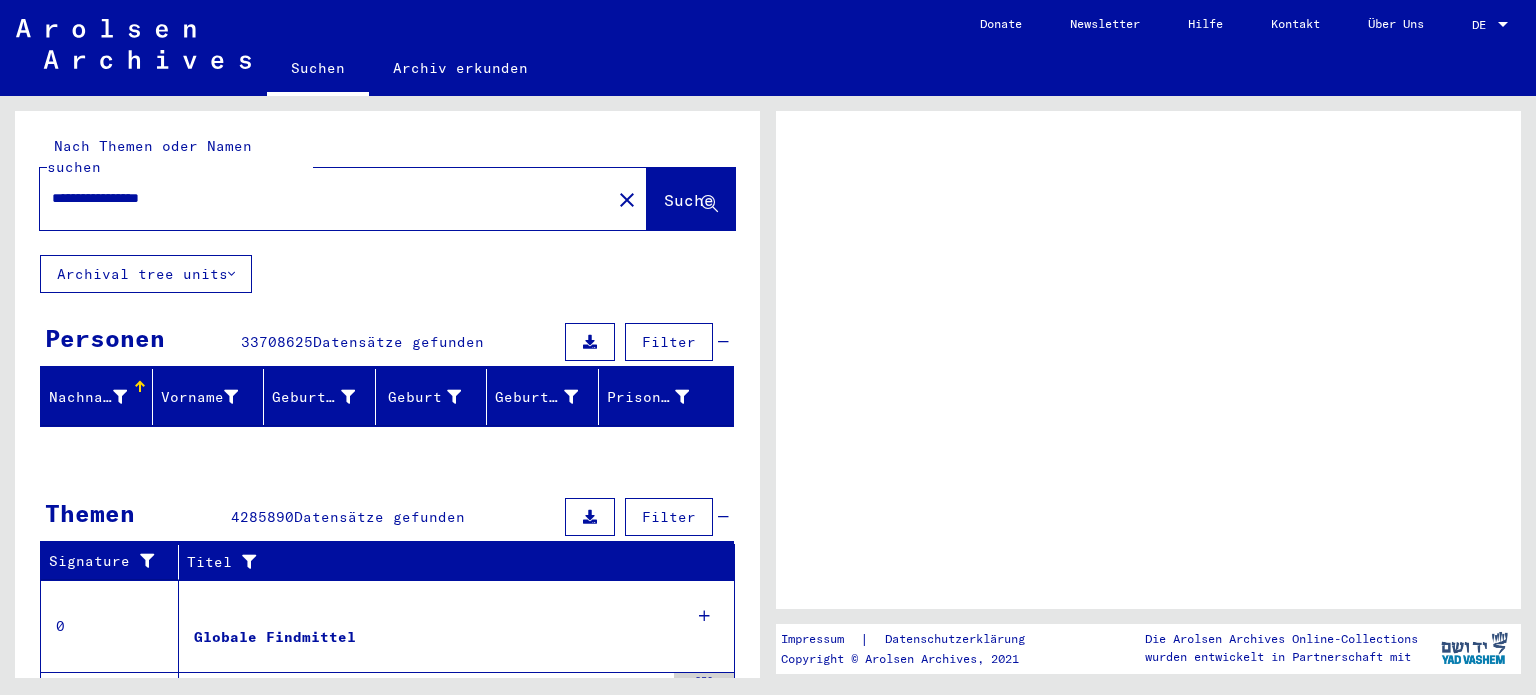 scroll, scrollTop: 0, scrollLeft: 0, axis: both 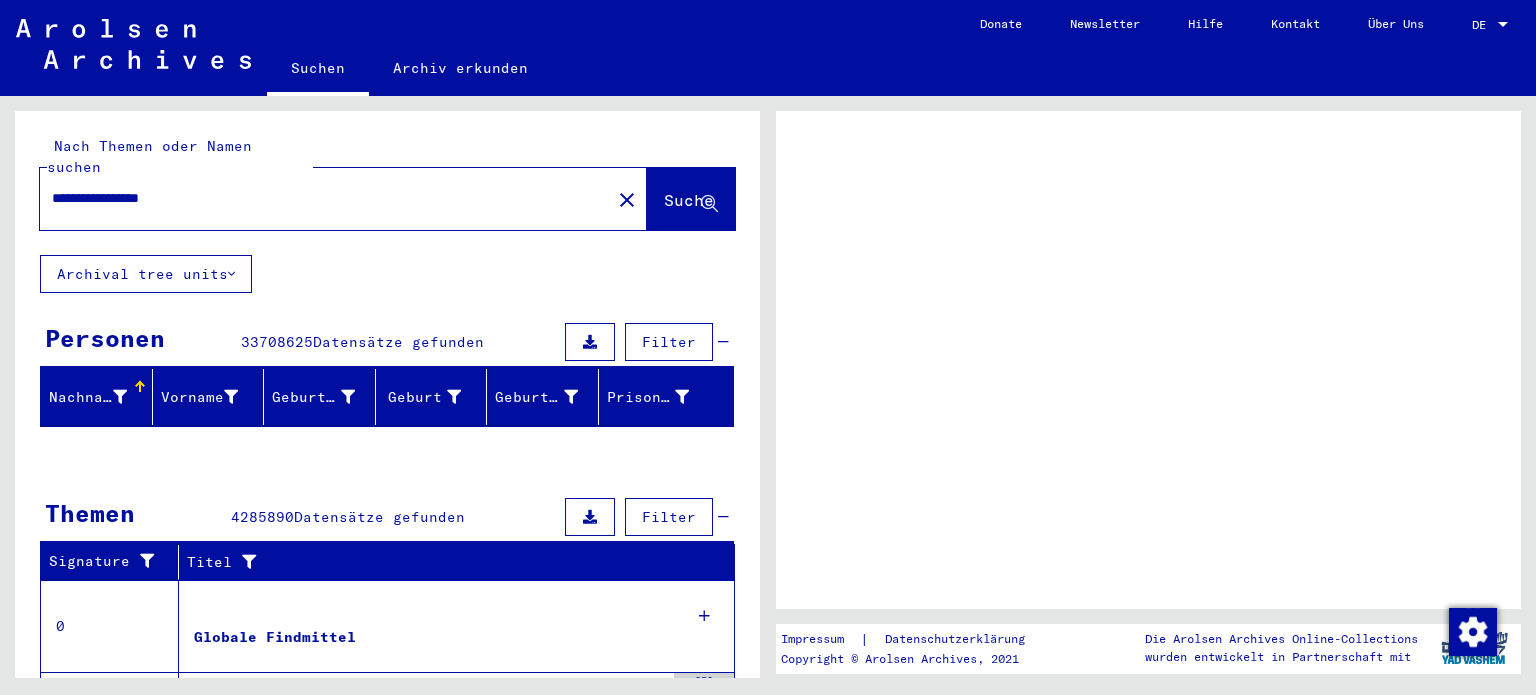 click on "DE" at bounding box center [1483, 25] 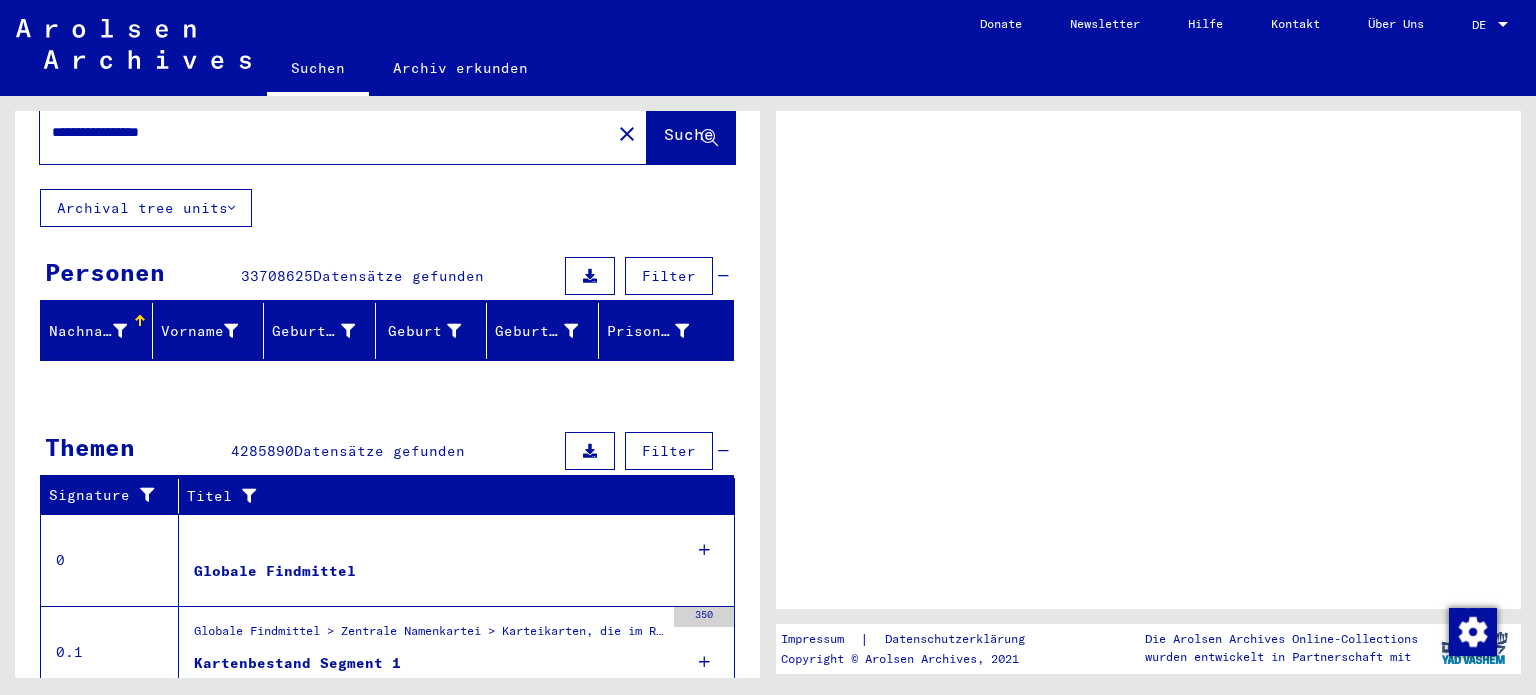 scroll, scrollTop: 200, scrollLeft: 0, axis: vertical 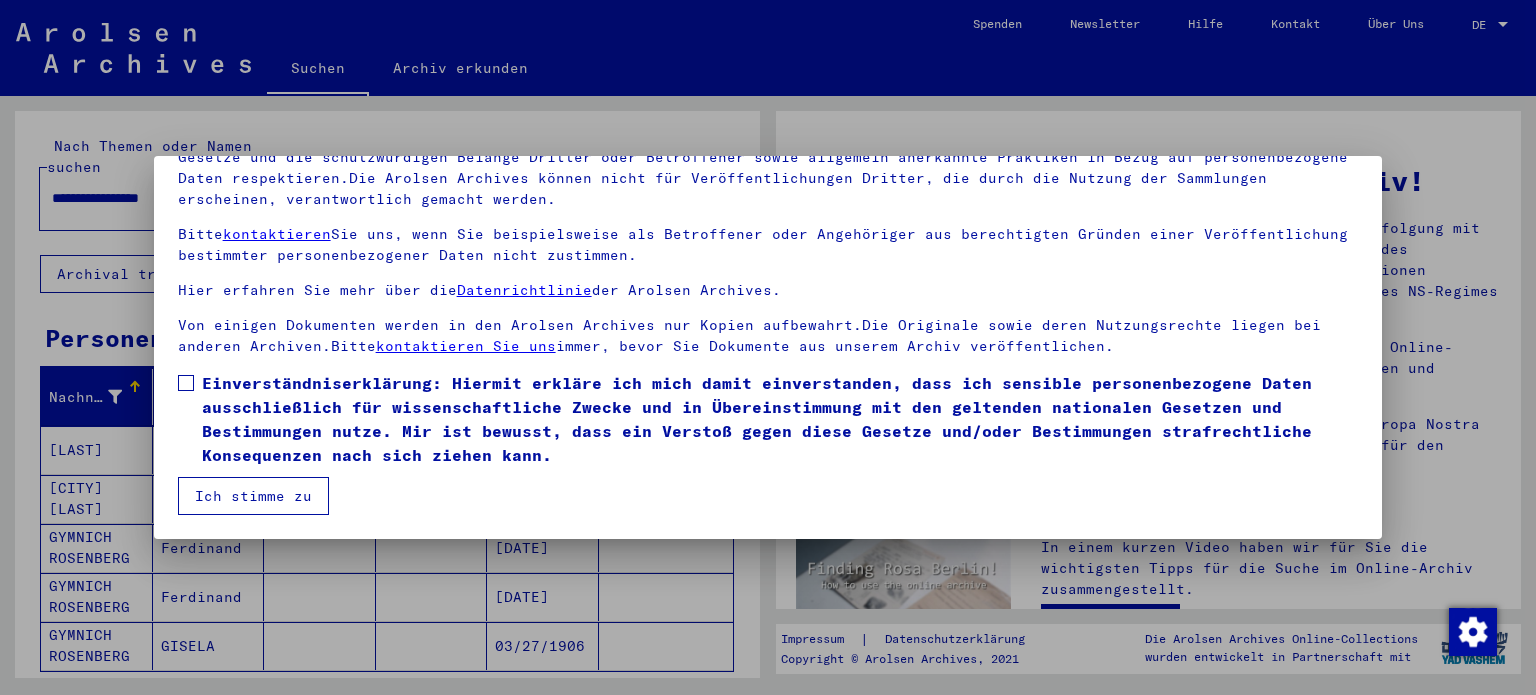 click at bounding box center (186, 383) 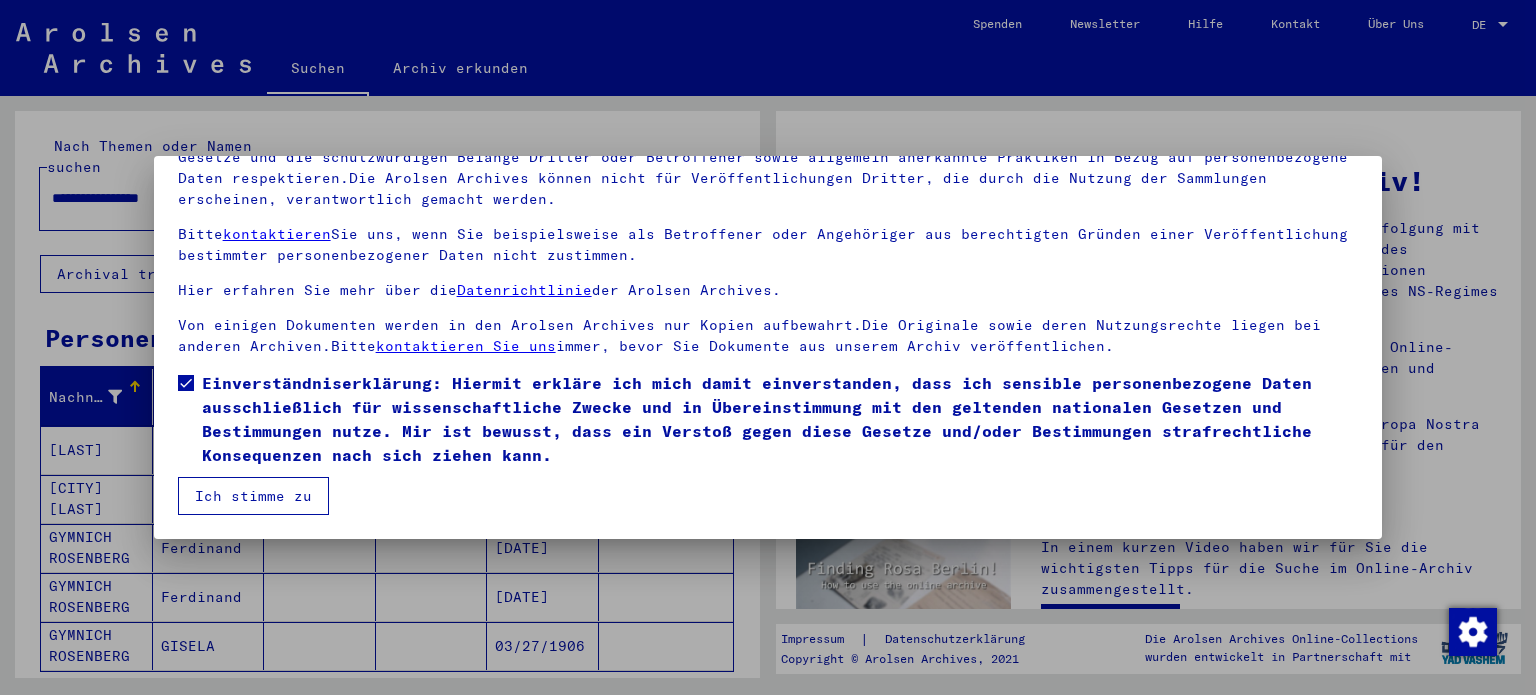 click on "Ich stimme zu" at bounding box center [253, 496] 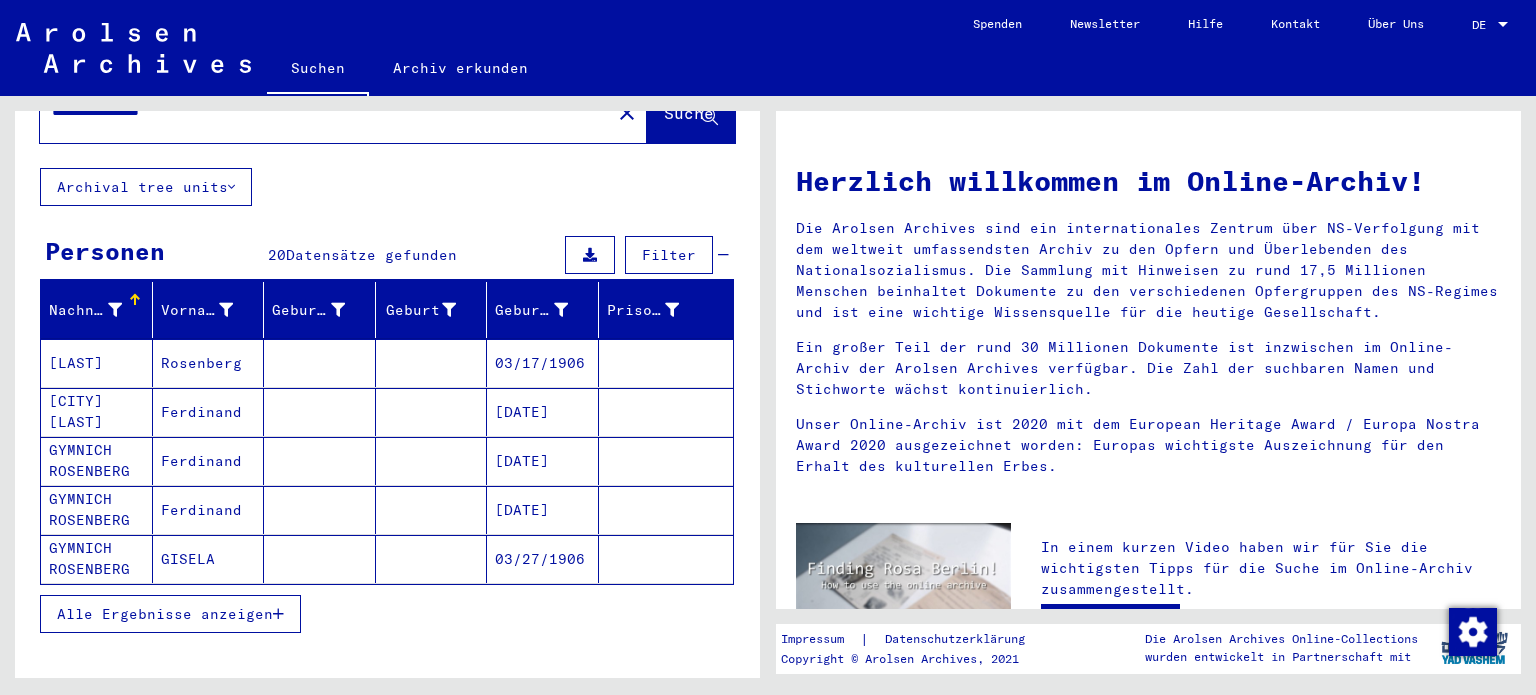 scroll, scrollTop: 200, scrollLeft: 0, axis: vertical 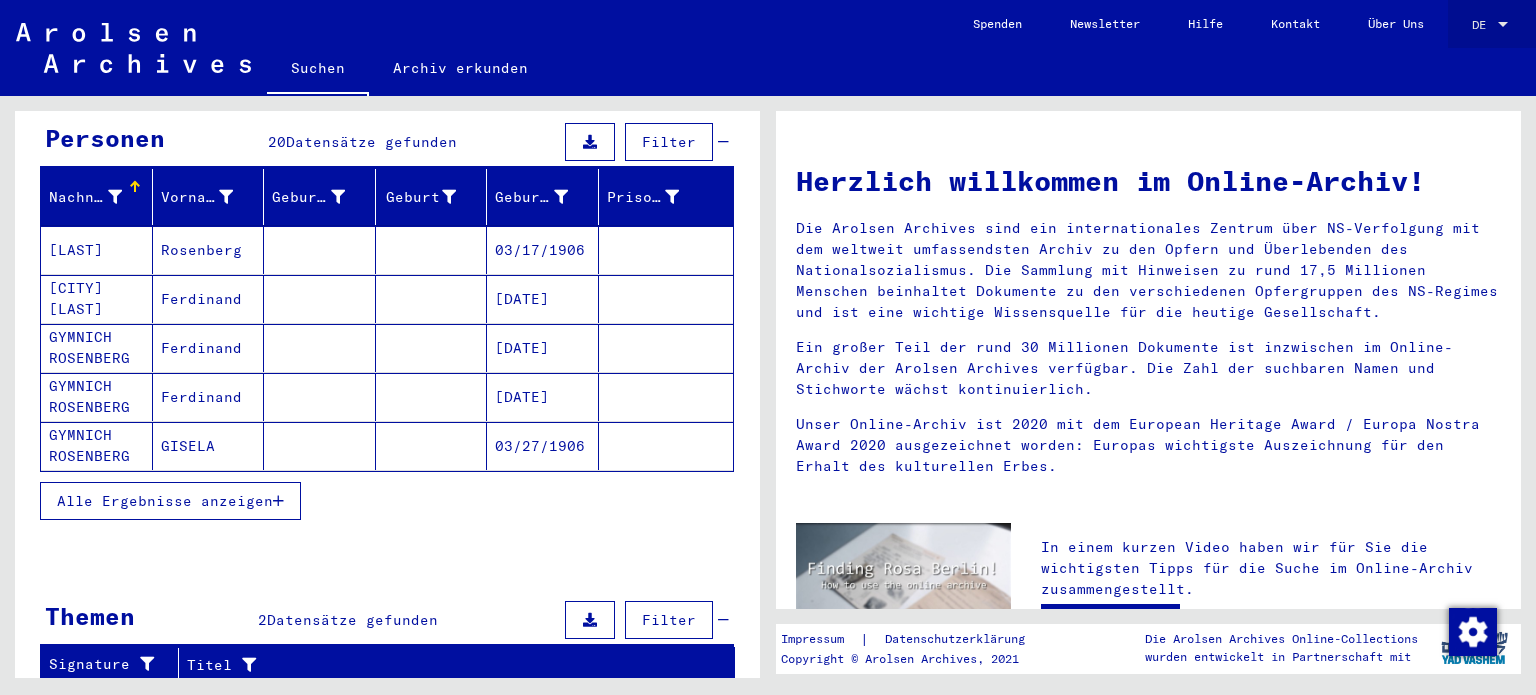 click at bounding box center [1503, 25] 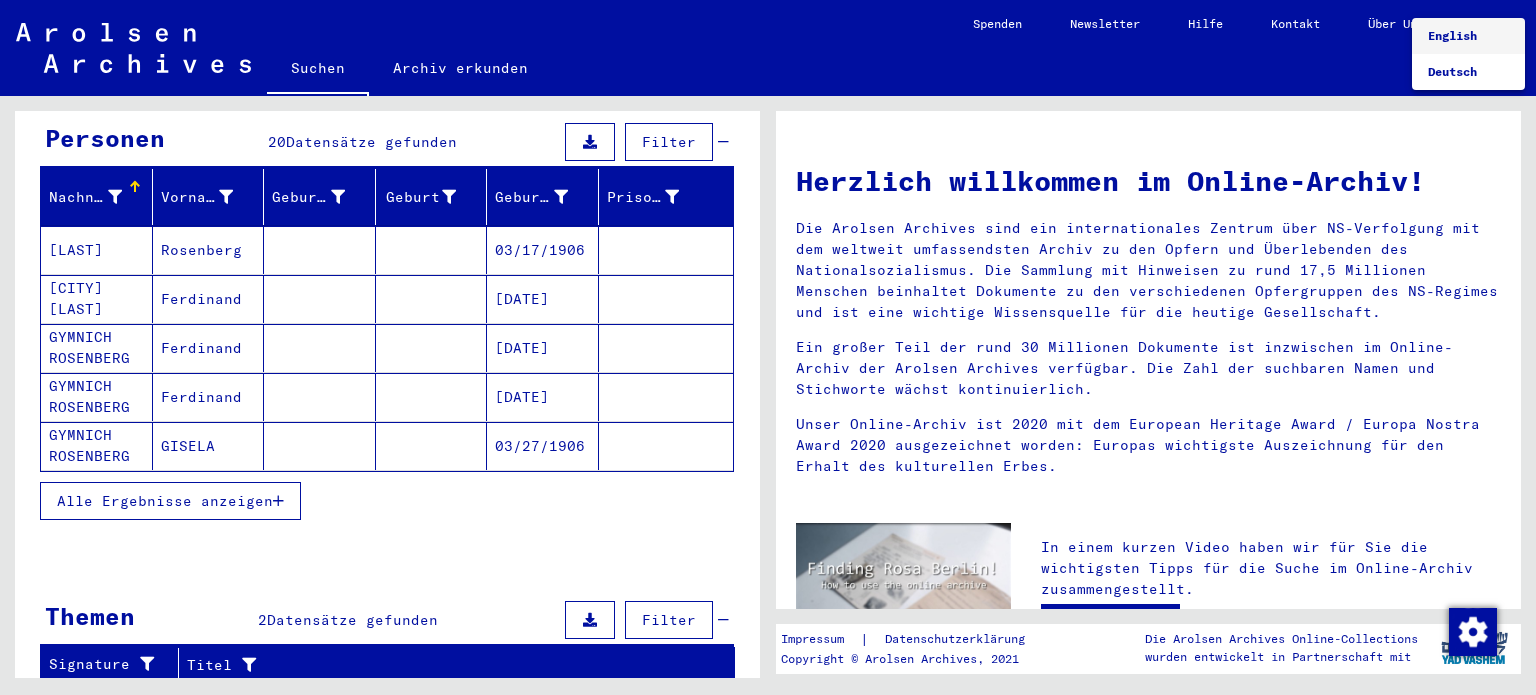 click on "English" at bounding box center [1468, 36] 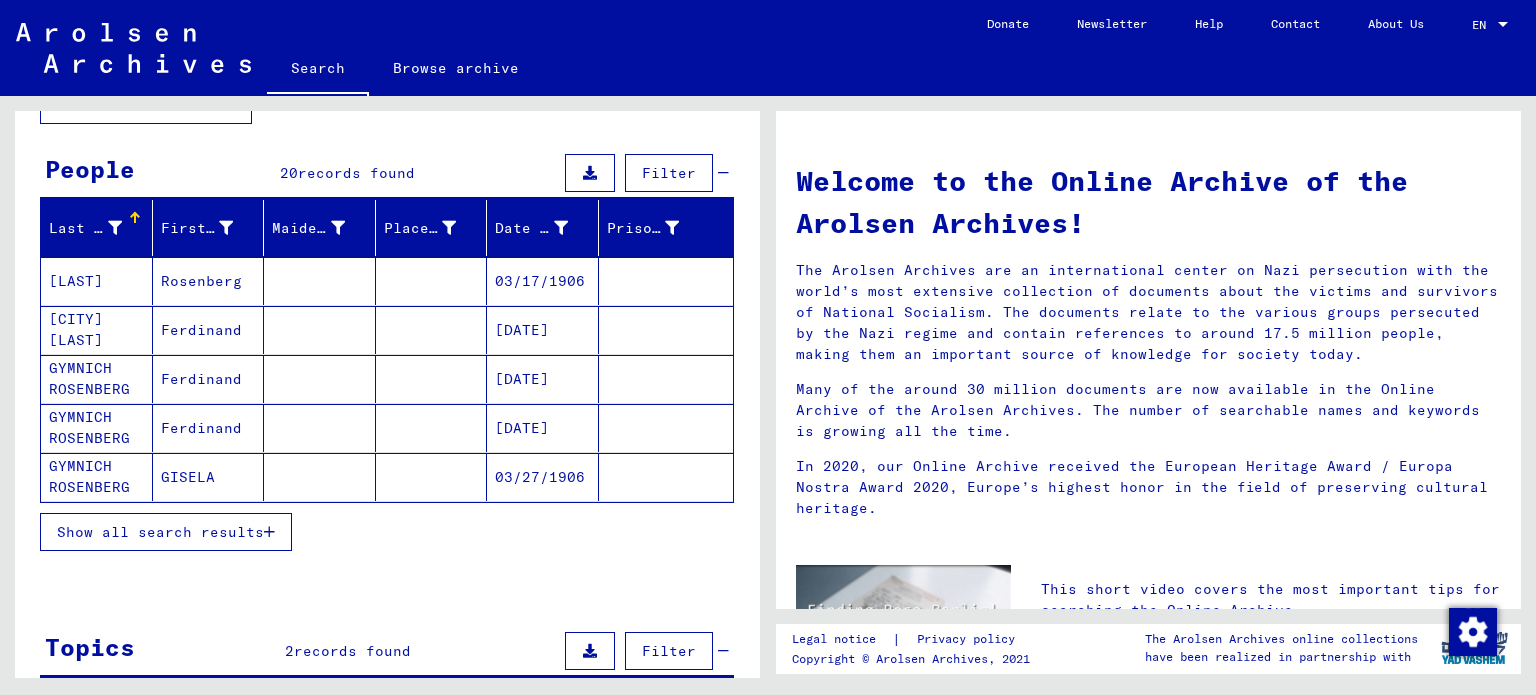 scroll, scrollTop: 200, scrollLeft: 0, axis: vertical 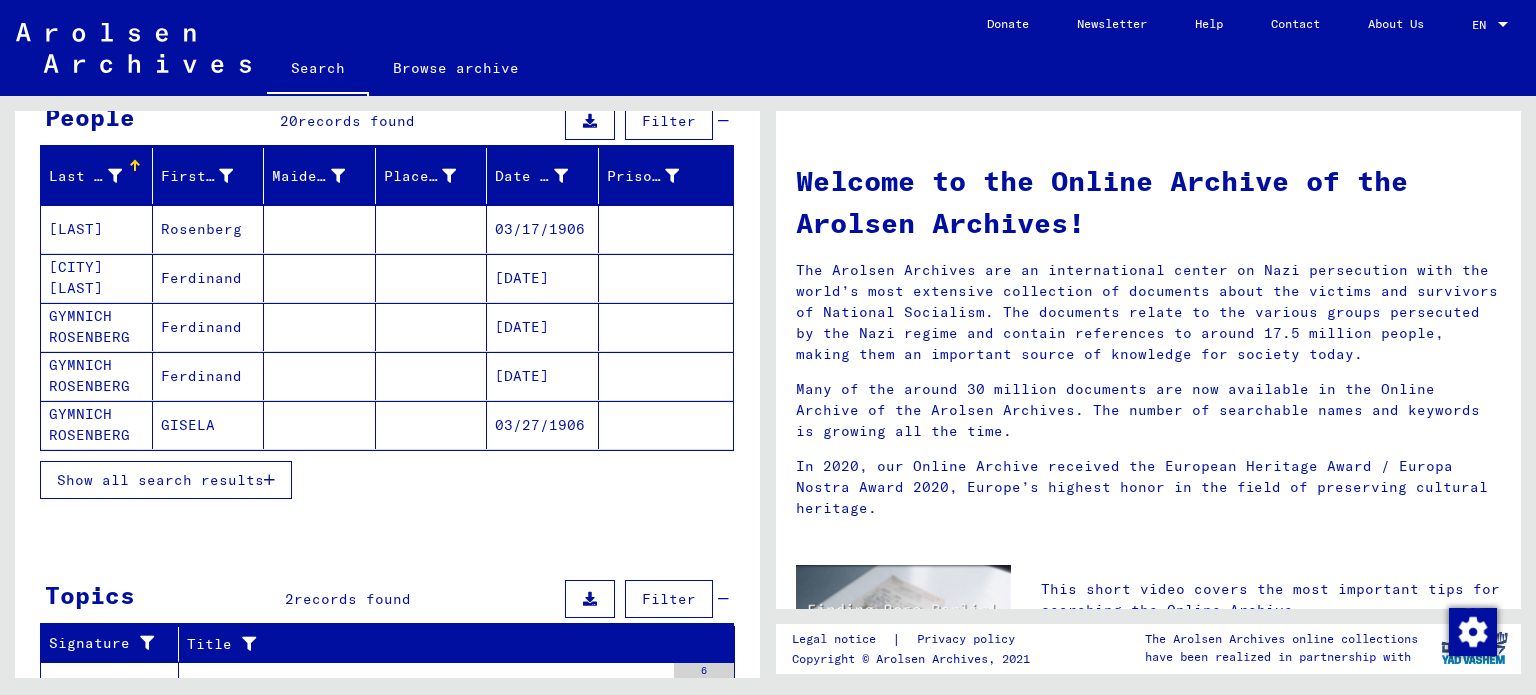 click on "[CITY] [LAST]" at bounding box center [97, 327] 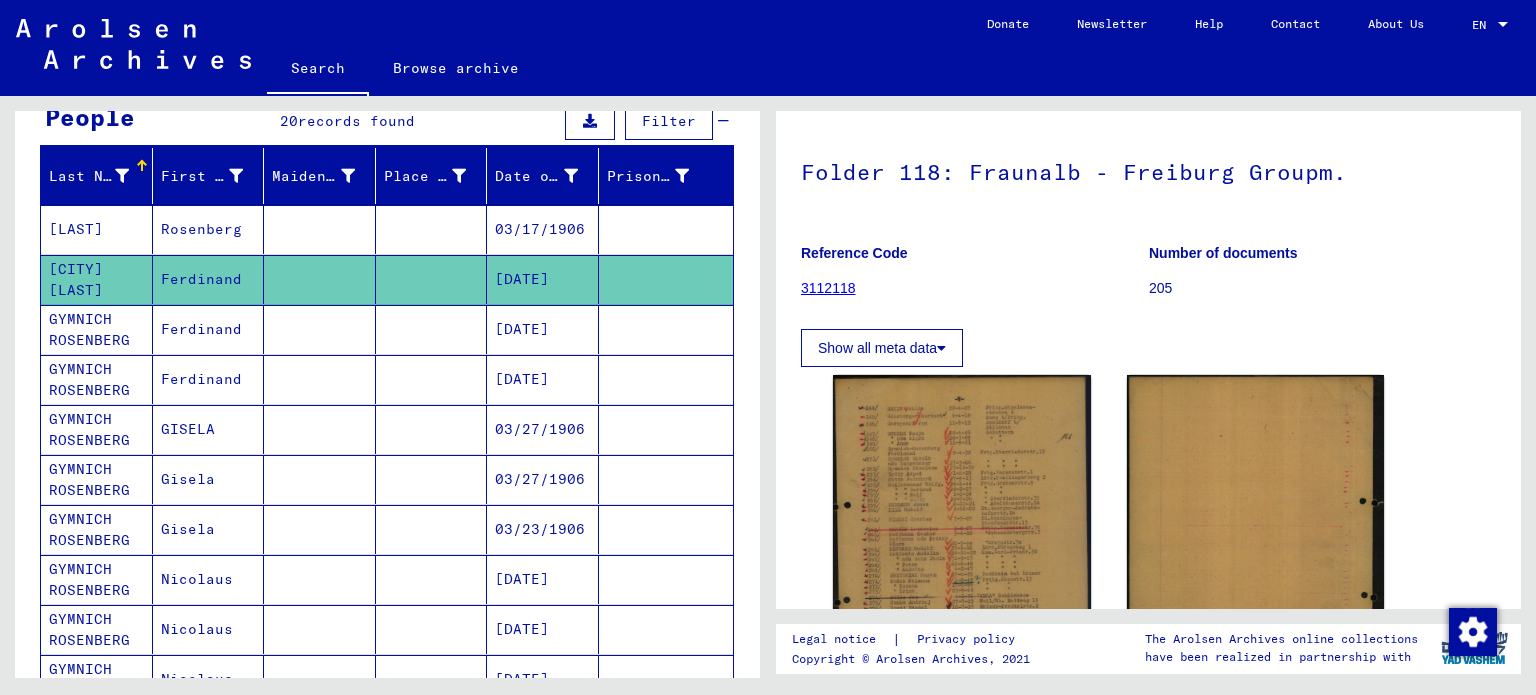 scroll, scrollTop: 200, scrollLeft: 0, axis: vertical 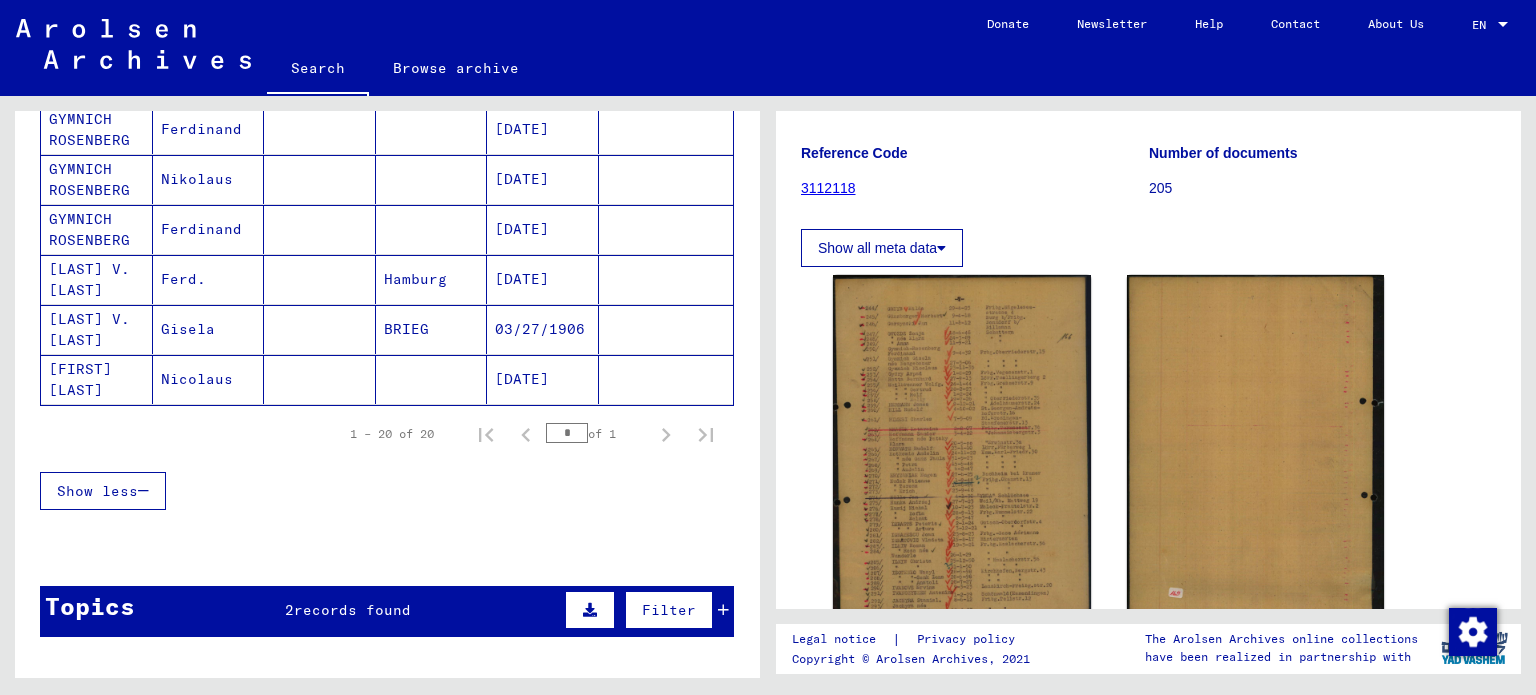 click on "Gisela" at bounding box center (209, 379) 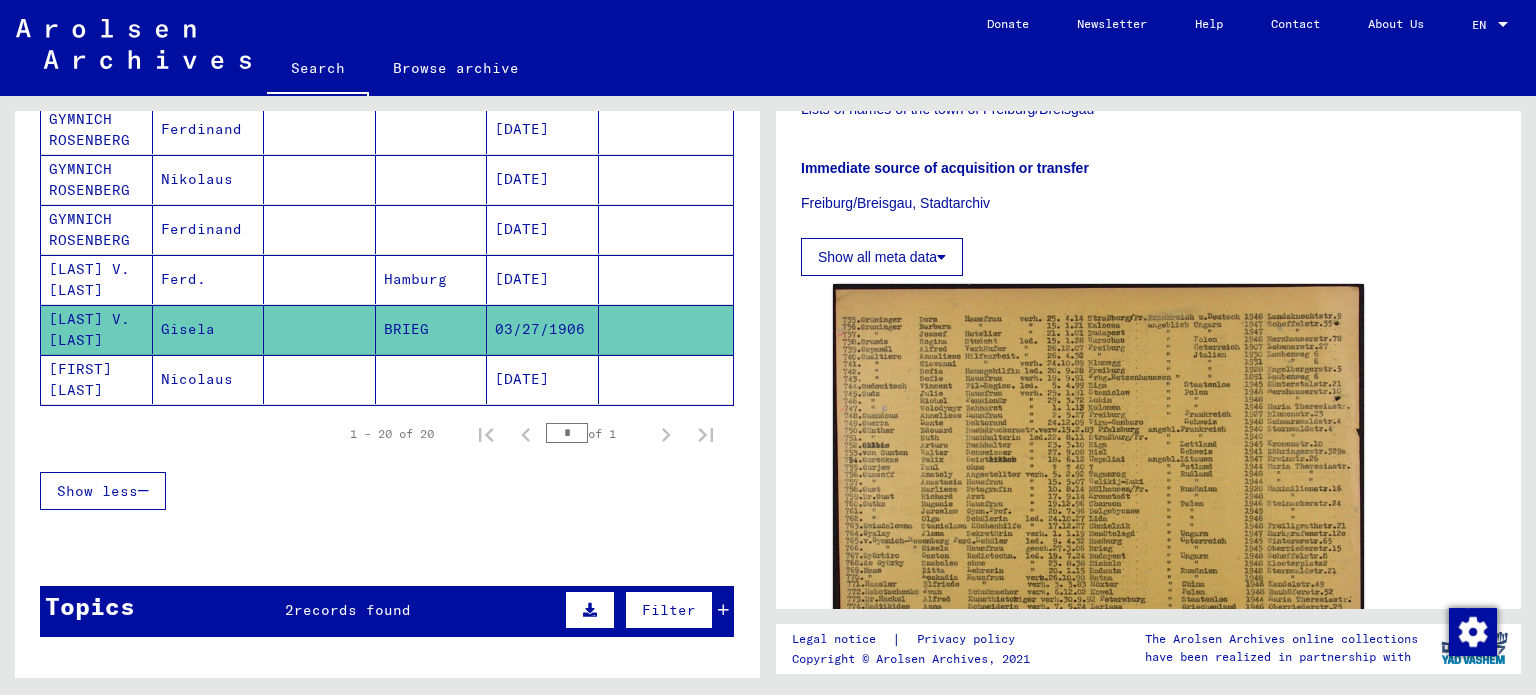 scroll, scrollTop: 500, scrollLeft: 0, axis: vertical 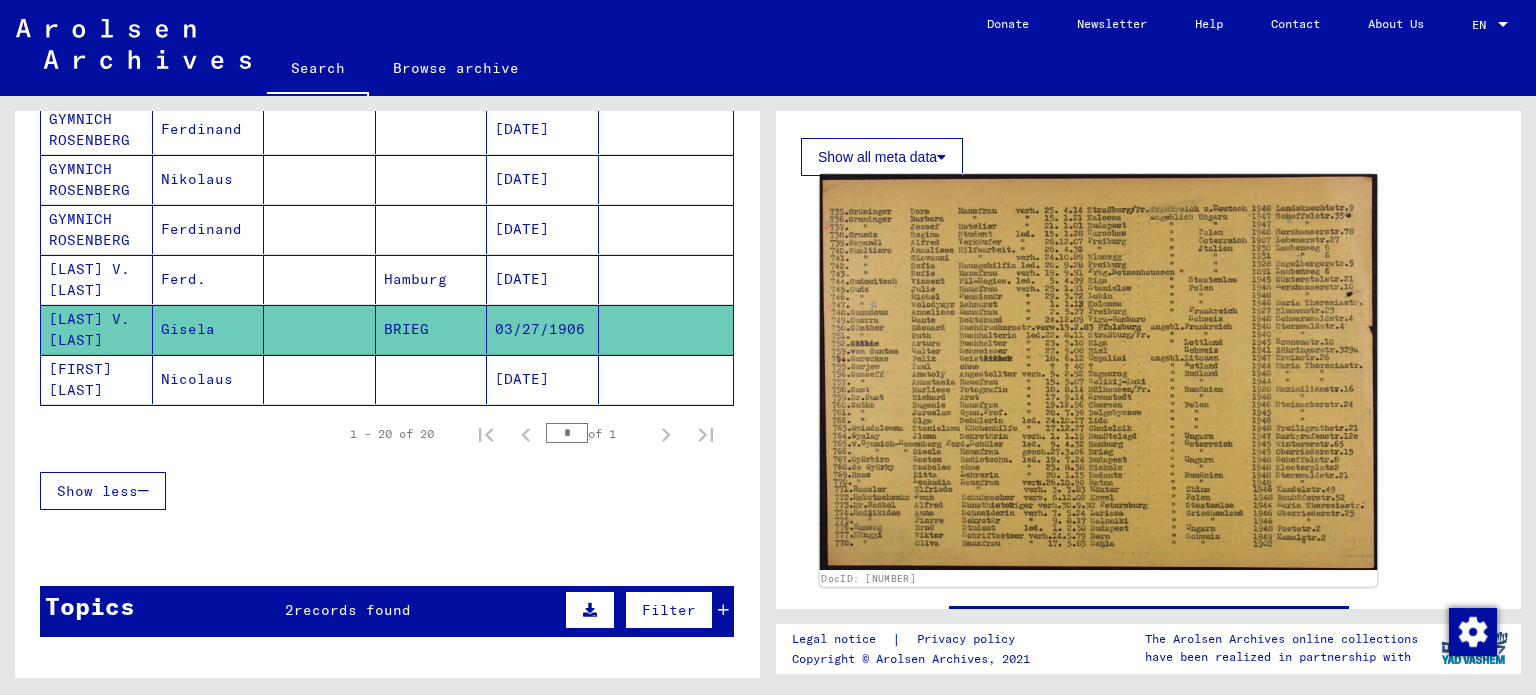 click 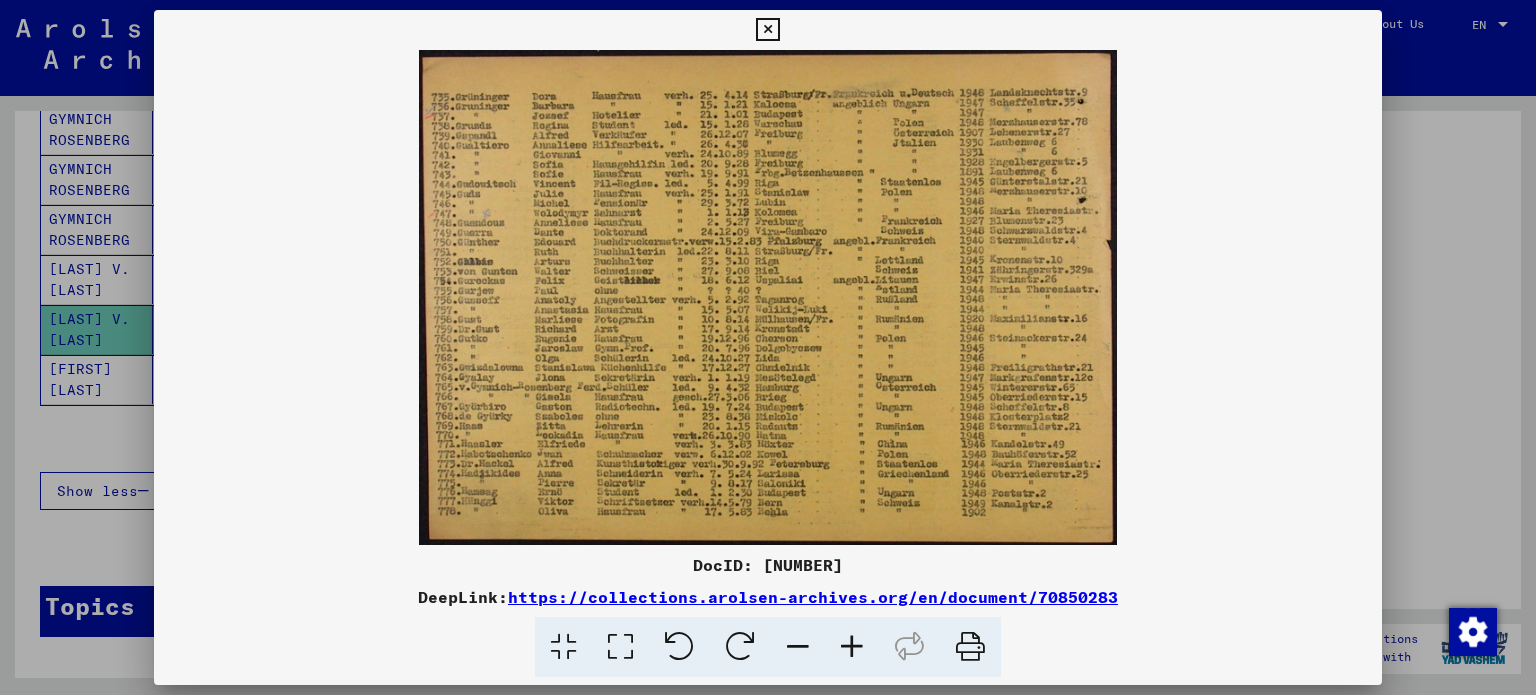 click at bounding box center (767, 30) 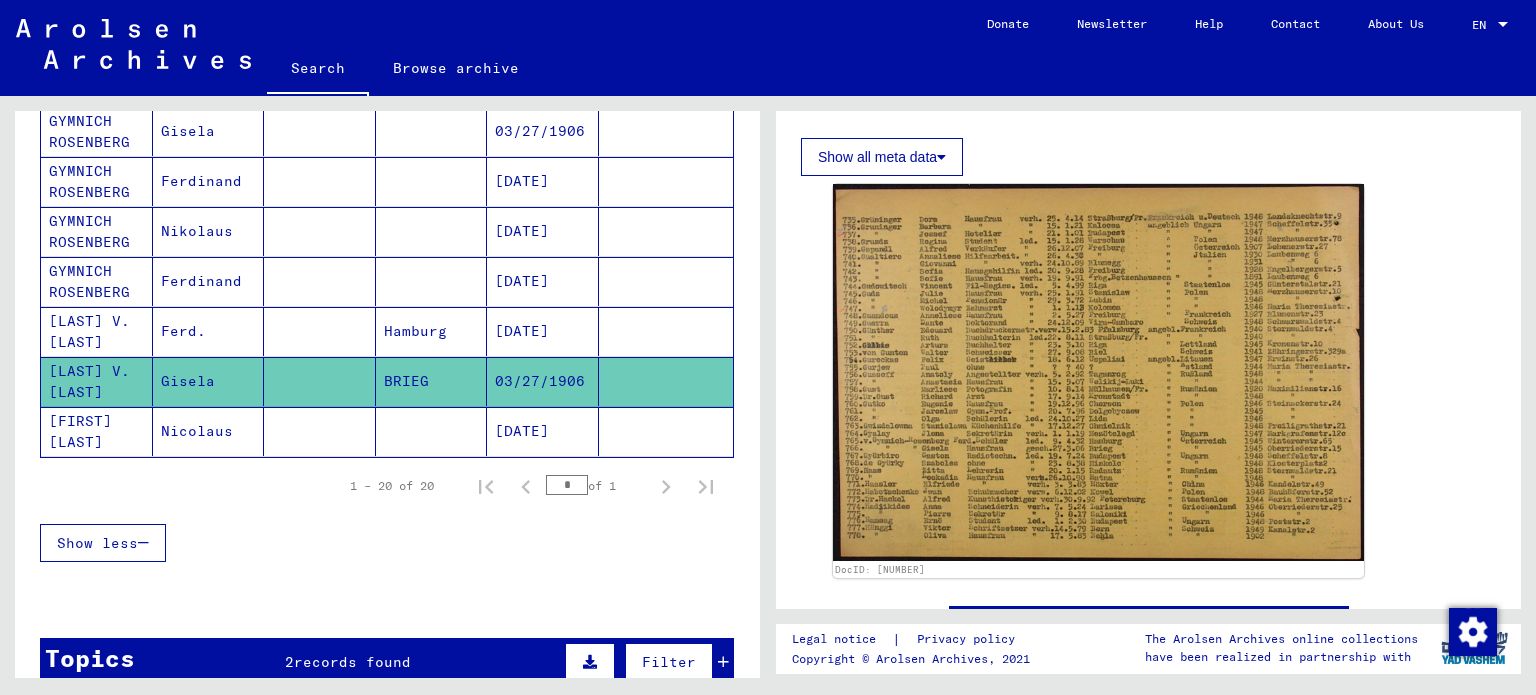 scroll, scrollTop: 900, scrollLeft: 0, axis: vertical 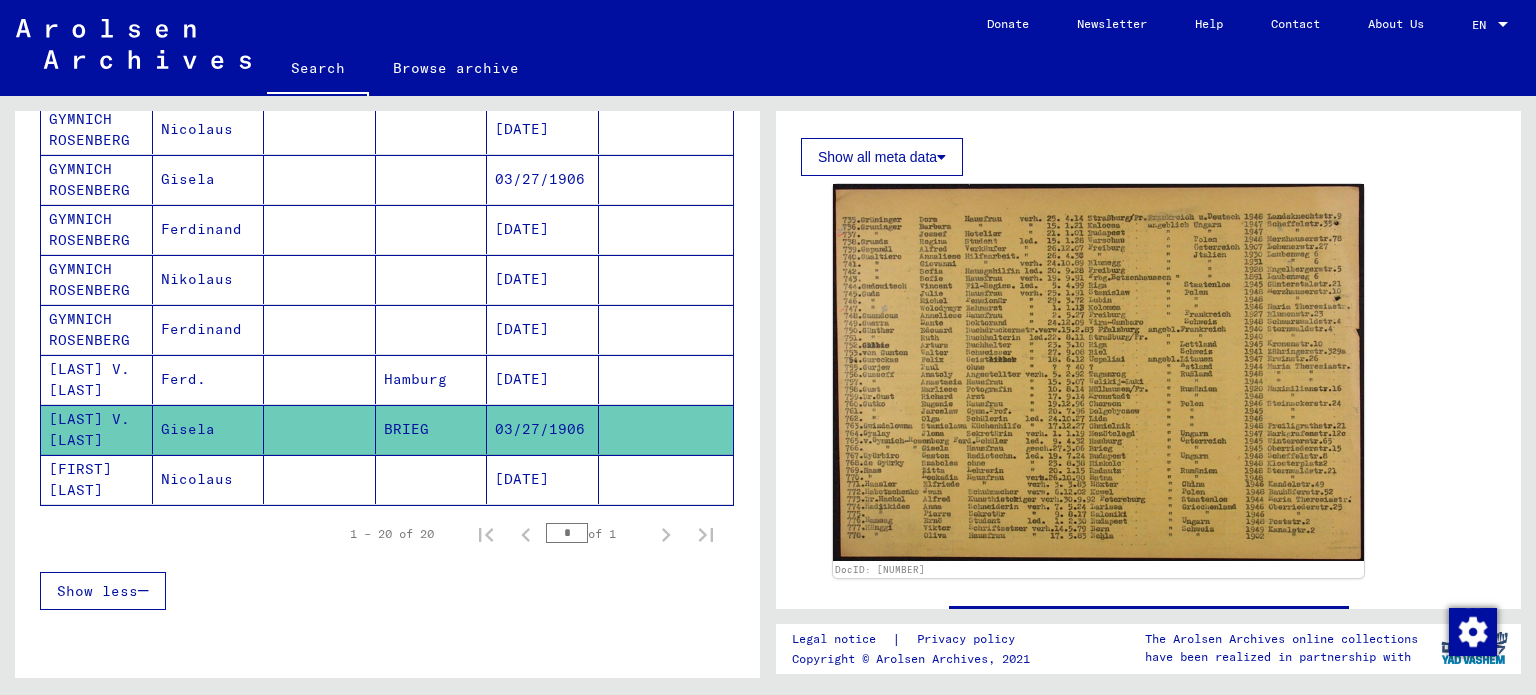 click on "Nikolaus" at bounding box center (209, 329) 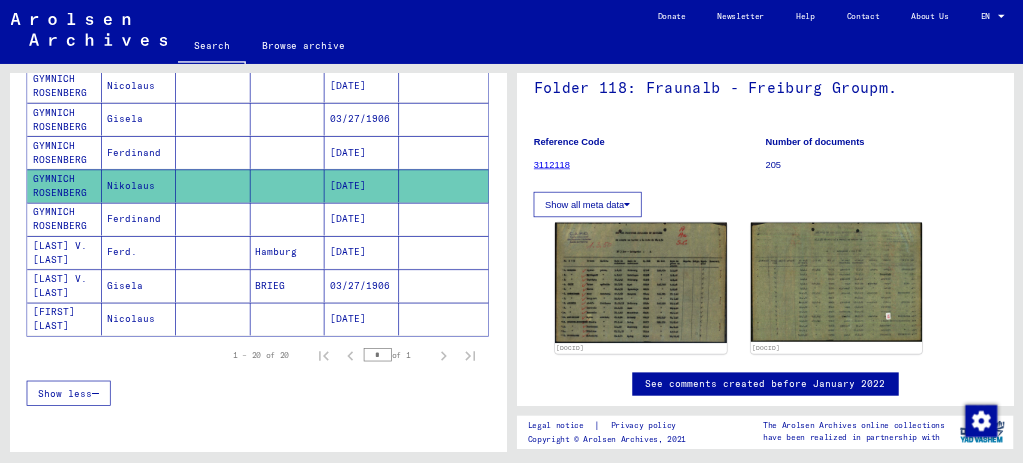scroll, scrollTop: 165, scrollLeft: 0, axis: vertical 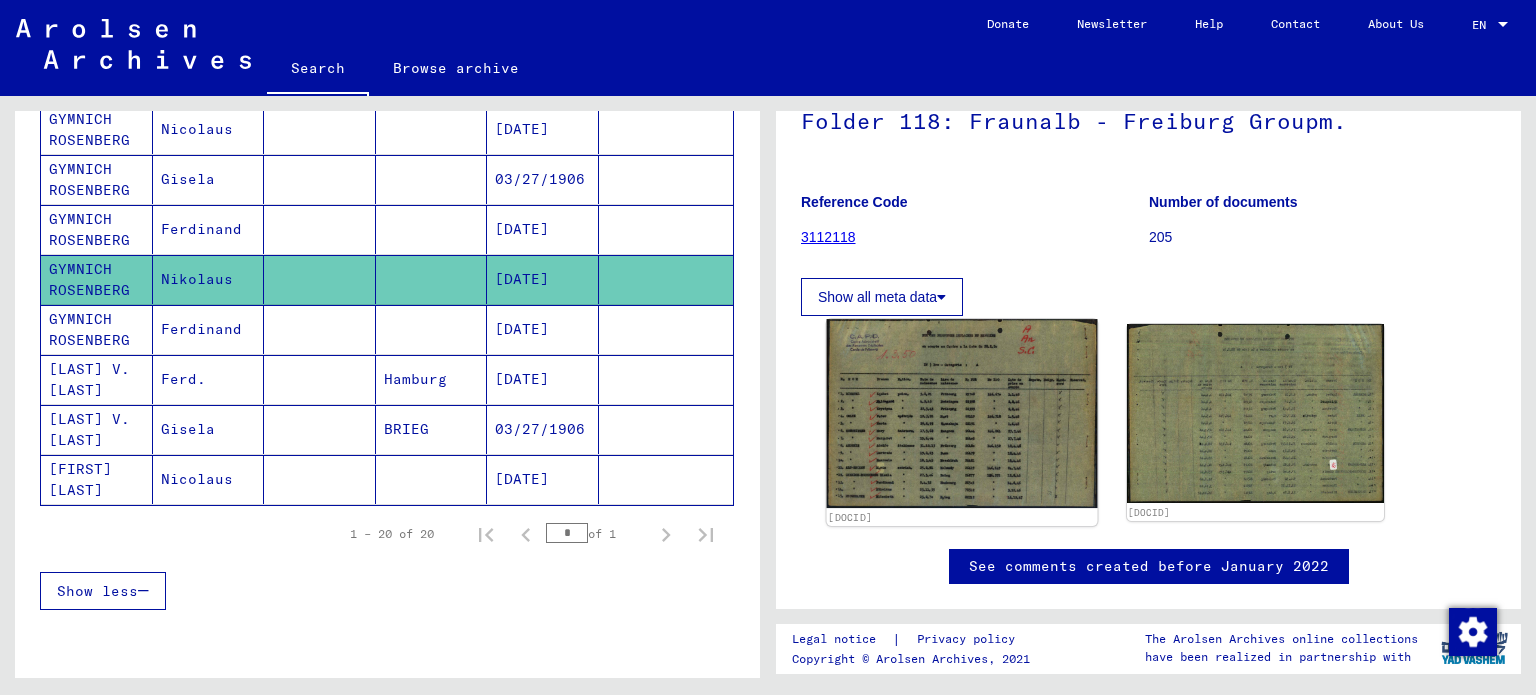 click 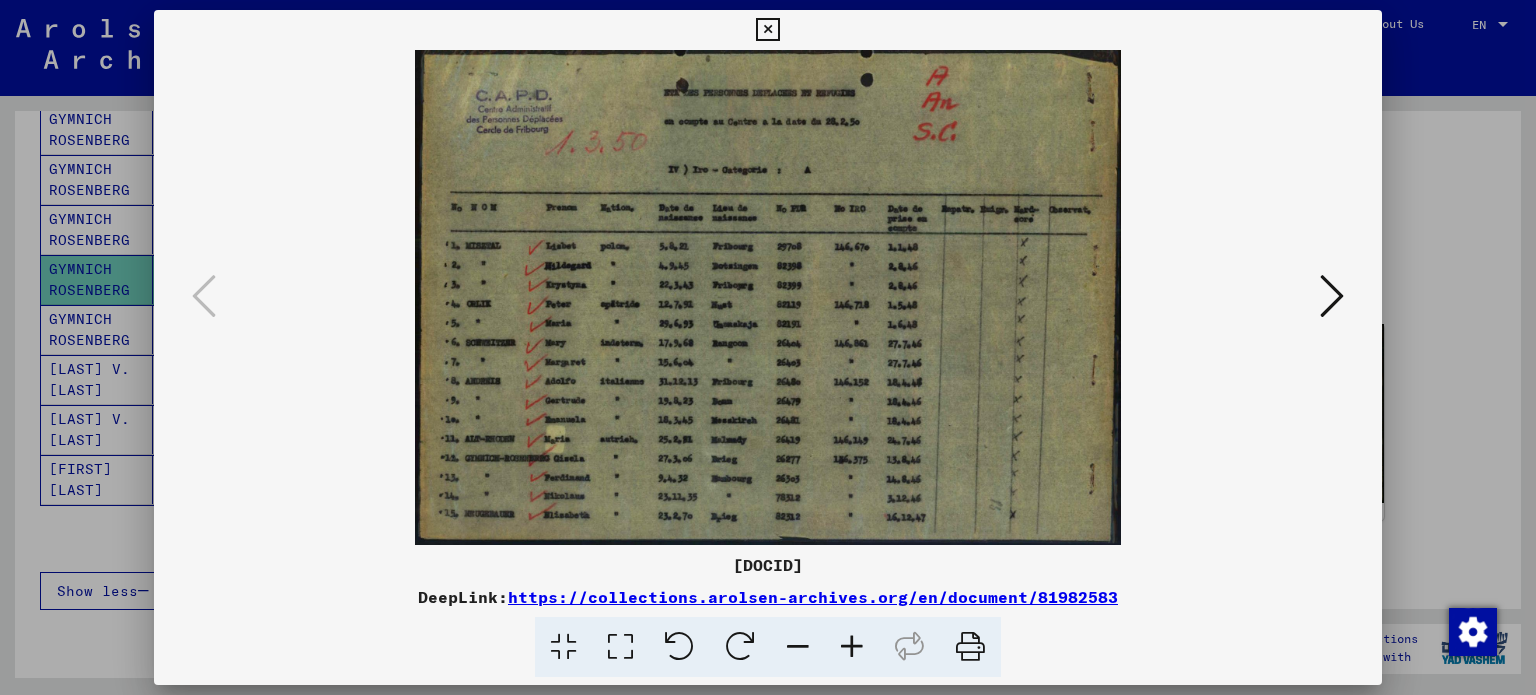 click at bounding box center (768, 297) 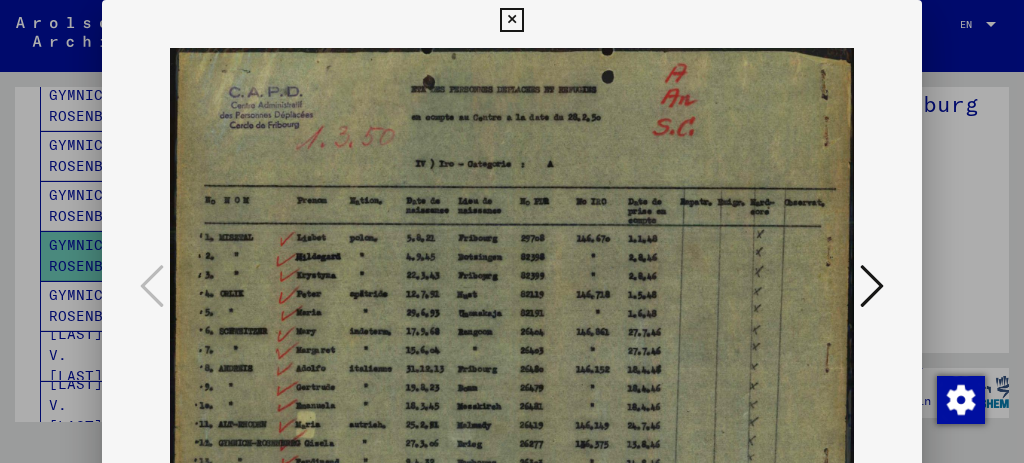 scroll, scrollTop: 900, scrollLeft: 0, axis: vertical 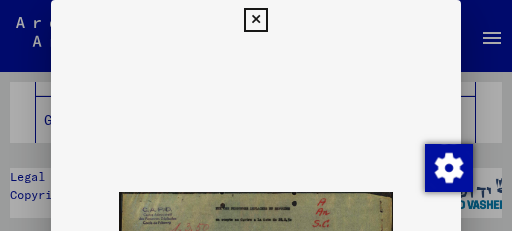 click at bounding box center (255, 20) 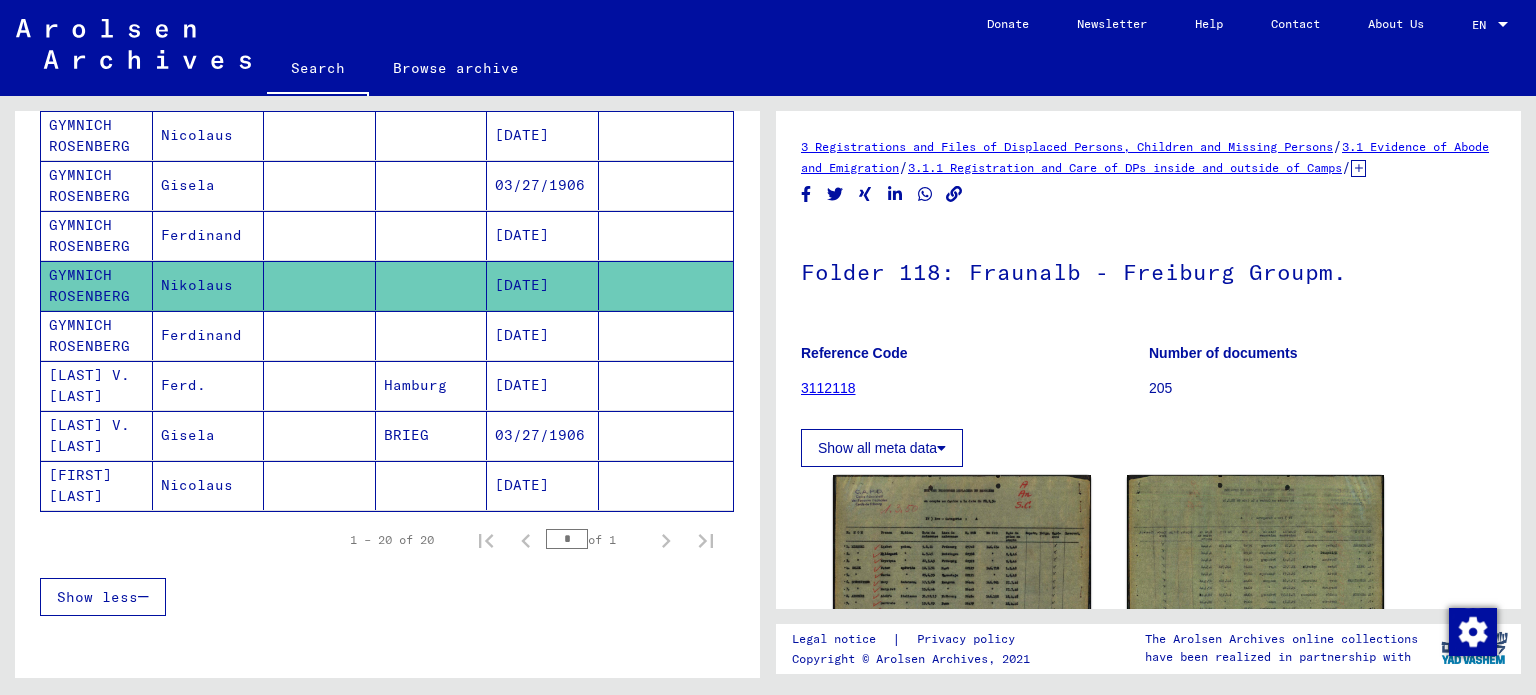 scroll, scrollTop: 894, scrollLeft: 0, axis: vertical 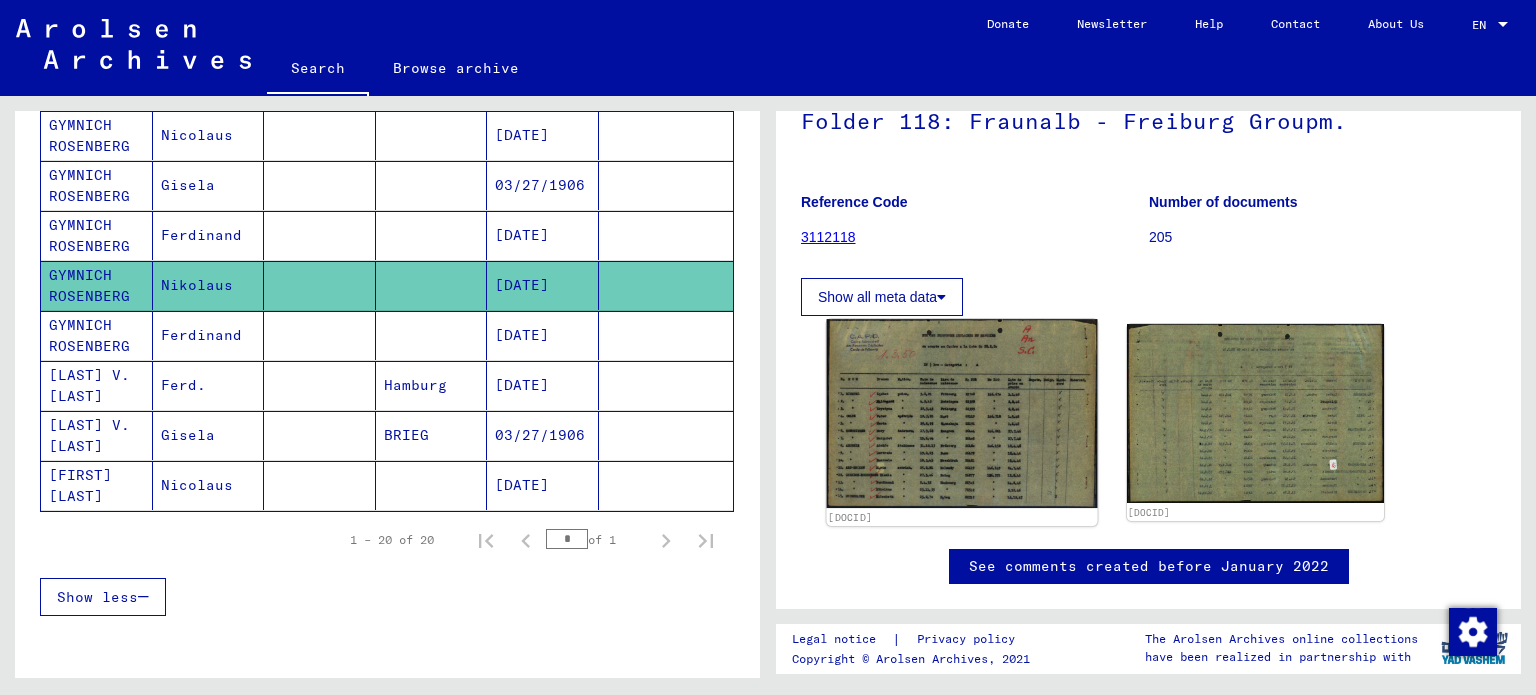 click 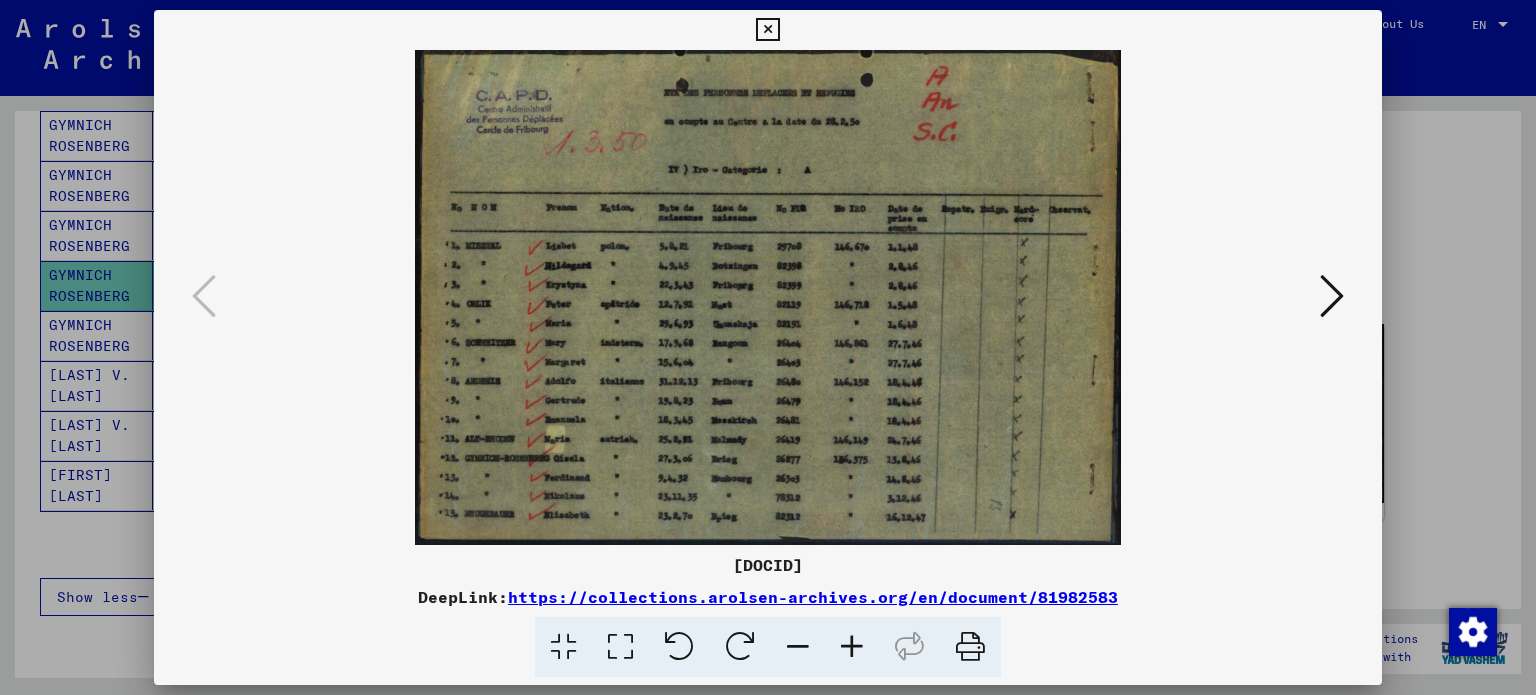 click at bounding box center (1332, 296) 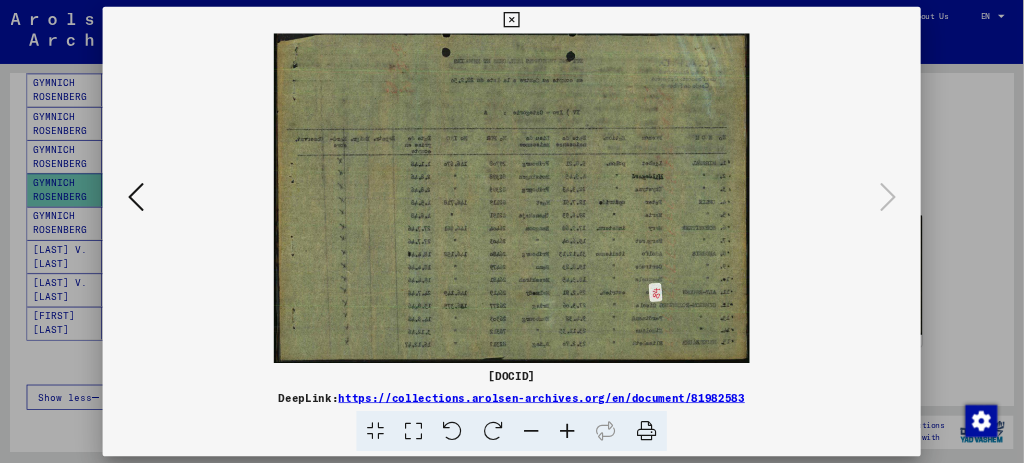 scroll, scrollTop: 894, scrollLeft: 0, axis: vertical 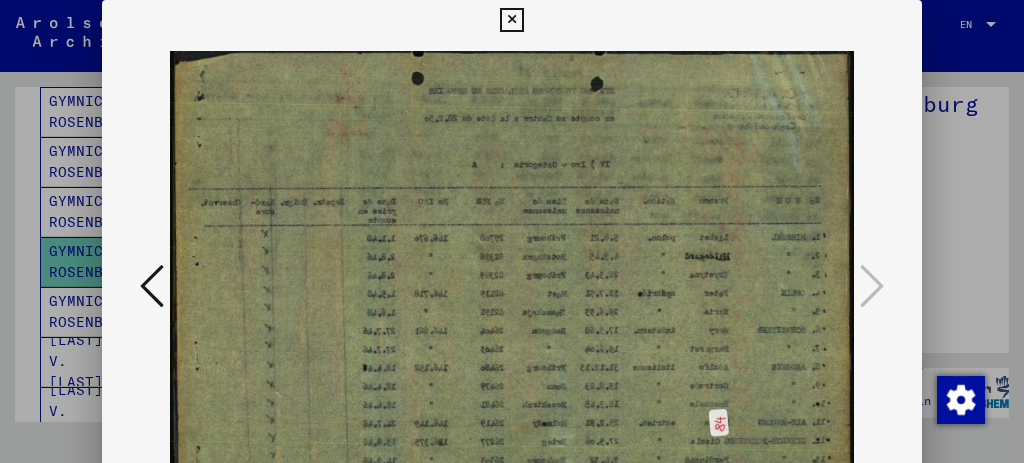 click at bounding box center (511, 20) 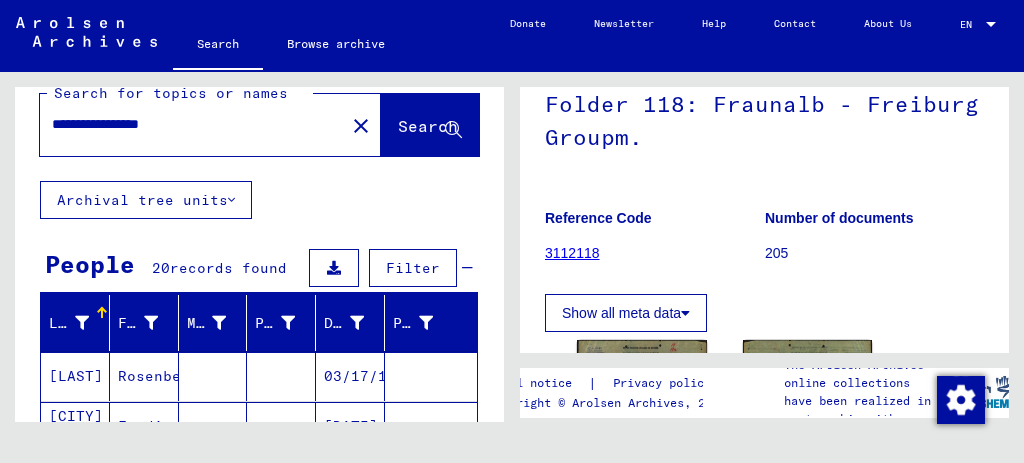 scroll, scrollTop: 28, scrollLeft: 0, axis: vertical 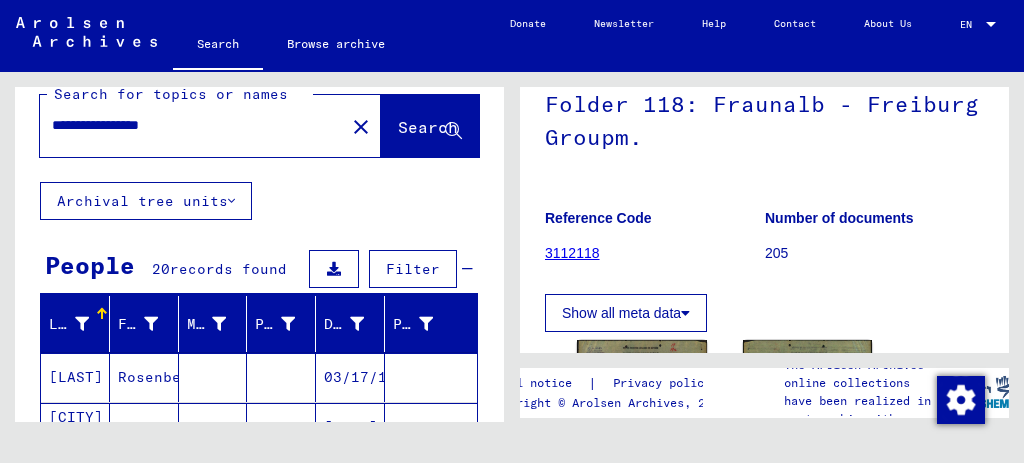click on "Rosenberg" at bounding box center (144, 427) 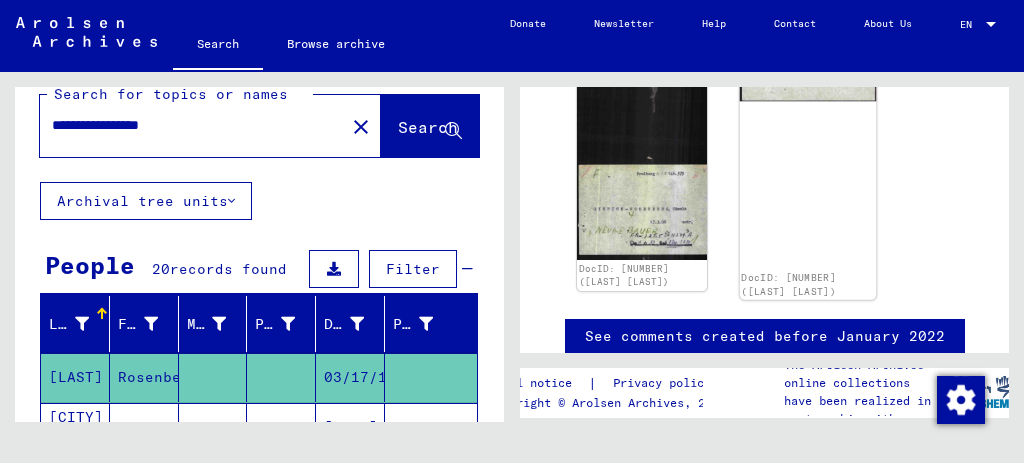 scroll, scrollTop: 600, scrollLeft: 0, axis: vertical 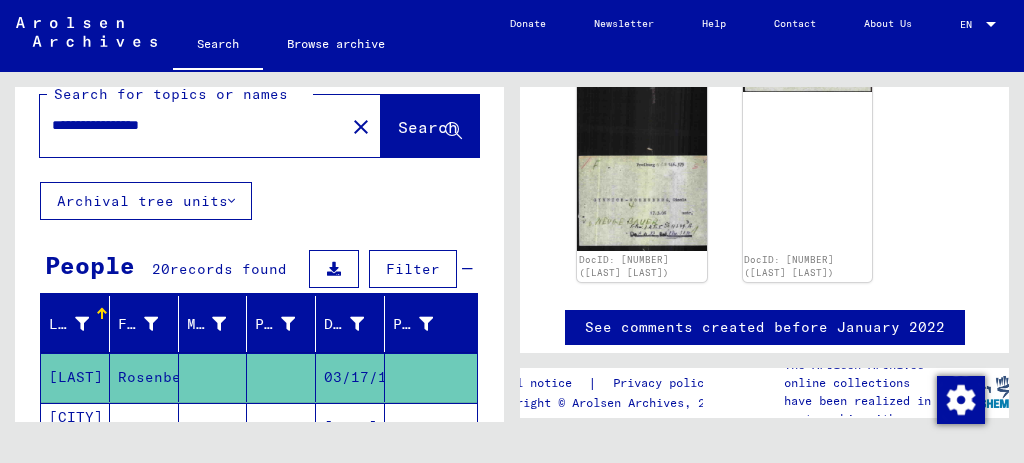 drag, startPoint x: 219, startPoint y: 129, endPoint x: 136, endPoint y: 117, distance: 83.86298 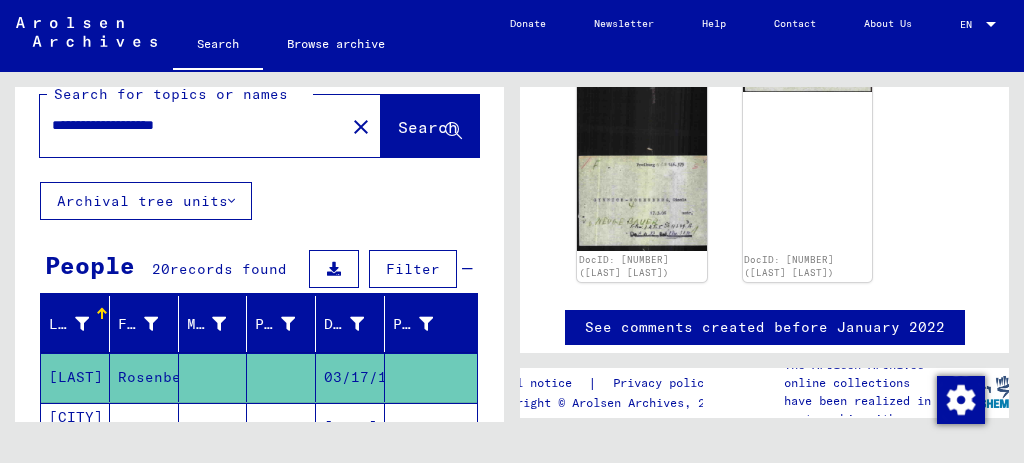 type on "**********" 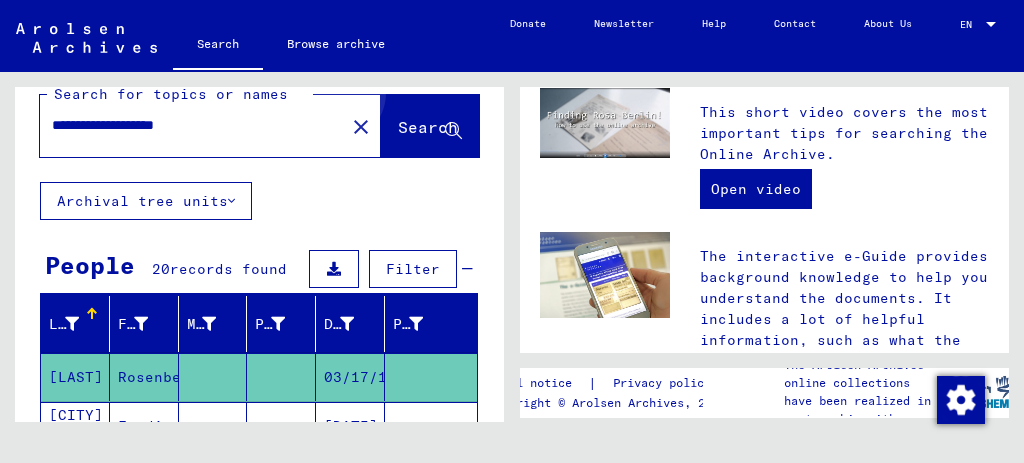 scroll, scrollTop: 0, scrollLeft: 0, axis: both 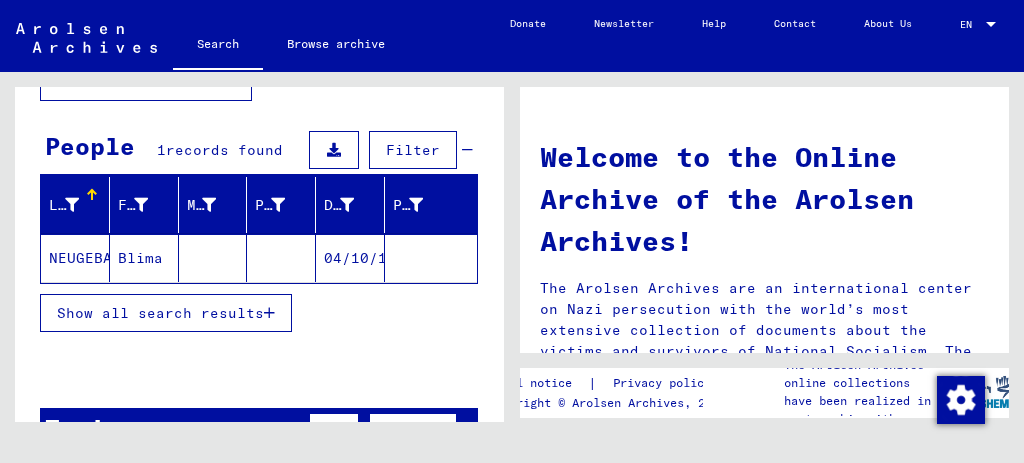 click on "Show all search results" at bounding box center [166, 313] 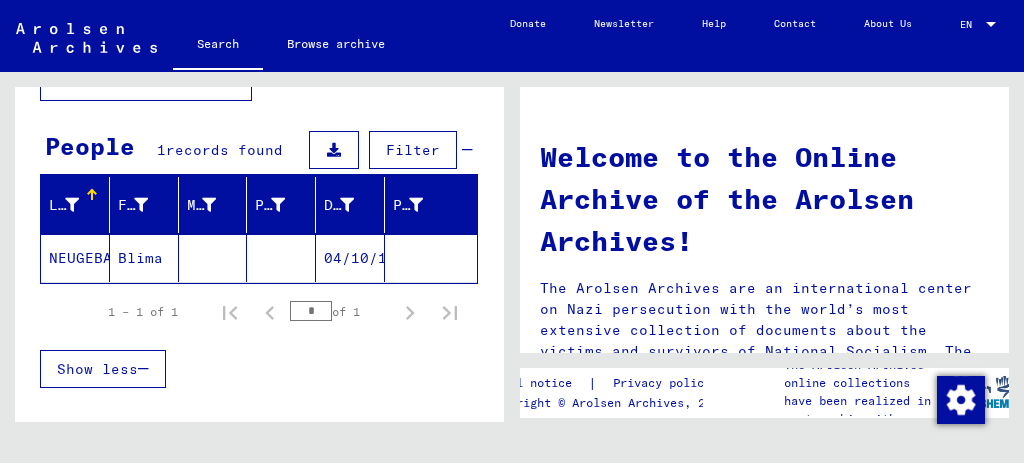 click on "NEUGEBAUER" 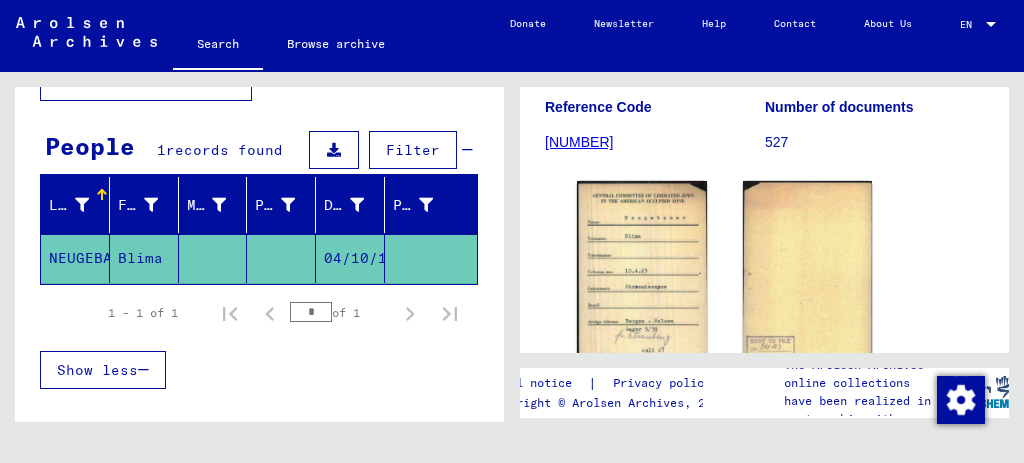 scroll, scrollTop: 333, scrollLeft: 0, axis: vertical 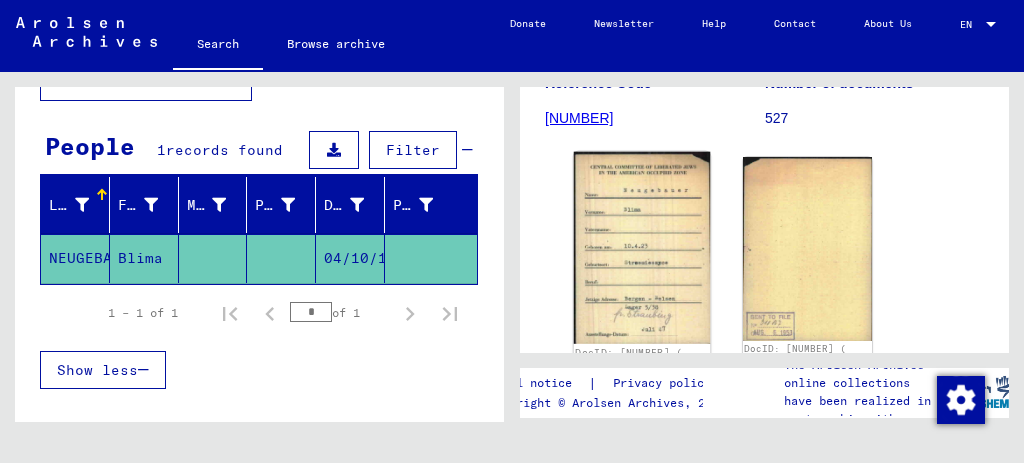 click 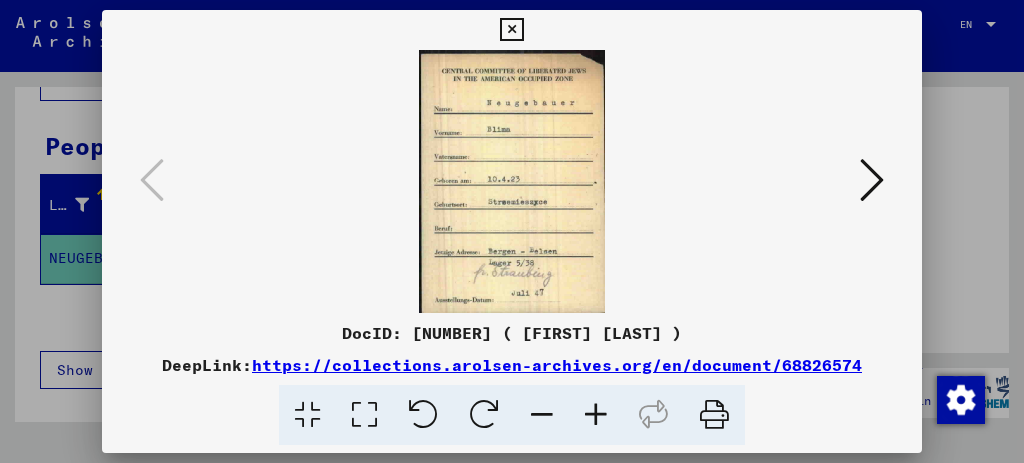 click at bounding box center [511, 30] 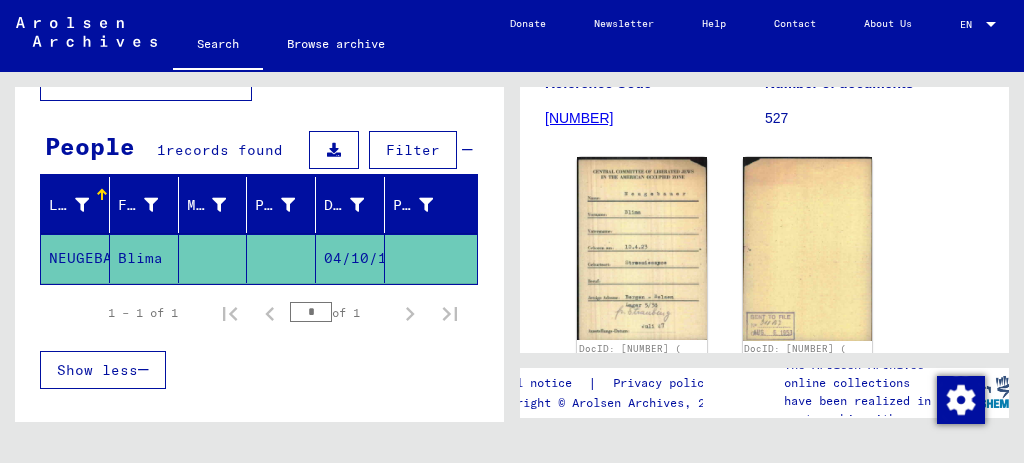 scroll, scrollTop: 0, scrollLeft: 0, axis: both 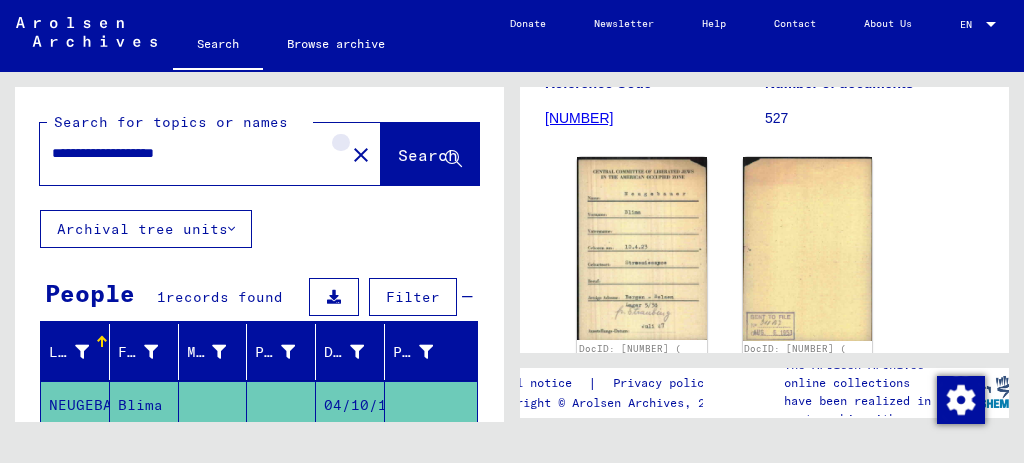 click on "close" 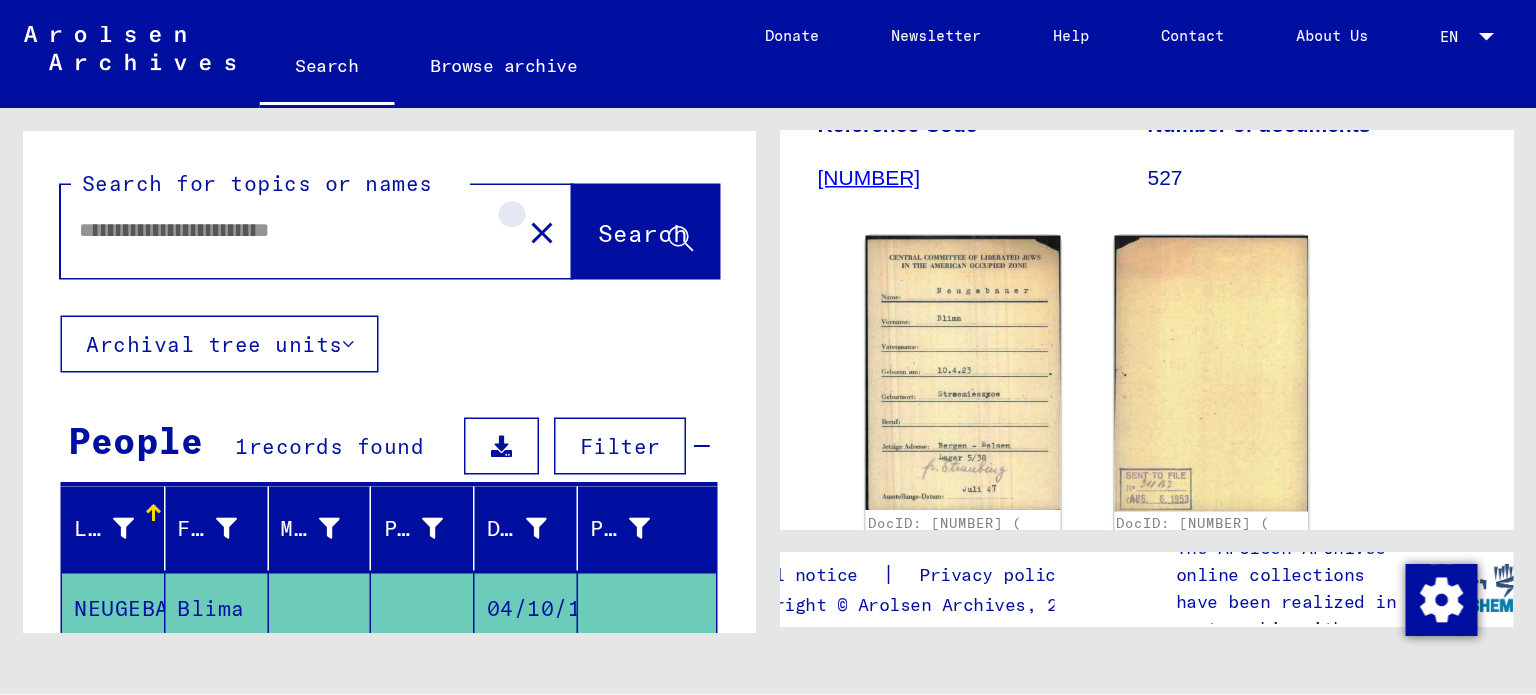 scroll, scrollTop: 0, scrollLeft: 0, axis: both 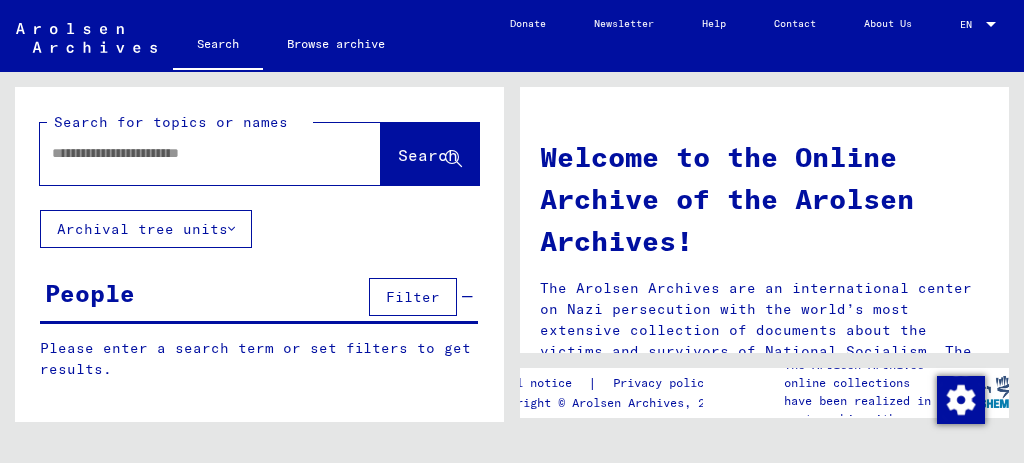 click at bounding box center [186, 153] 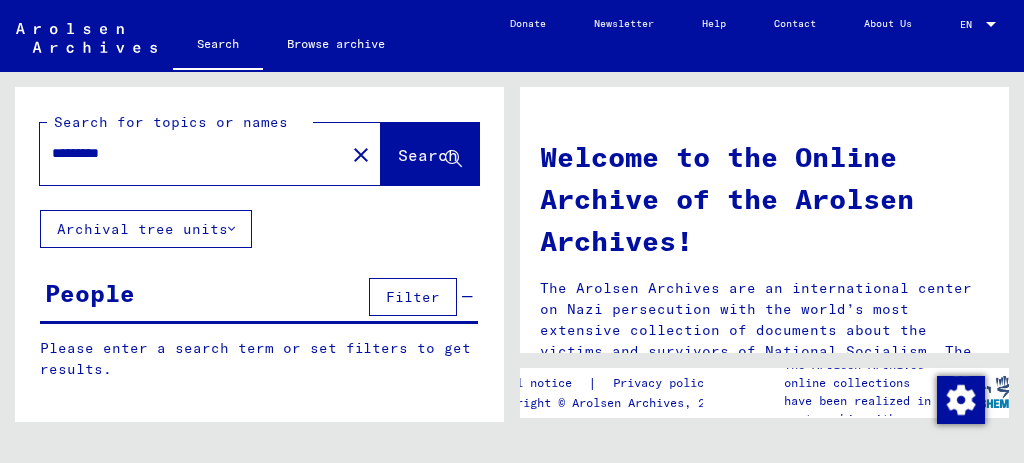type on "*********" 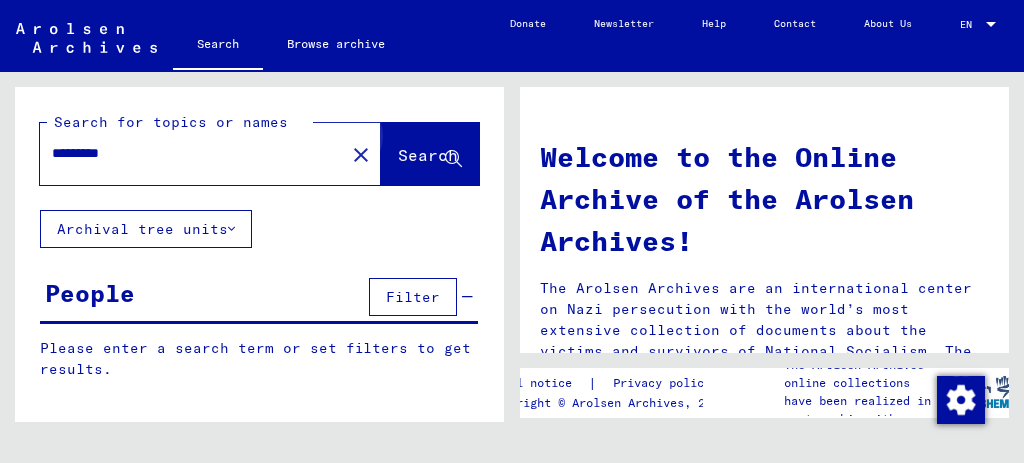 click on "Search" 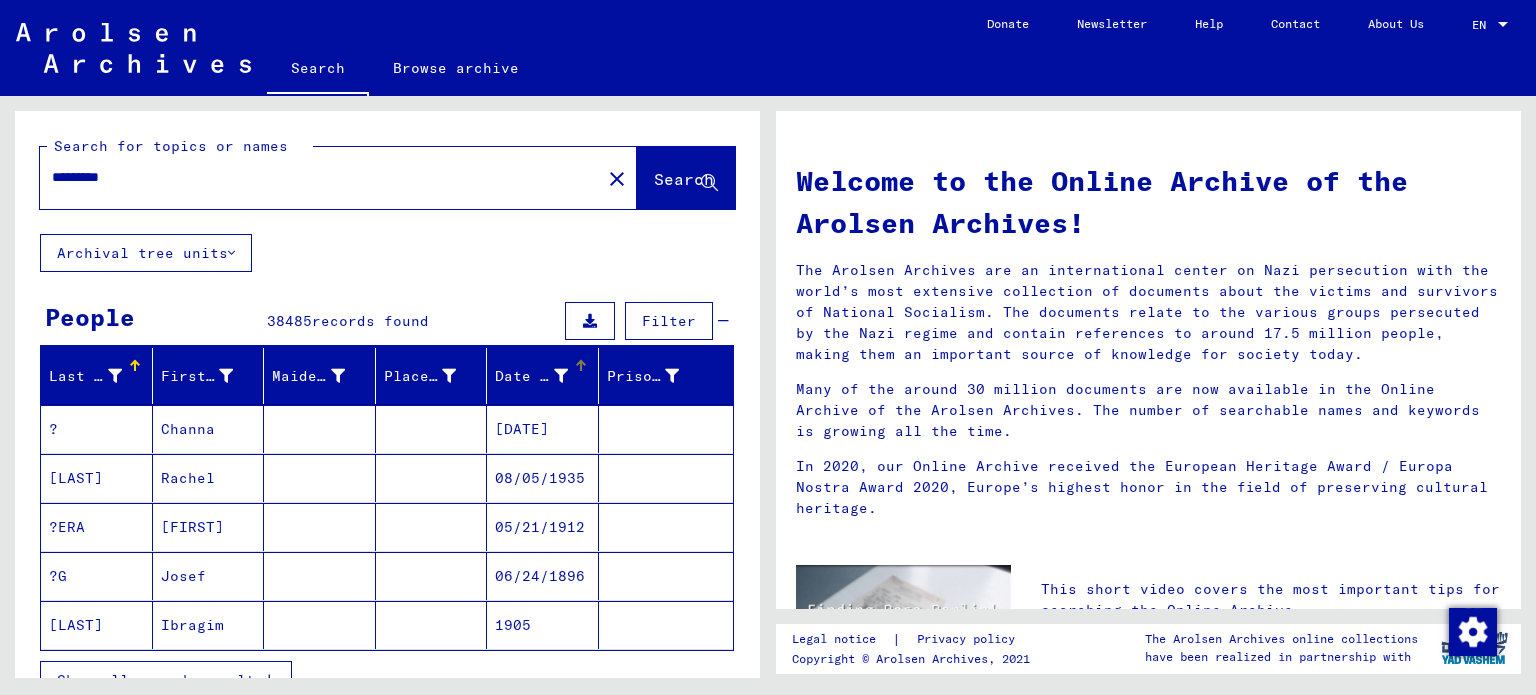 scroll, scrollTop: 200, scrollLeft: 0, axis: vertical 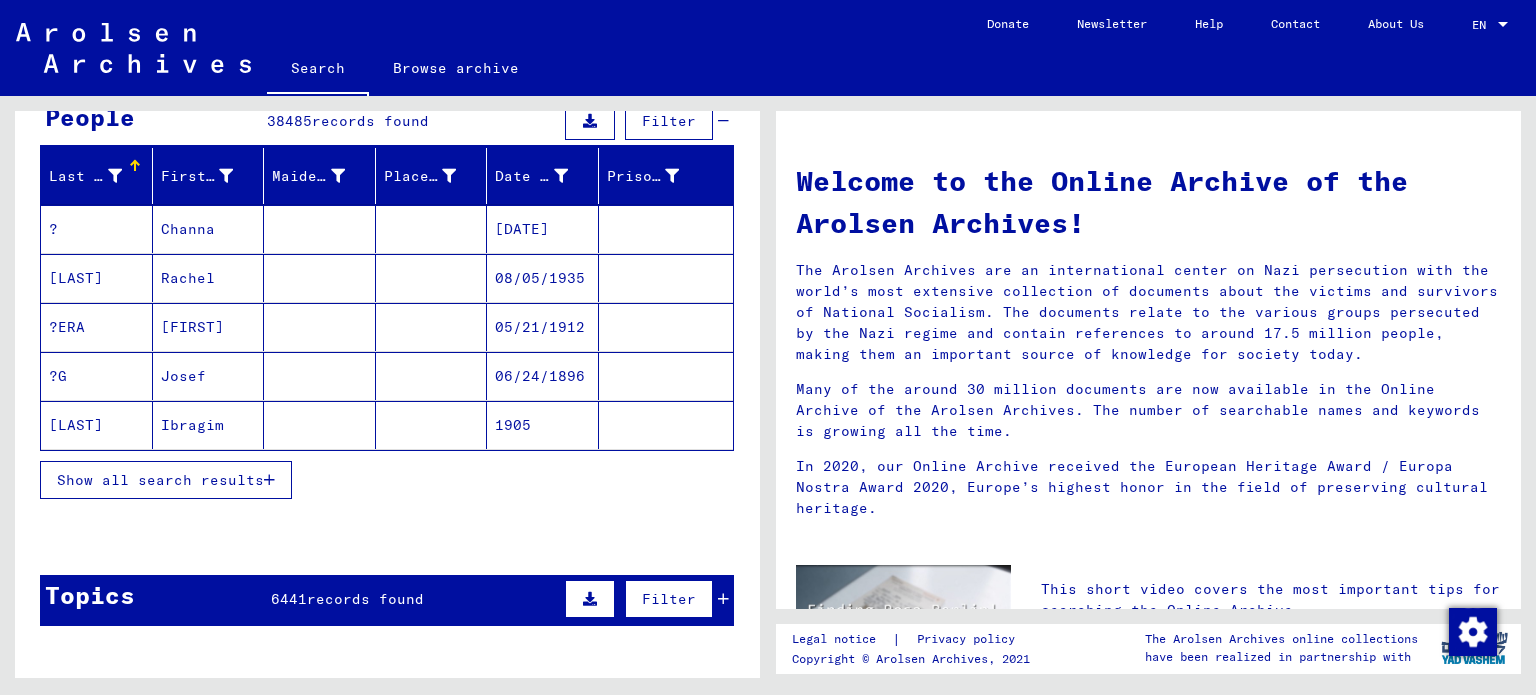 click on "Josef" at bounding box center (209, 425) 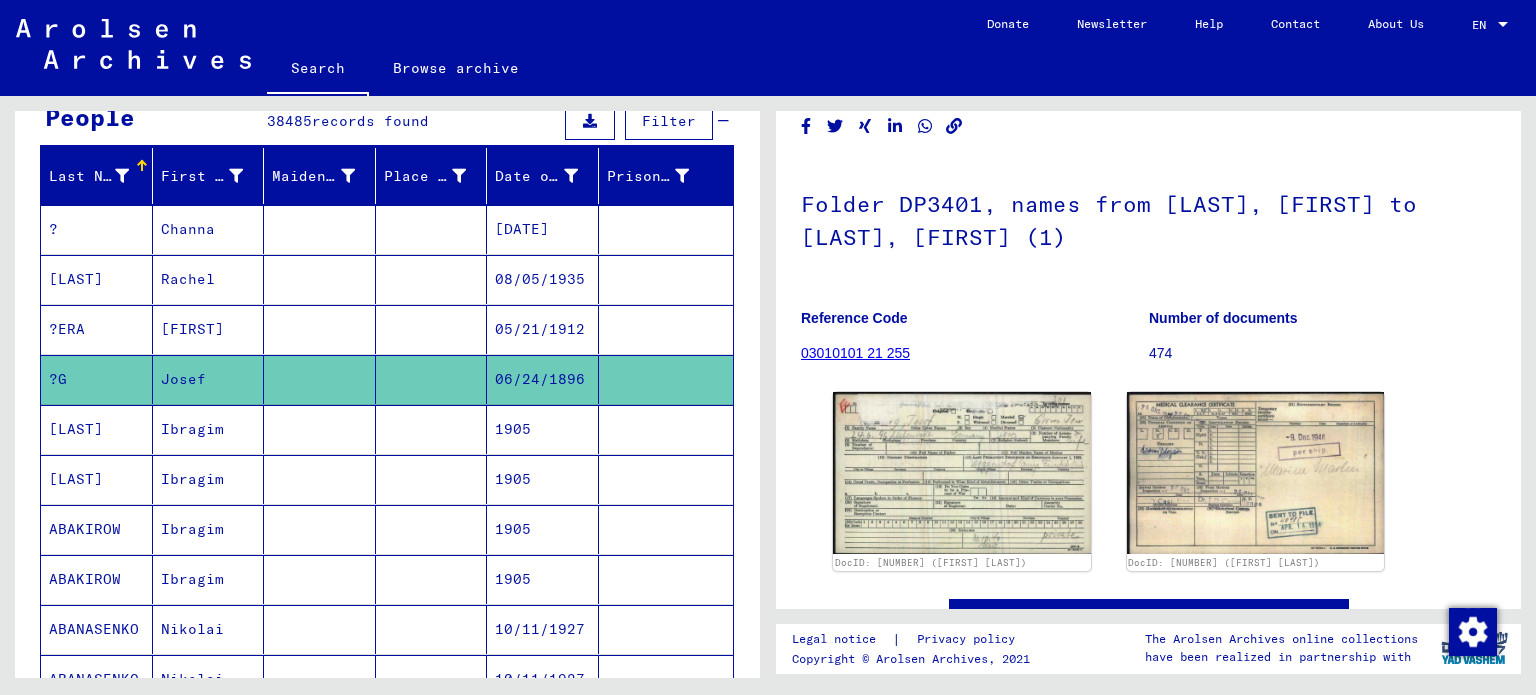 scroll, scrollTop: 100, scrollLeft: 0, axis: vertical 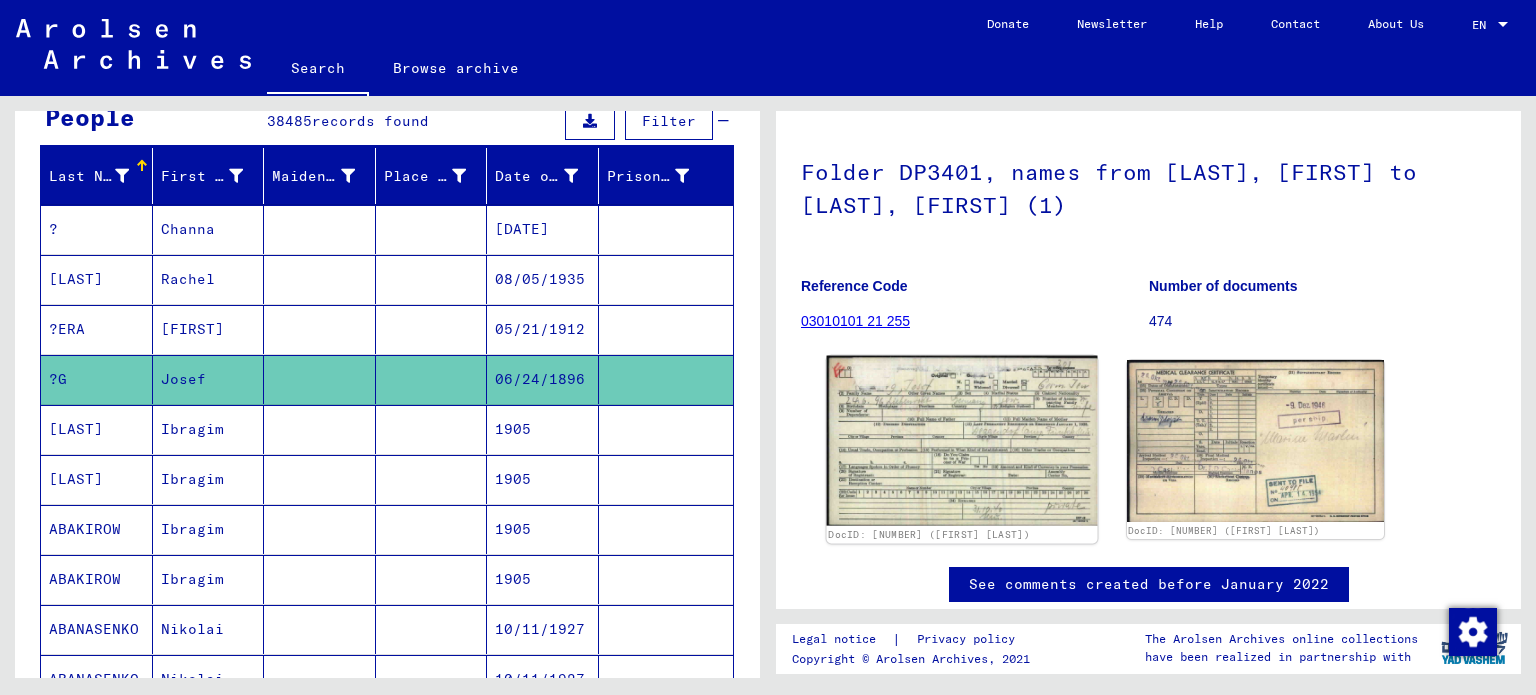 click 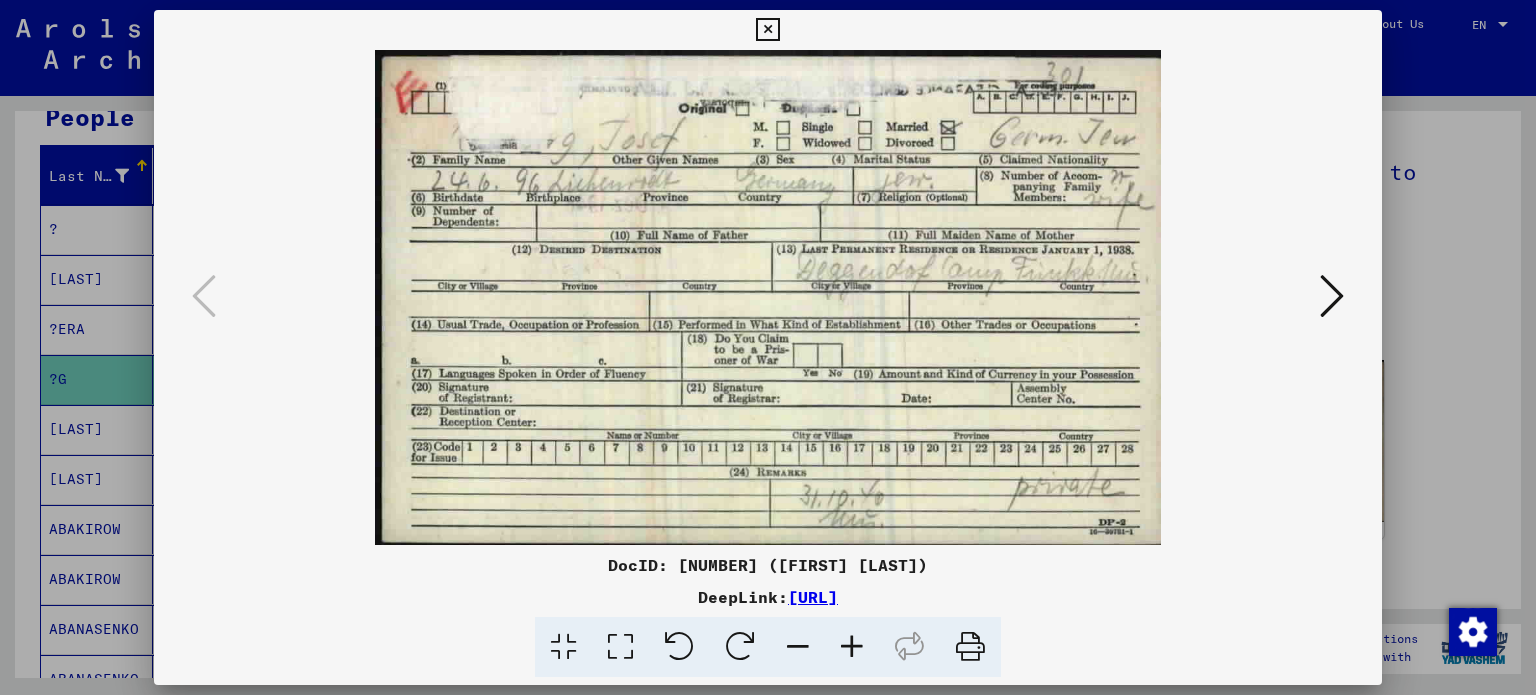 click at bounding box center [1332, 296] 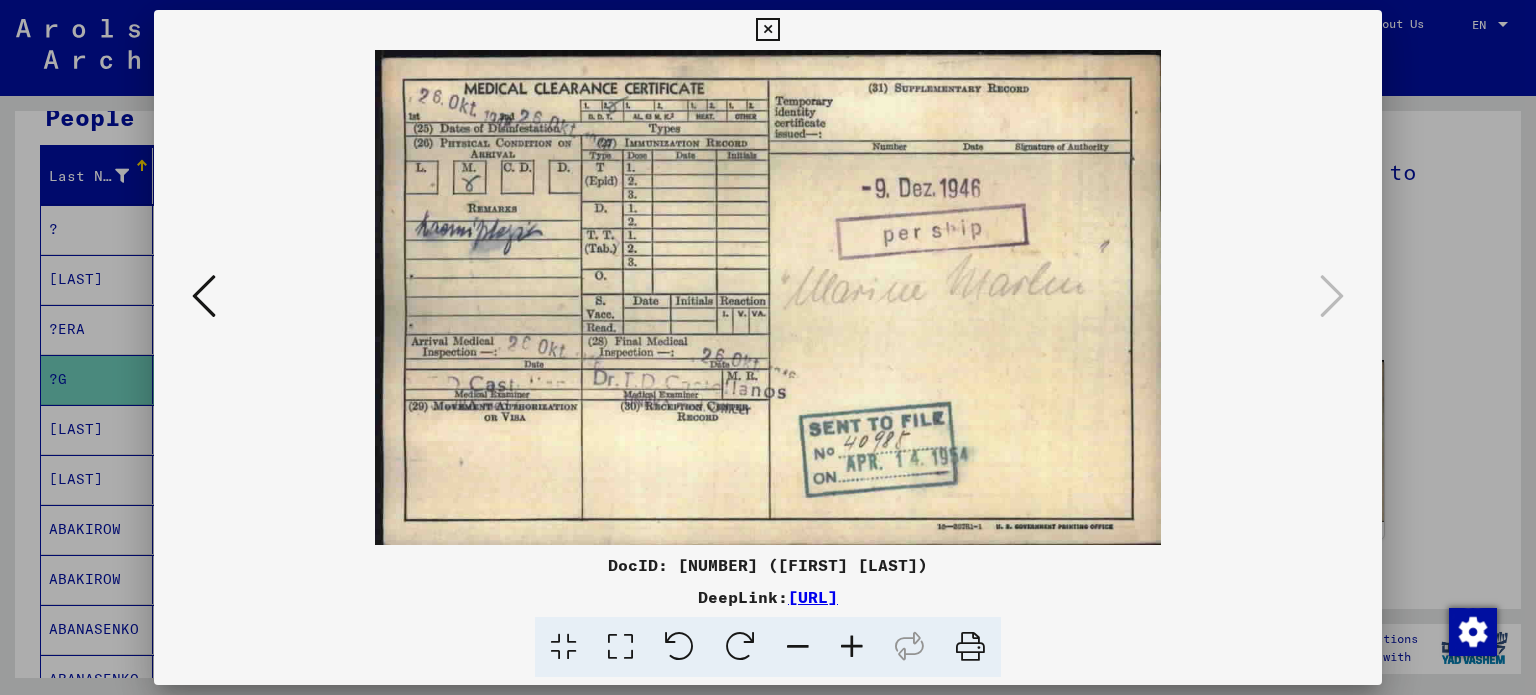 click at bounding box center (767, 30) 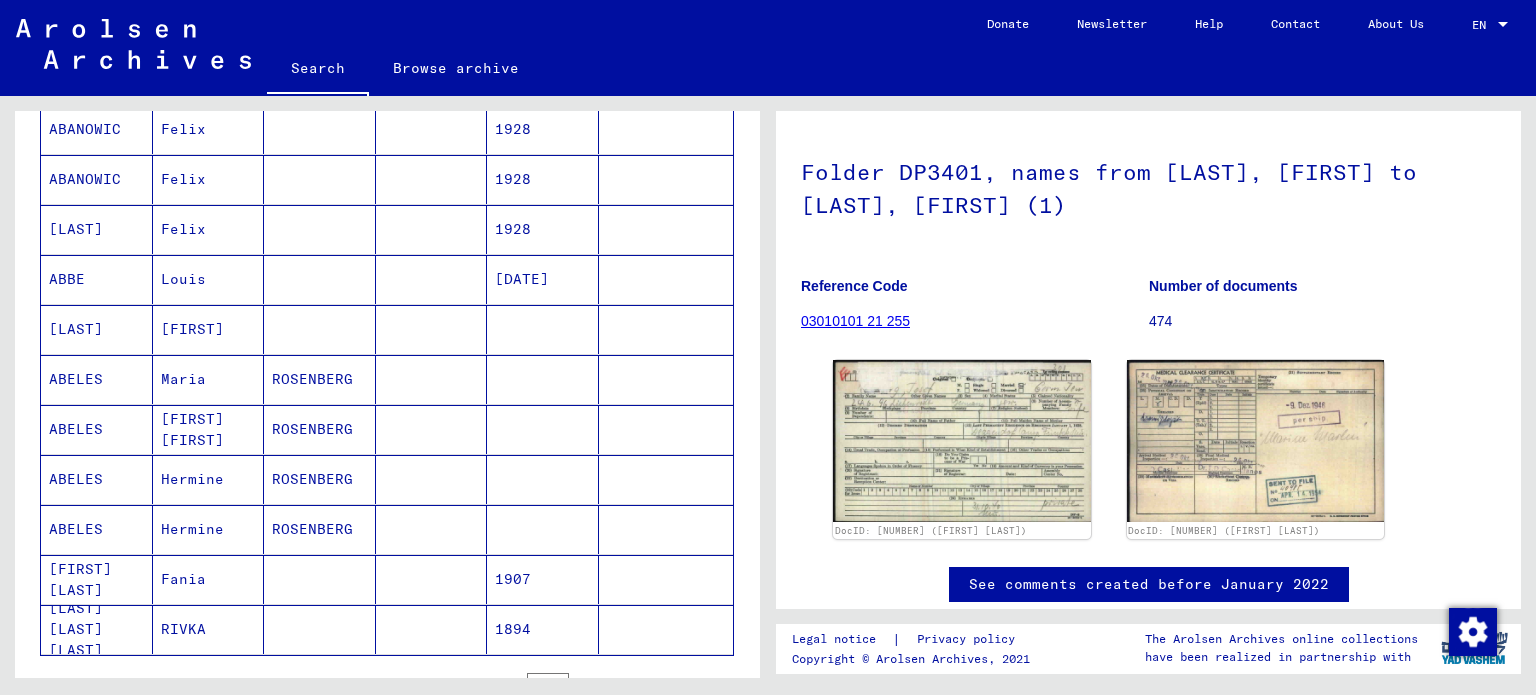 scroll, scrollTop: 1100, scrollLeft: 0, axis: vertical 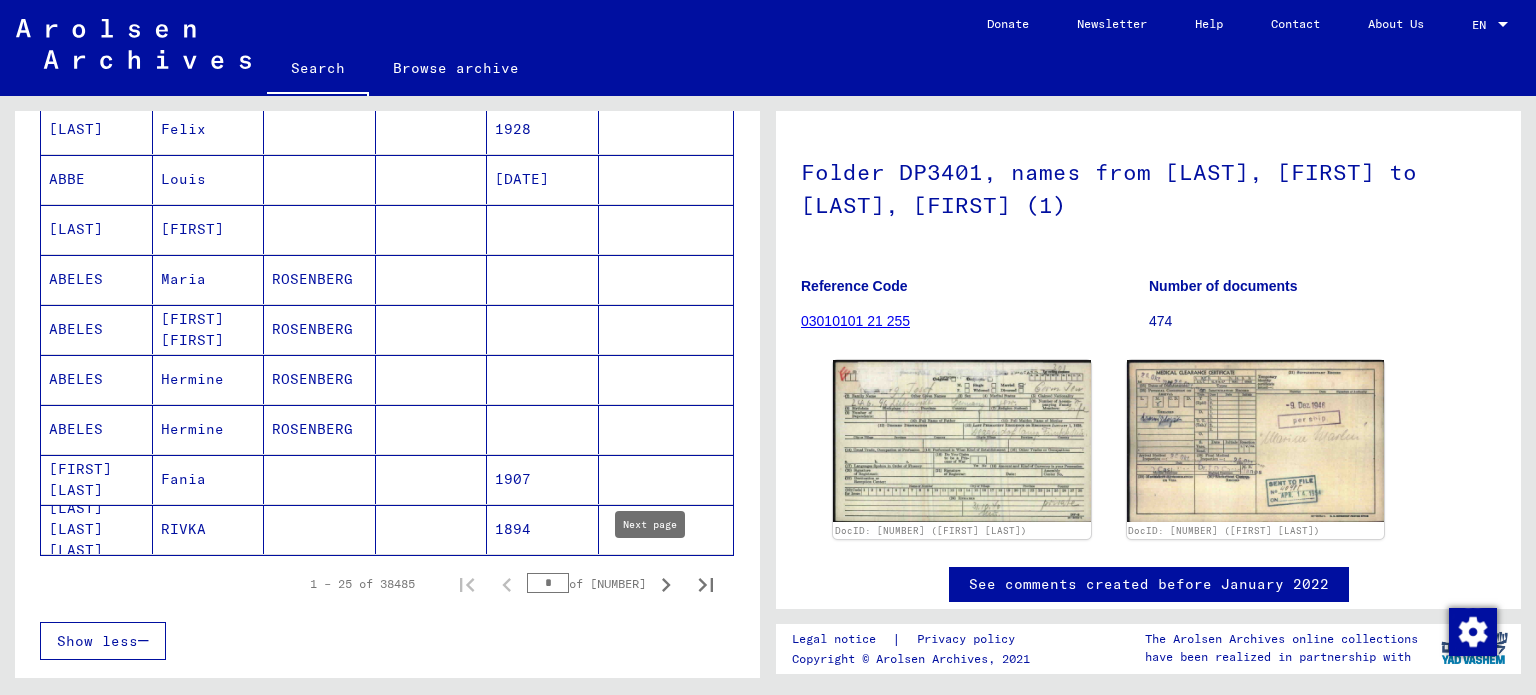 click 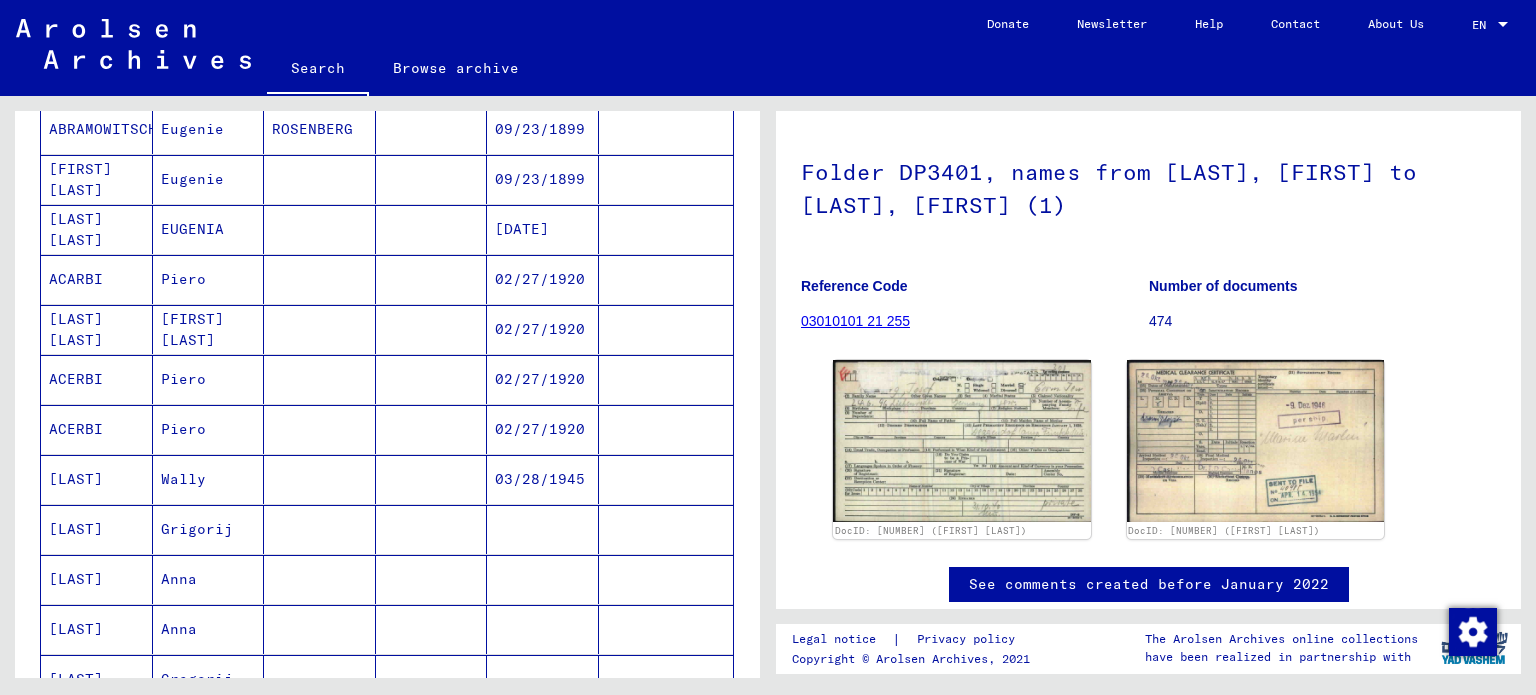 scroll, scrollTop: 1100, scrollLeft: 0, axis: vertical 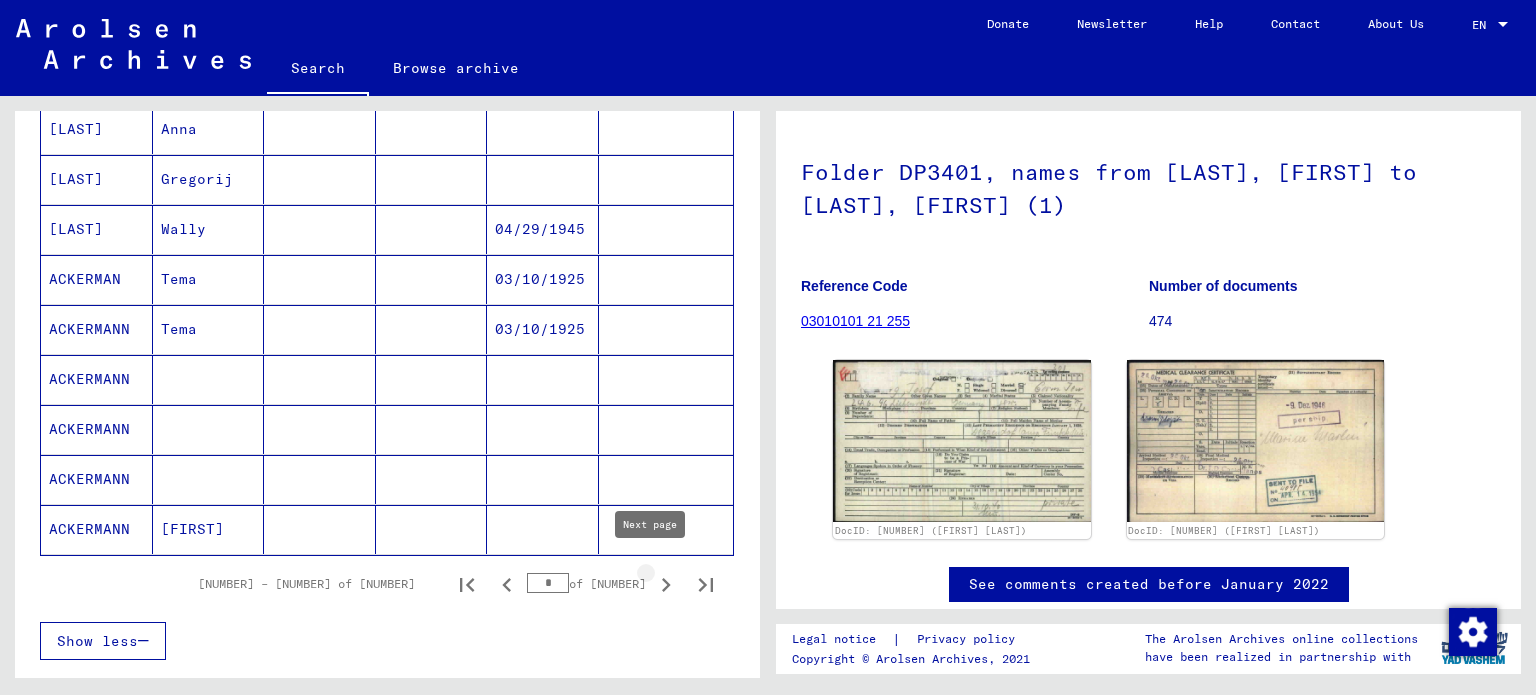 click 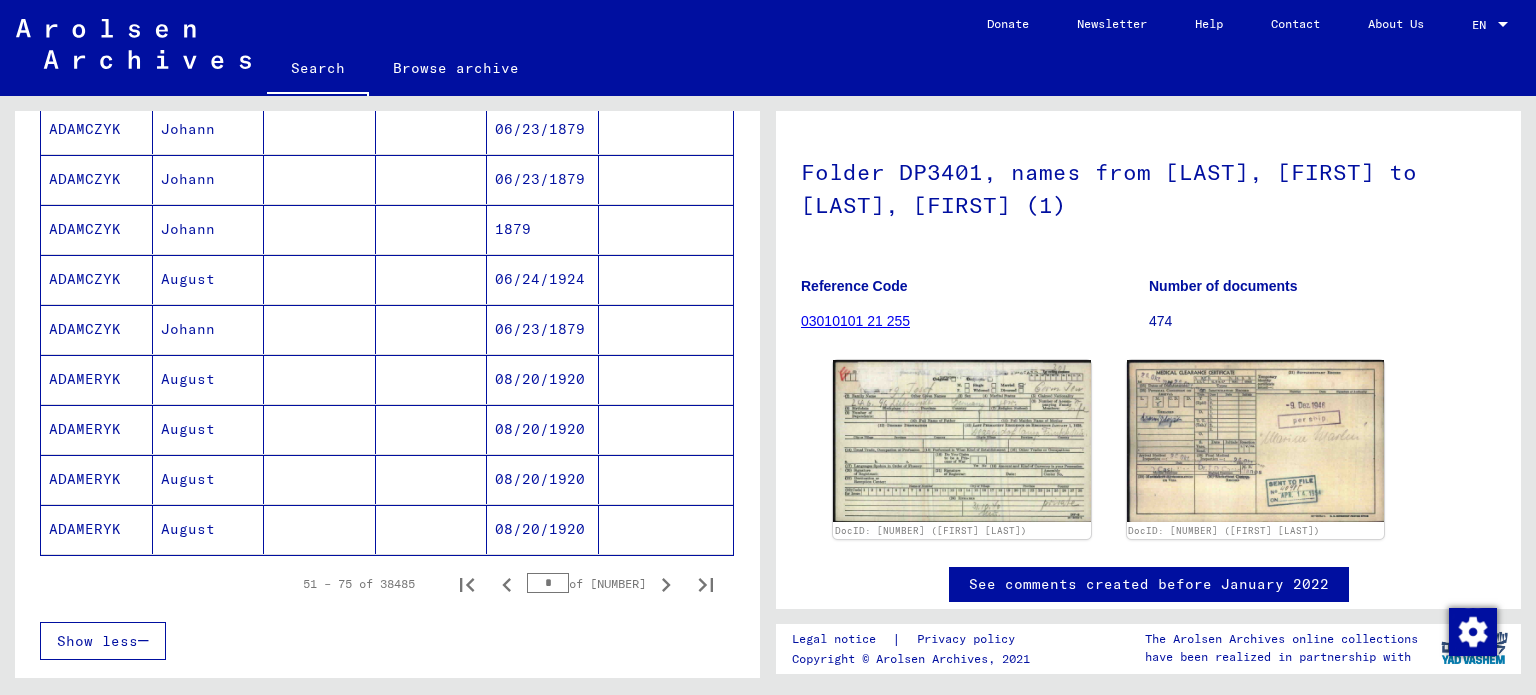 click 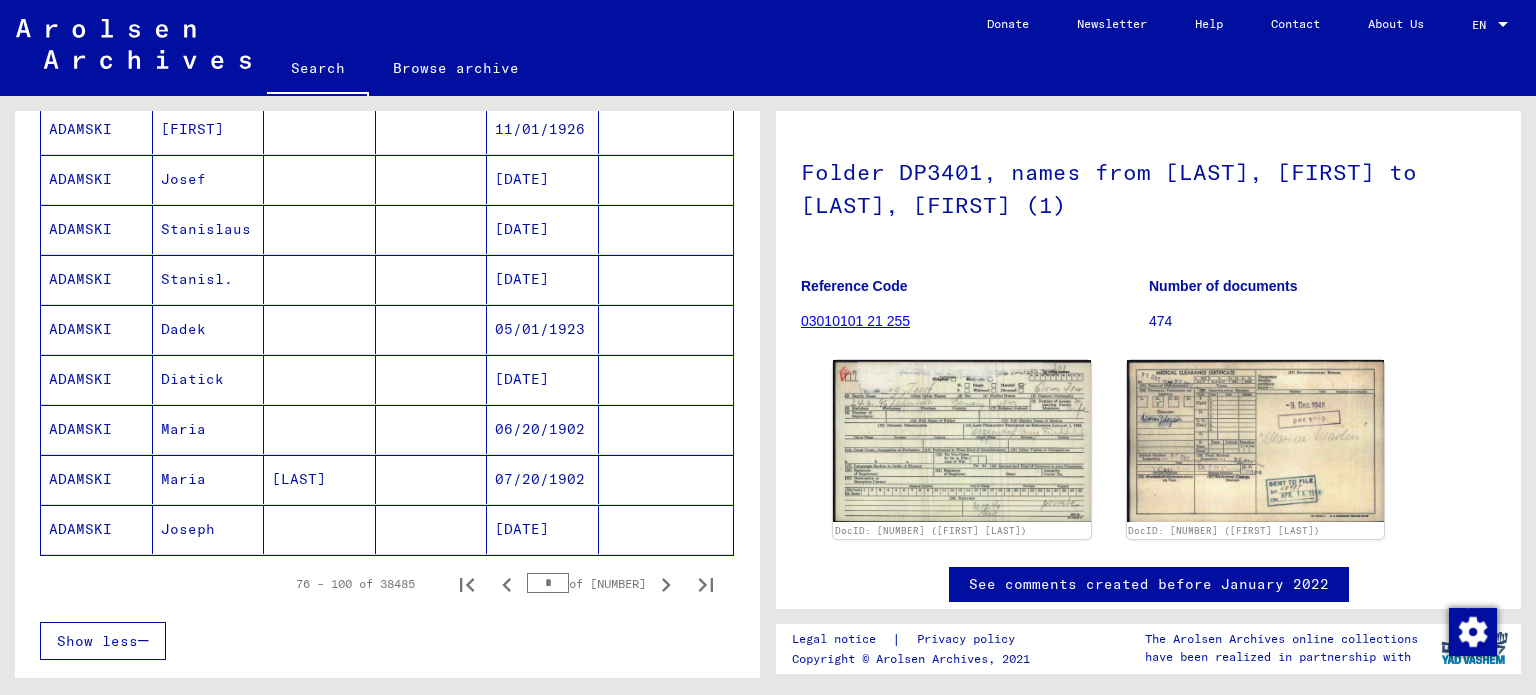 click 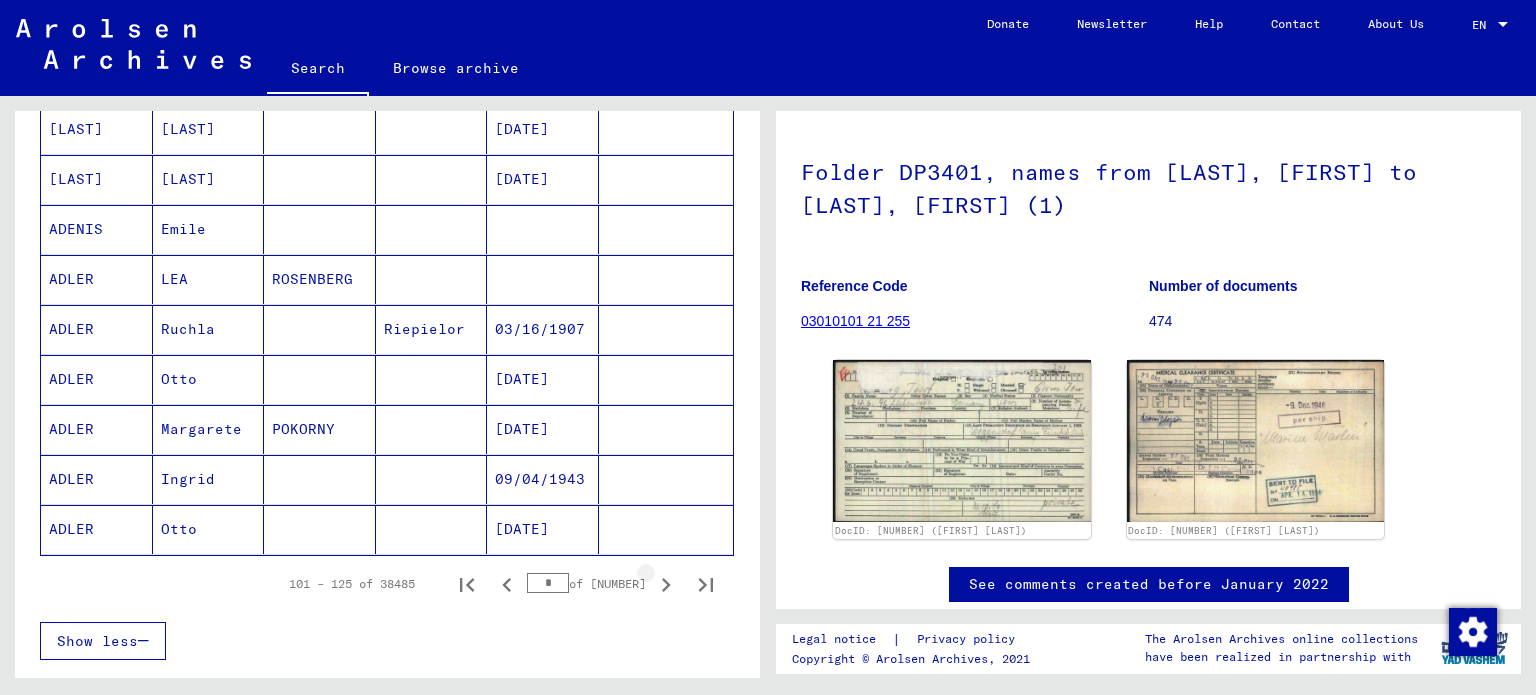 click 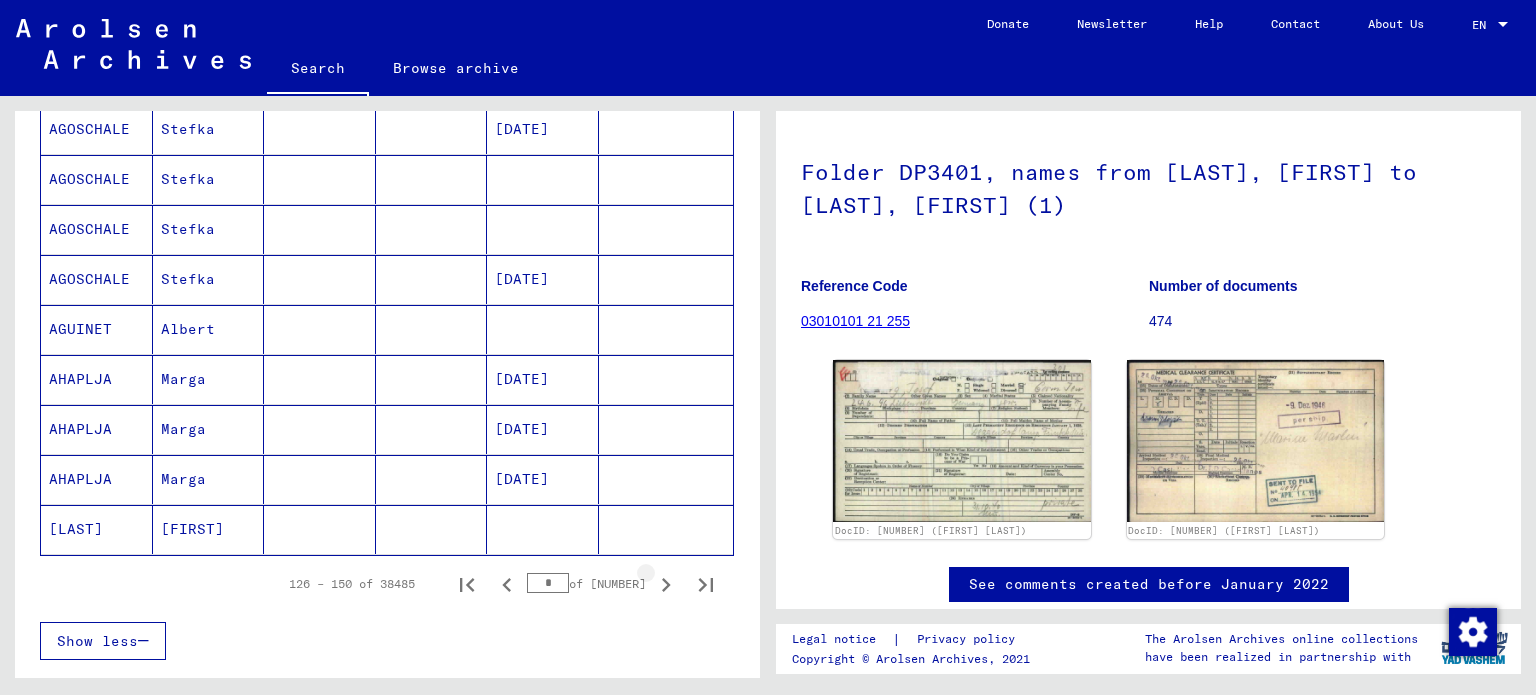 click 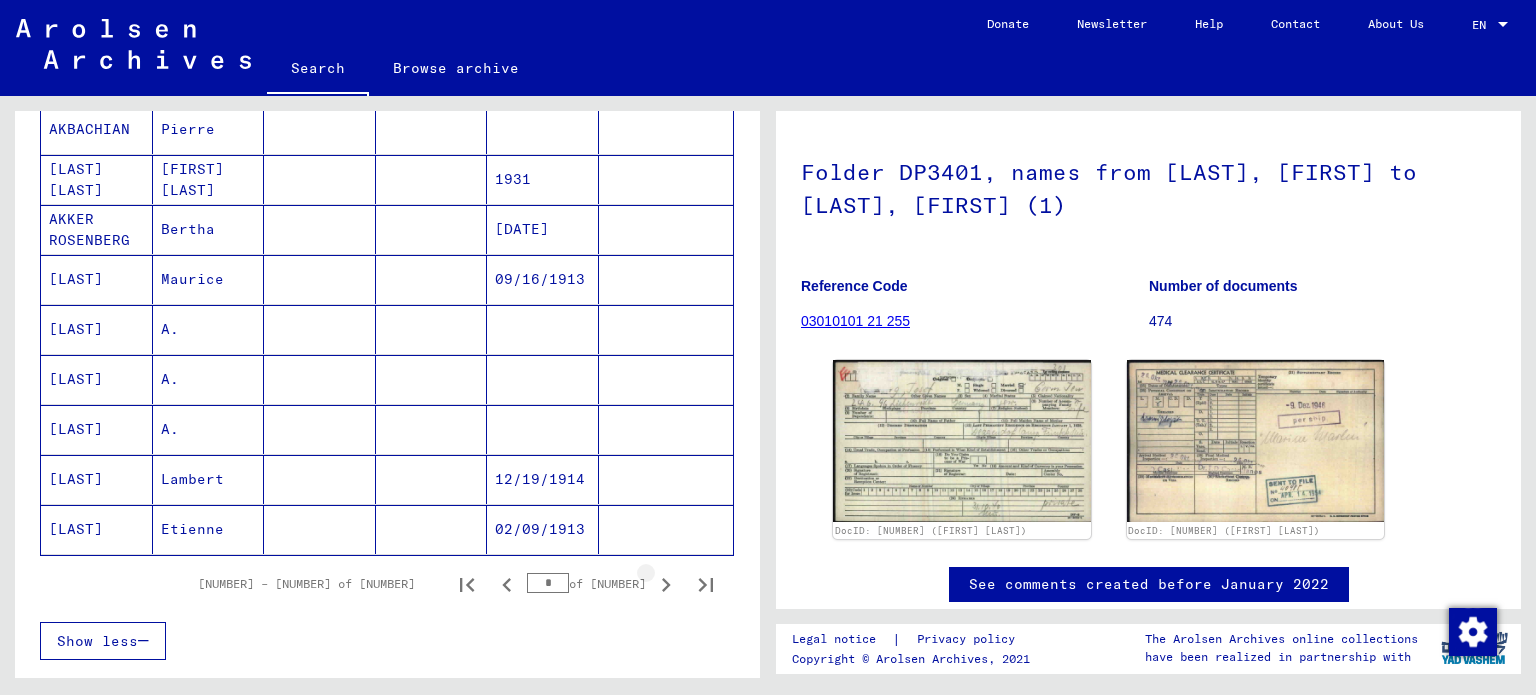 click 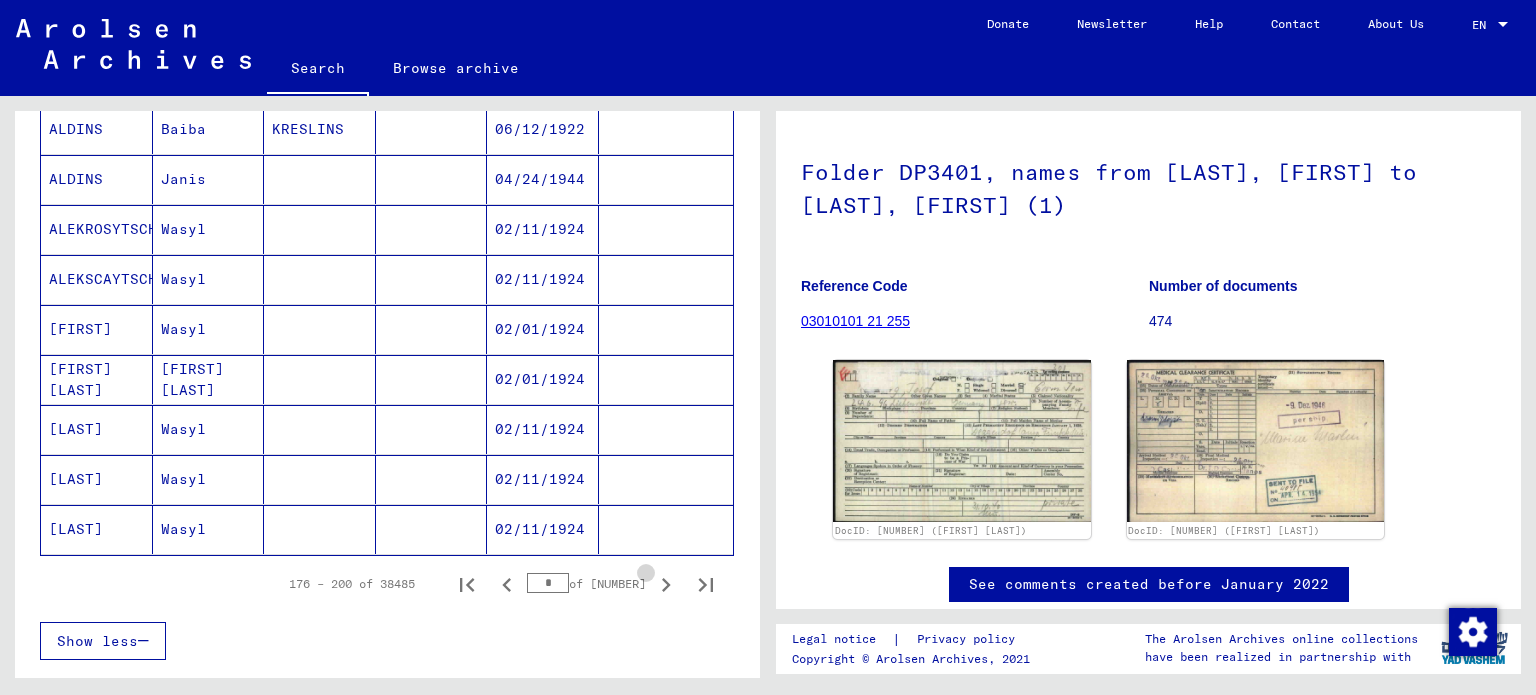 click 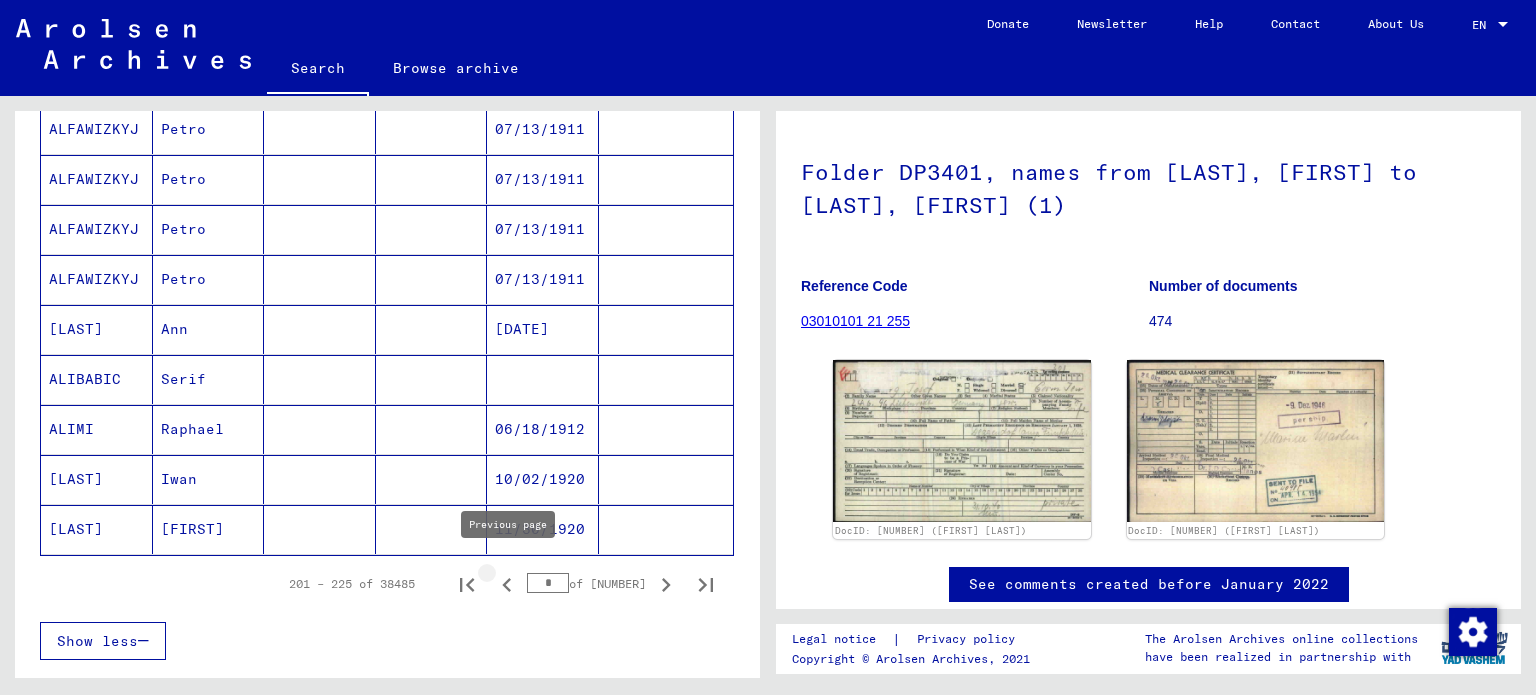 click 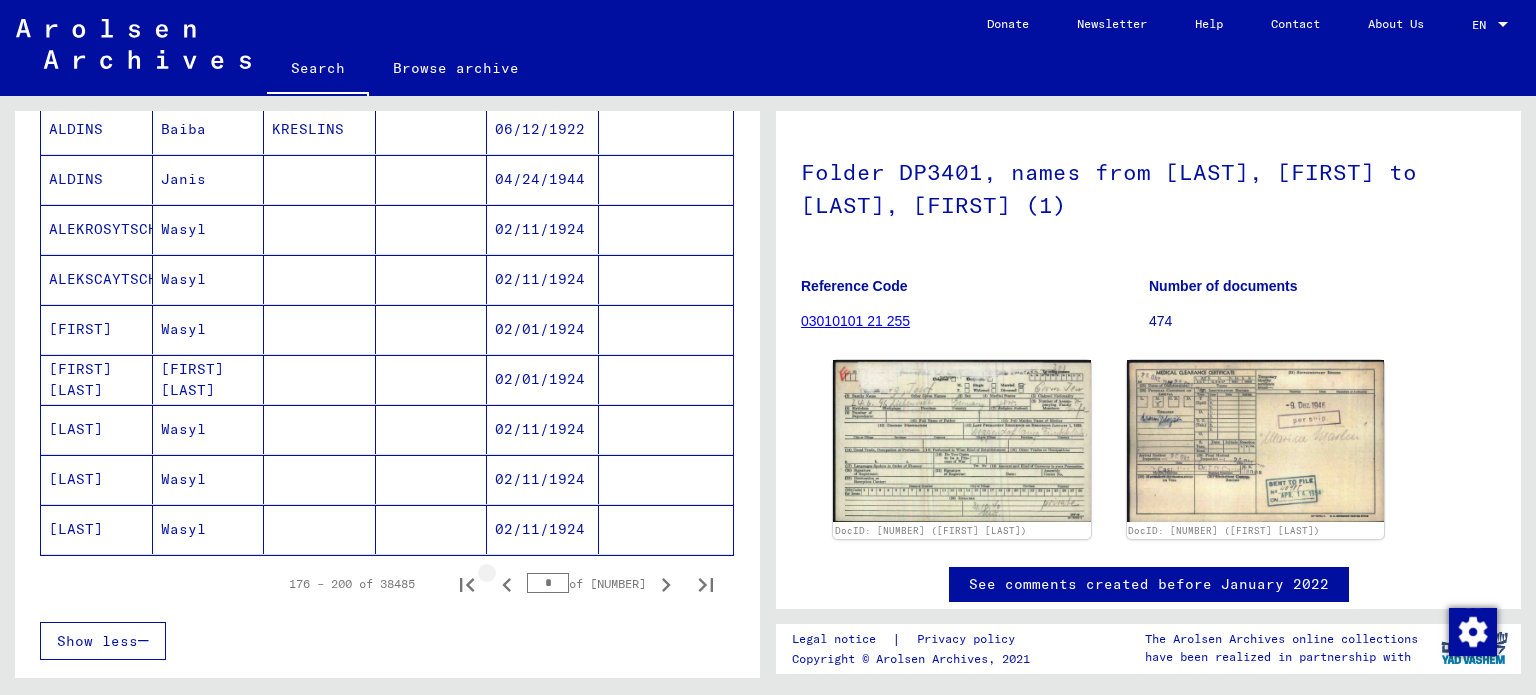 click 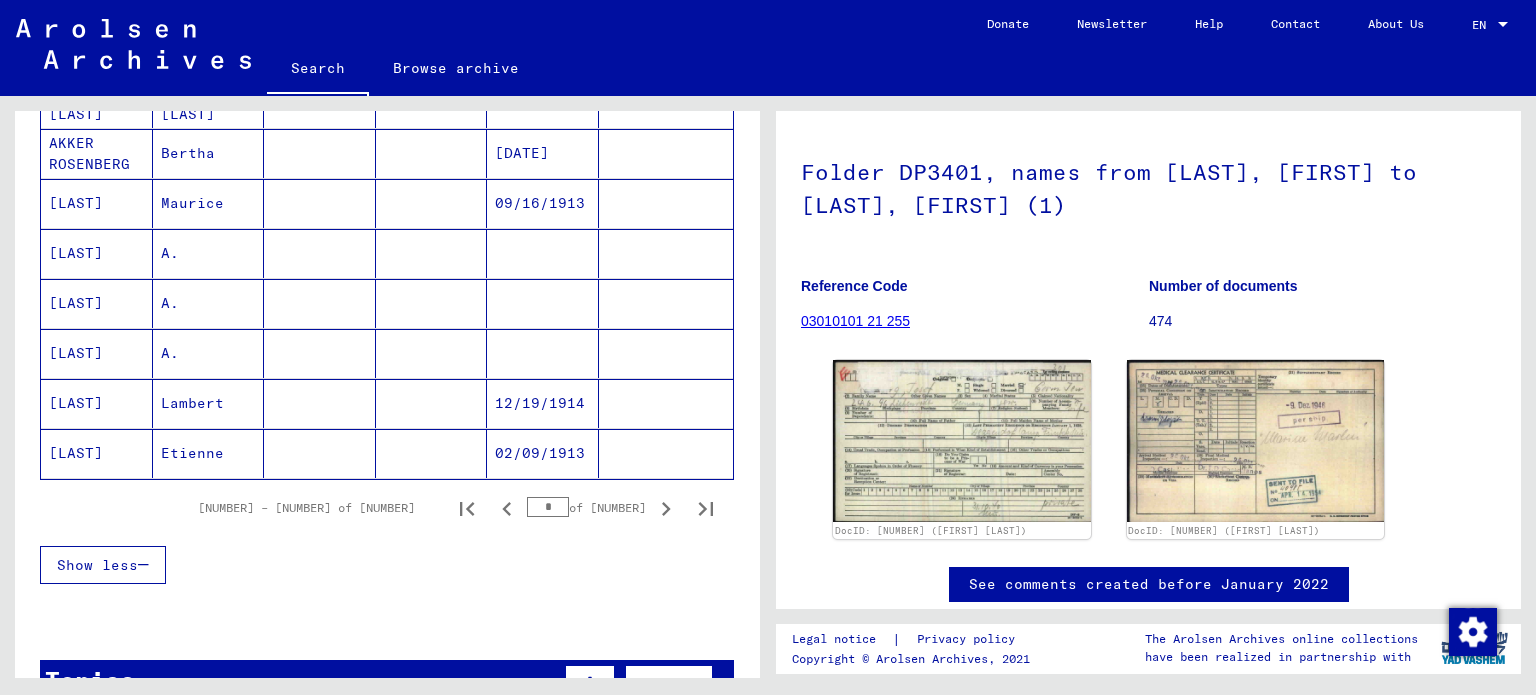 scroll, scrollTop: 1200, scrollLeft: 0, axis: vertical 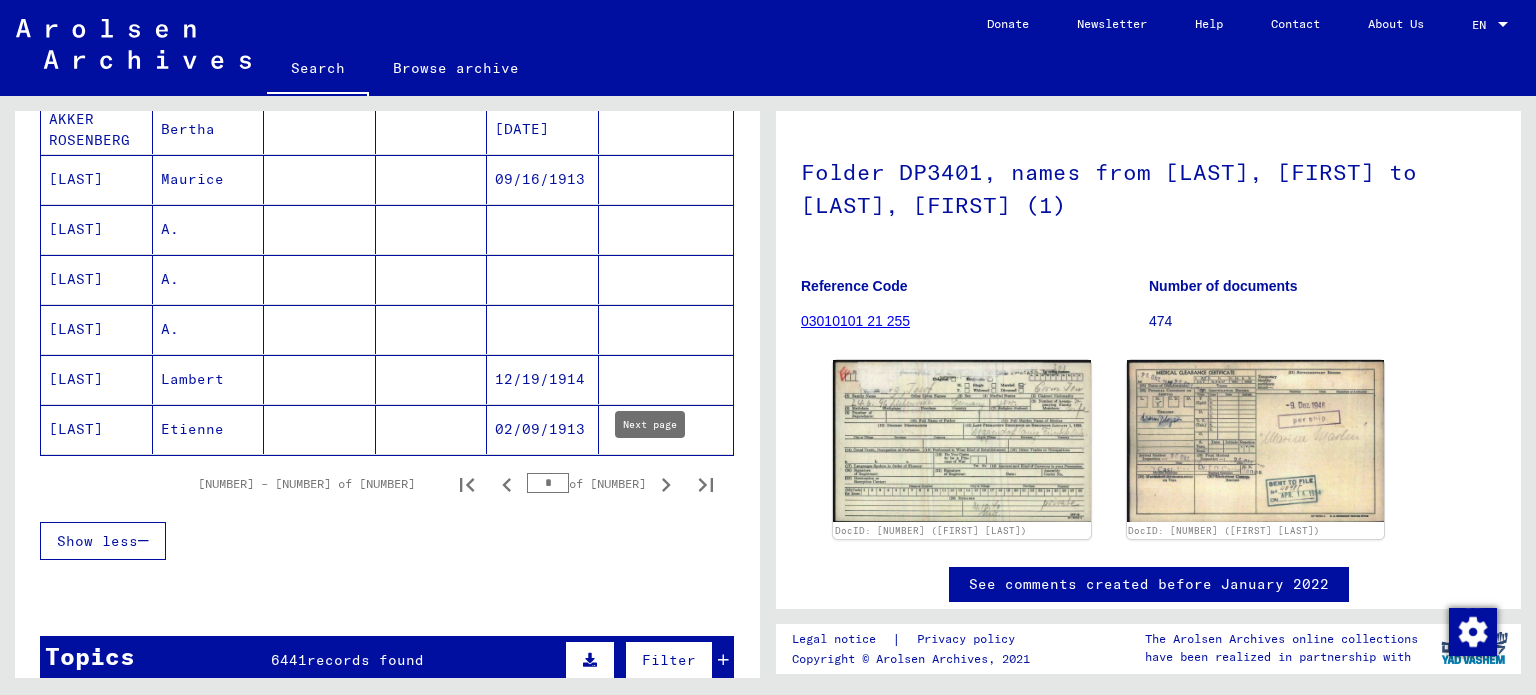 click 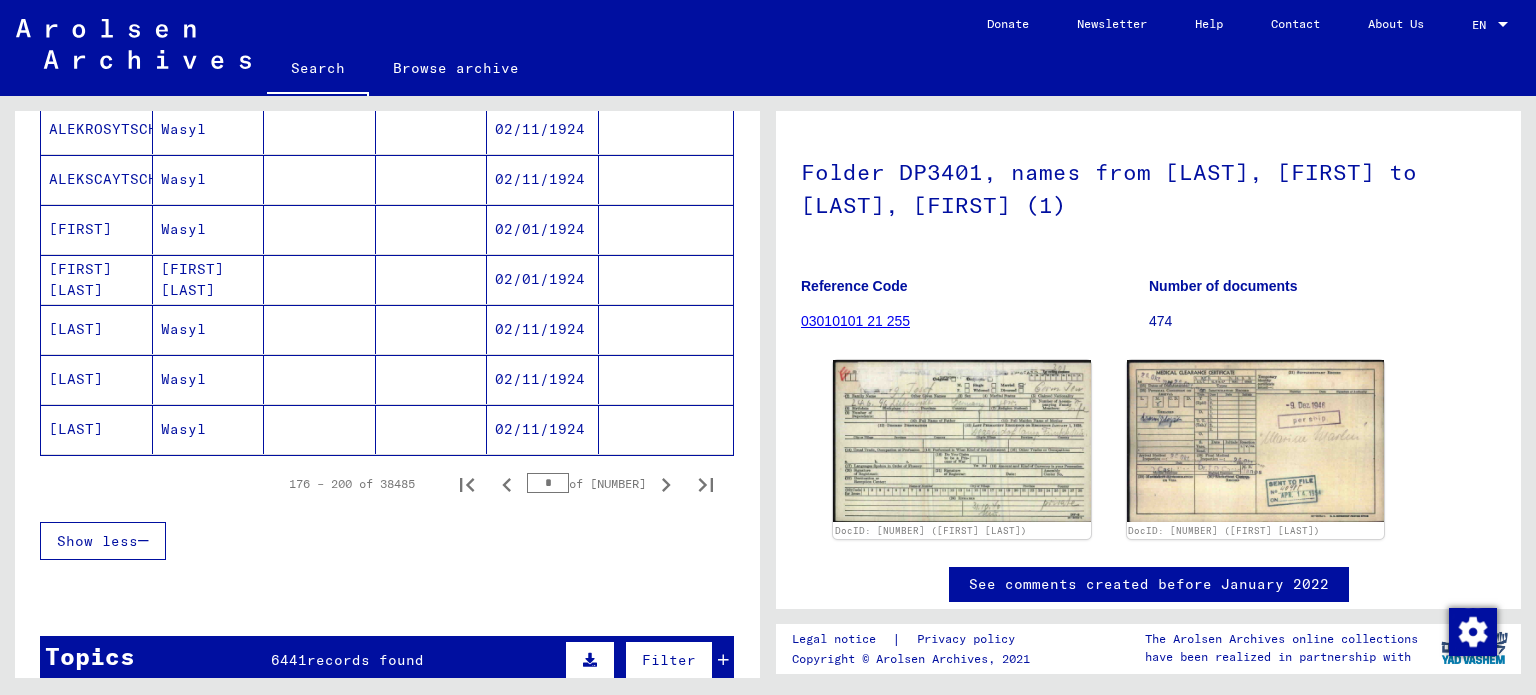 click 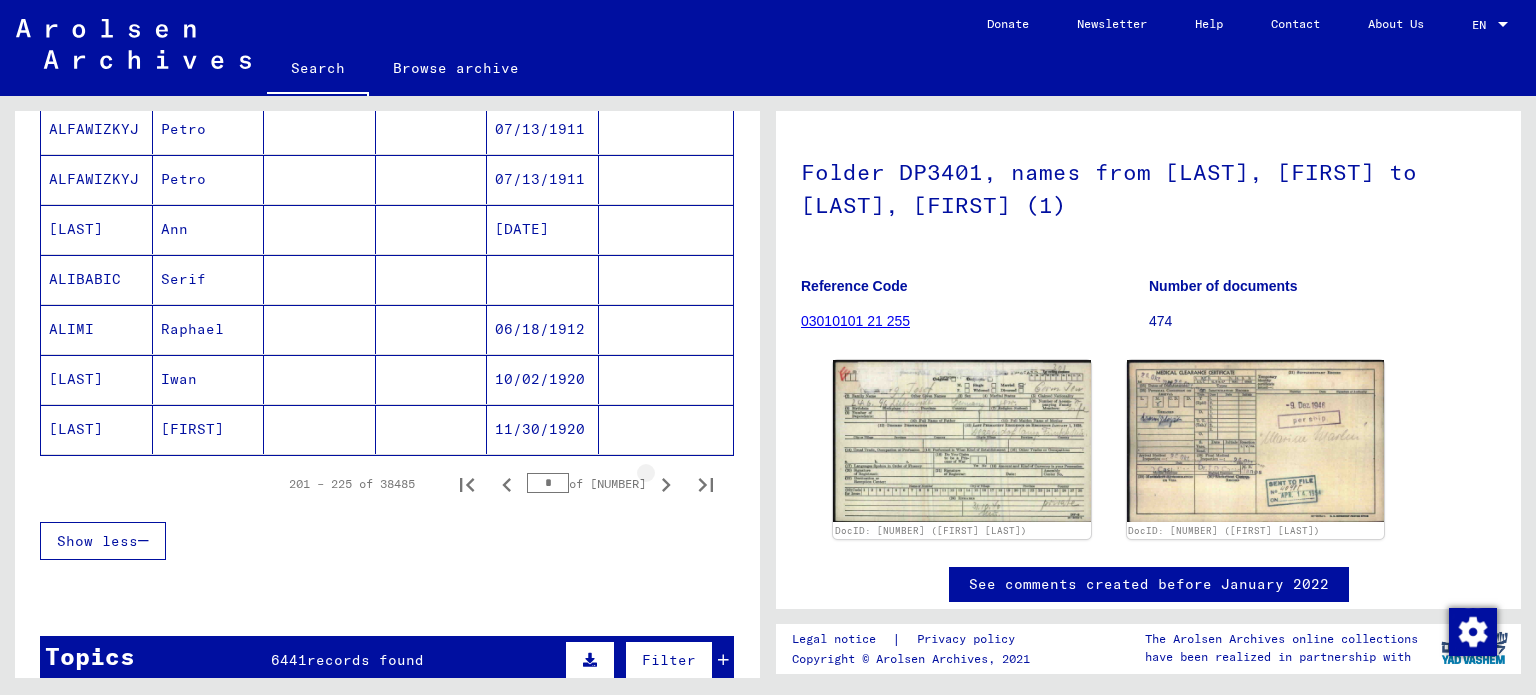 click 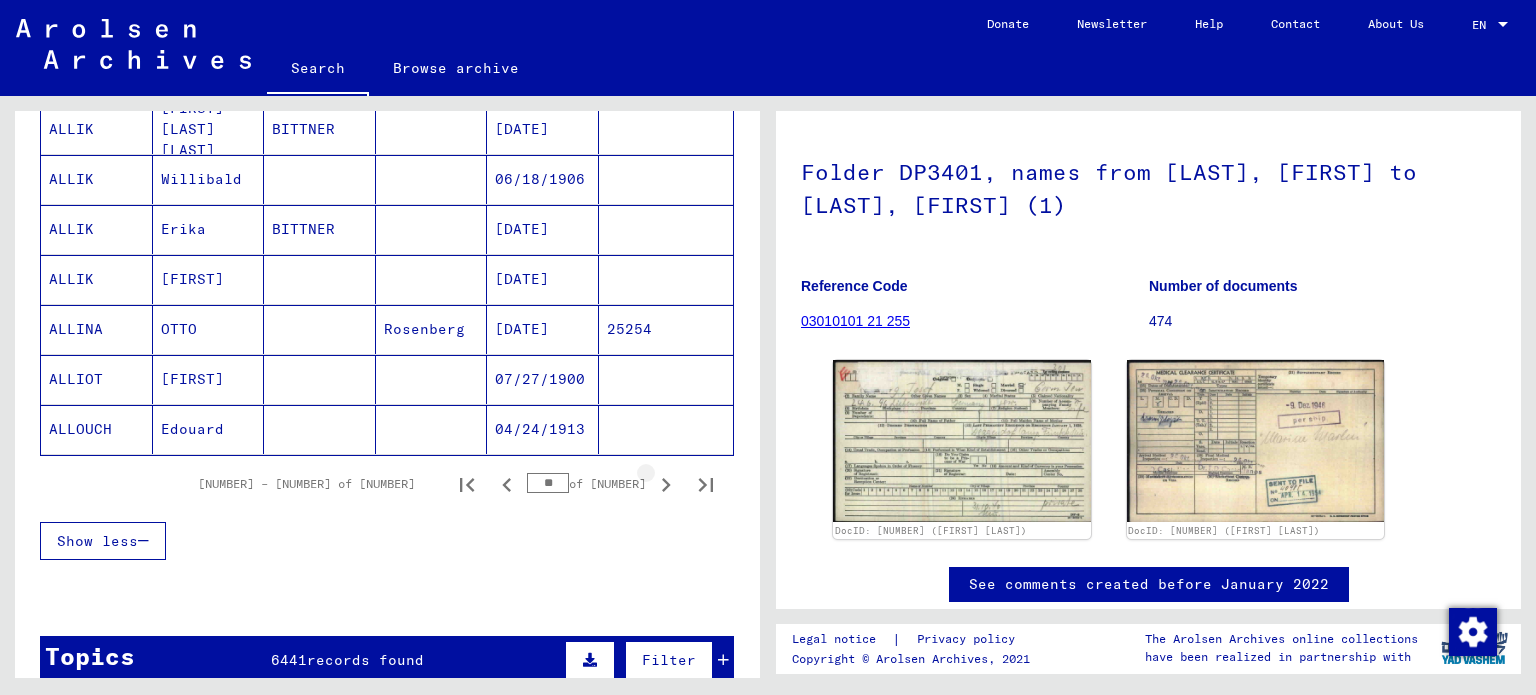 click 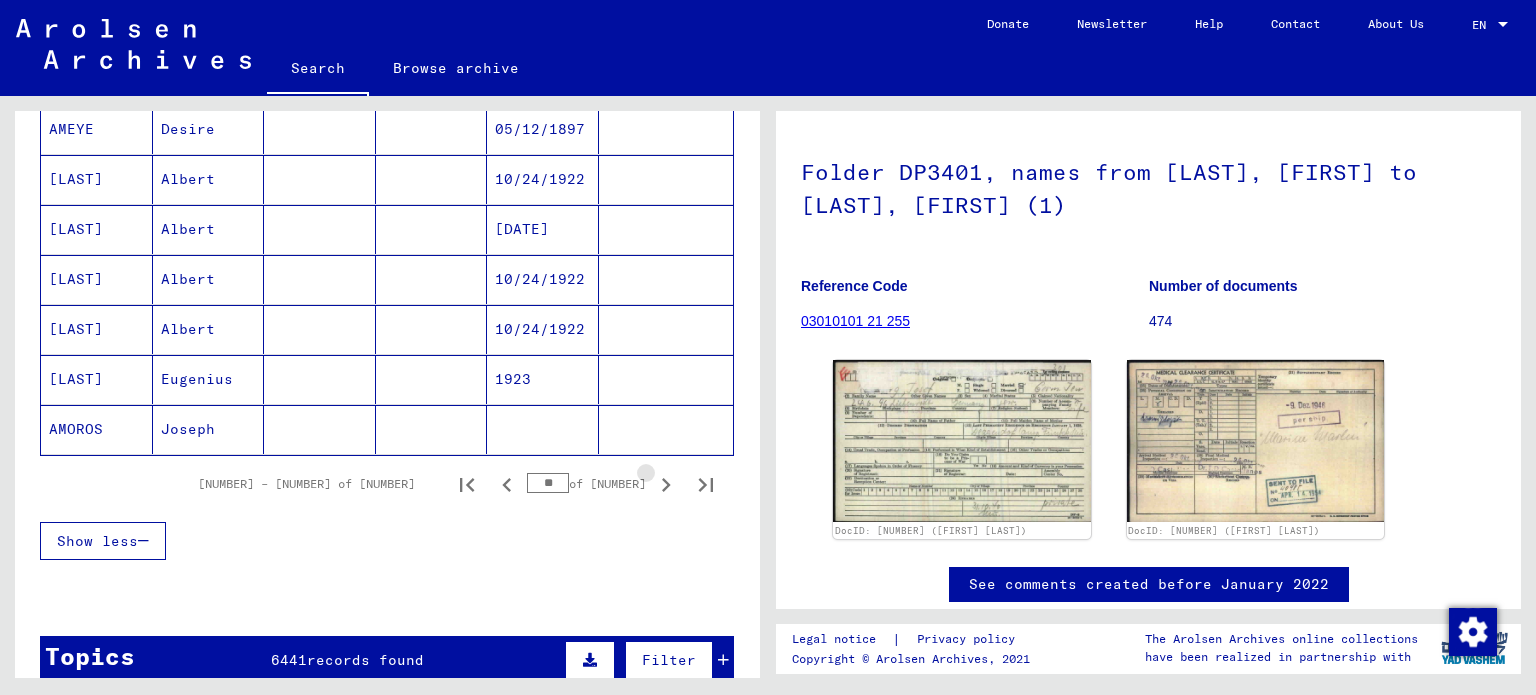 click 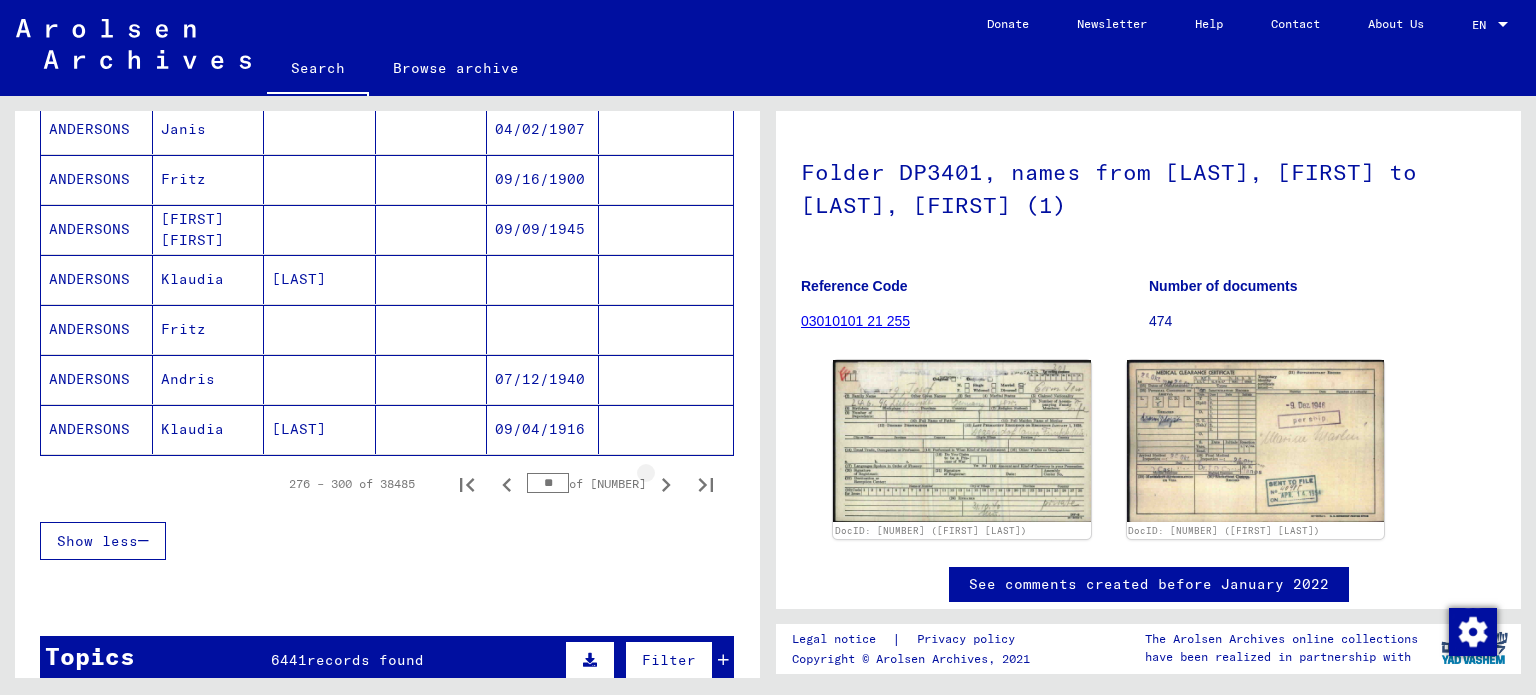 click 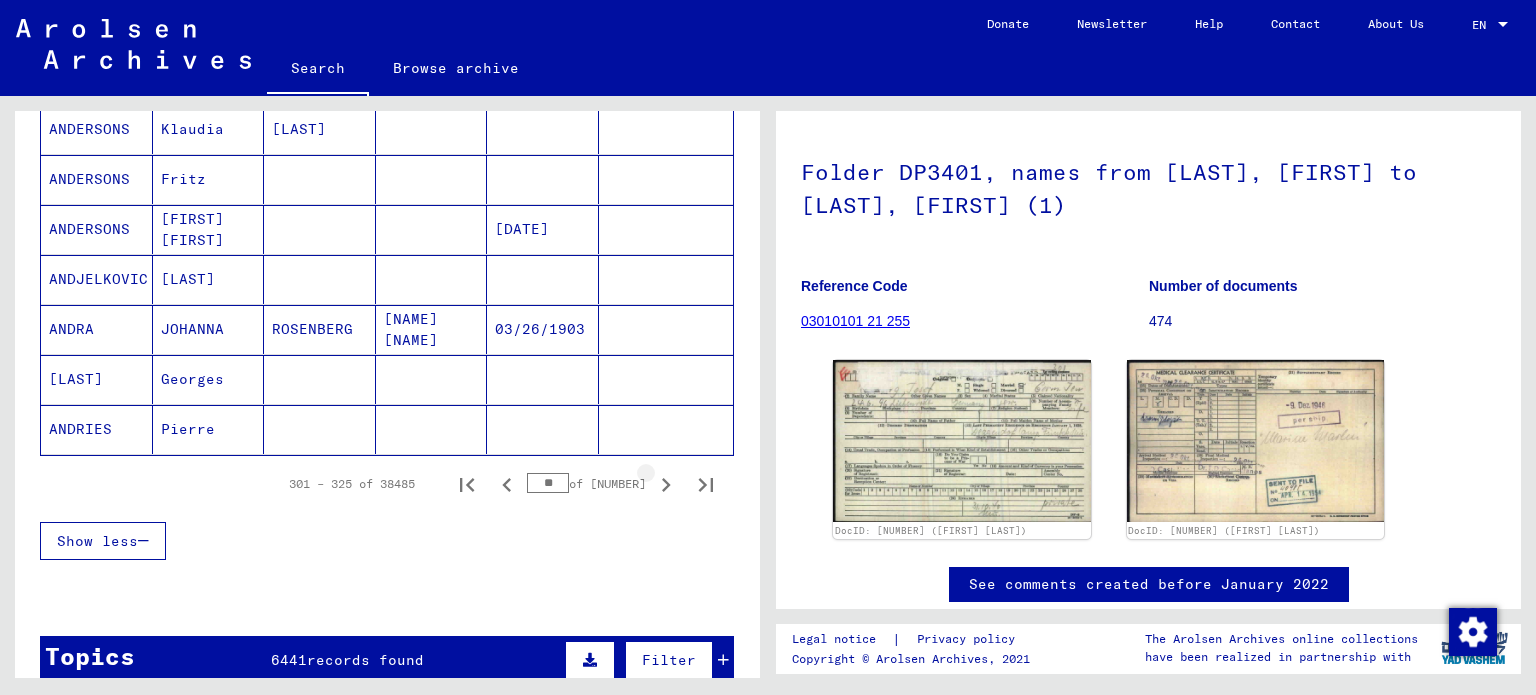 click 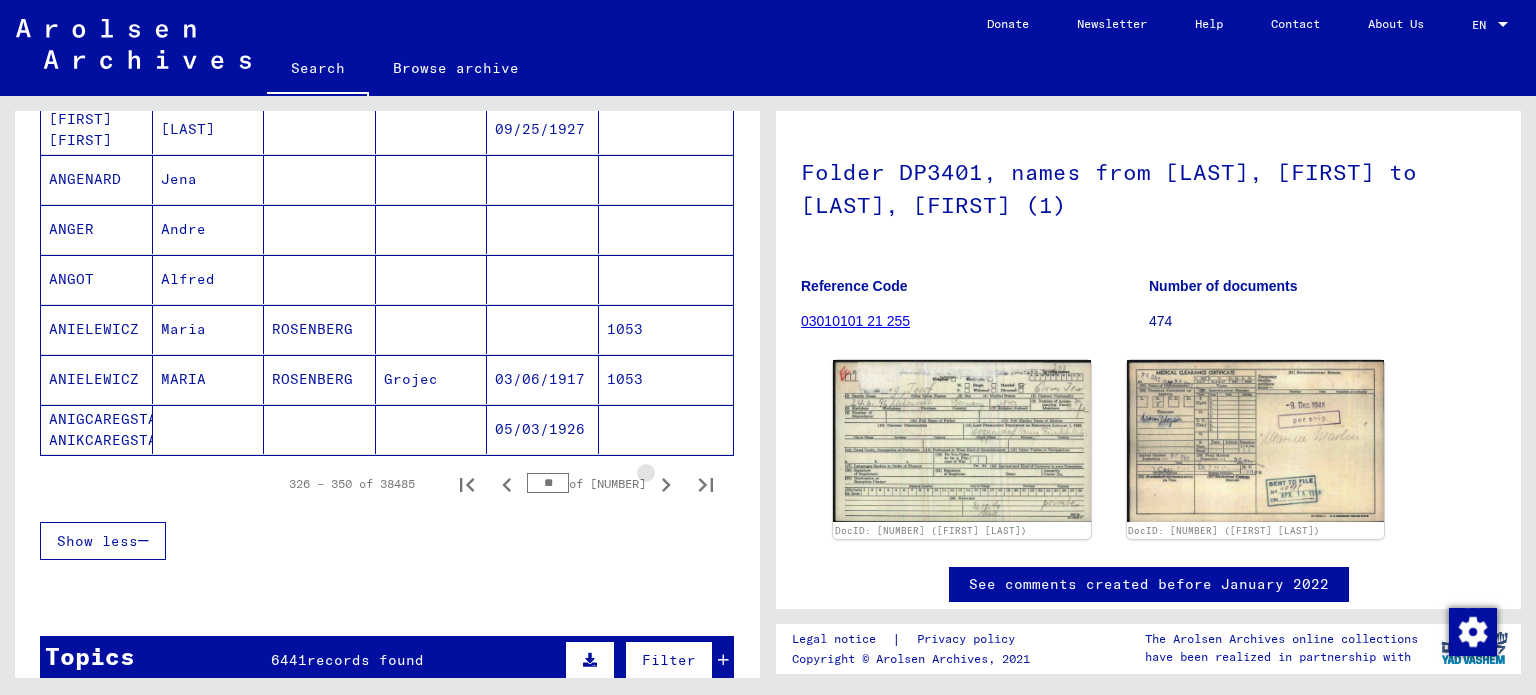 click 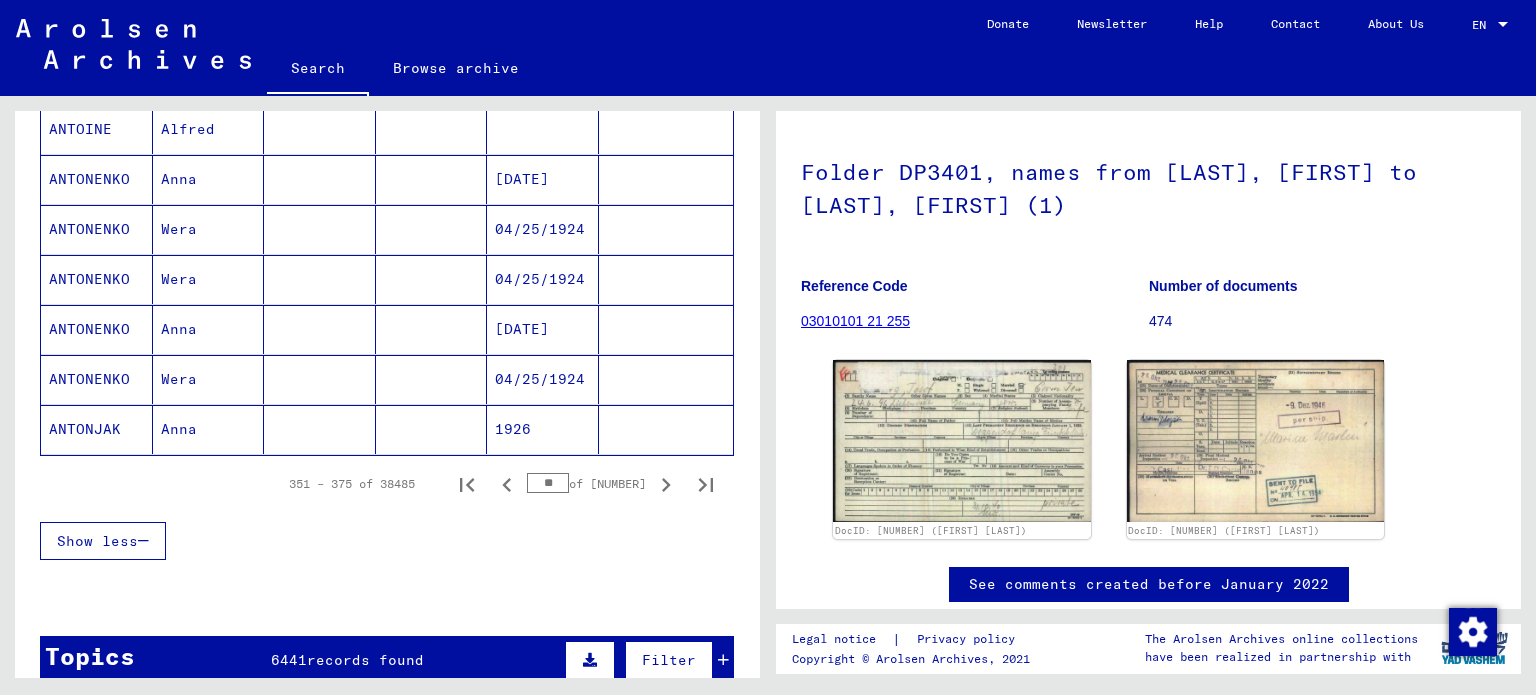 click 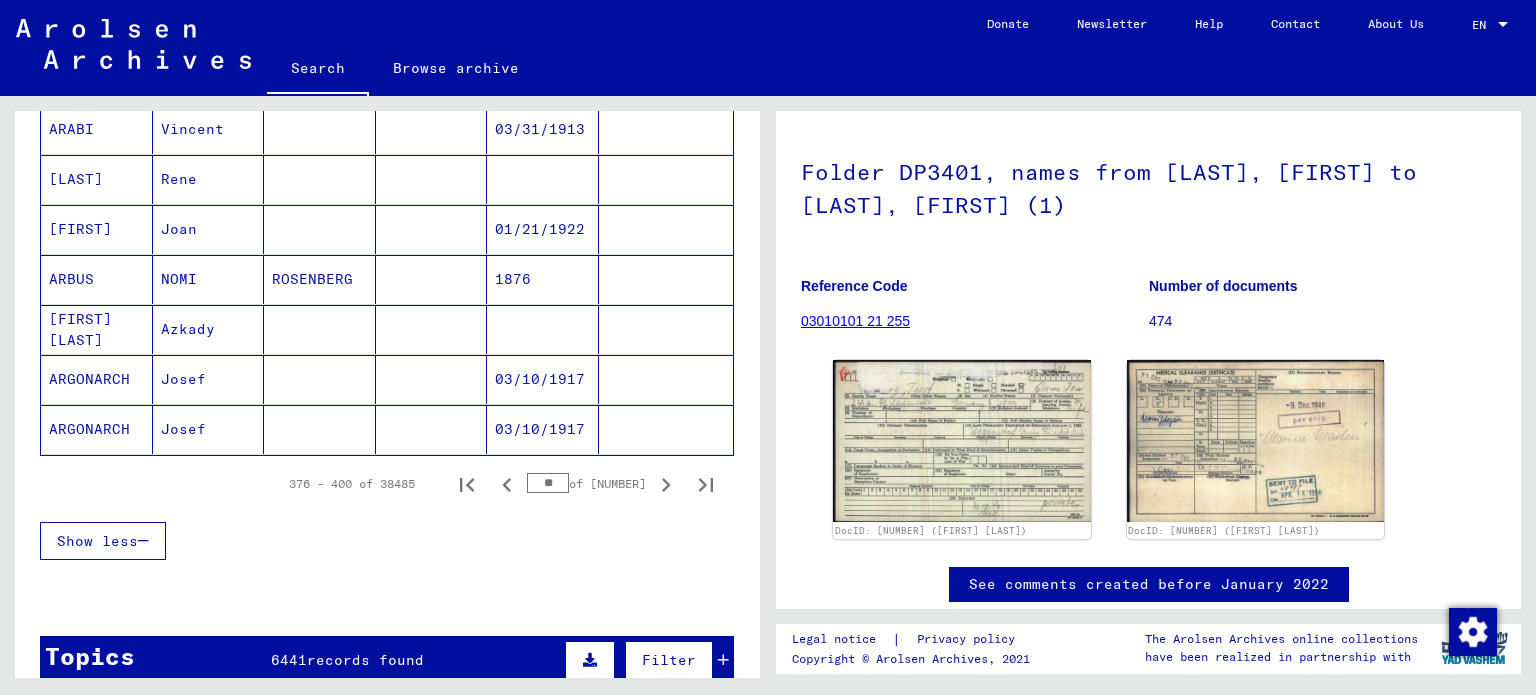 click 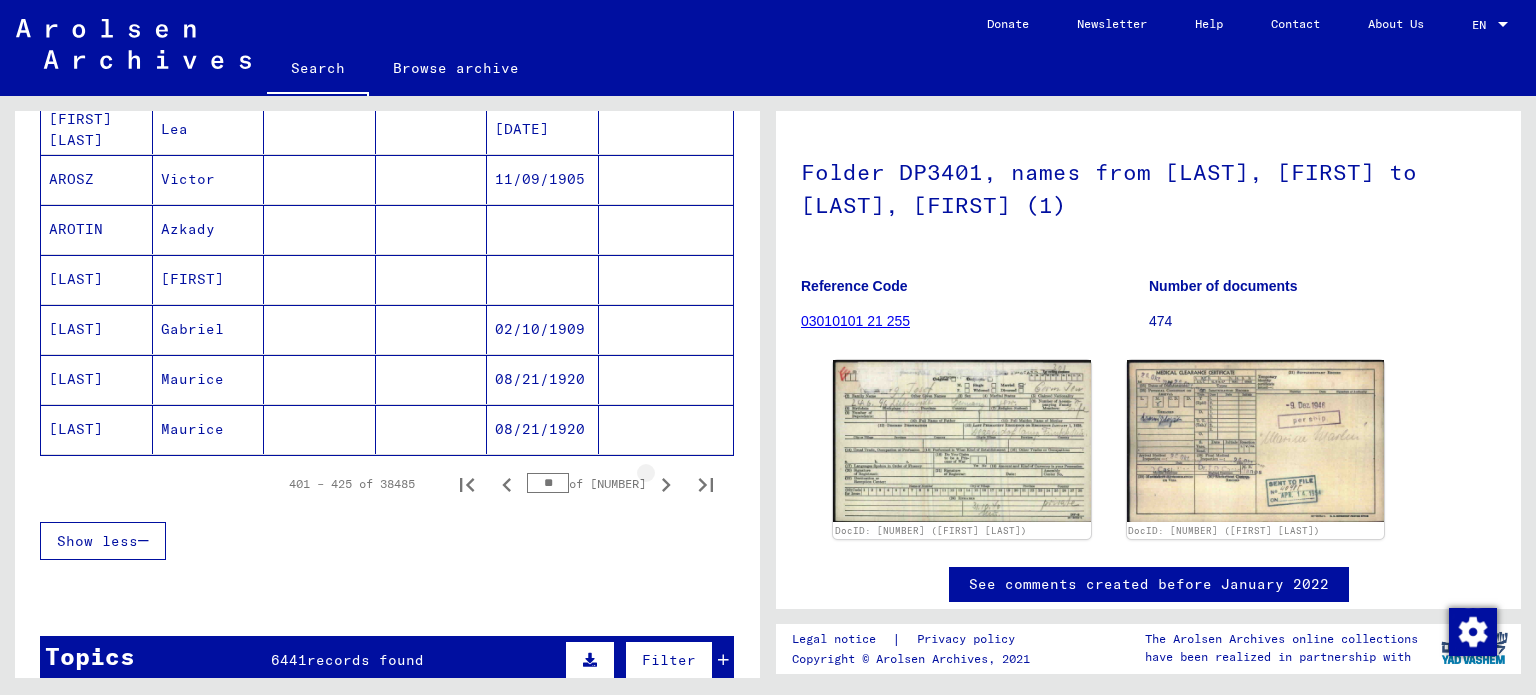 click 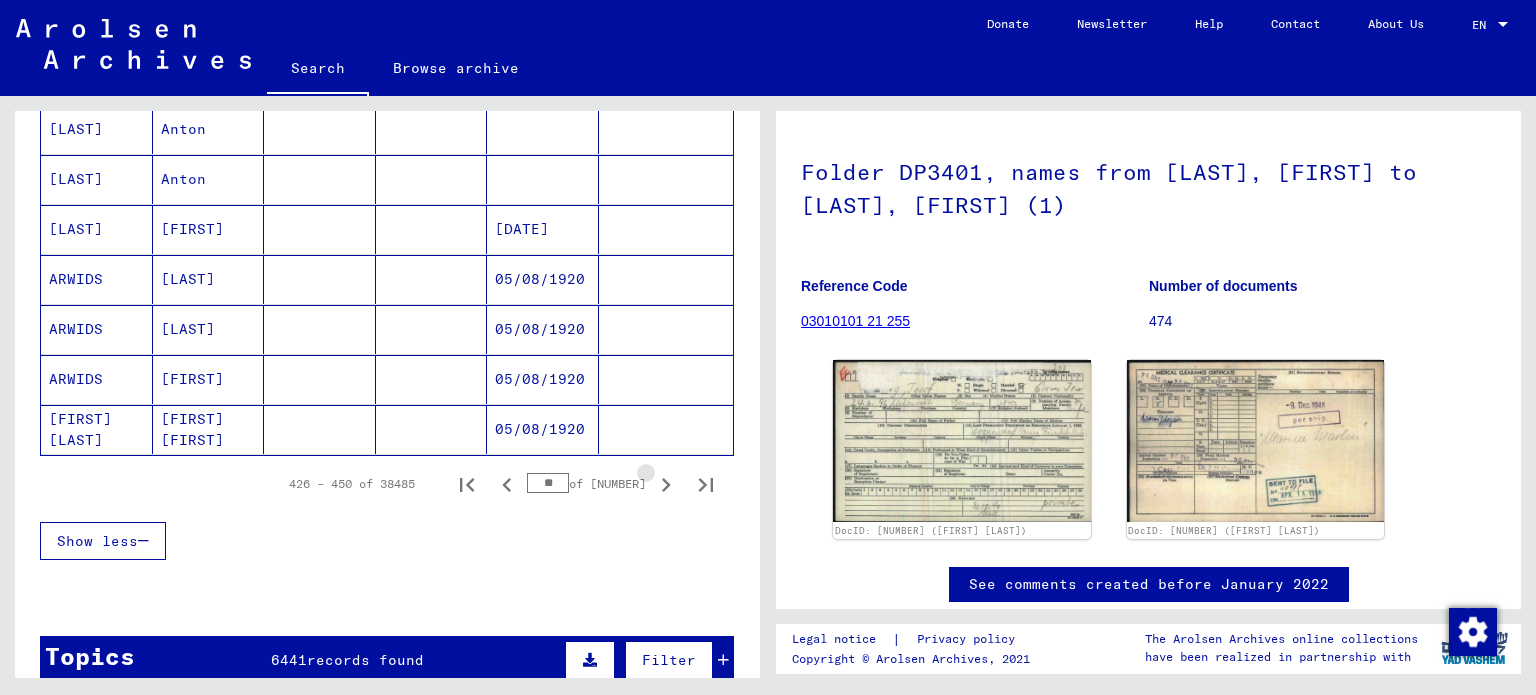 click 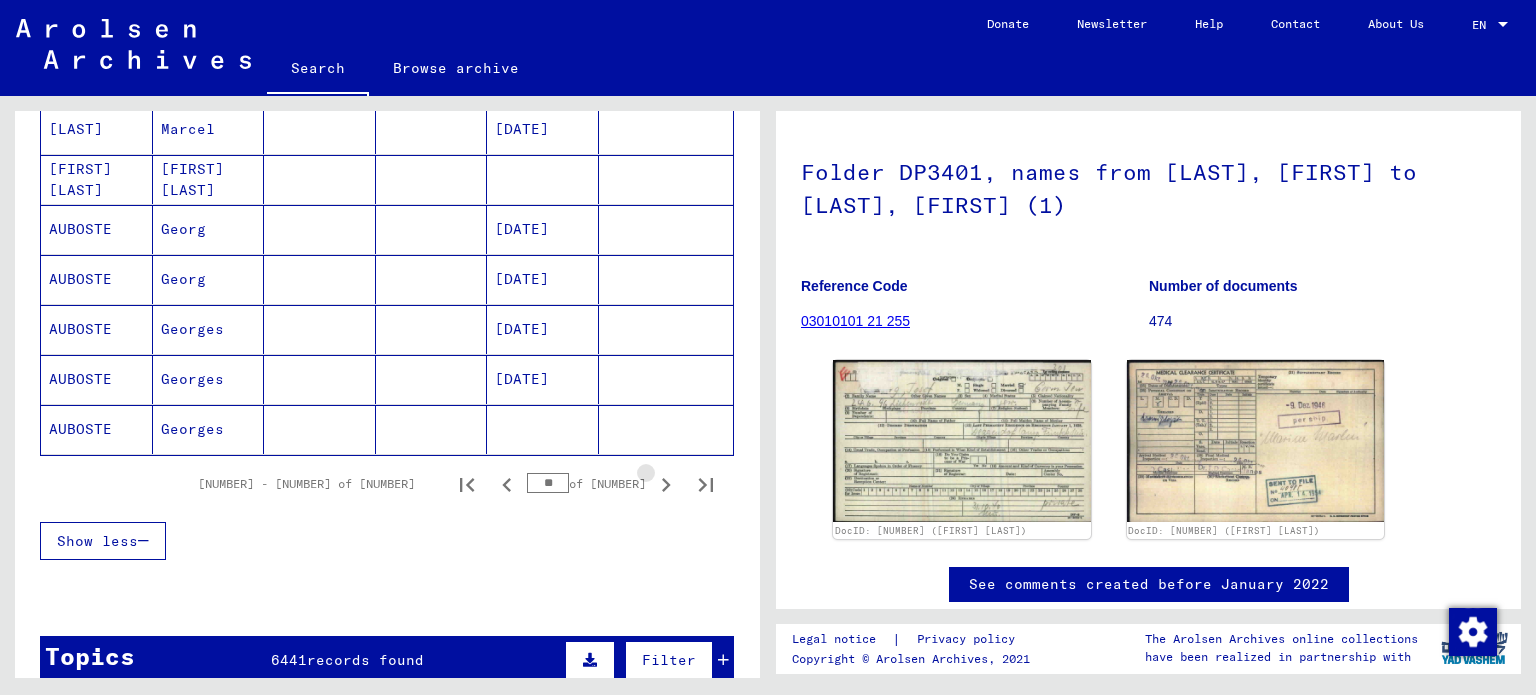 click 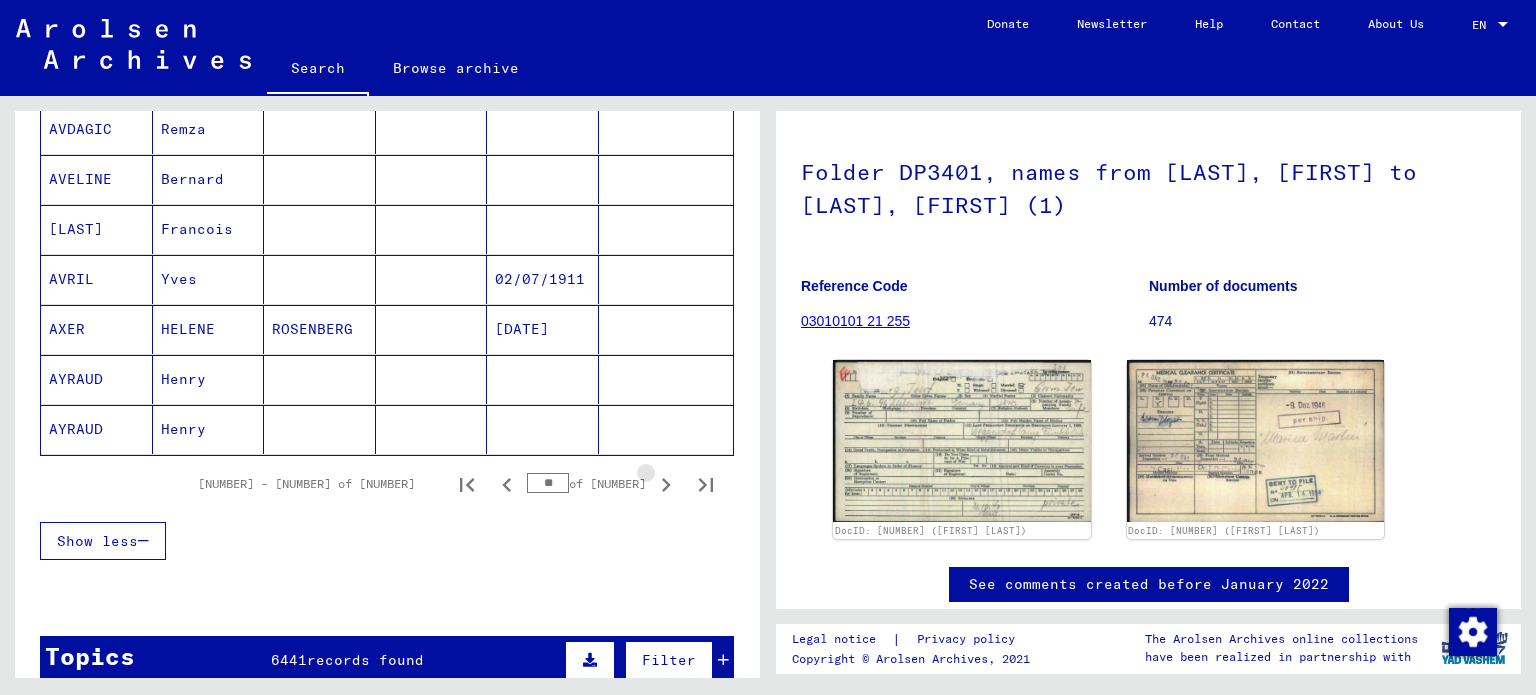 click 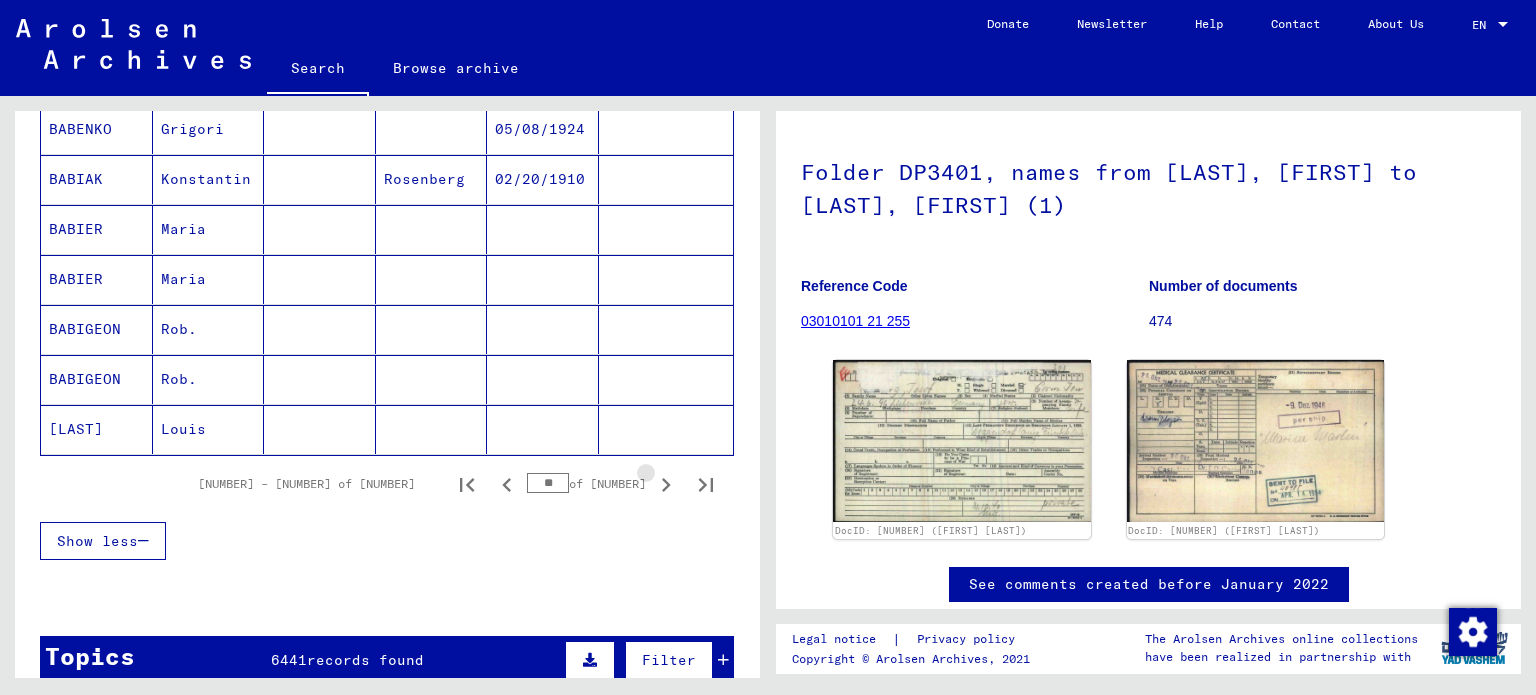 click 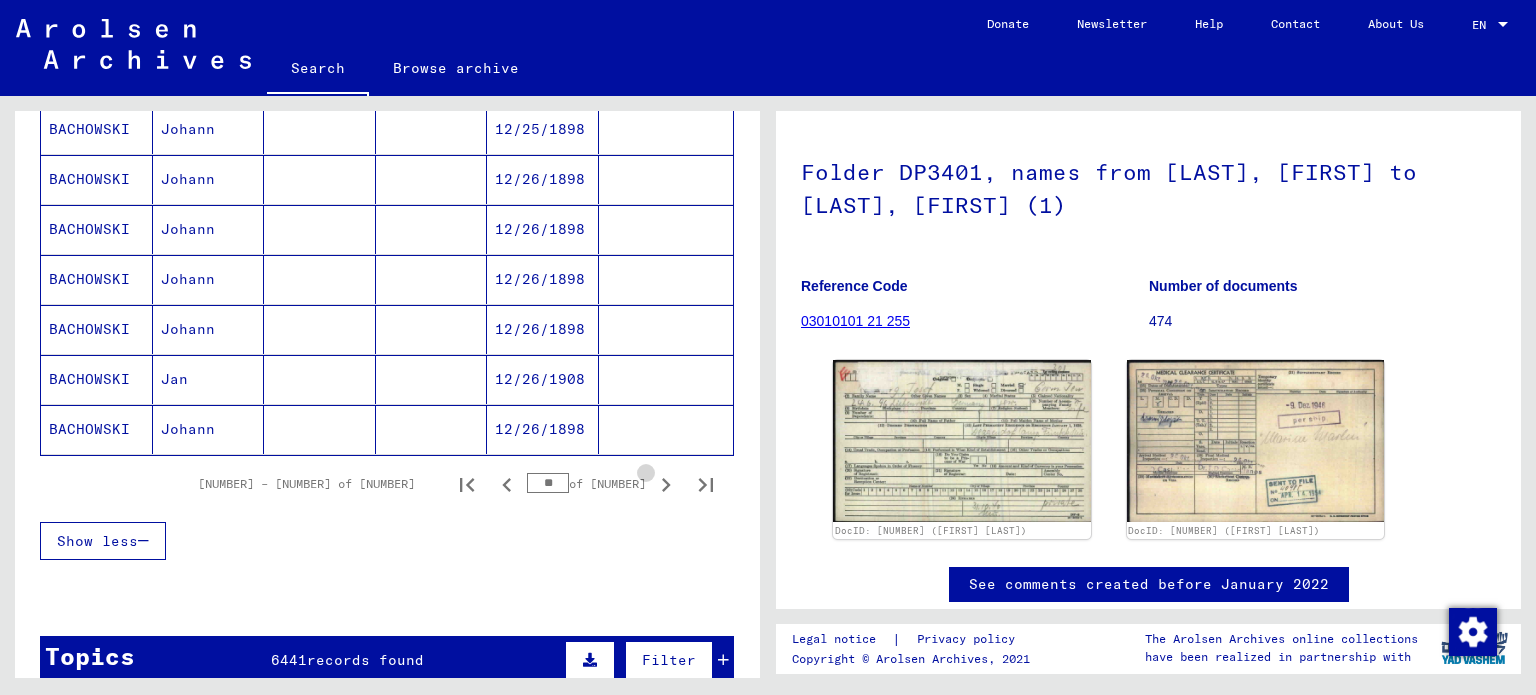 click 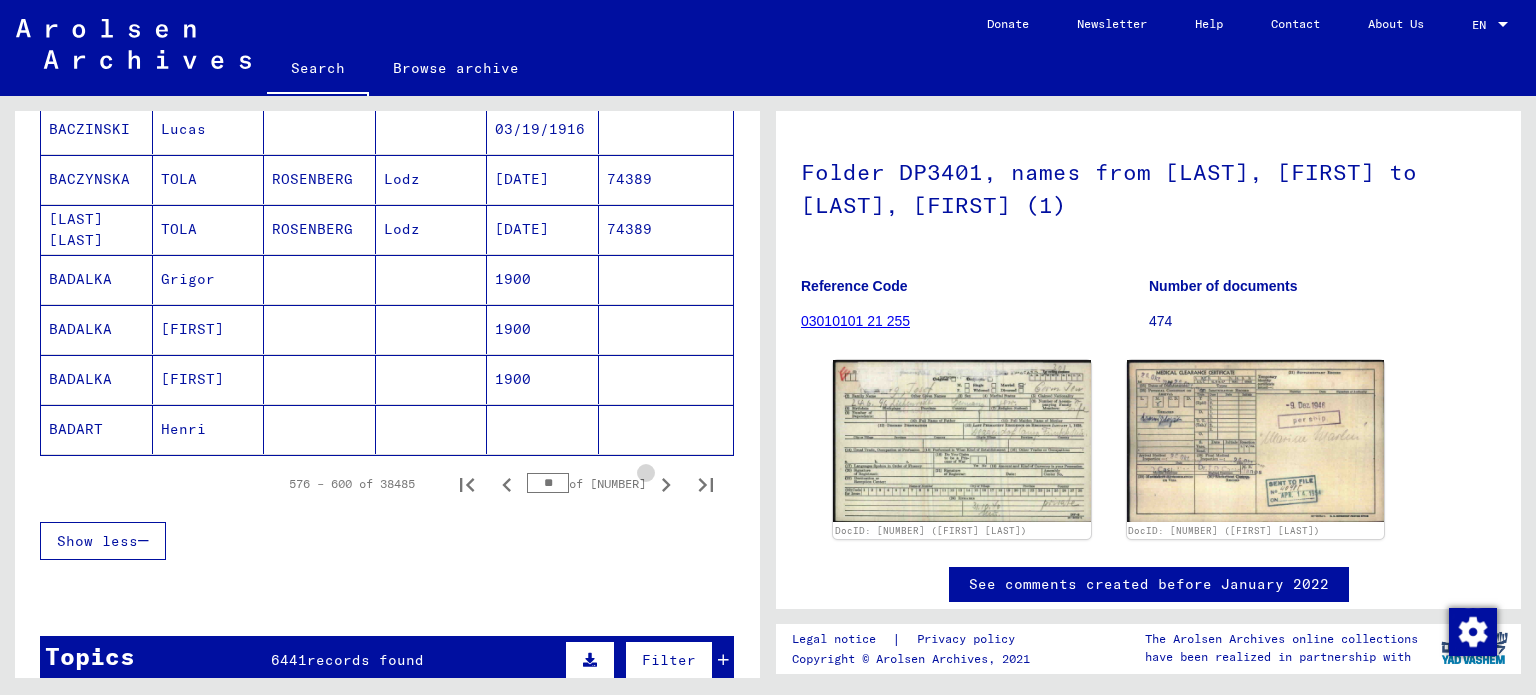 click 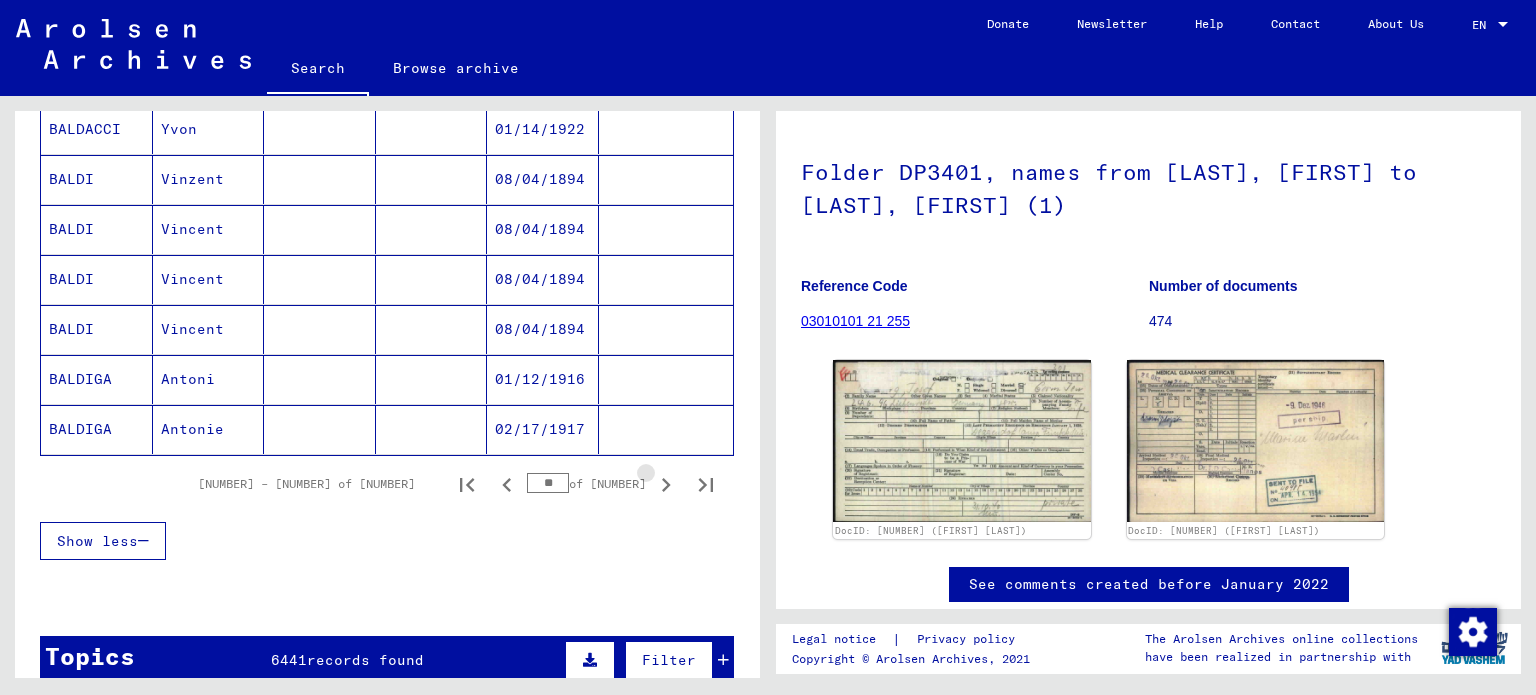 click 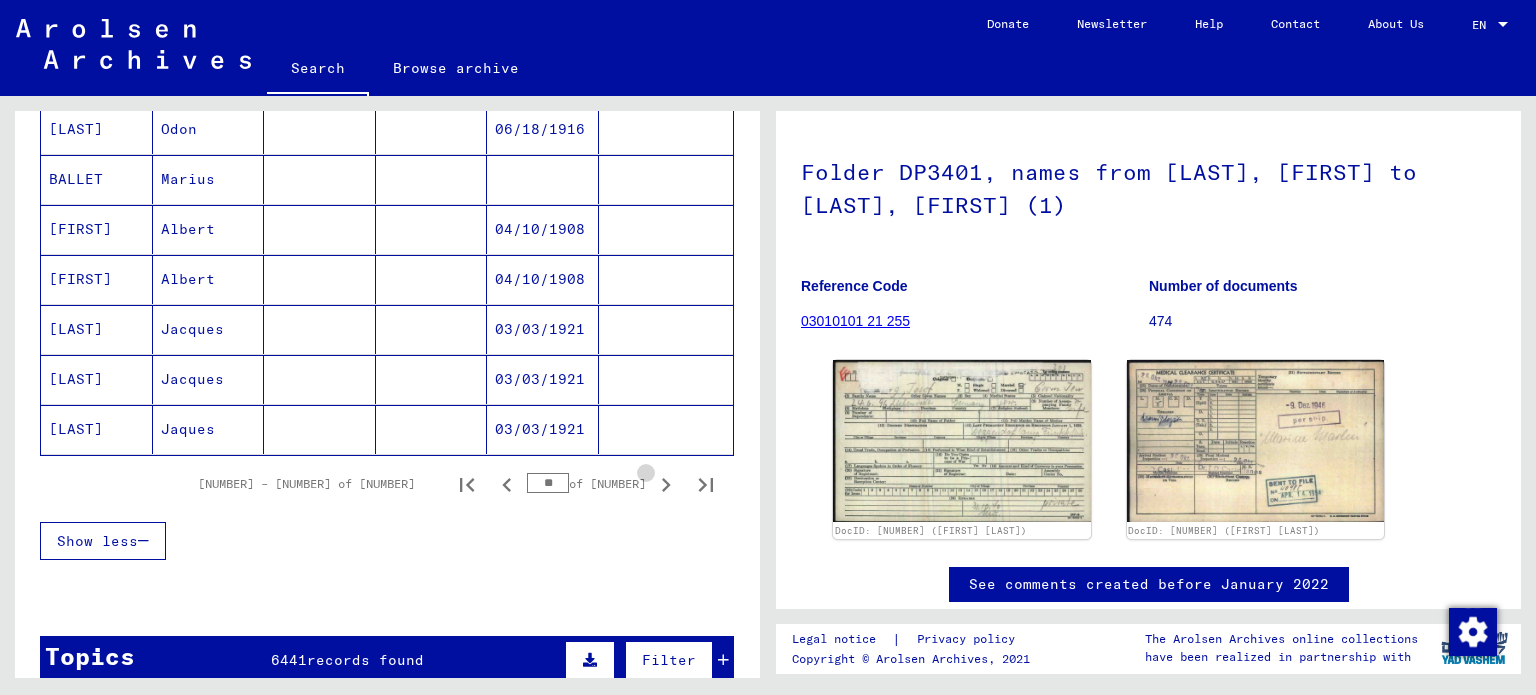 click 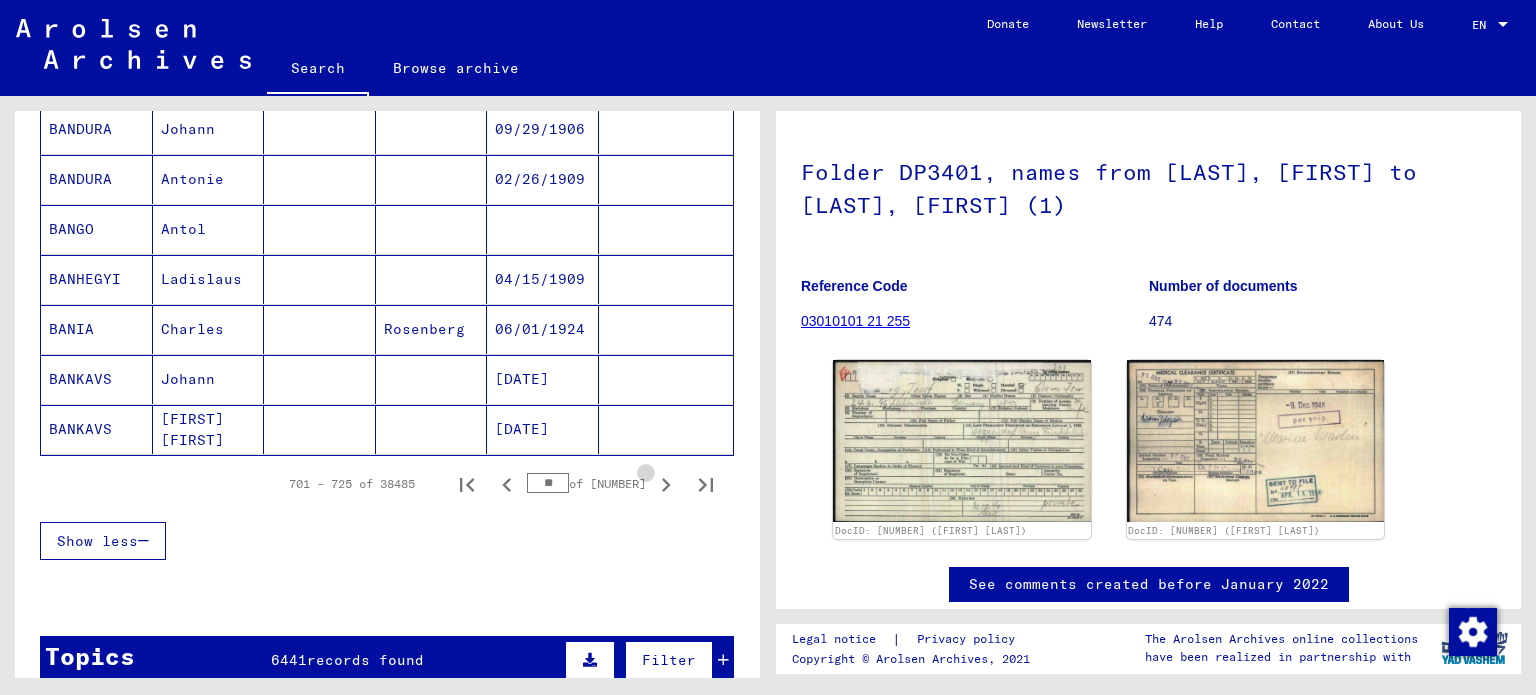 click 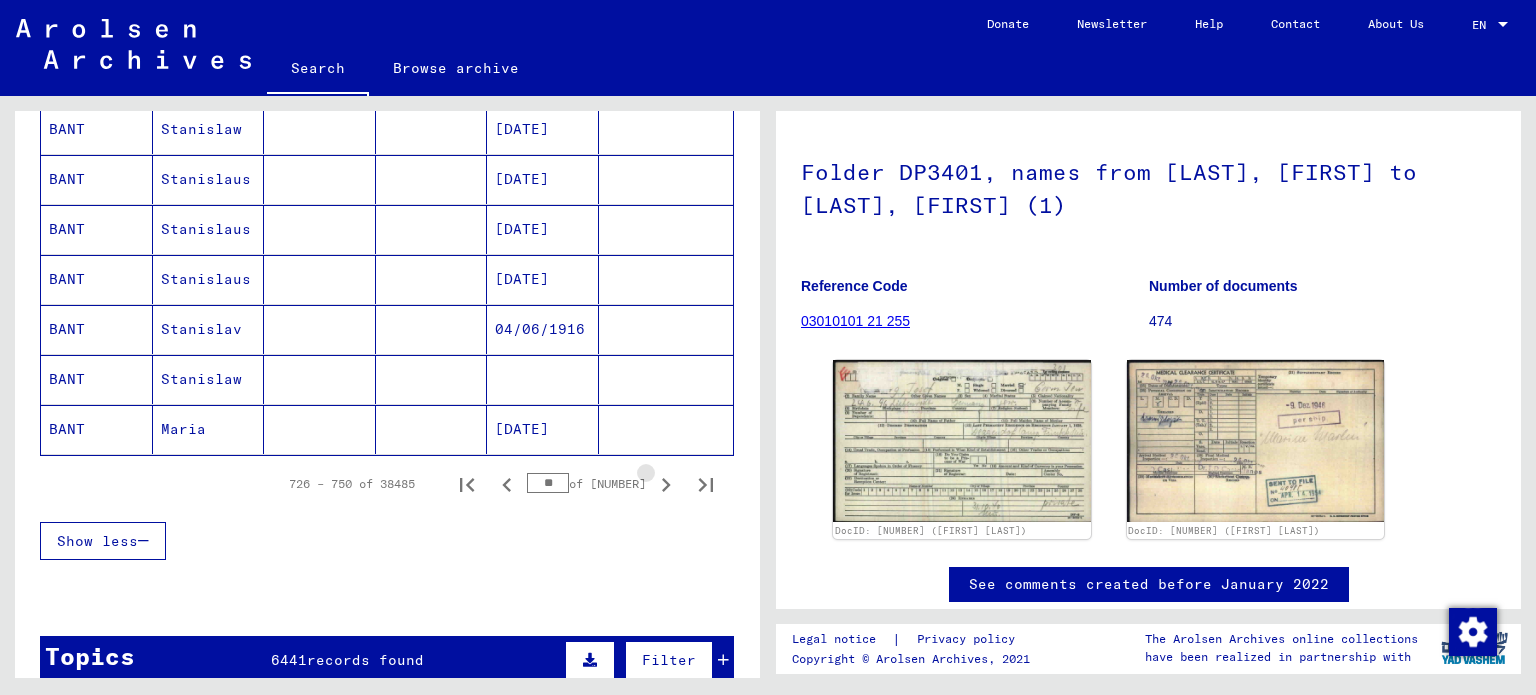 click 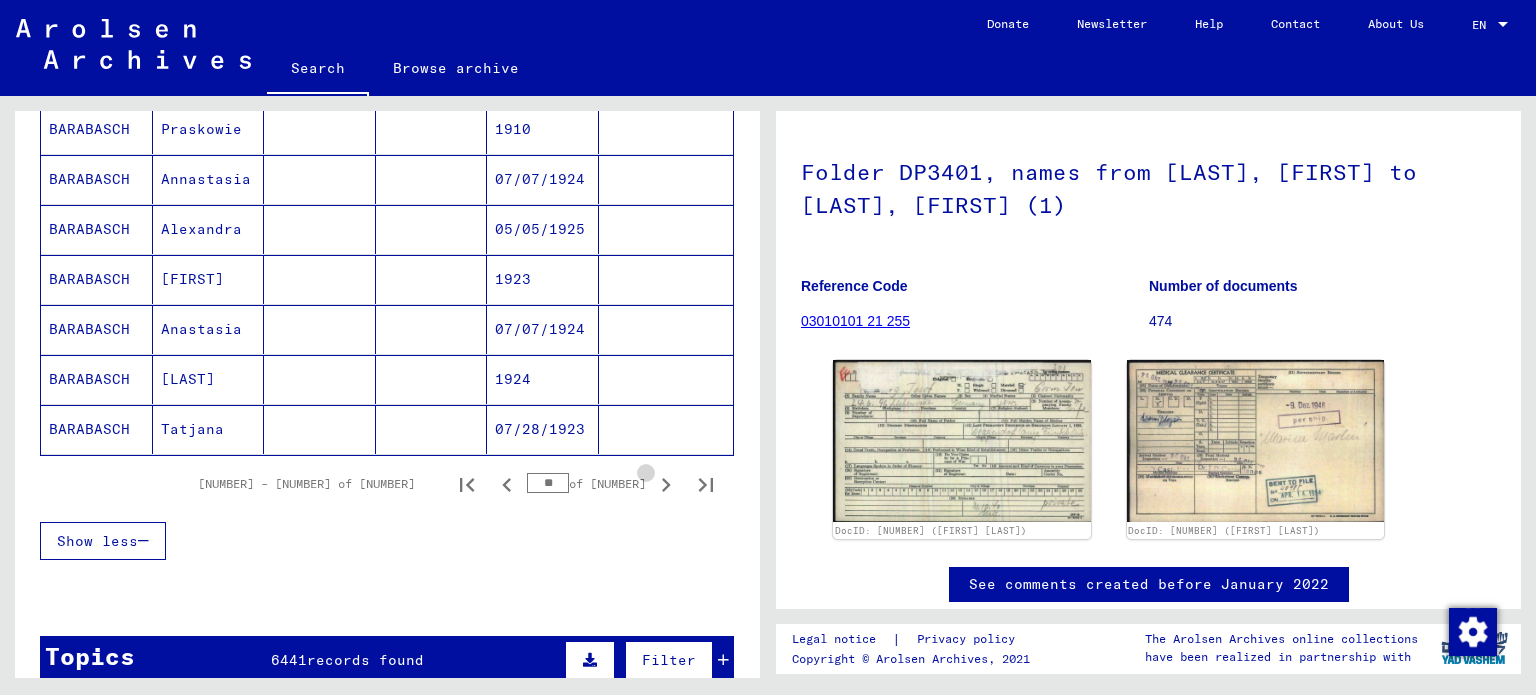 click 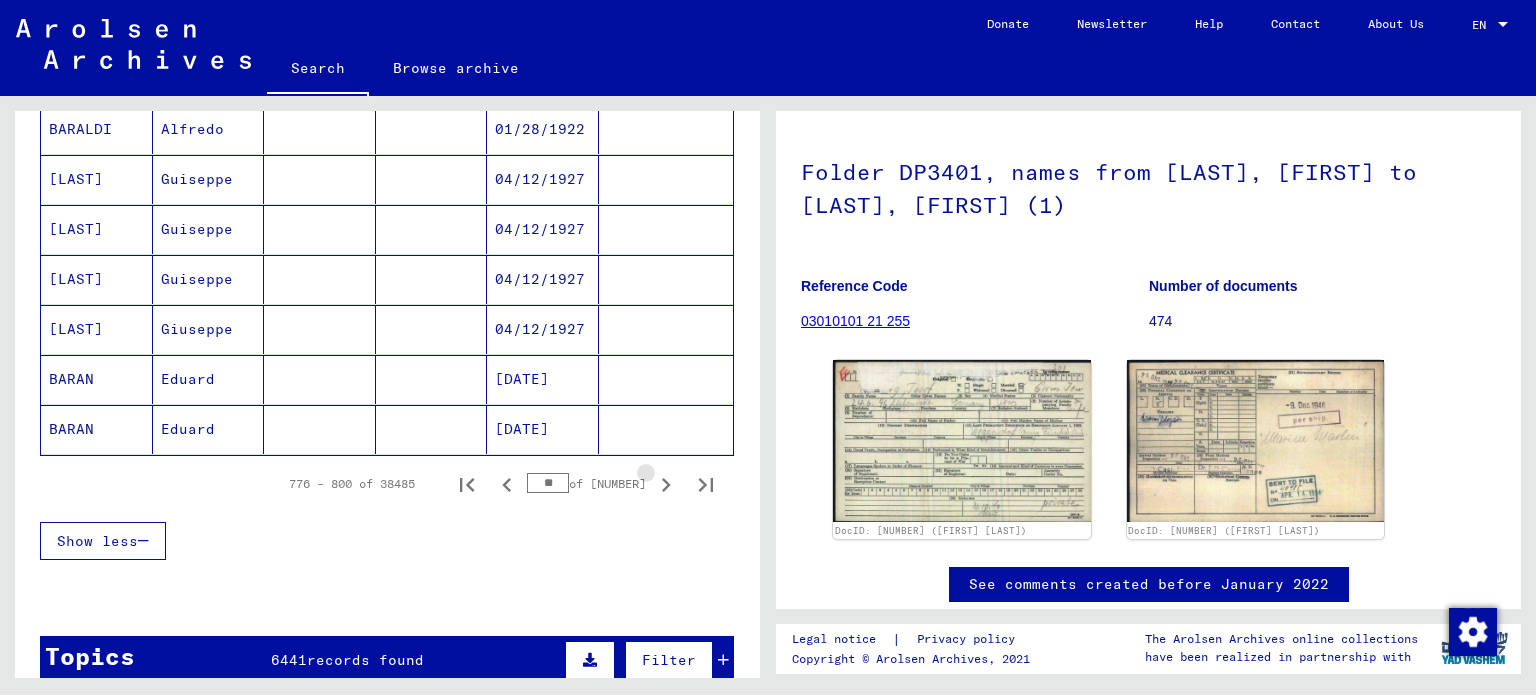click 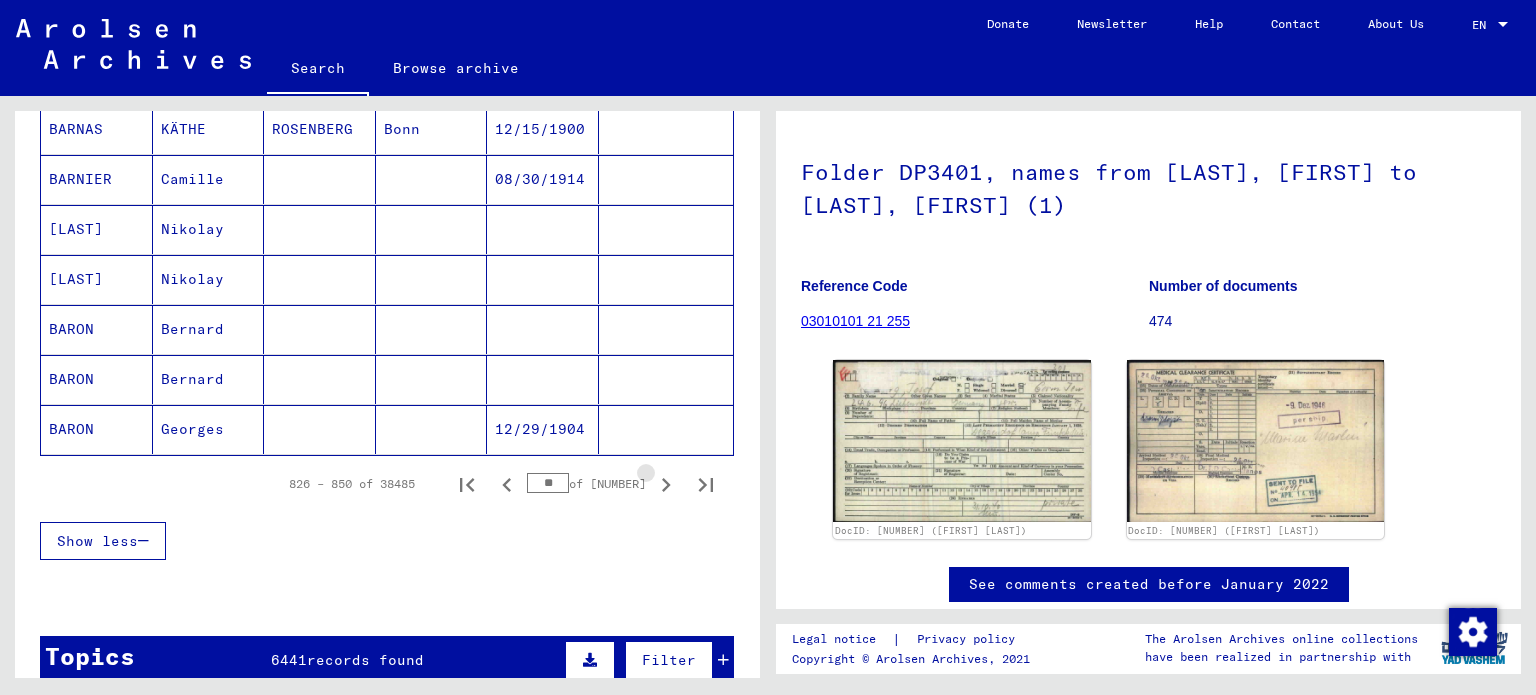 click 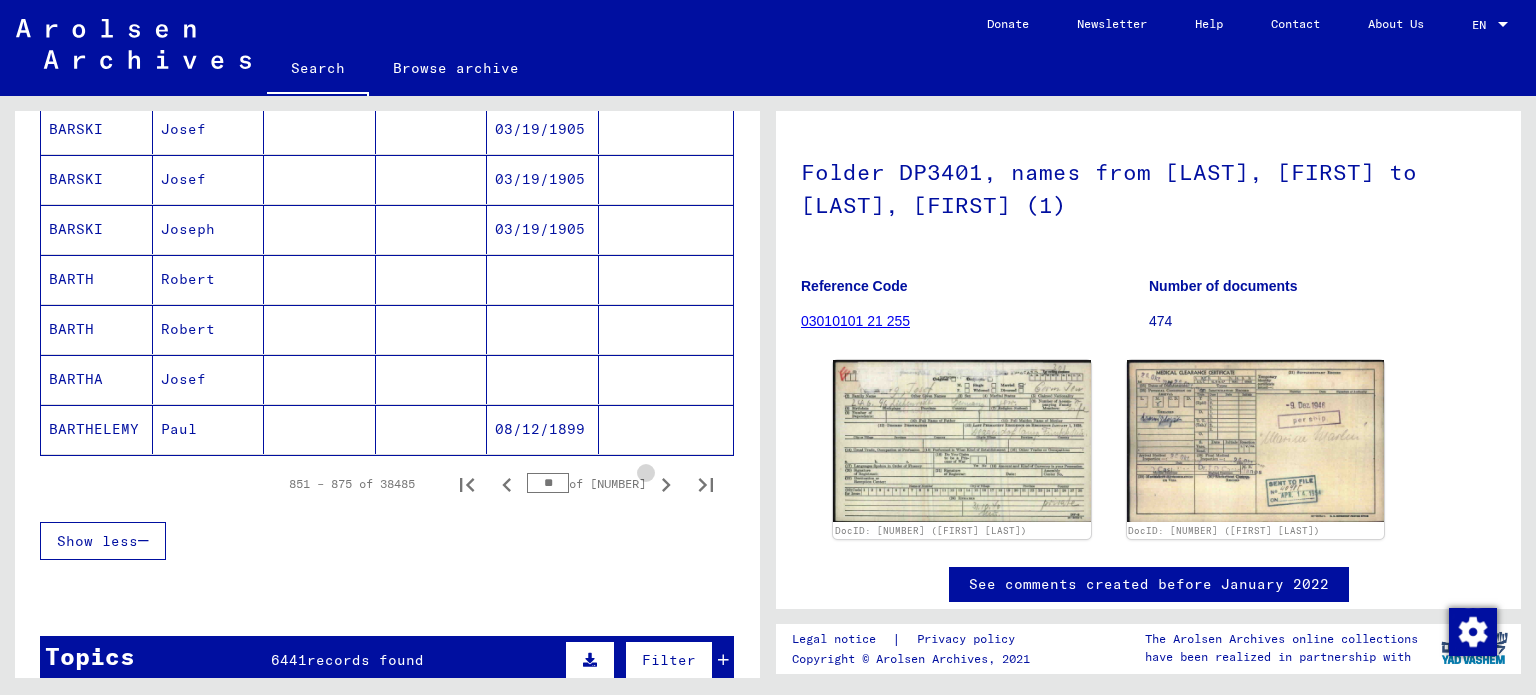 click 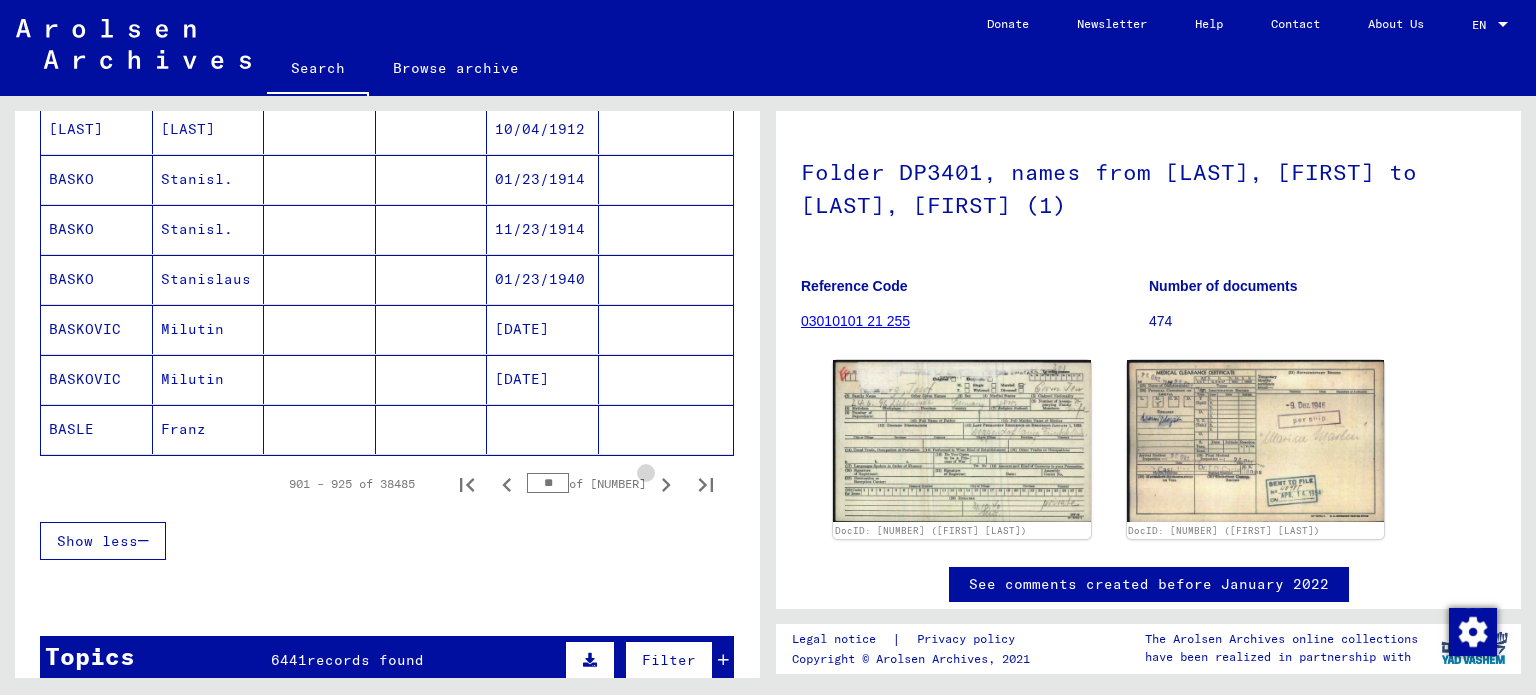 click 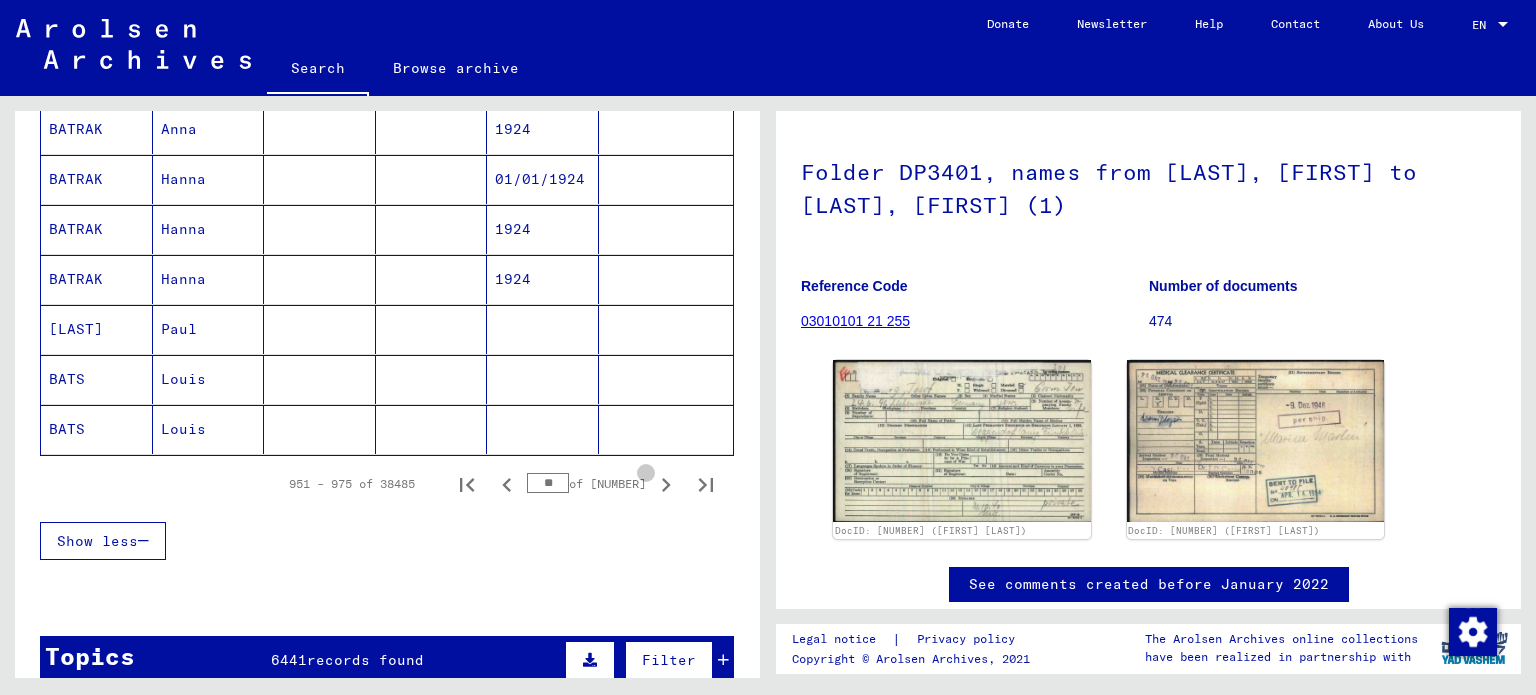 click 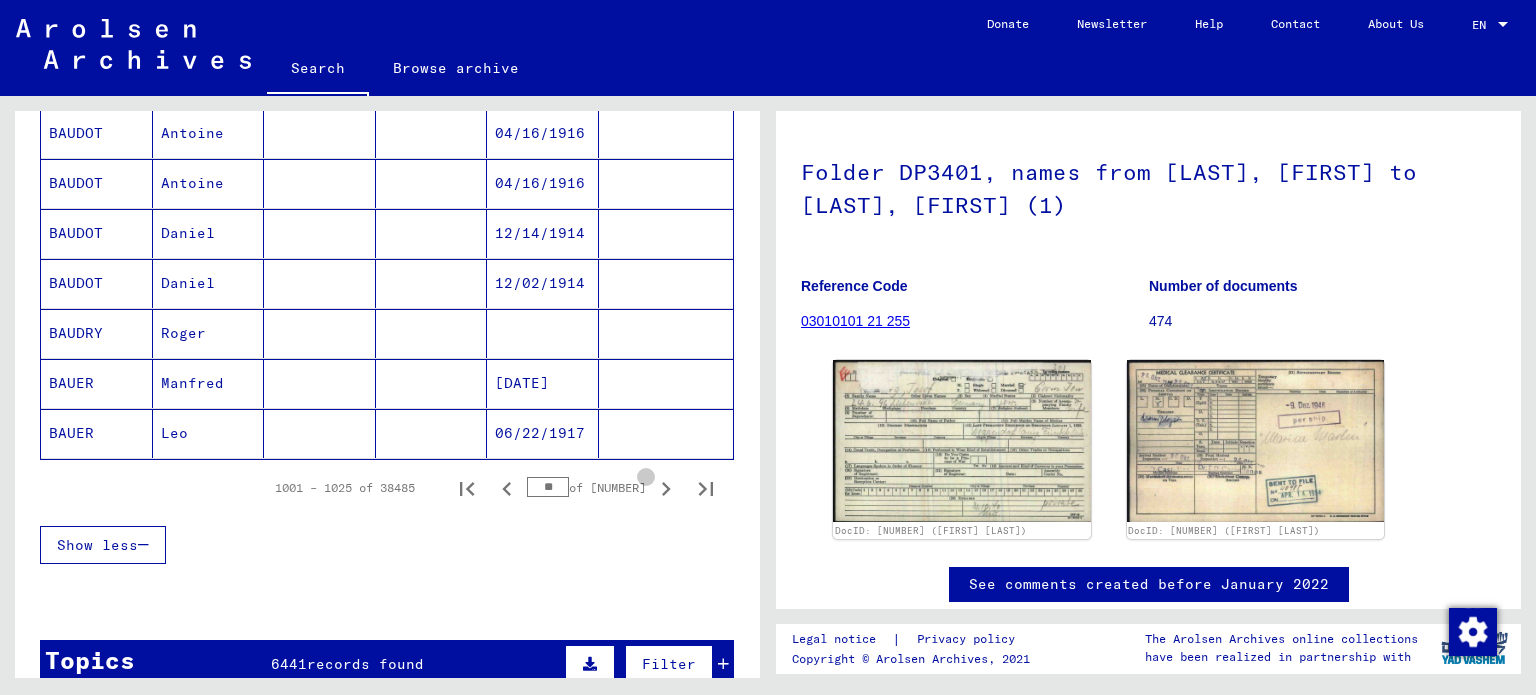 scroll, scrollTop: 1204, scrollLeft: 0, axis: vertical 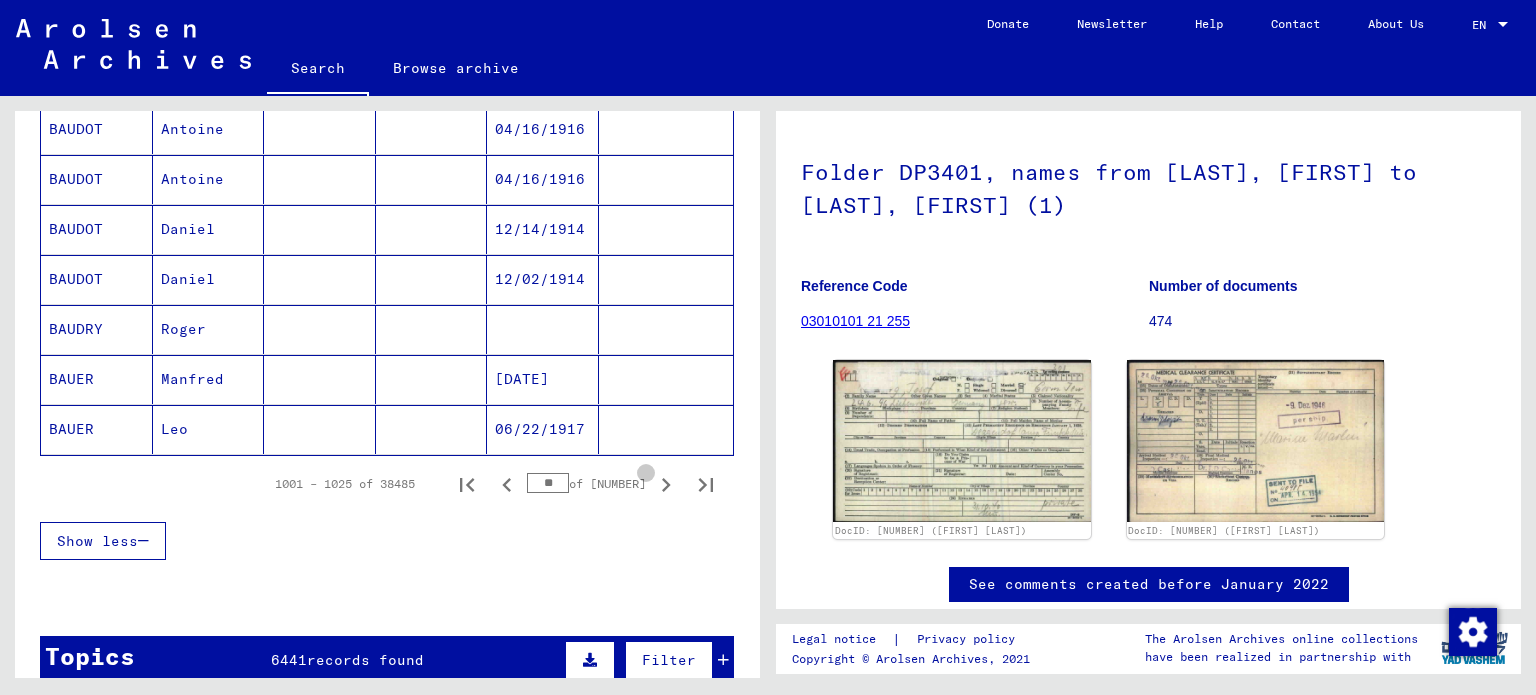 click 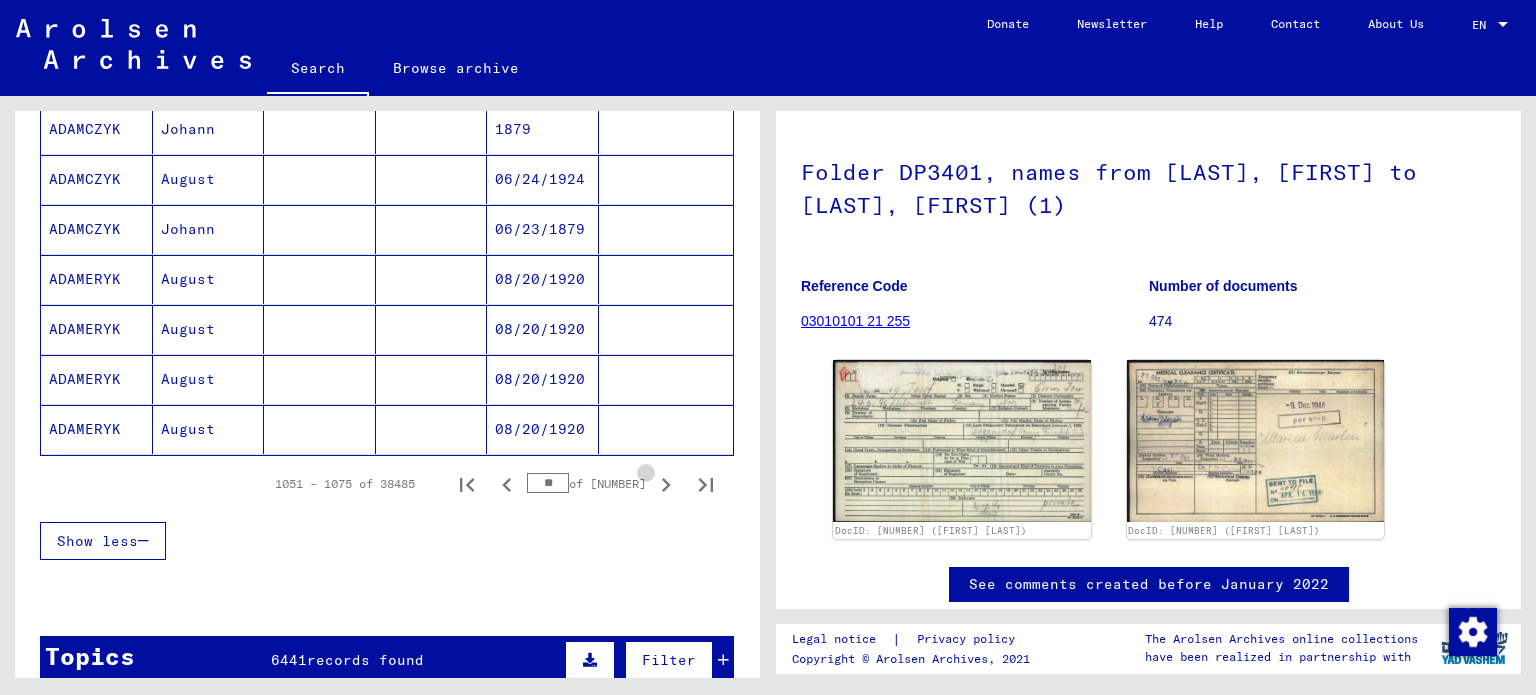 click 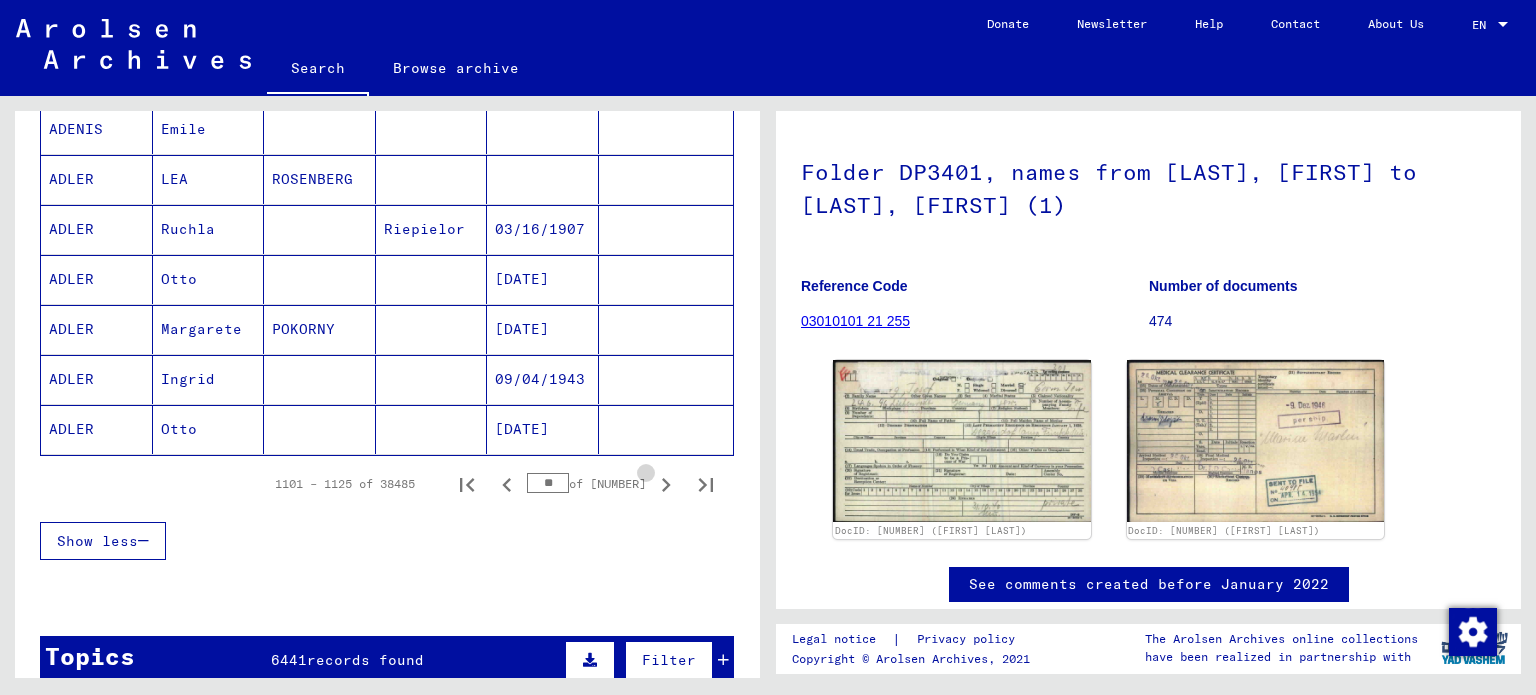 click 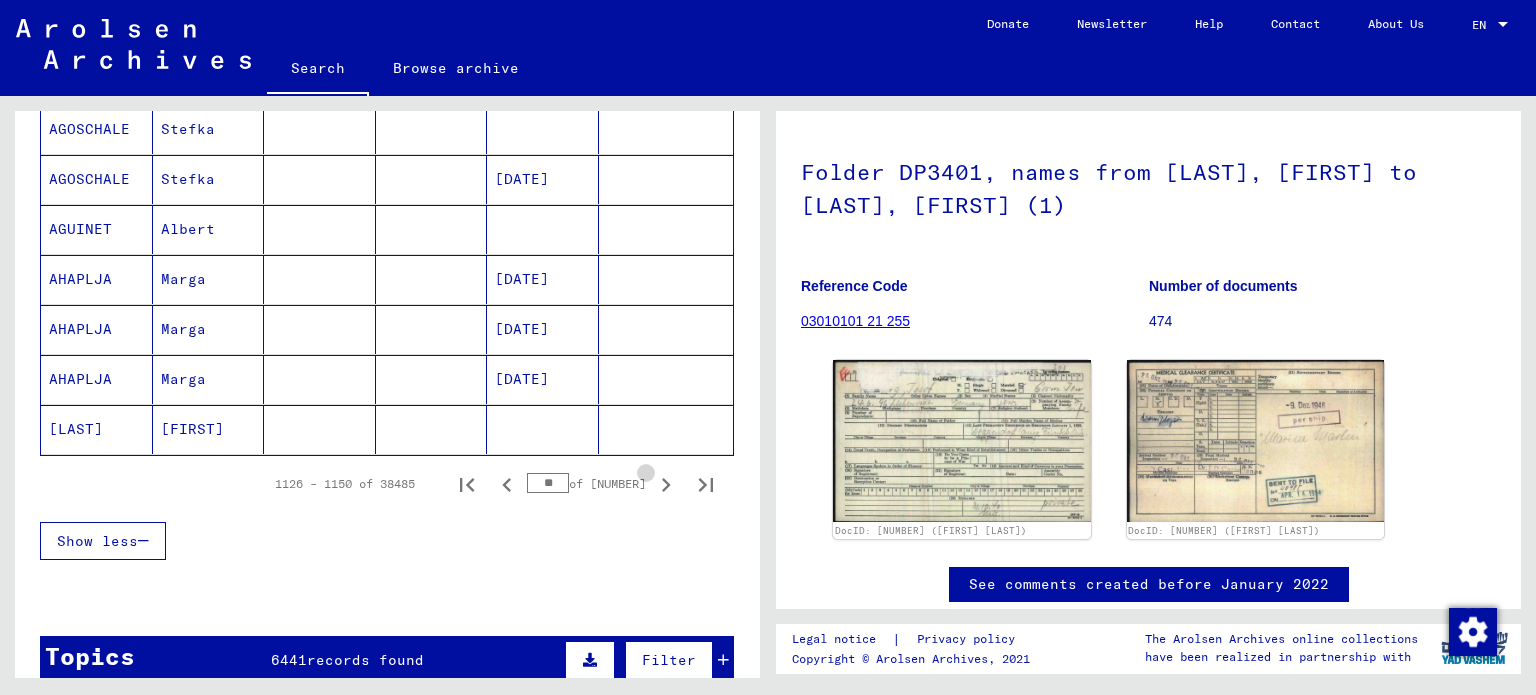 click 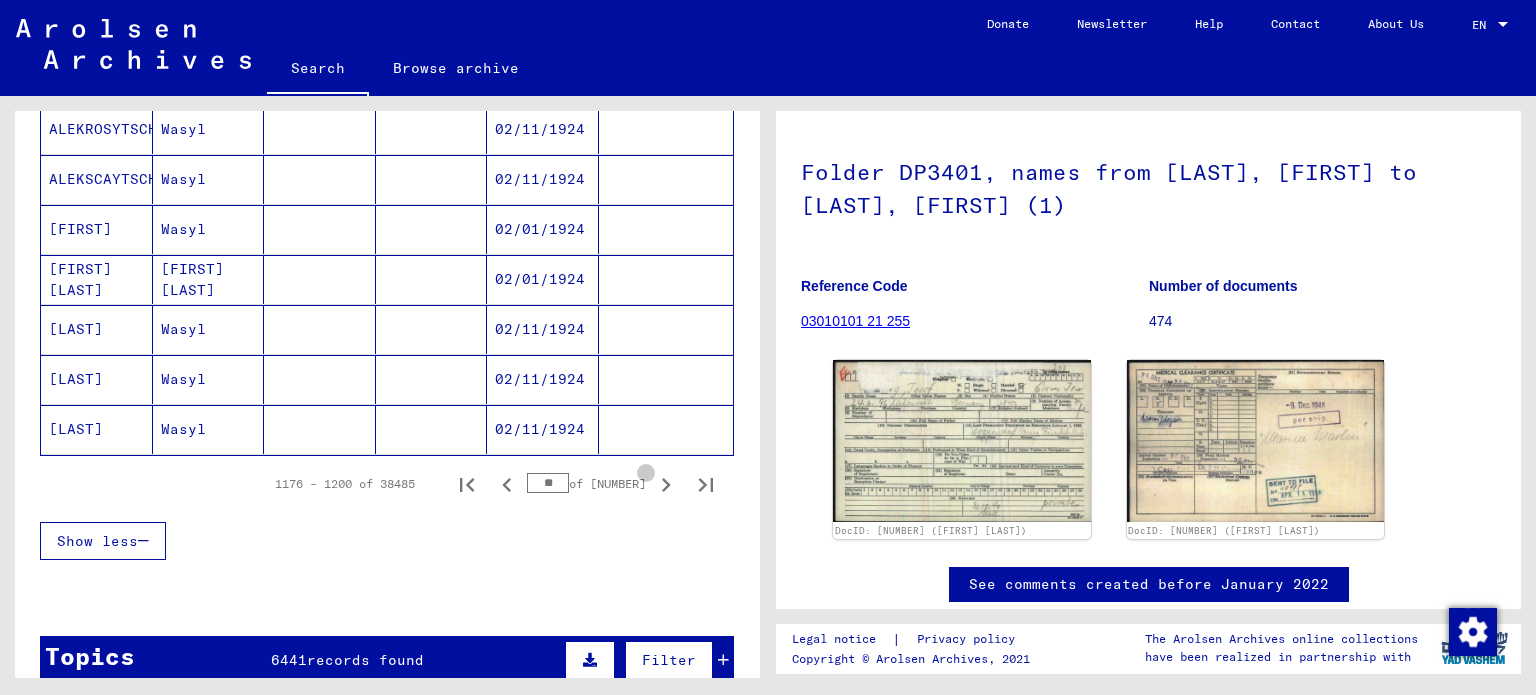 click 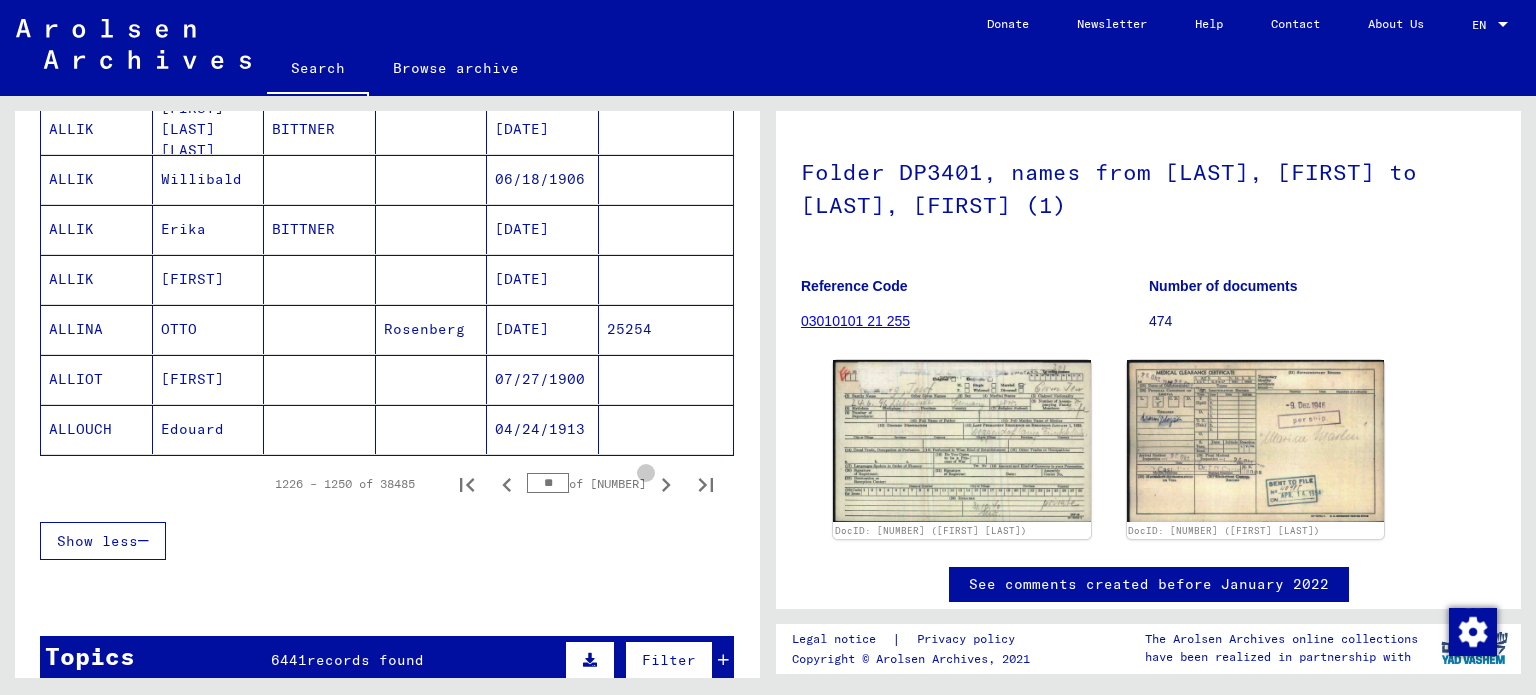 click 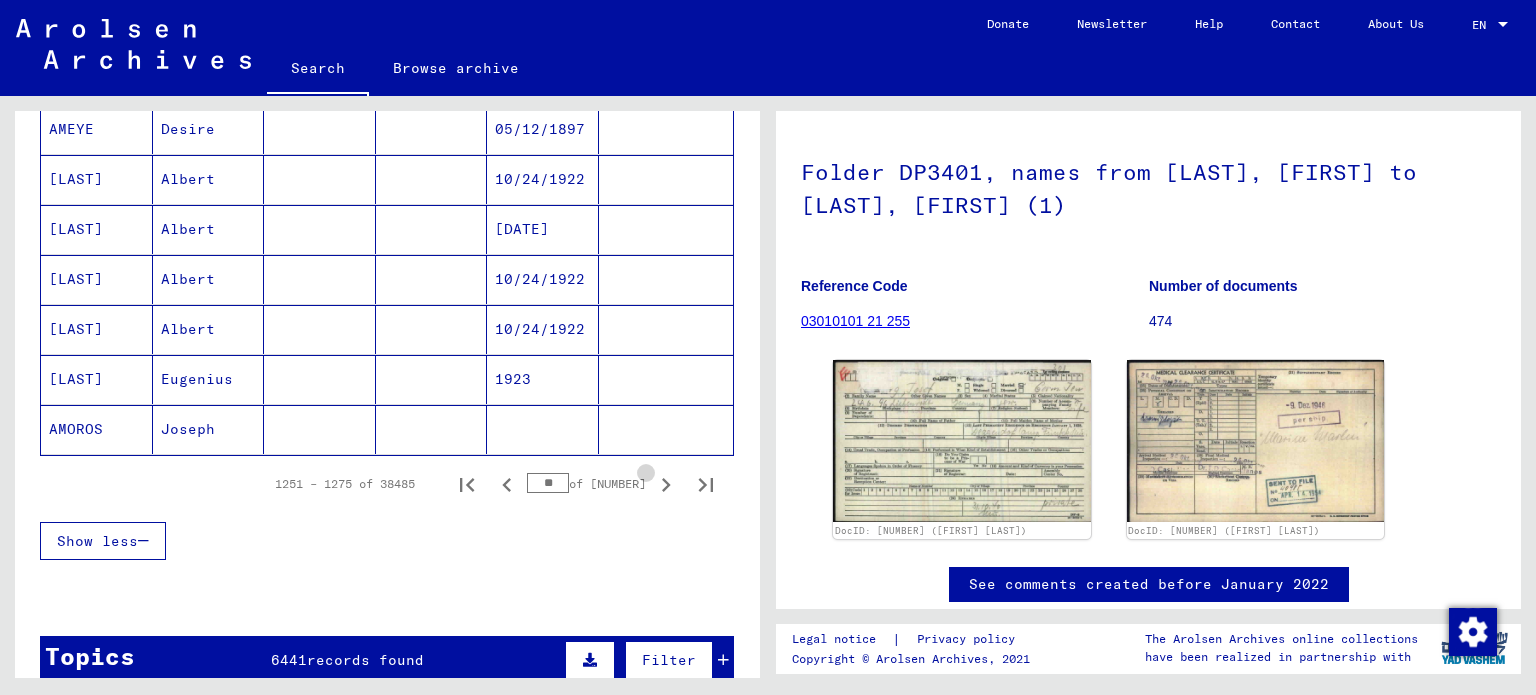 click 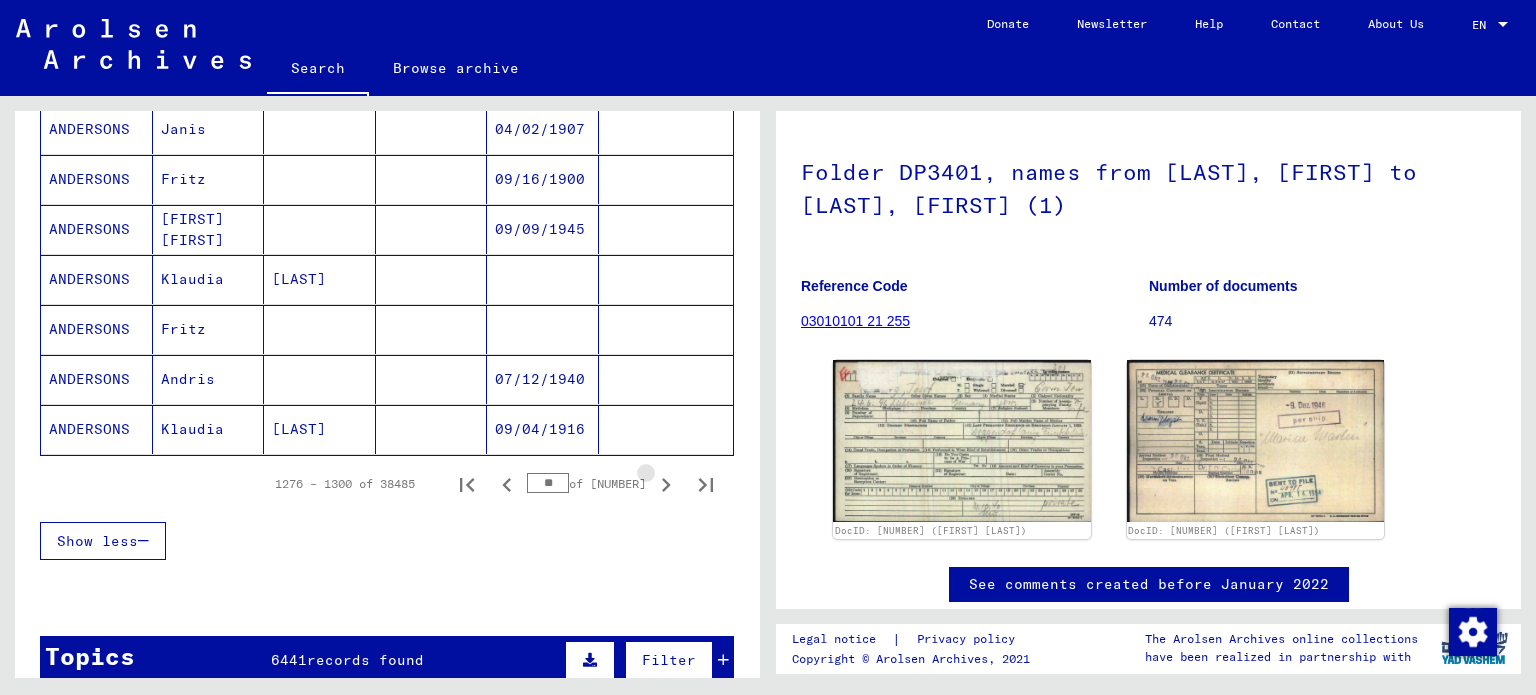 click 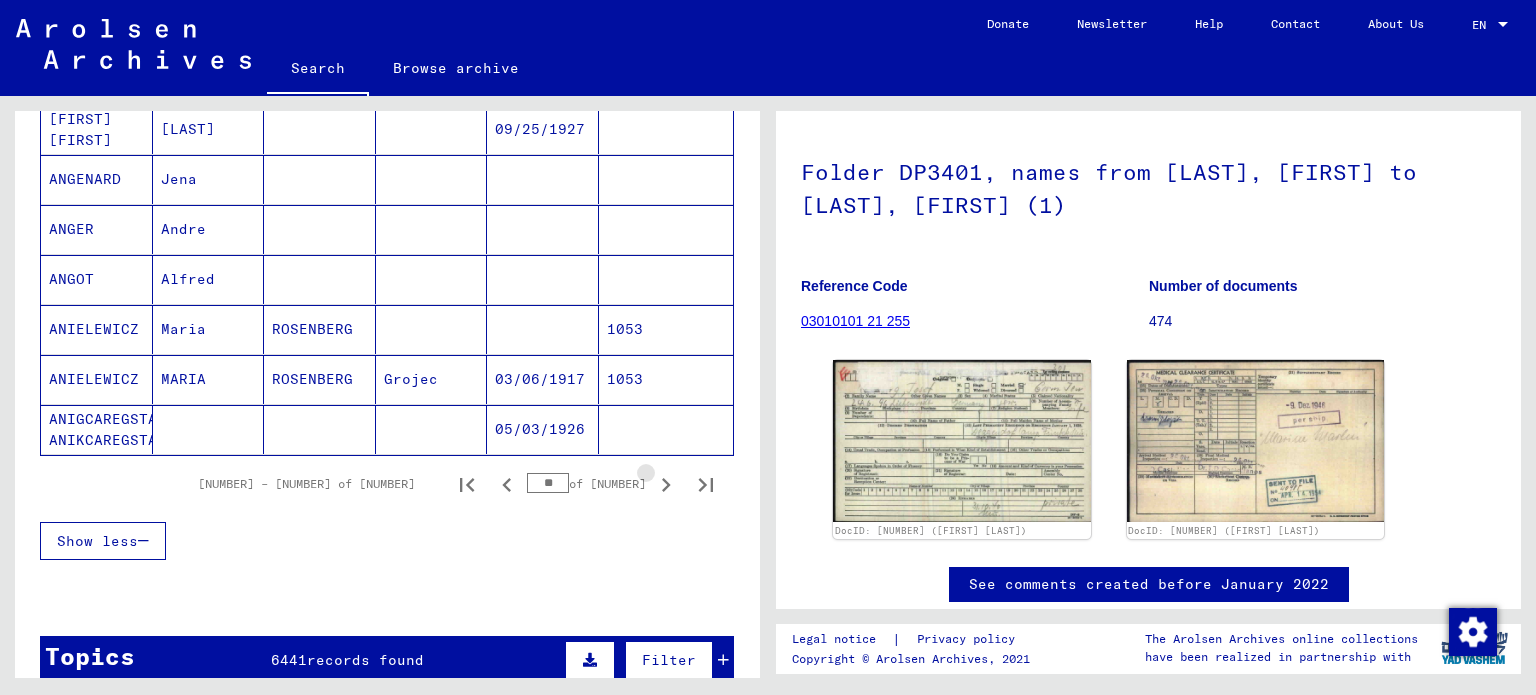 click 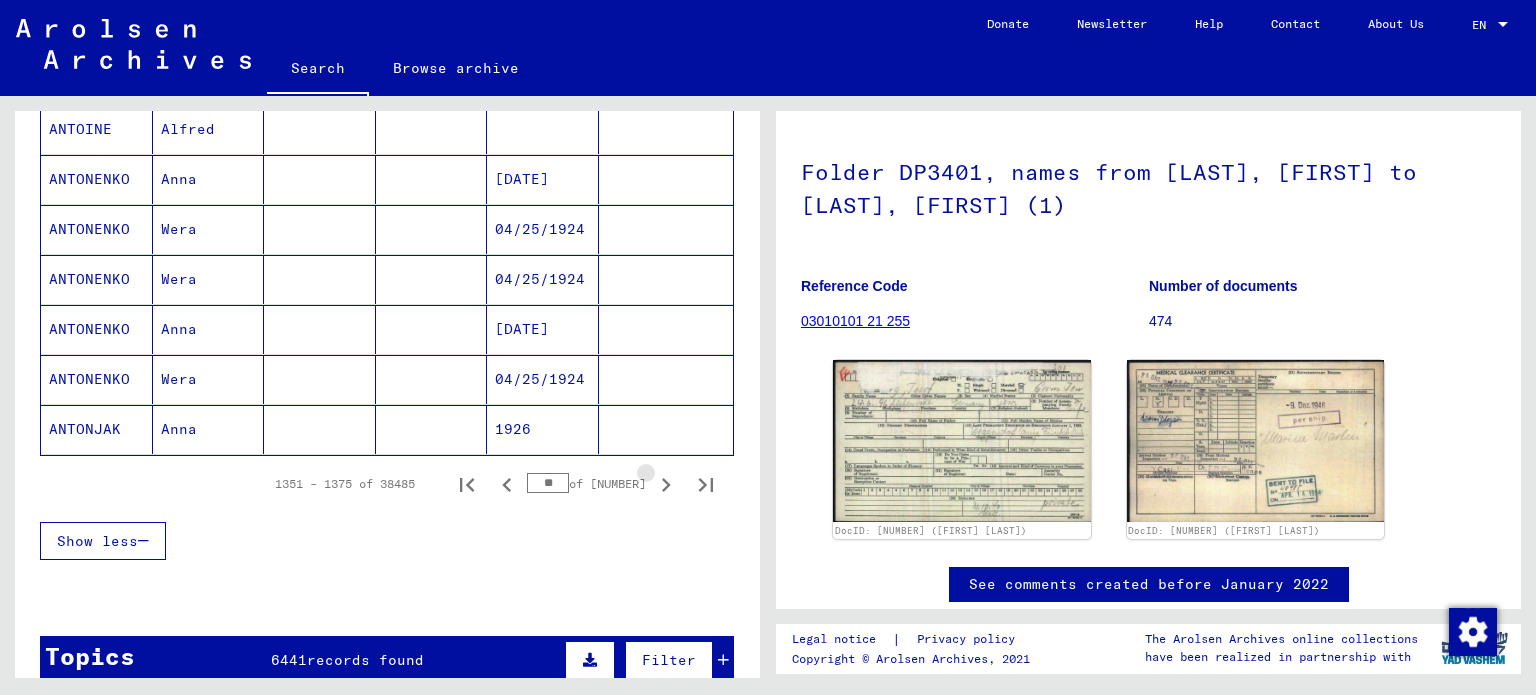 click 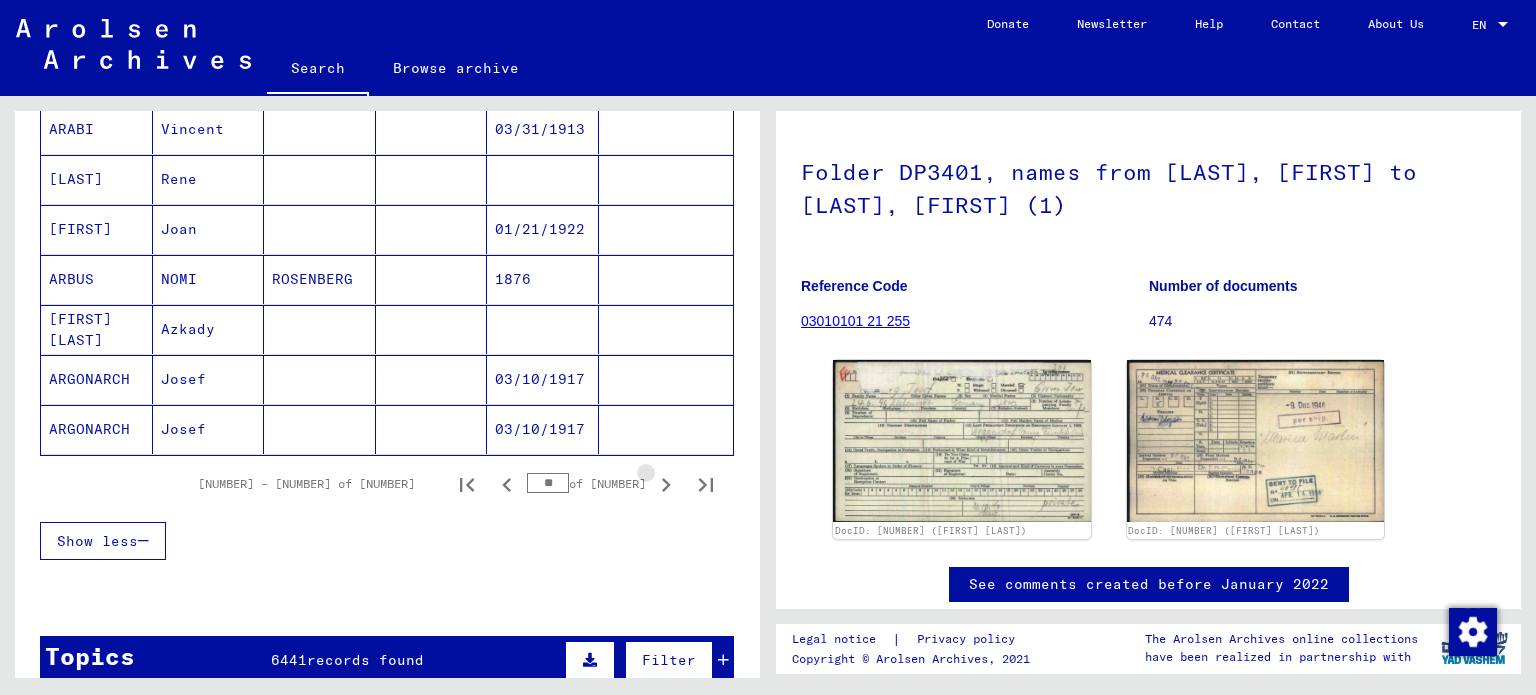 click 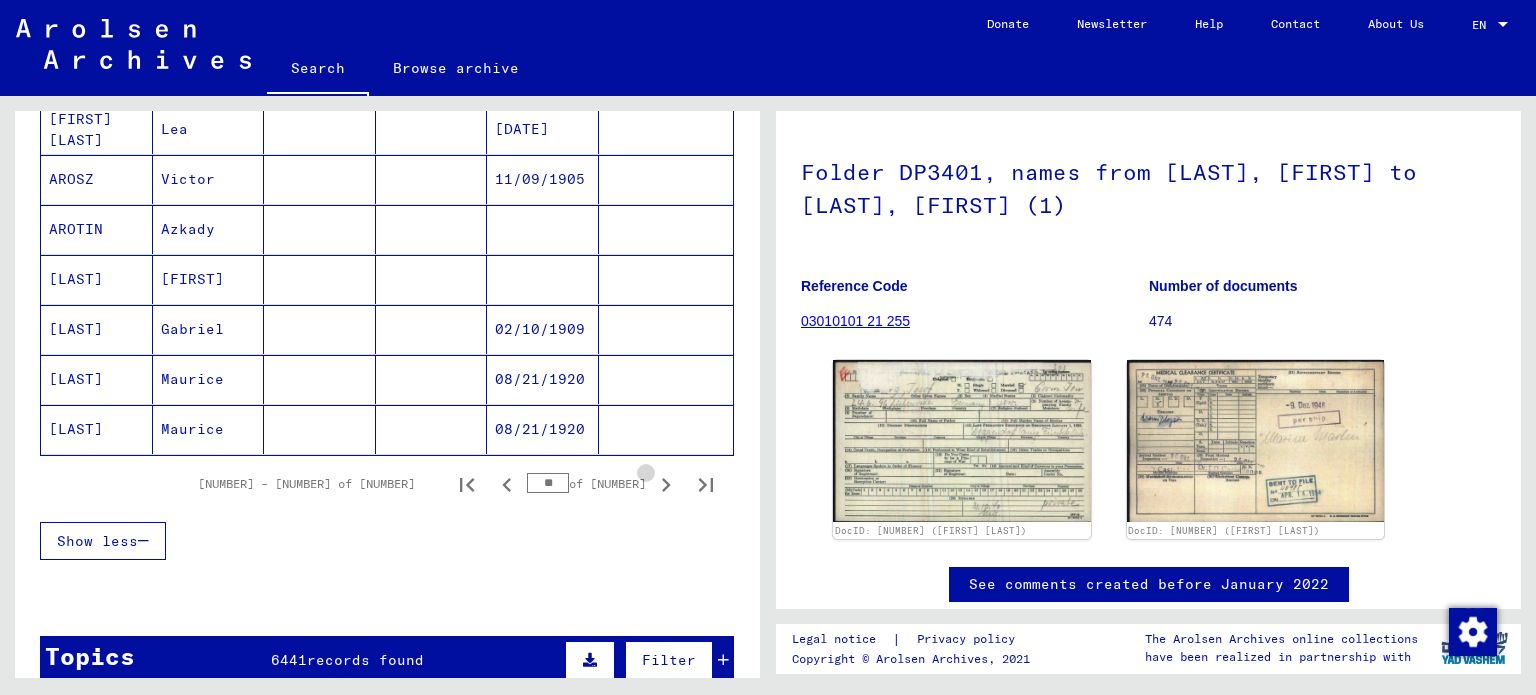 click 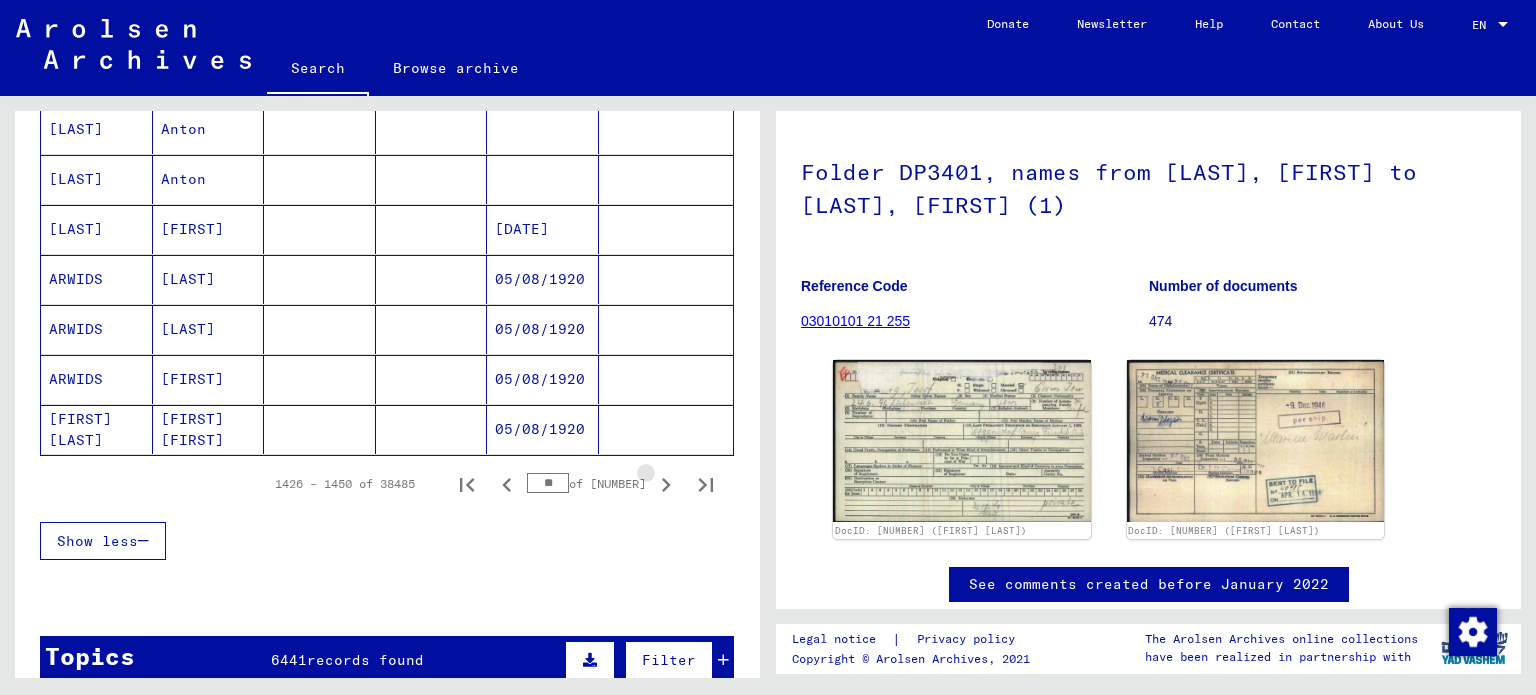 click 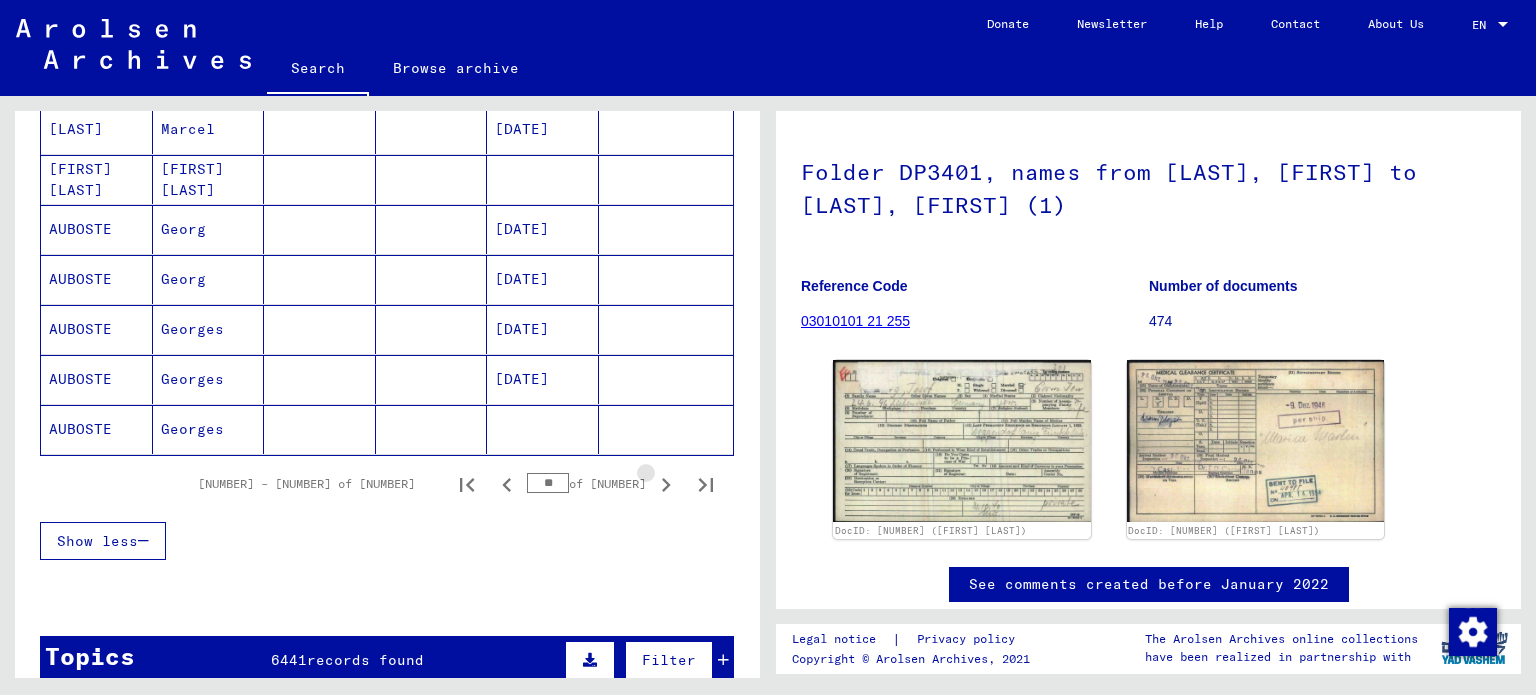 click 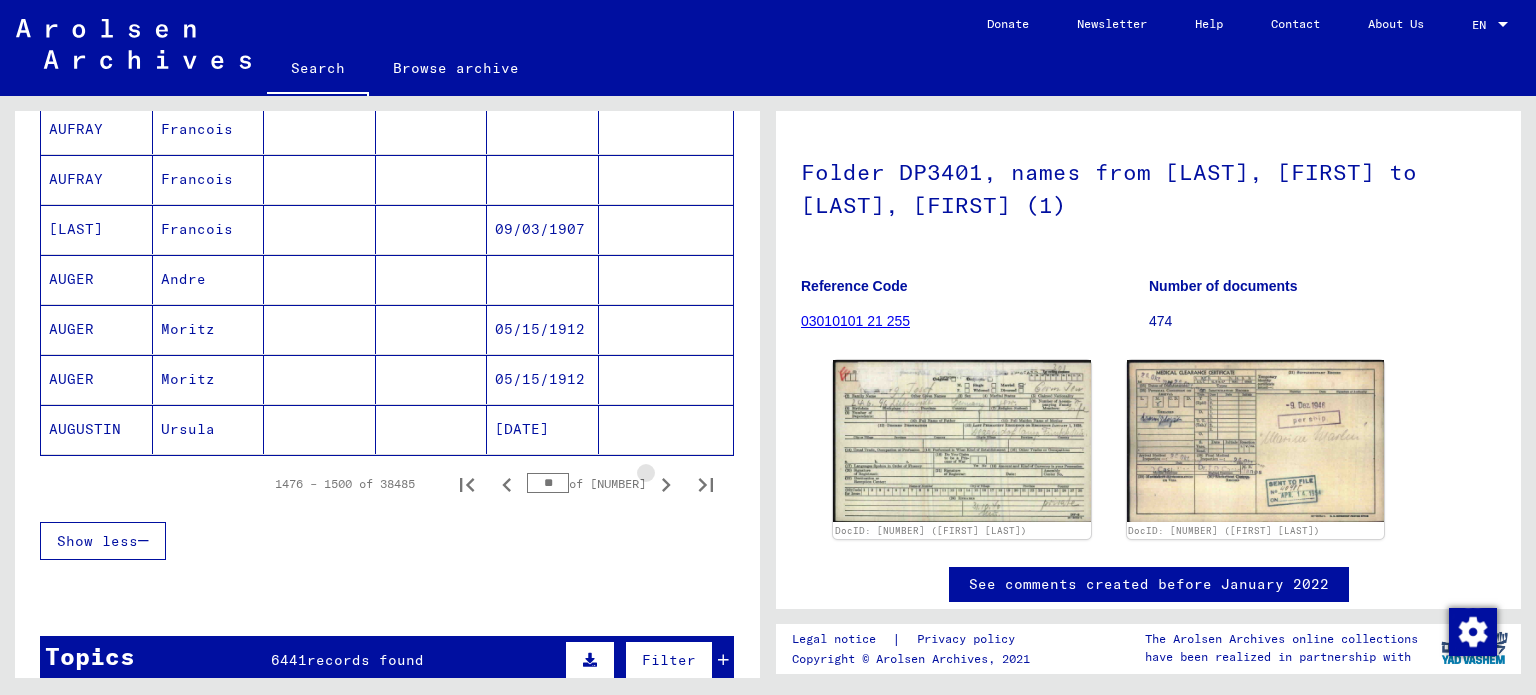 click 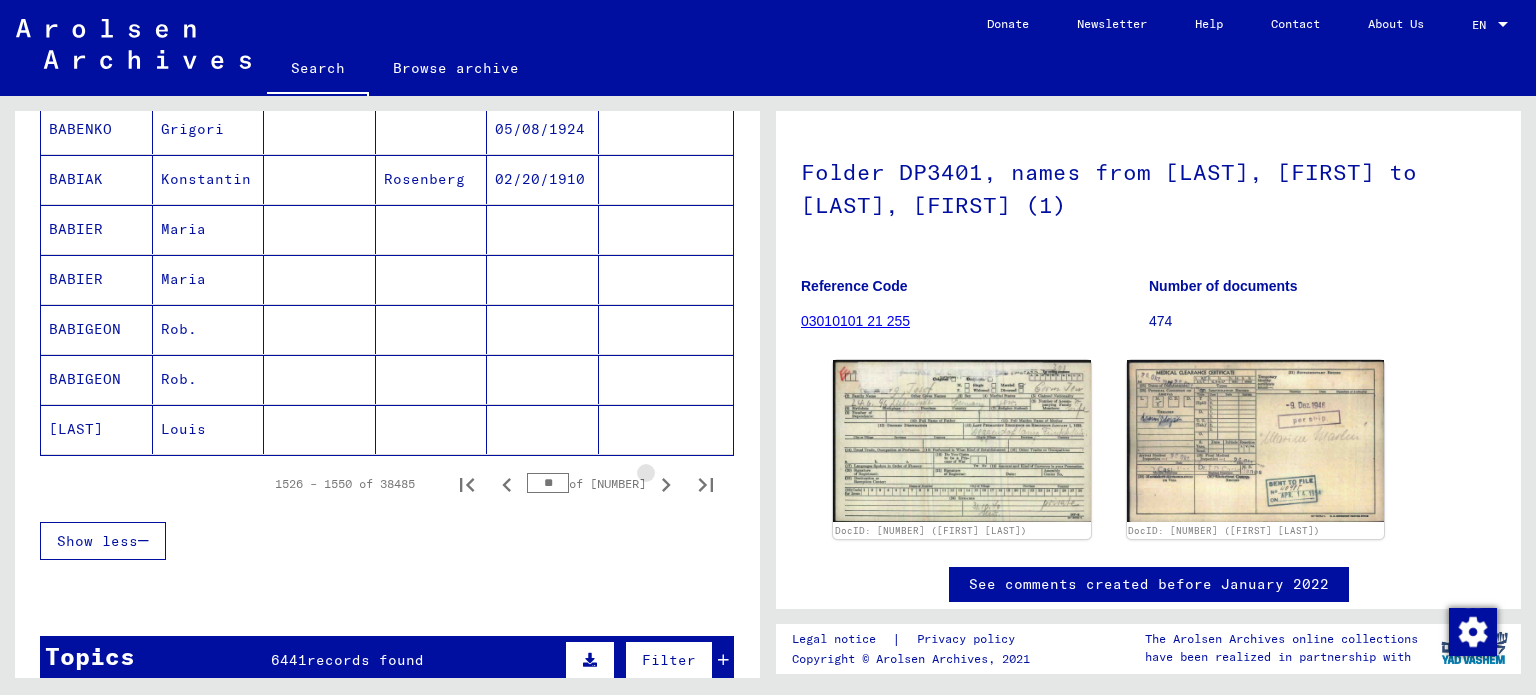 click 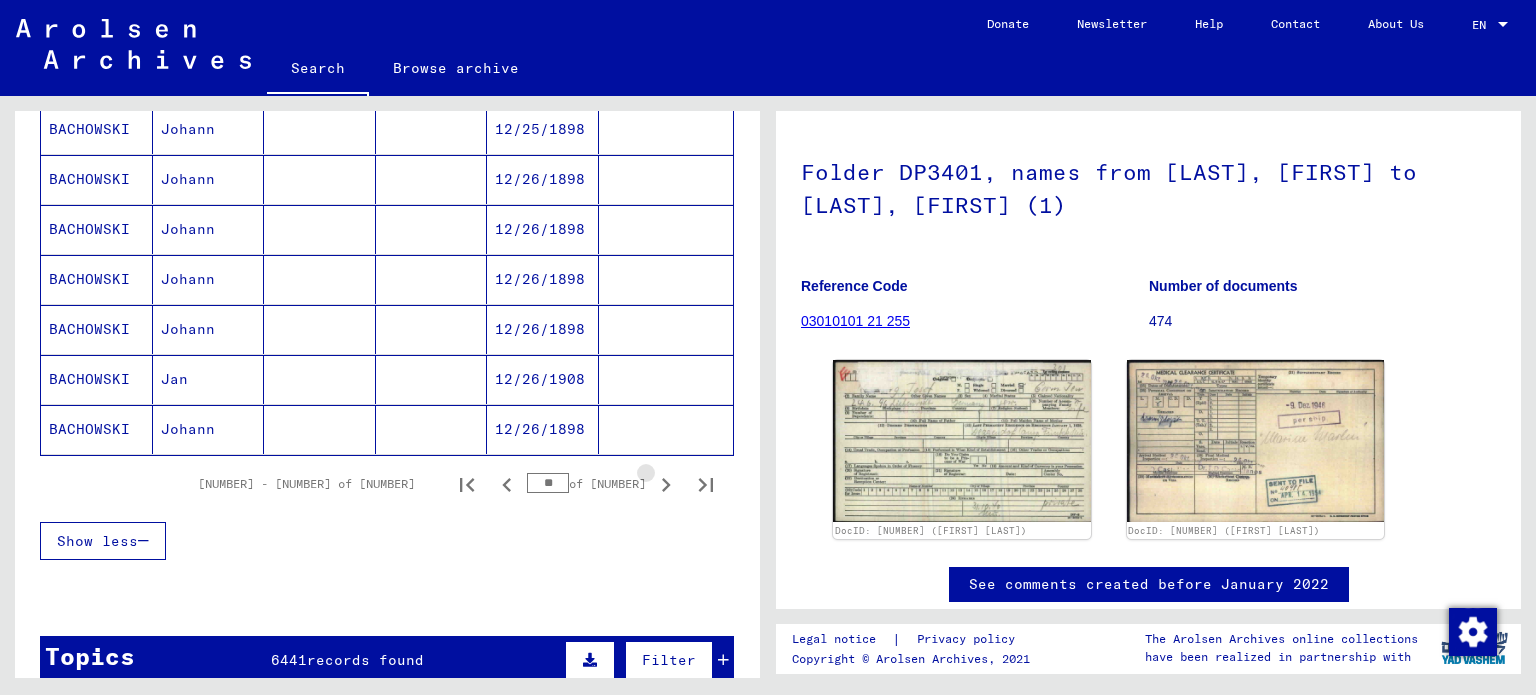 click 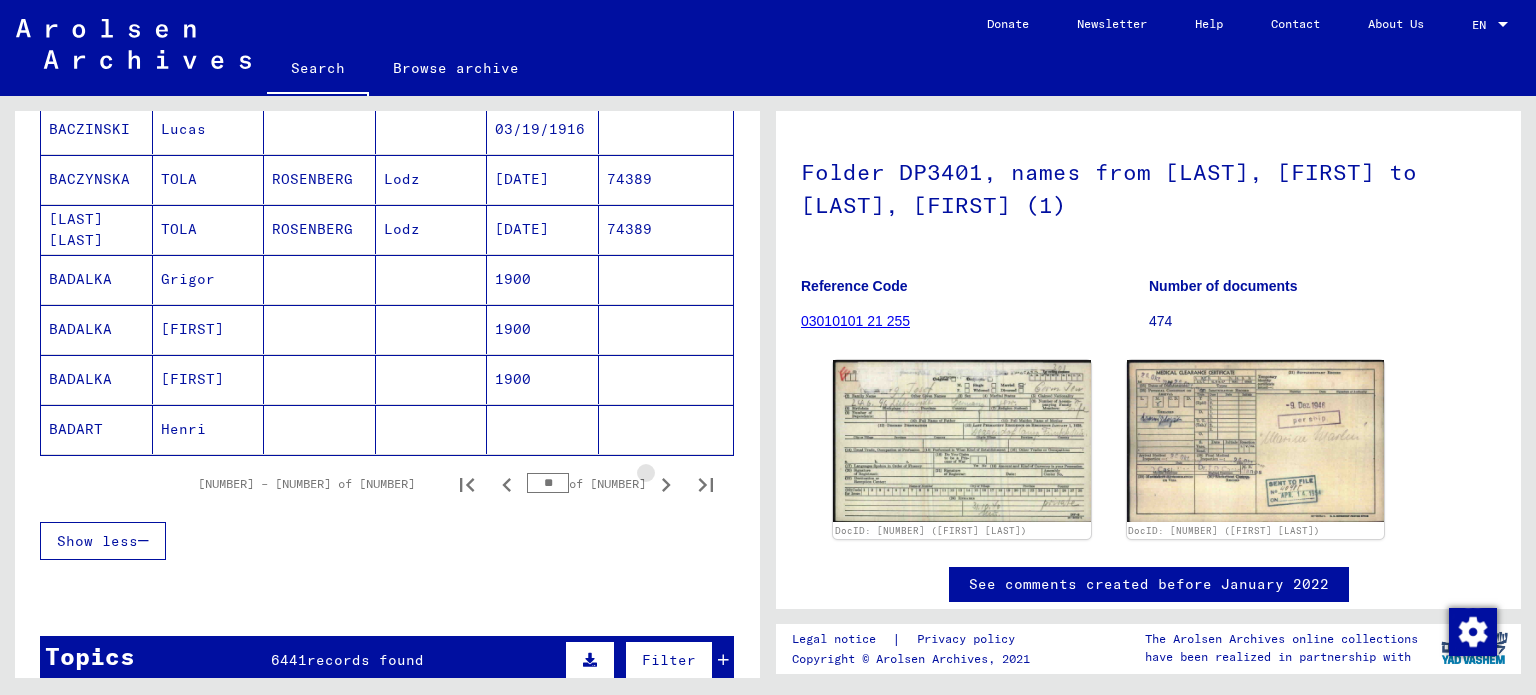 click 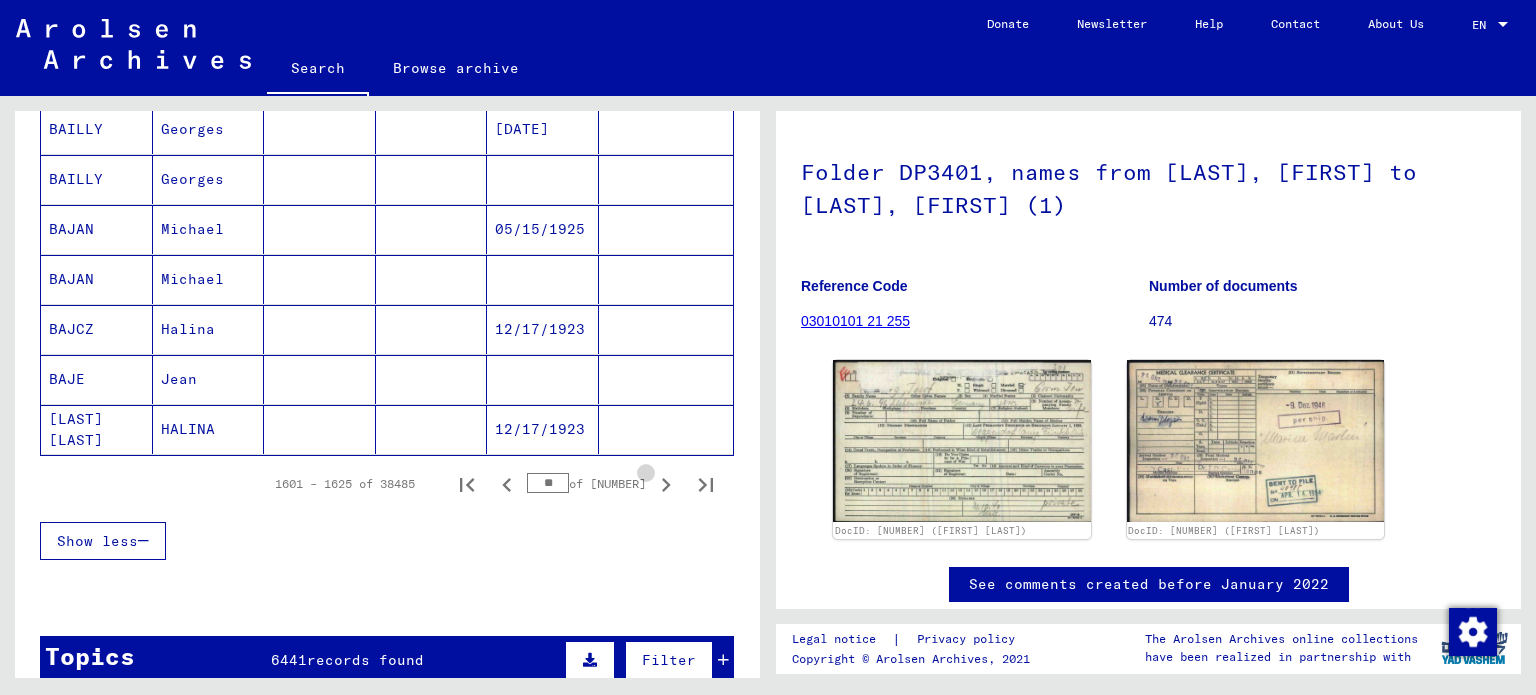 click 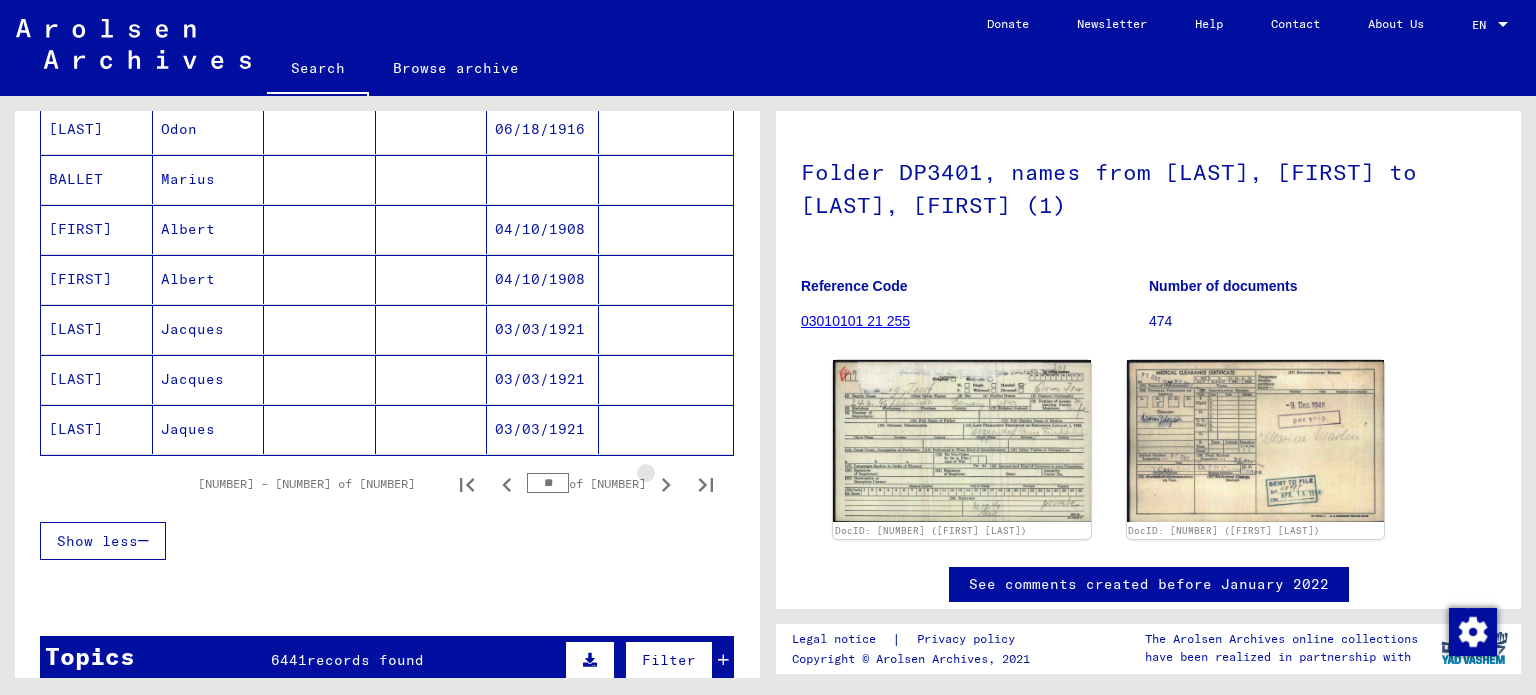 click 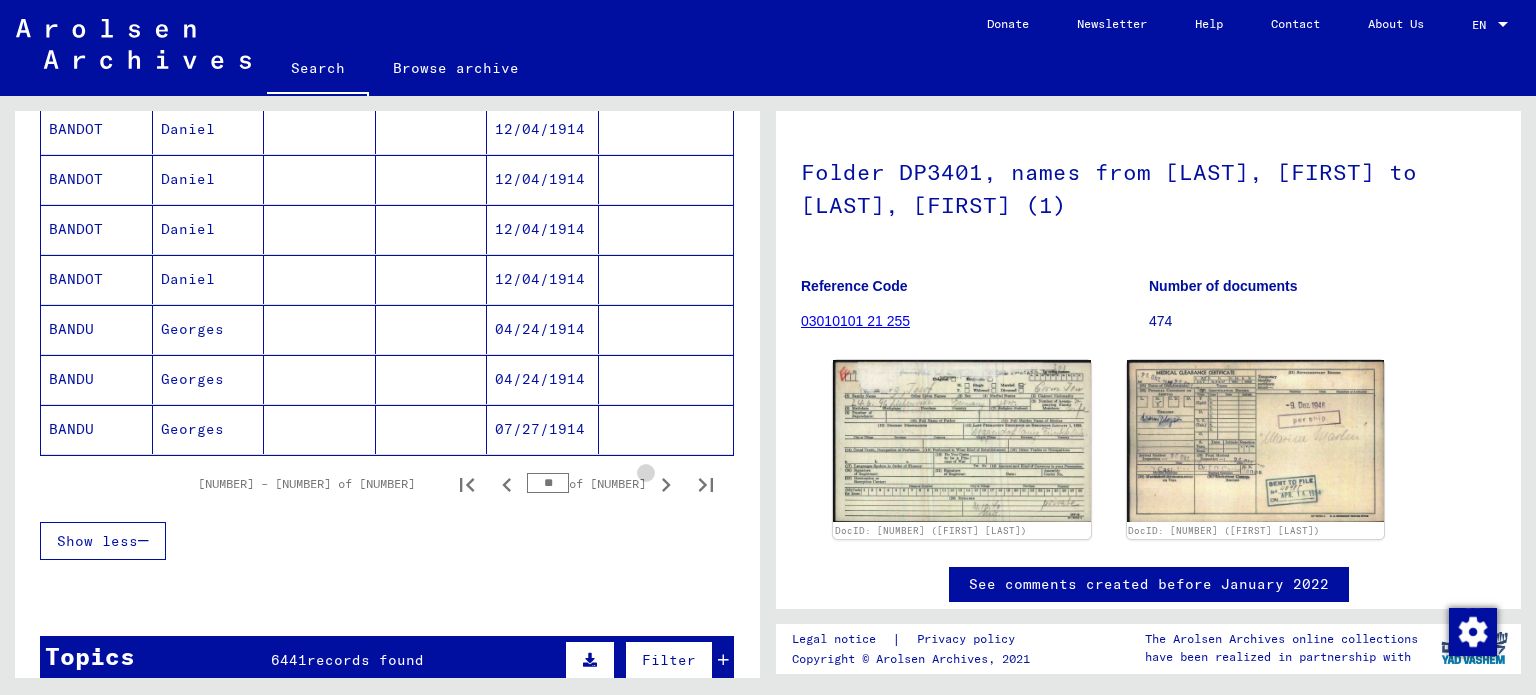 click 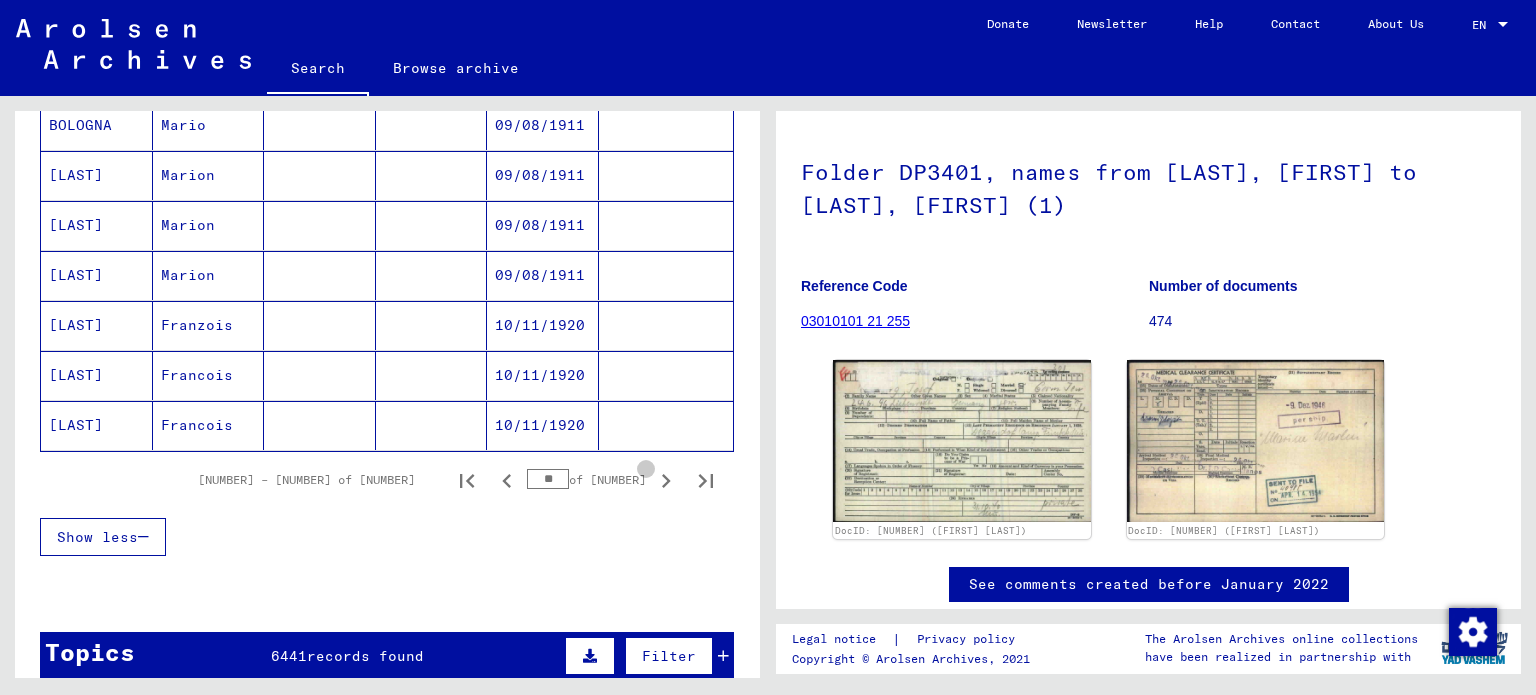 click 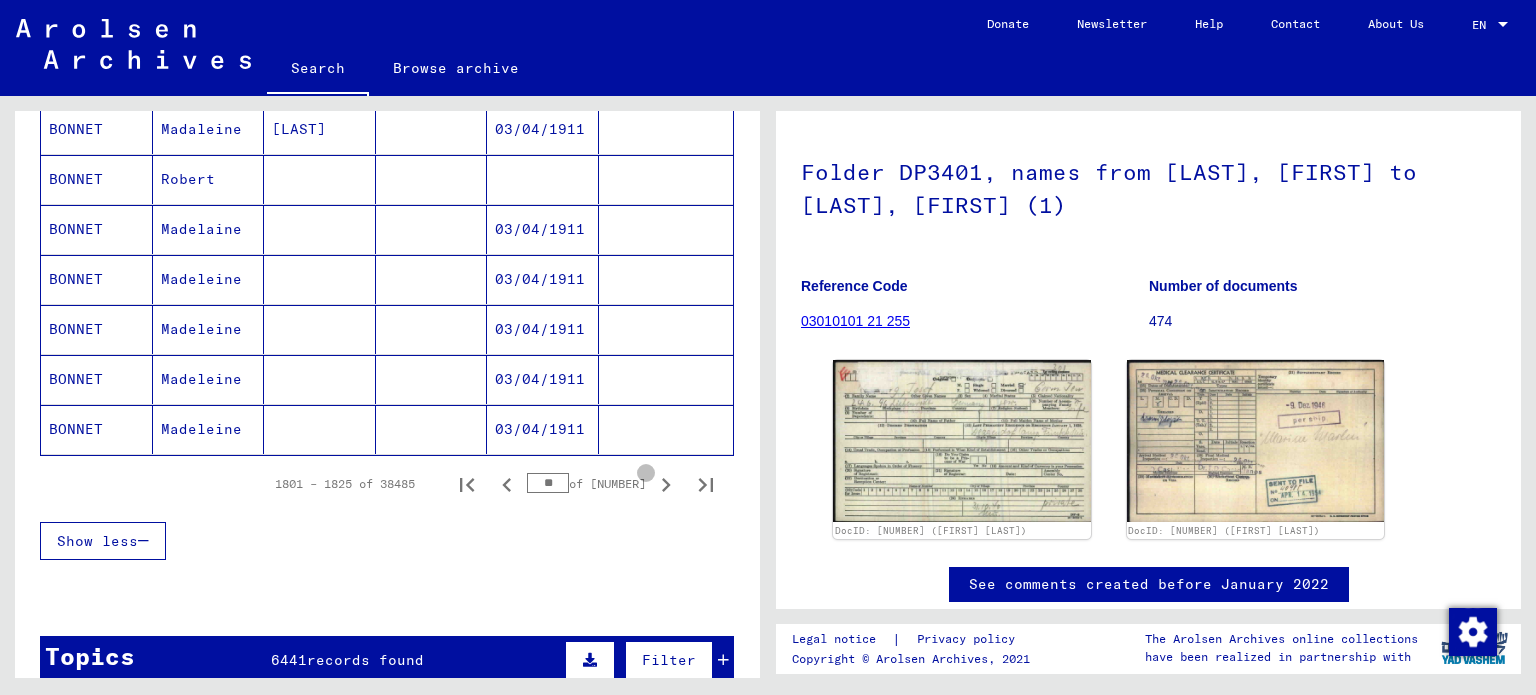 click 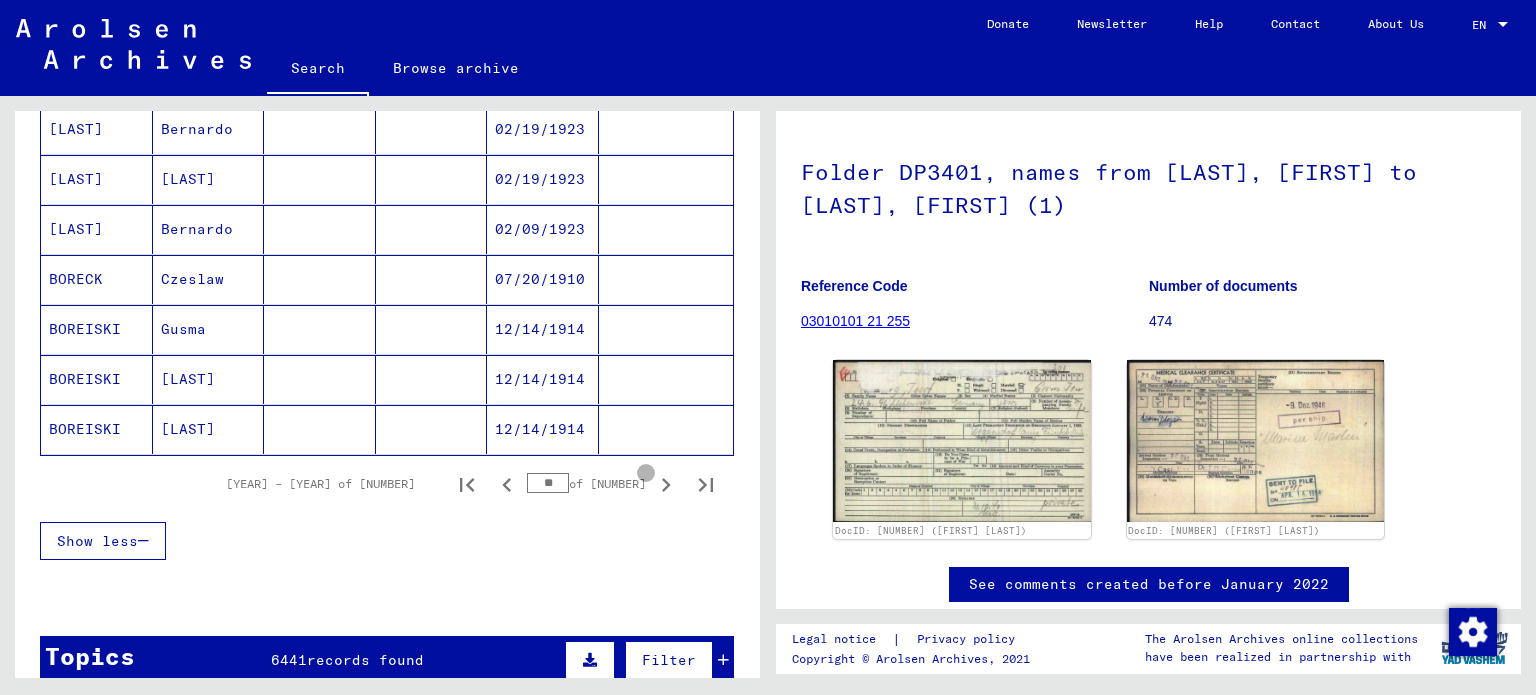 click 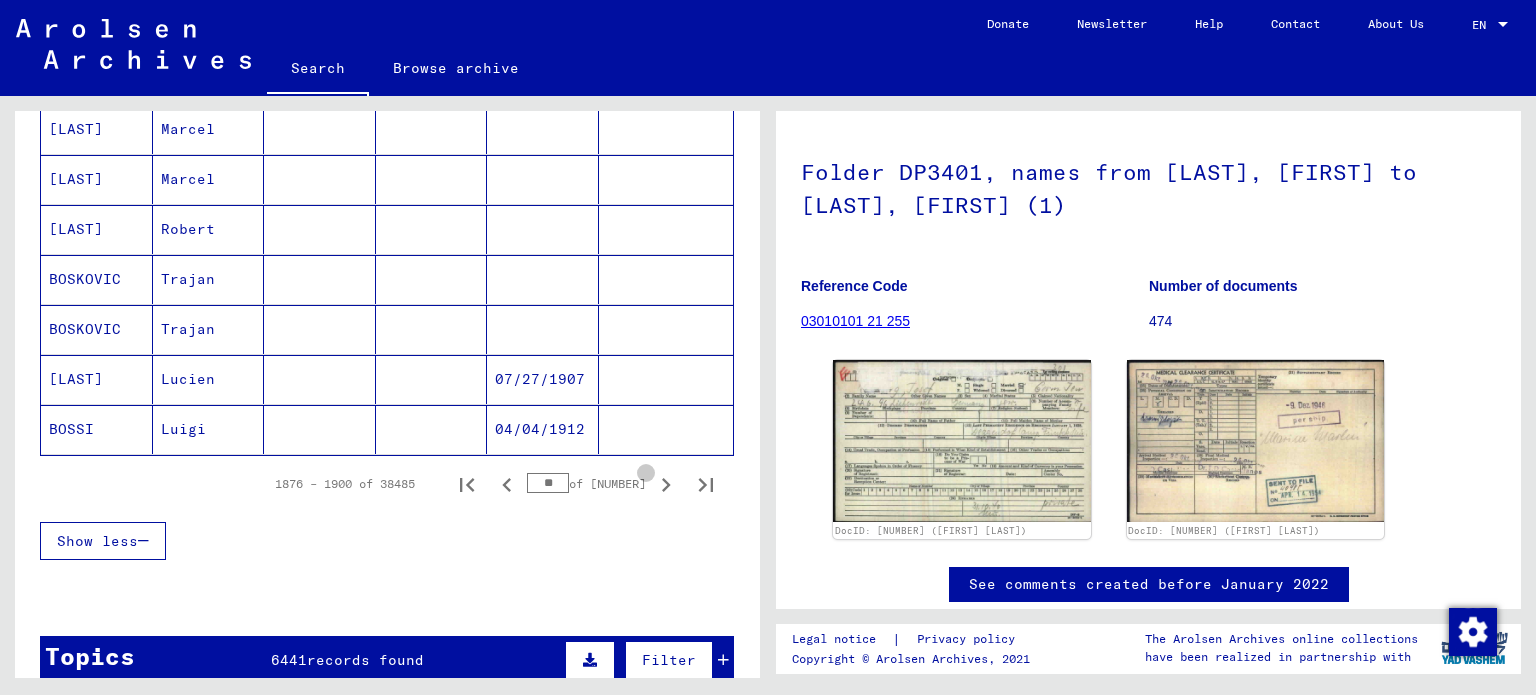 click 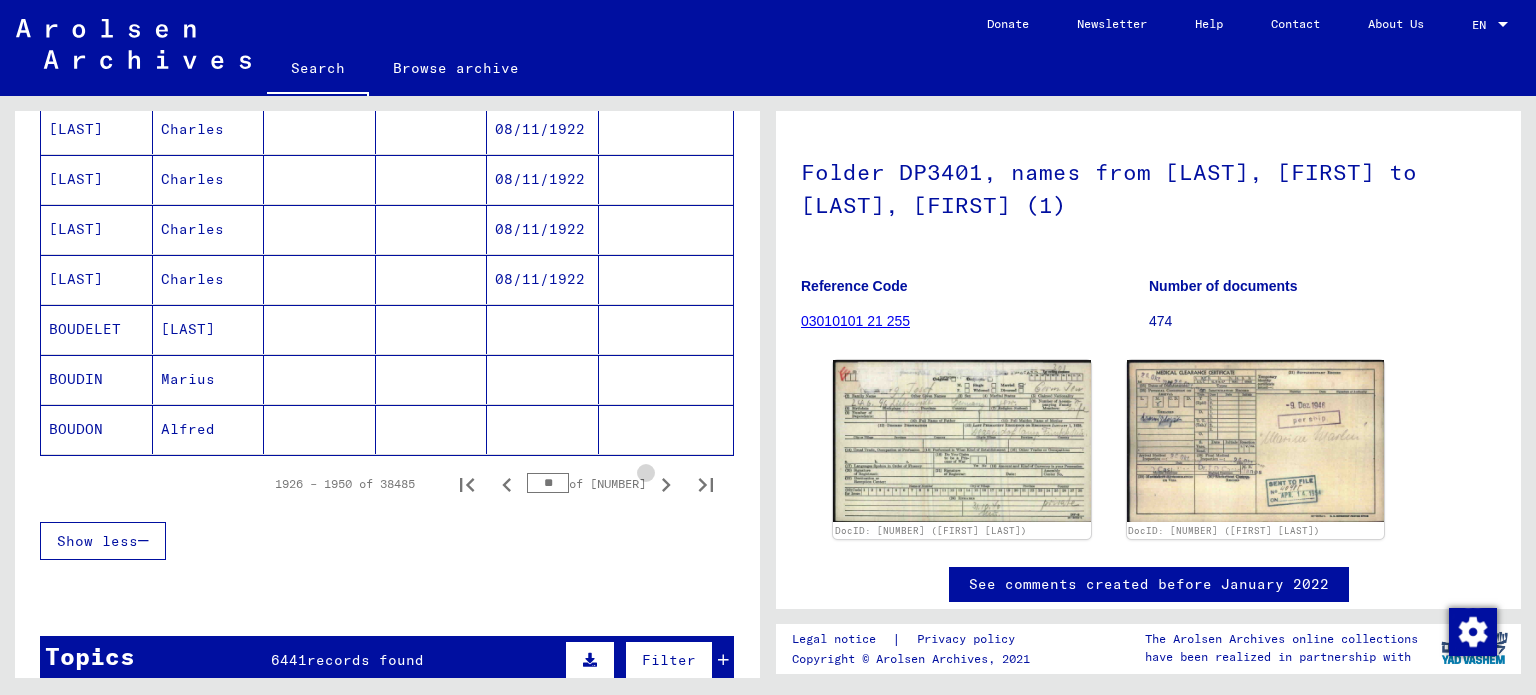click 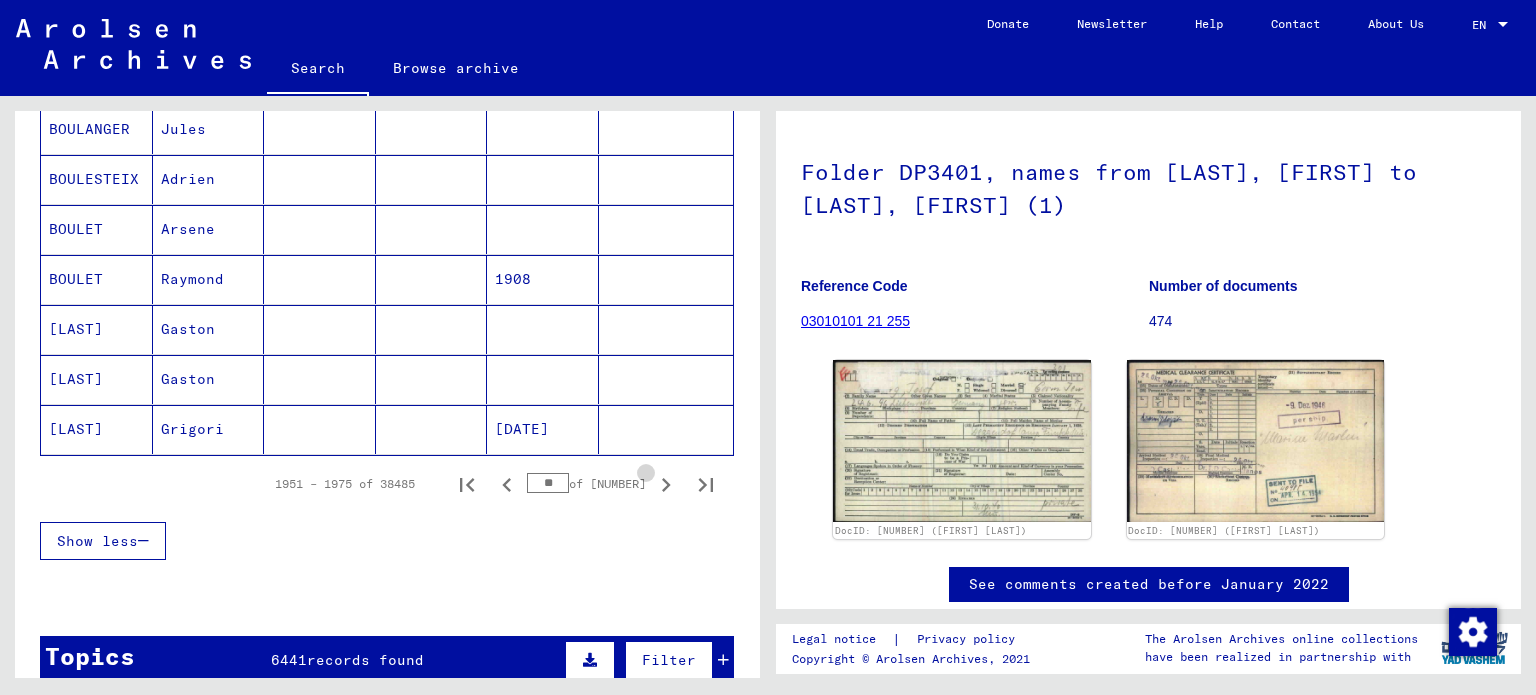 click 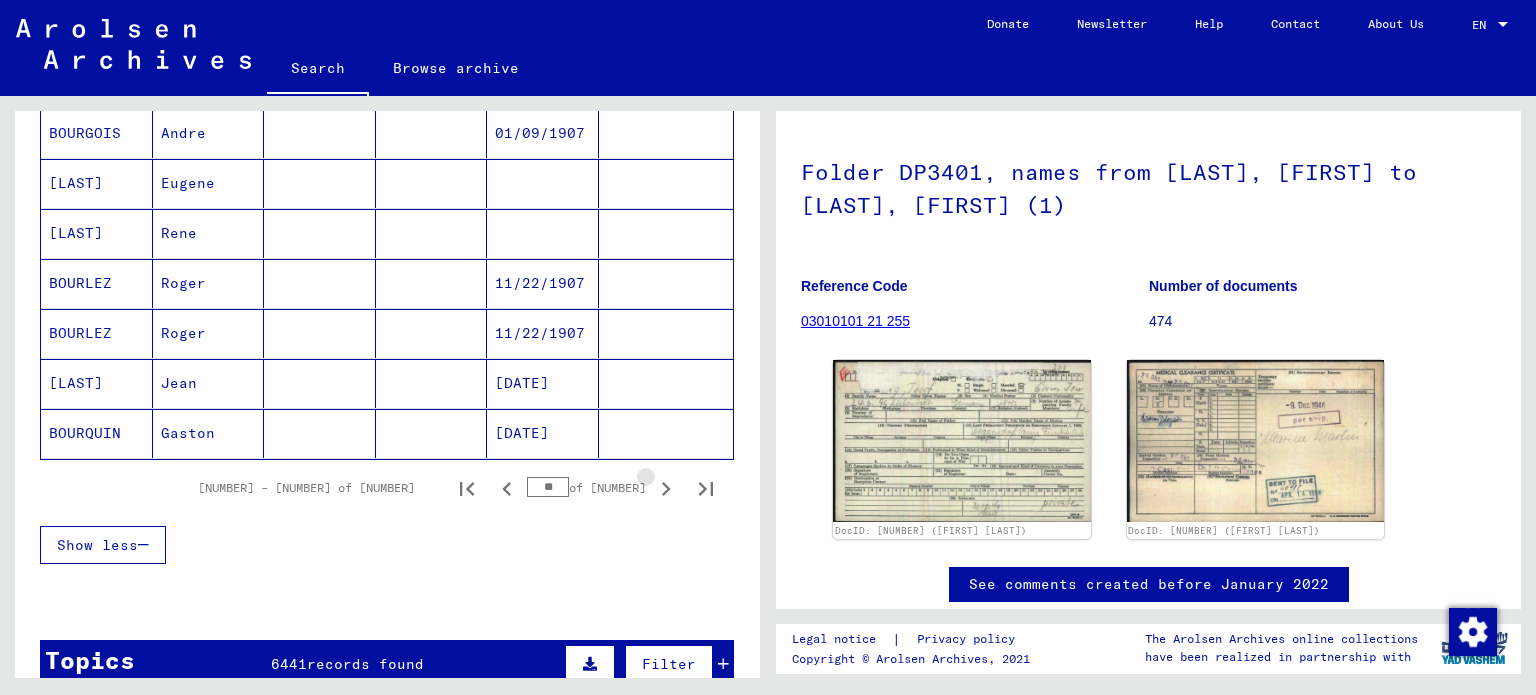 scroll, scrollTop: 1204, scrollLeft: 0, axis: vertical 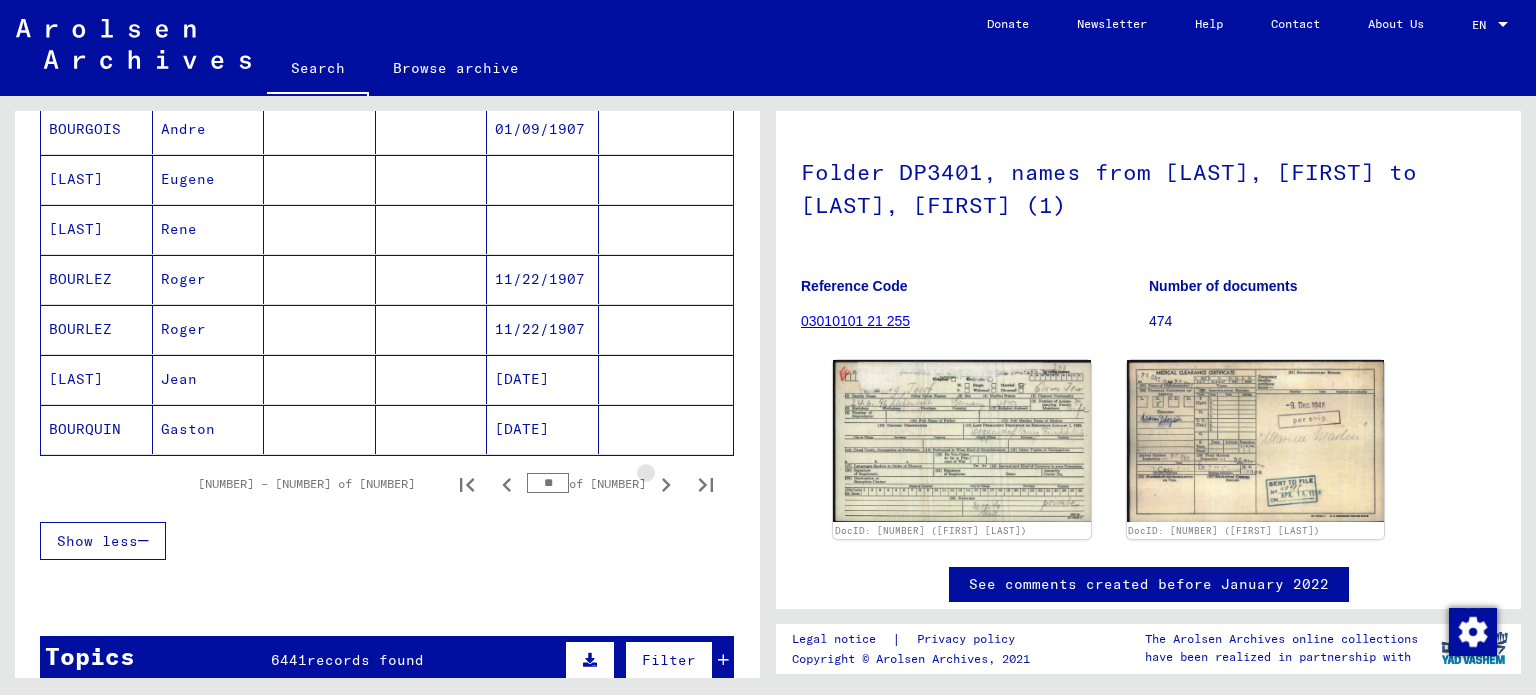 click 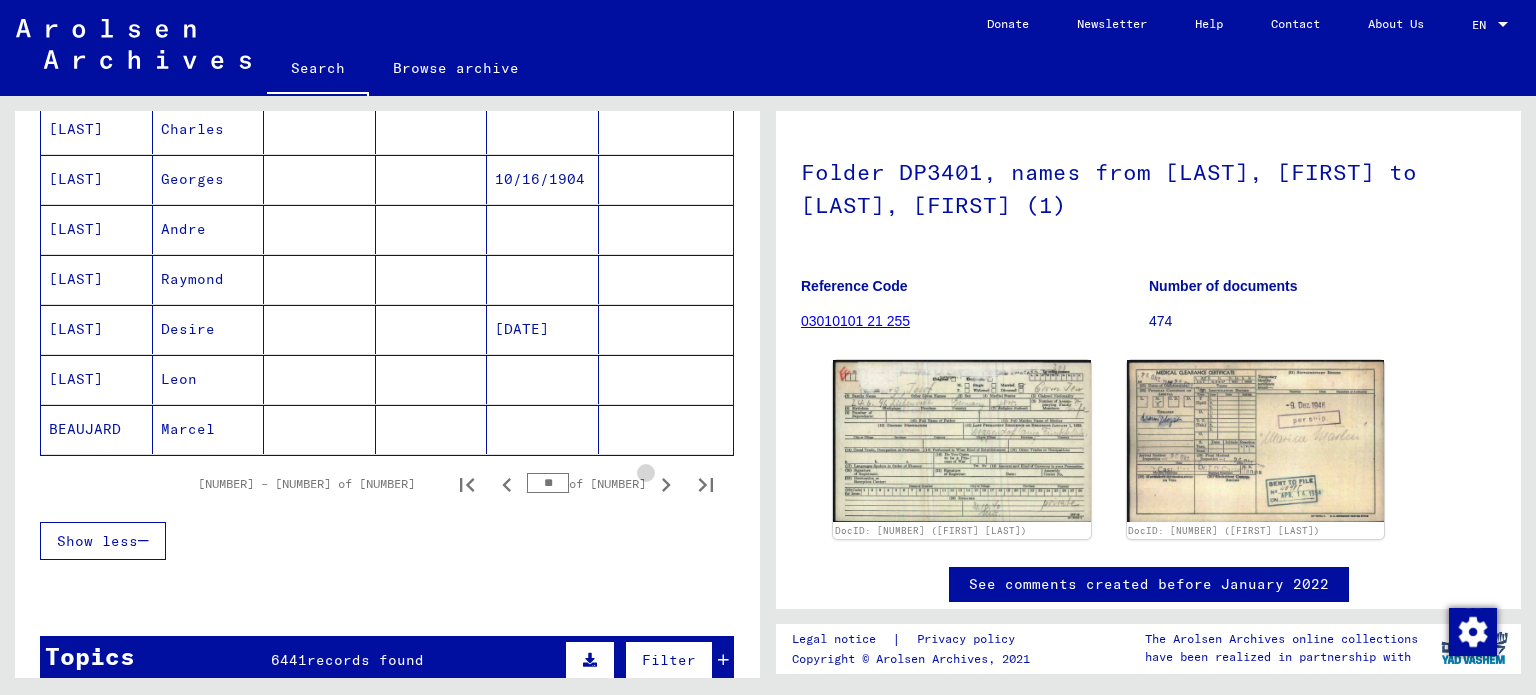 click 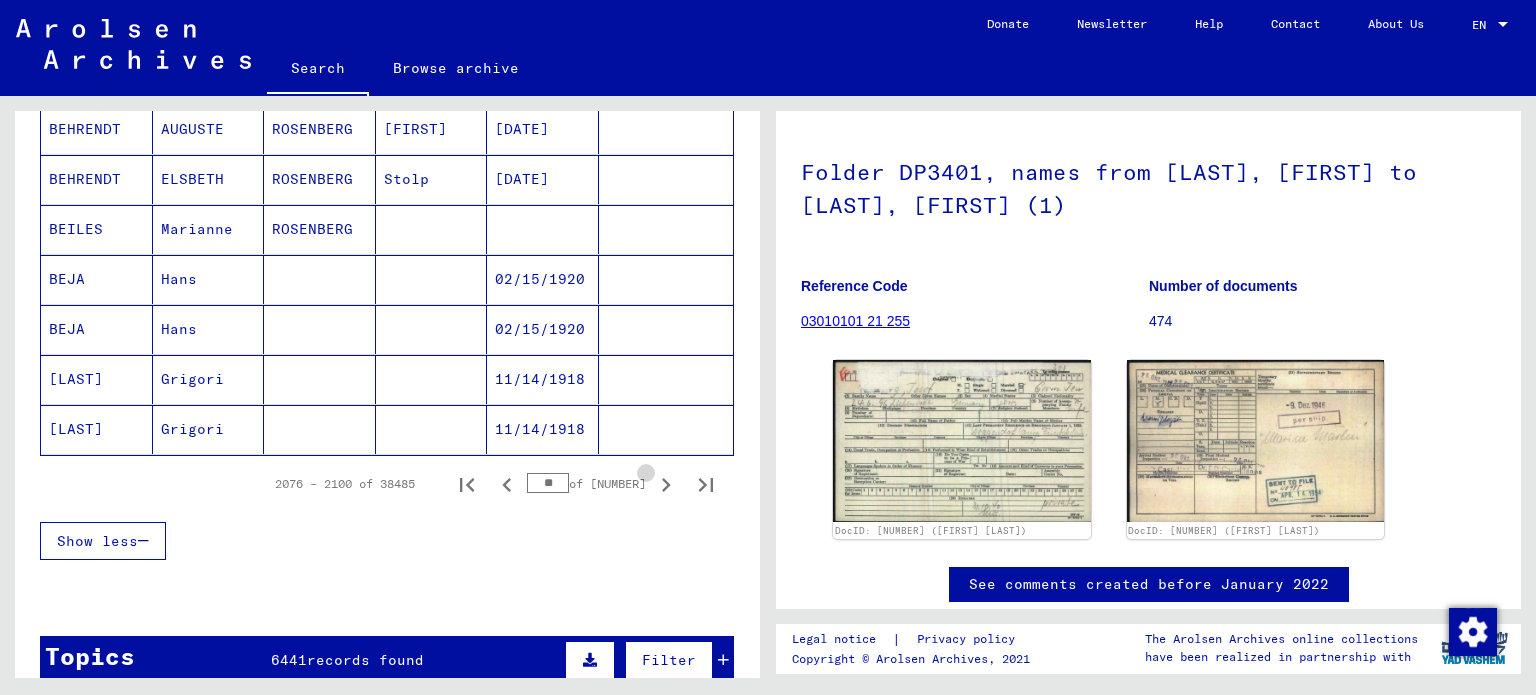 click 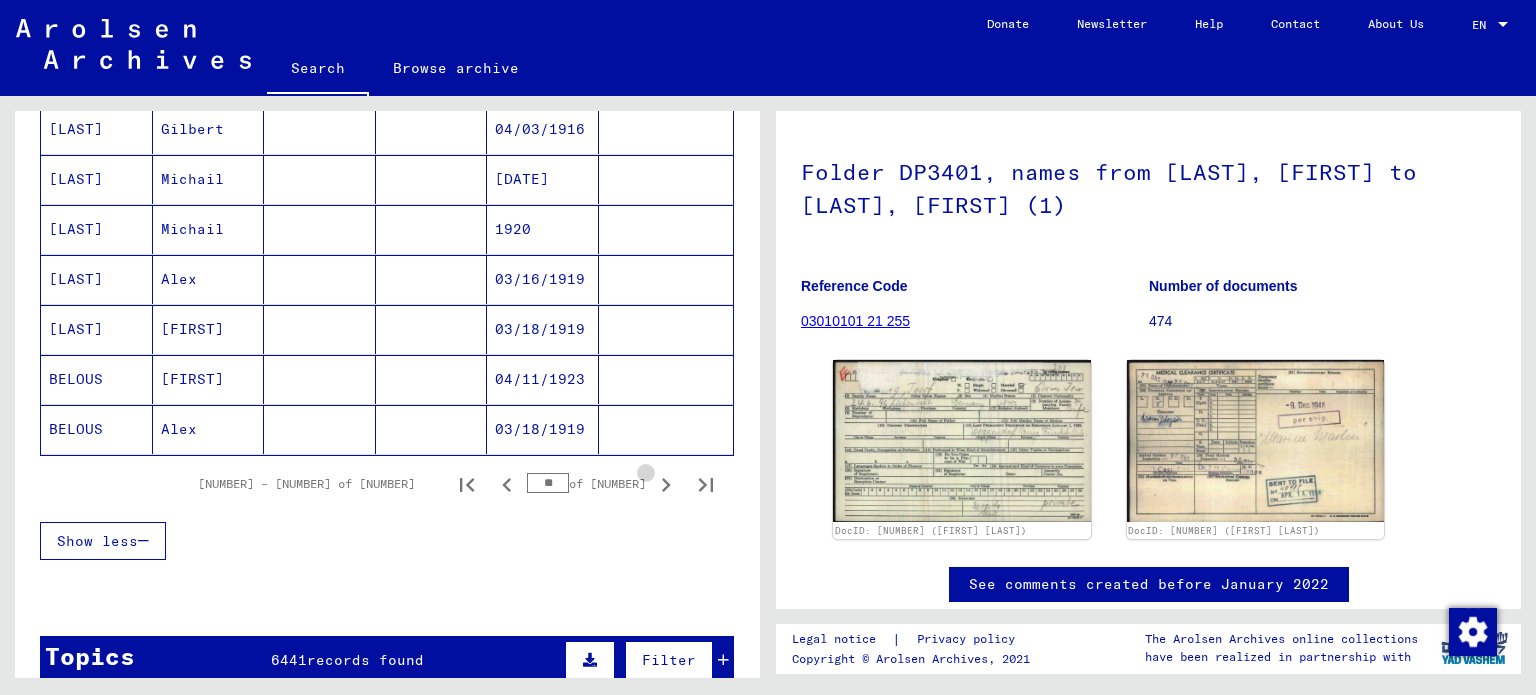 click 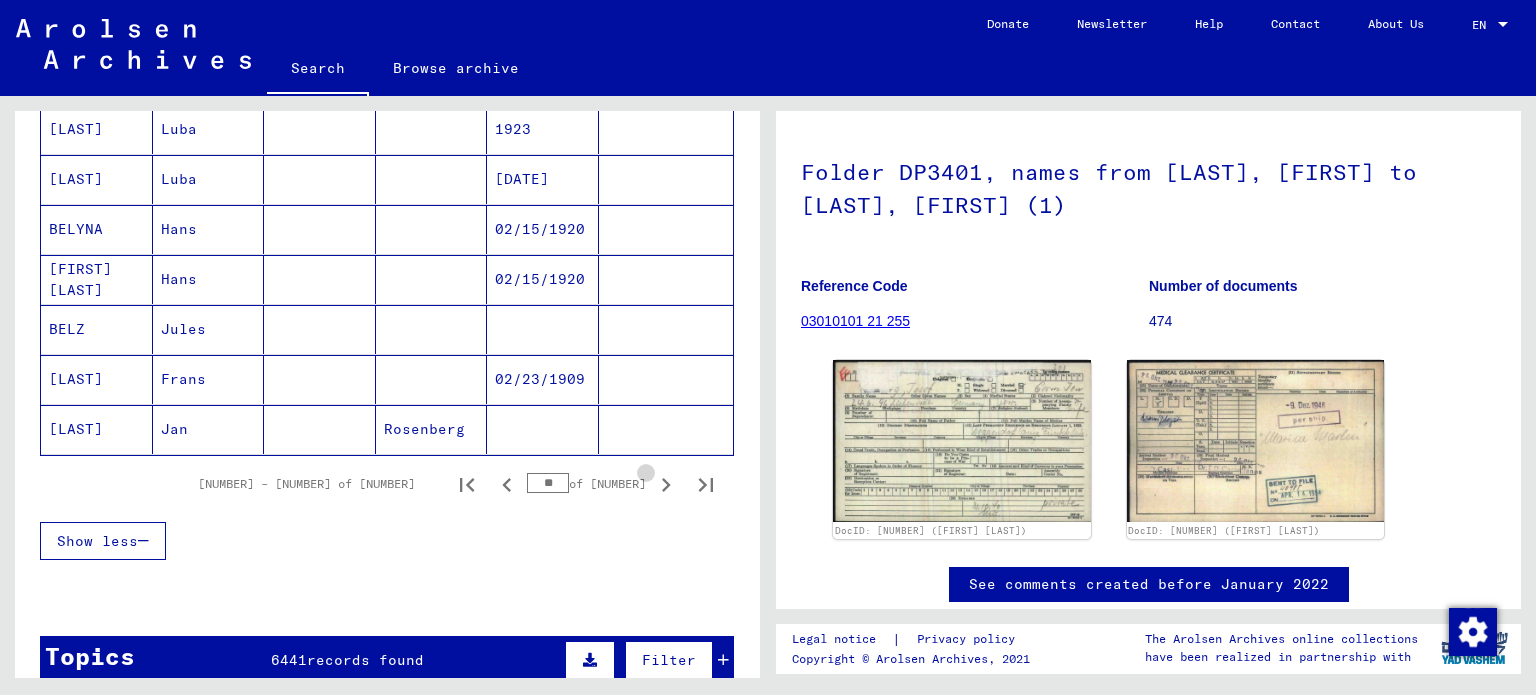 click 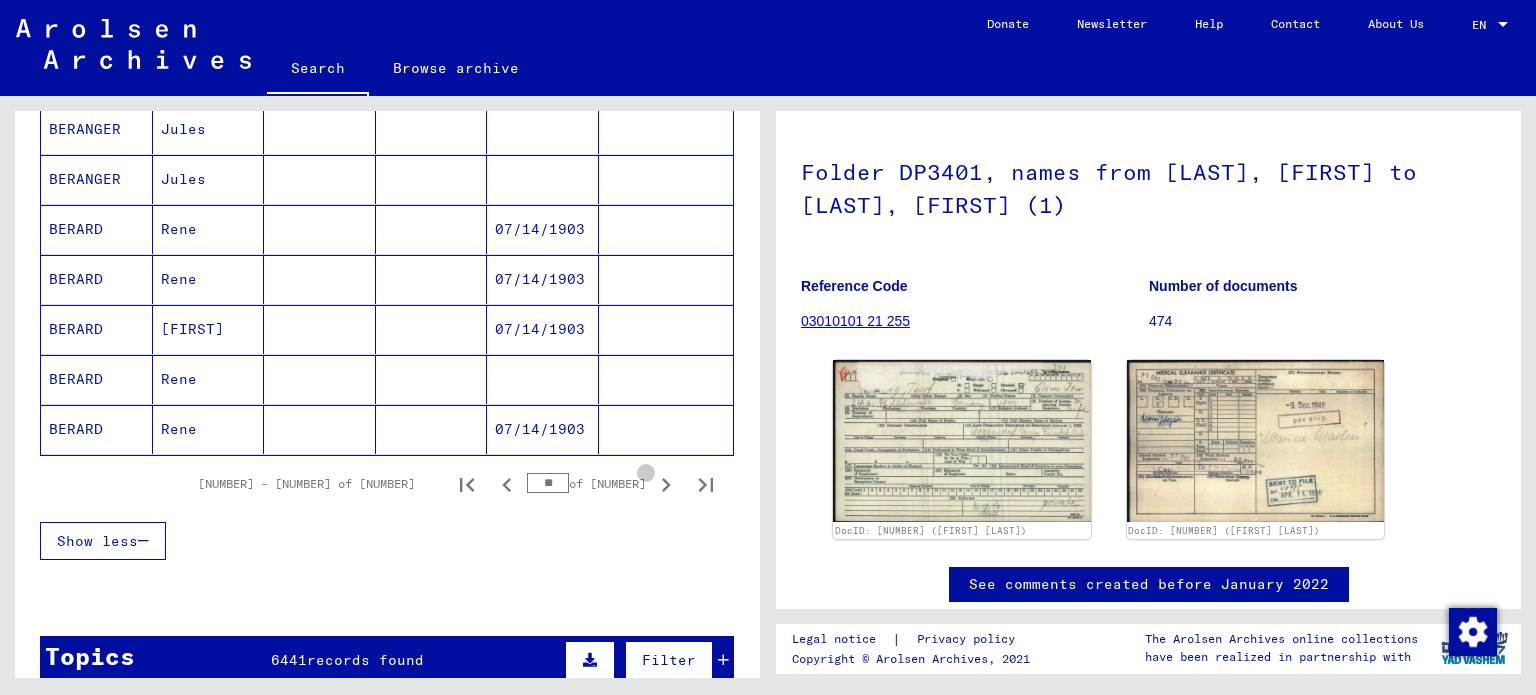 click 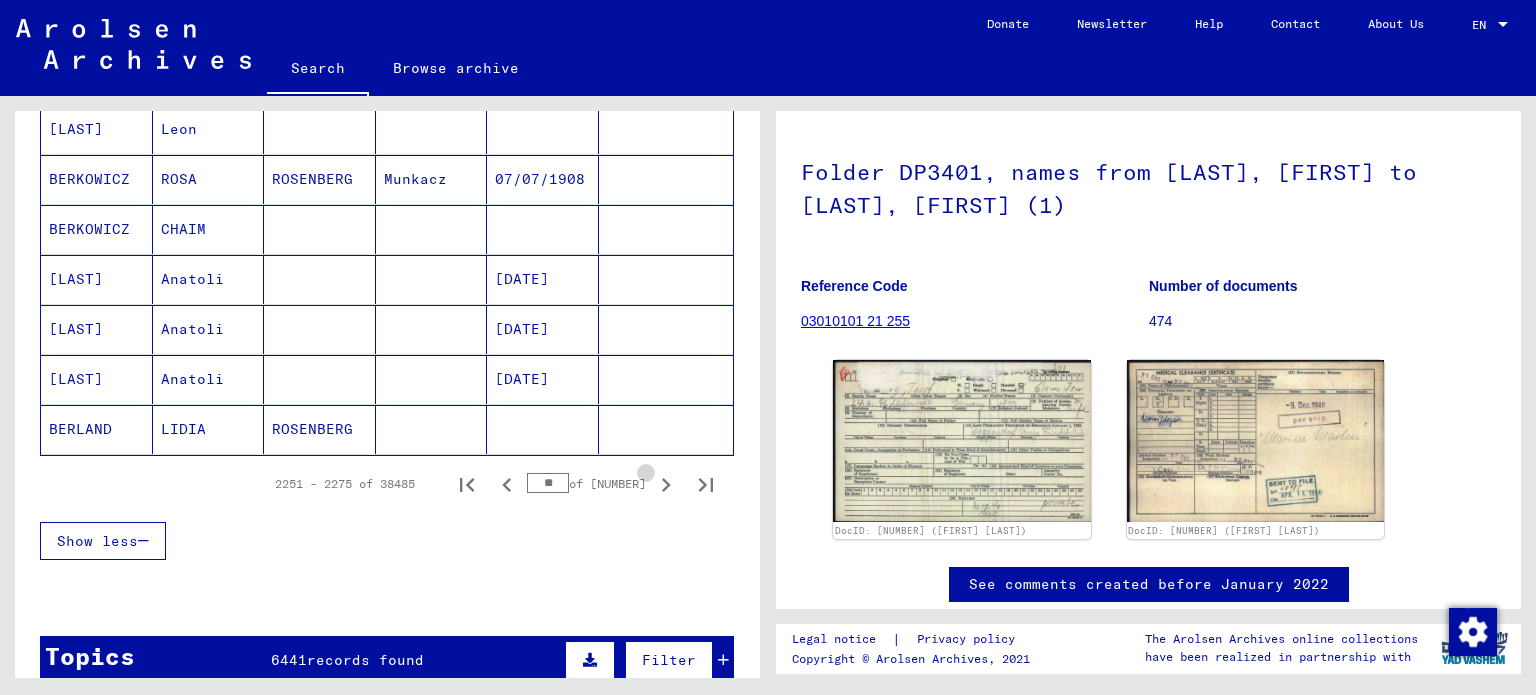 click 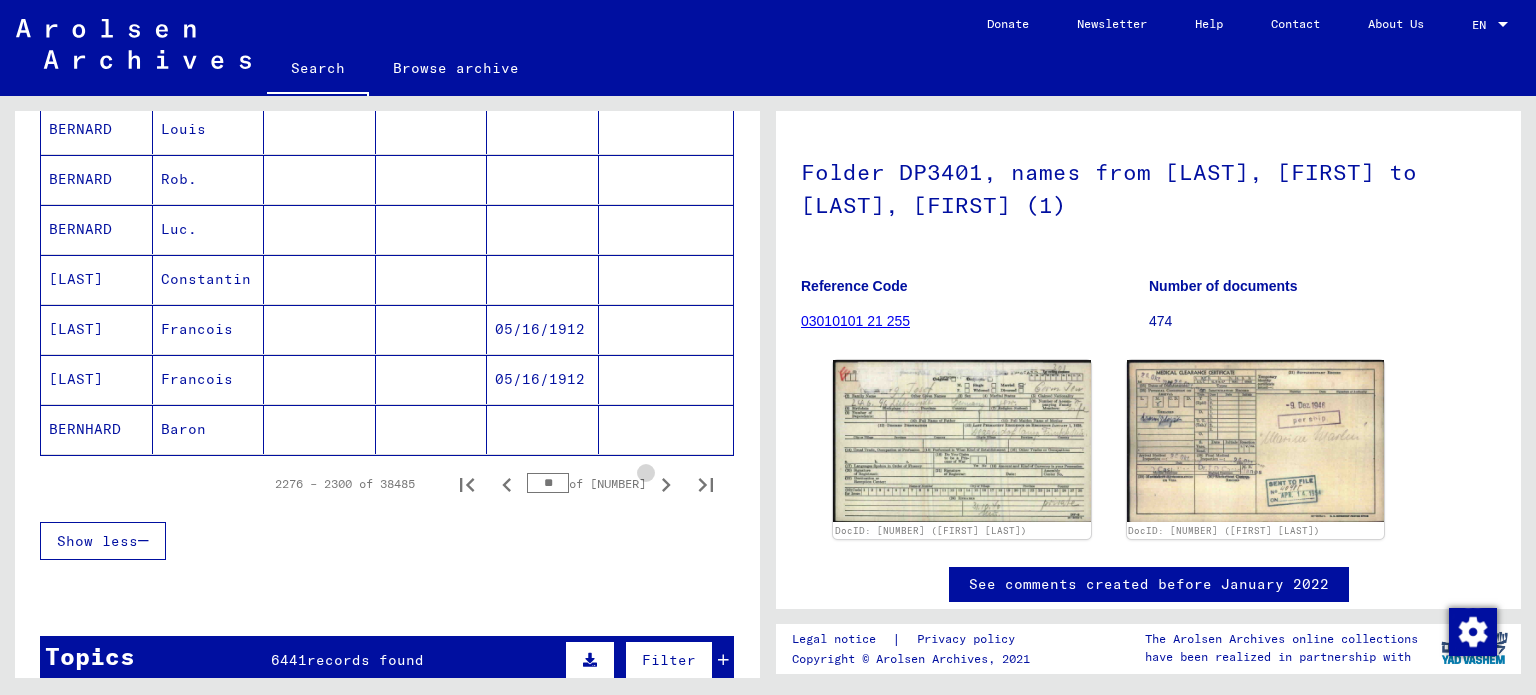 click 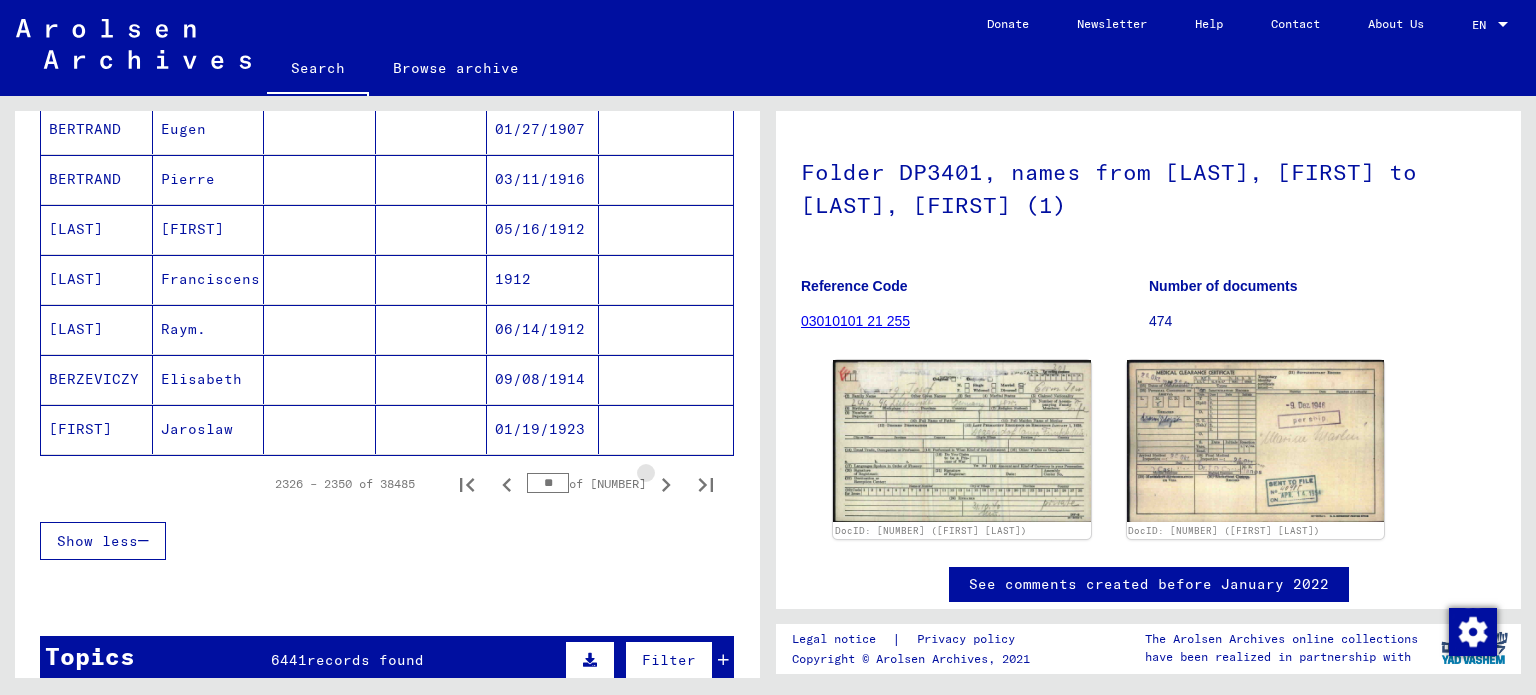 click 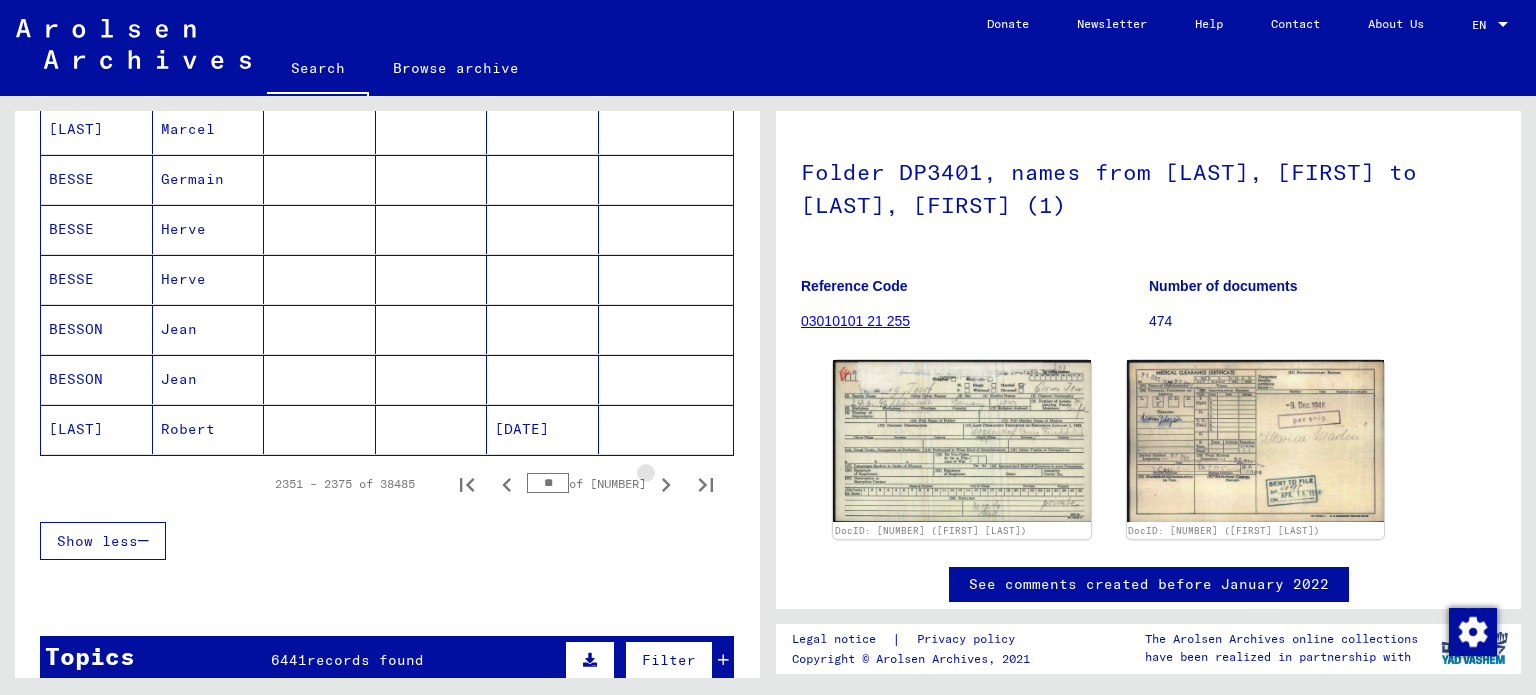 click 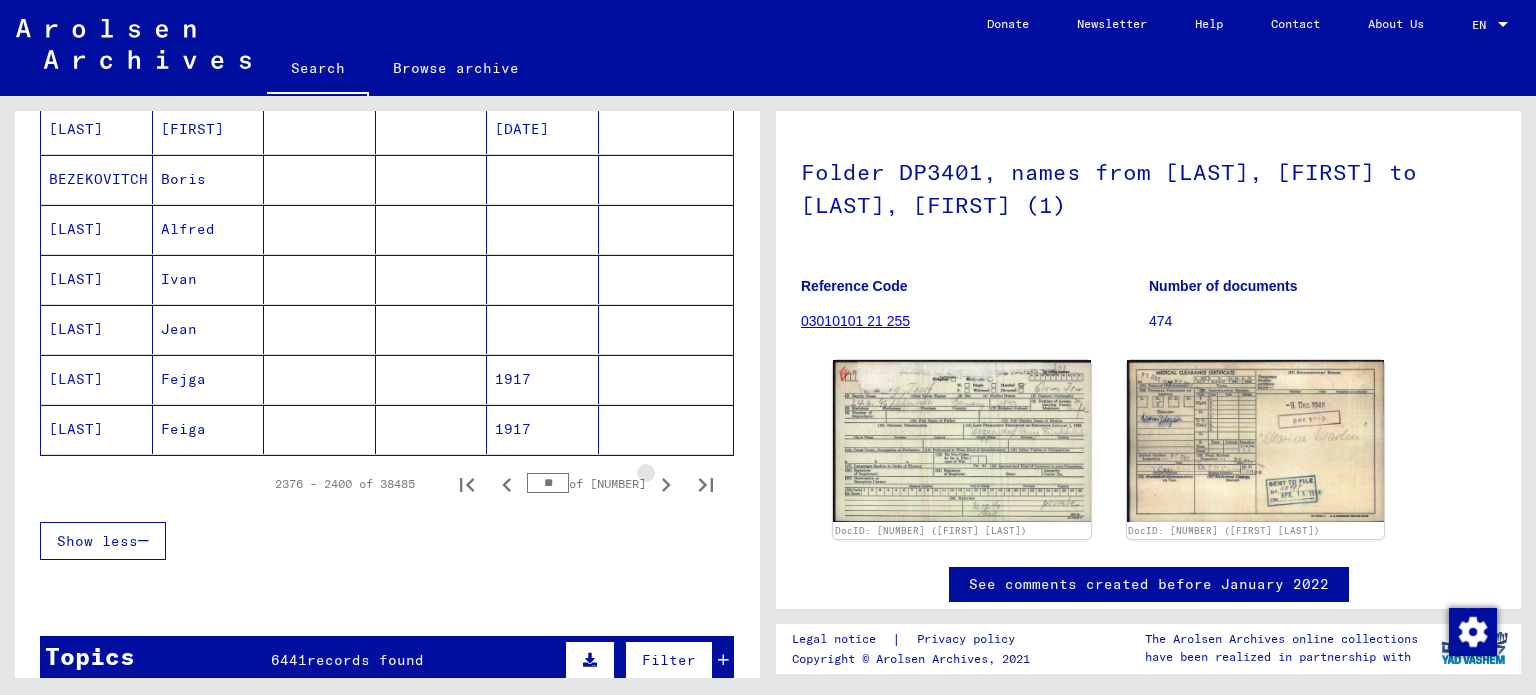 click 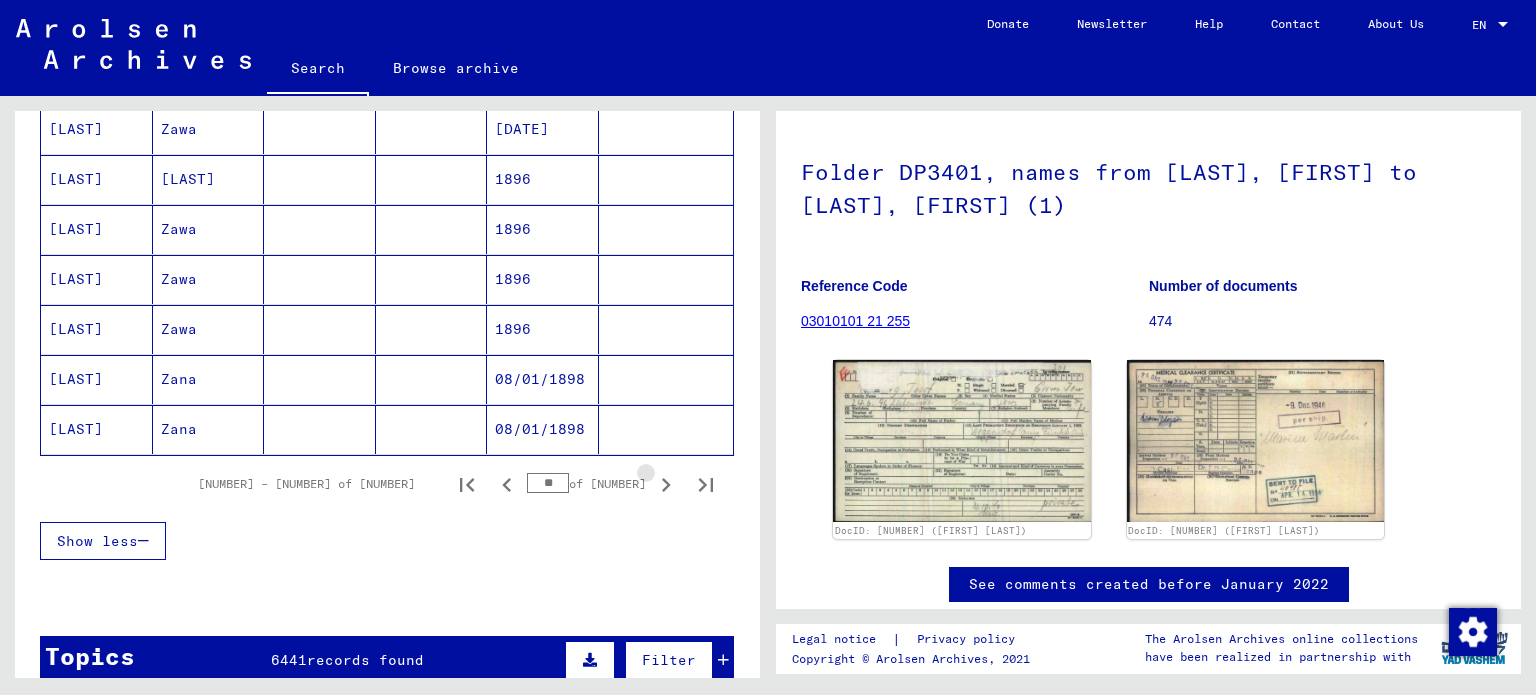 click 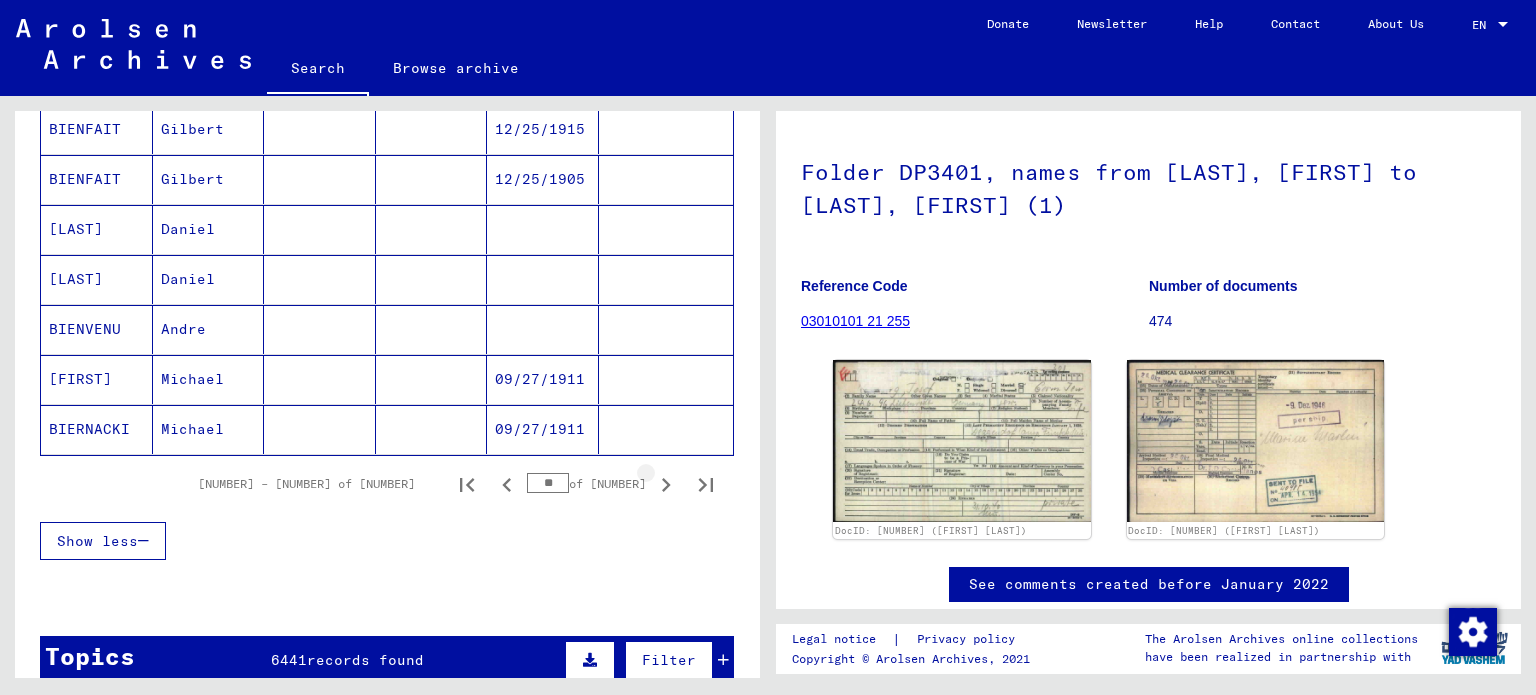 click 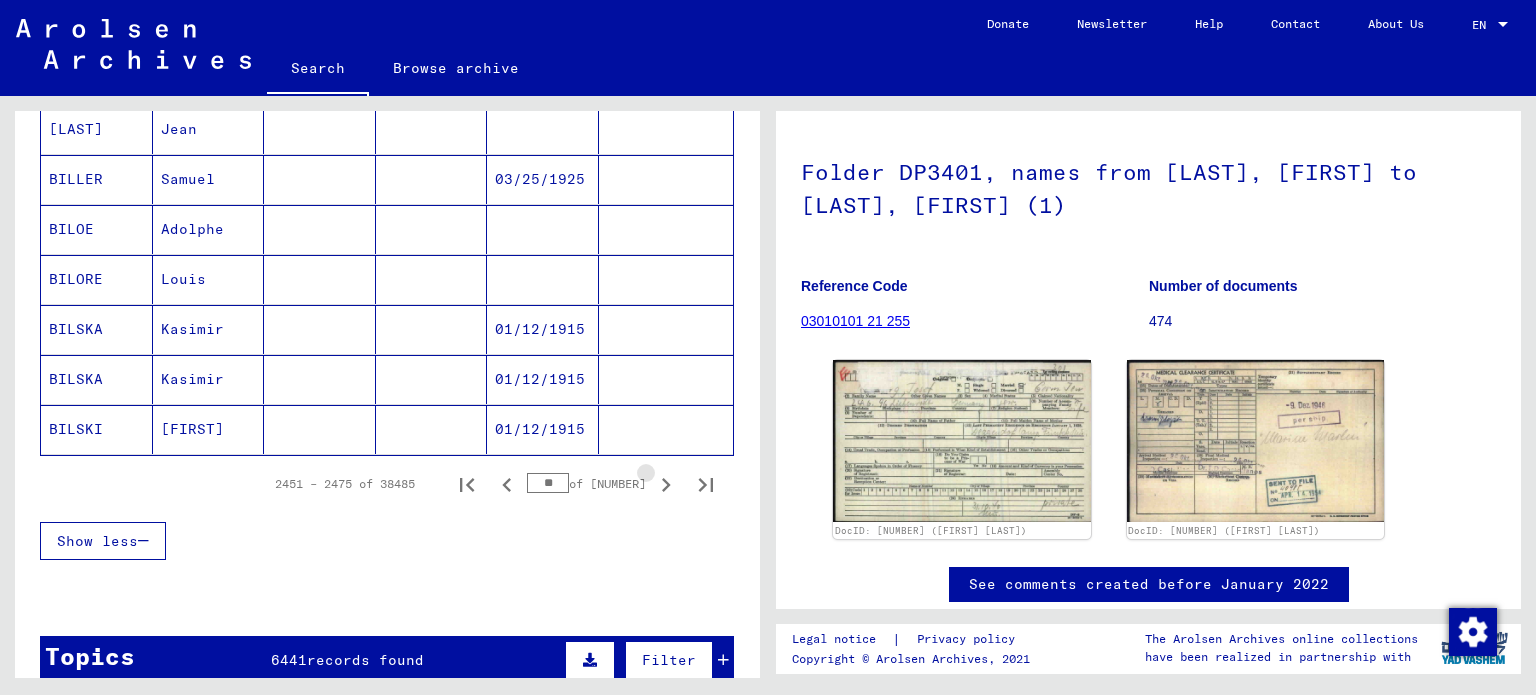 click 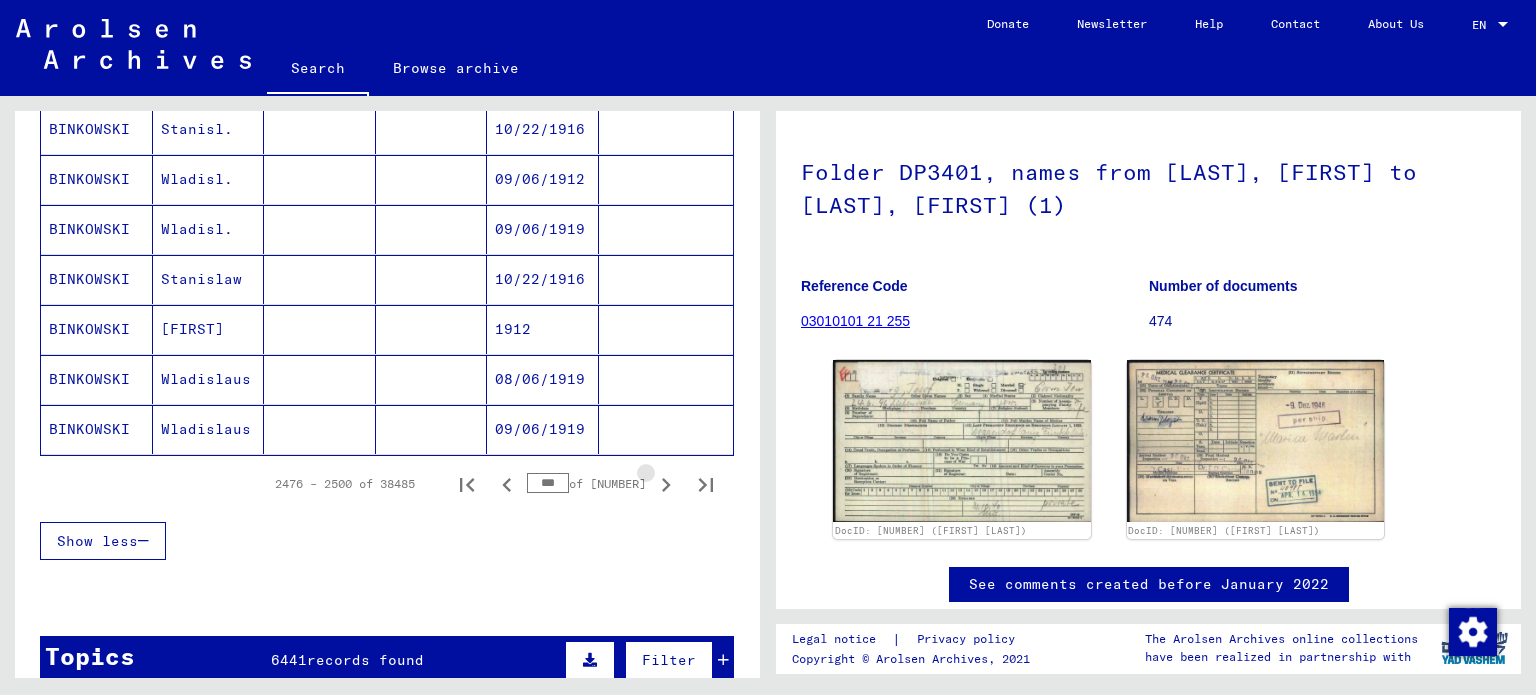 click 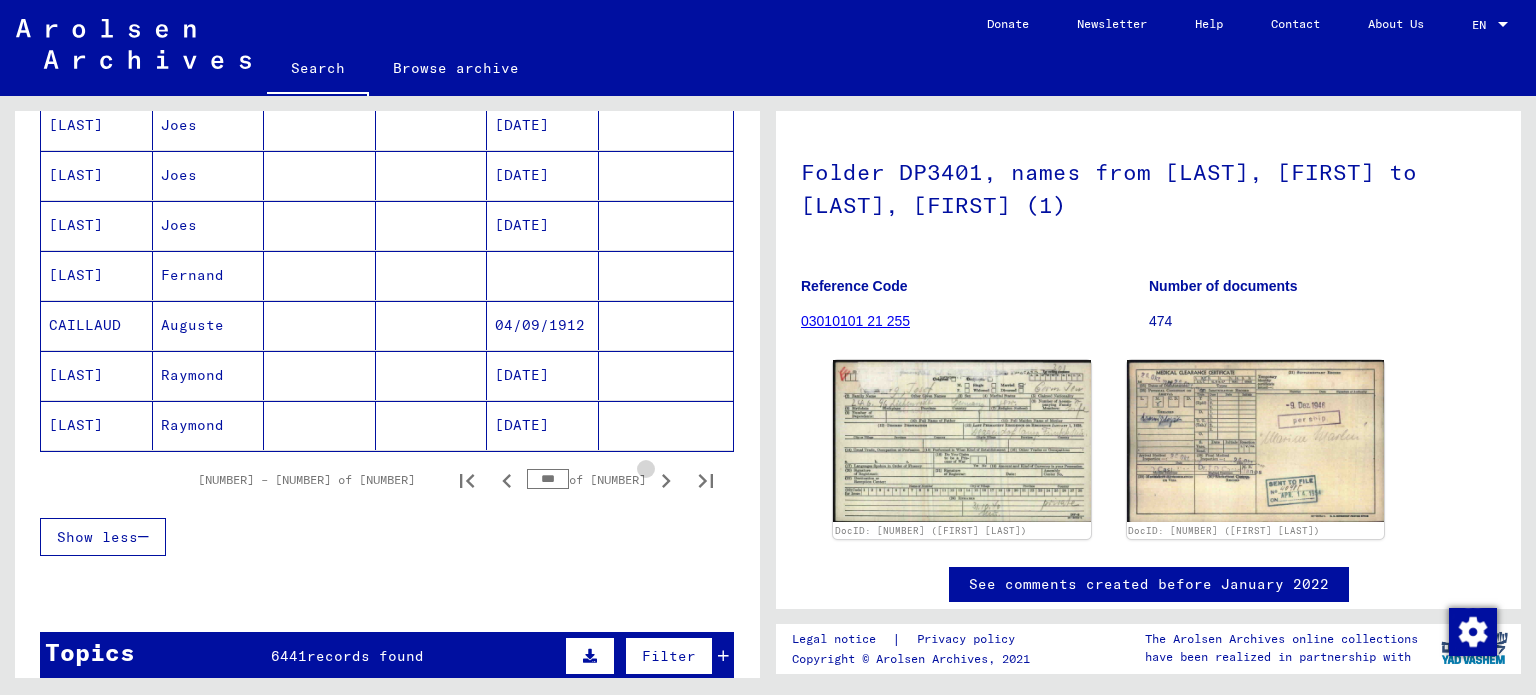 click 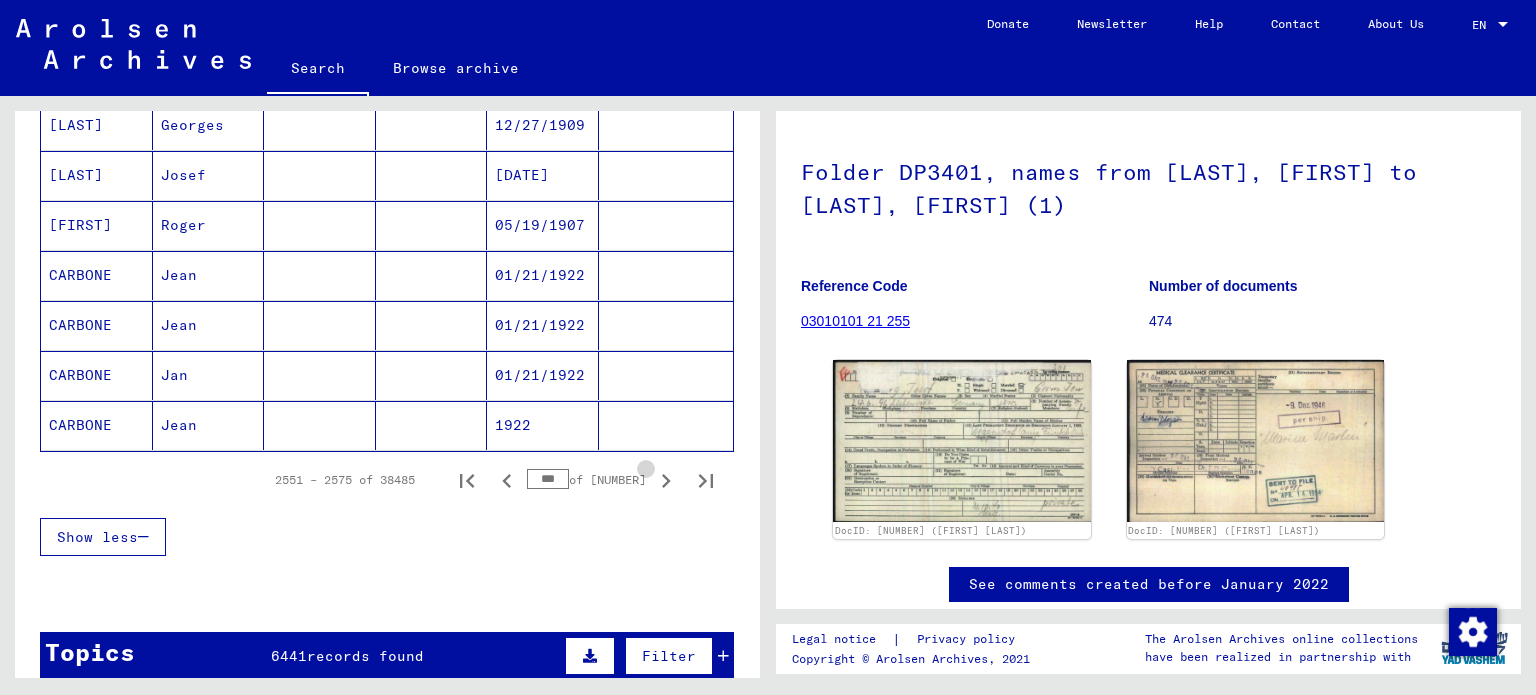 scroll, scrollTop: 1200, scrollLeft: 0, axis: vertical 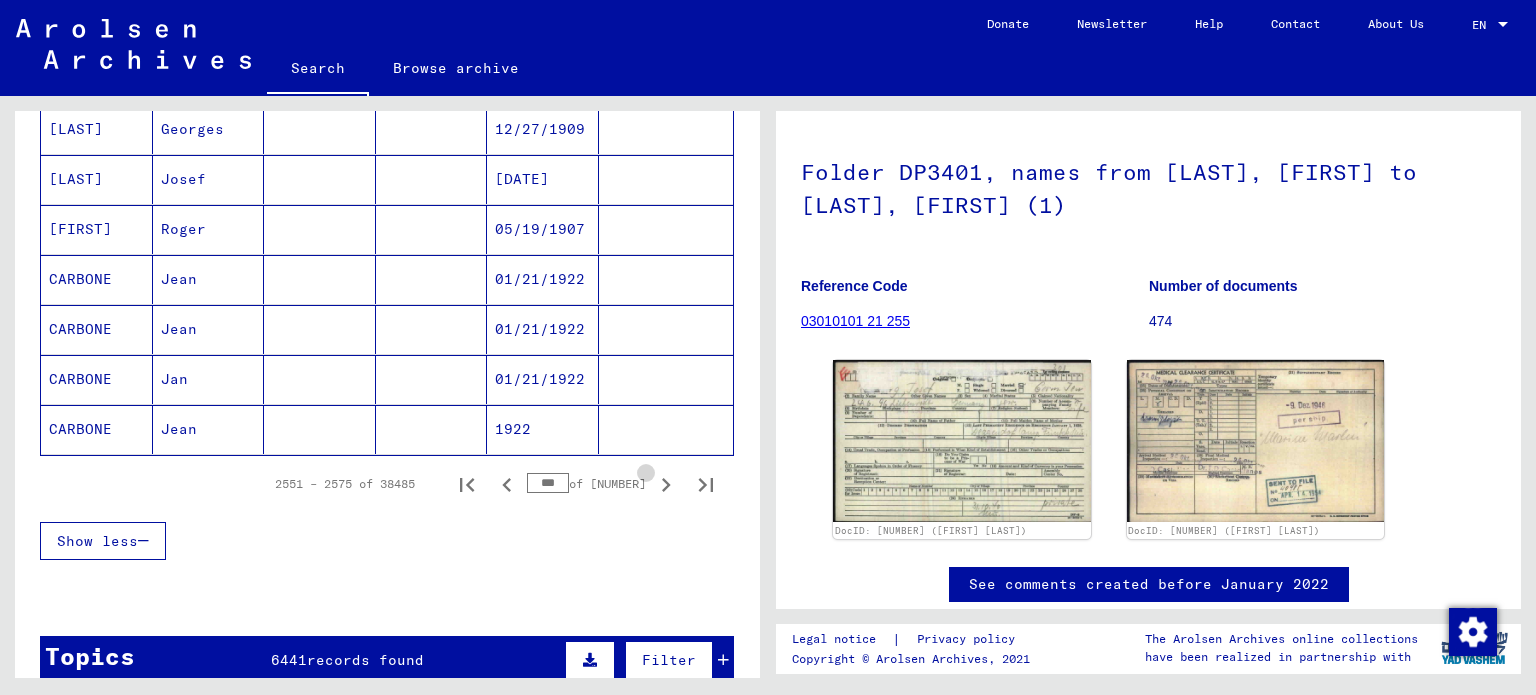 click 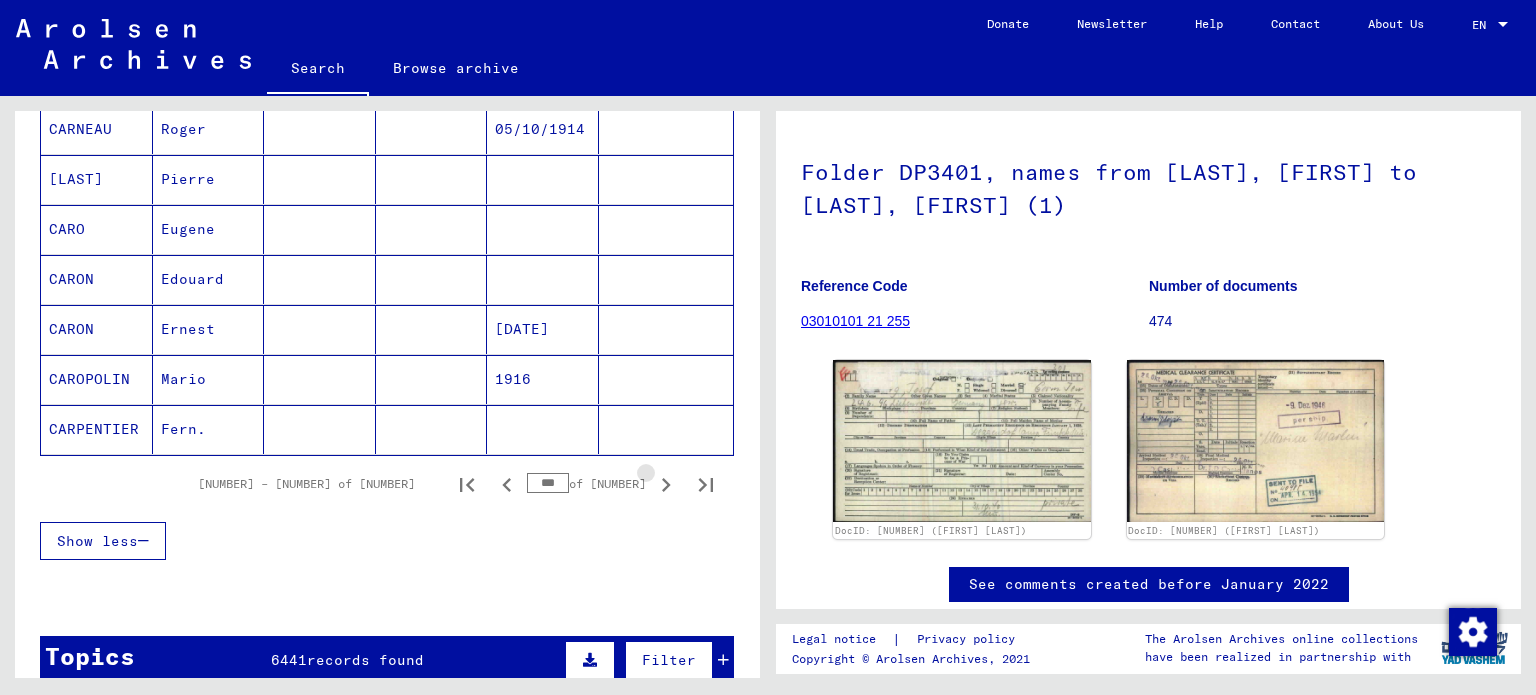 click 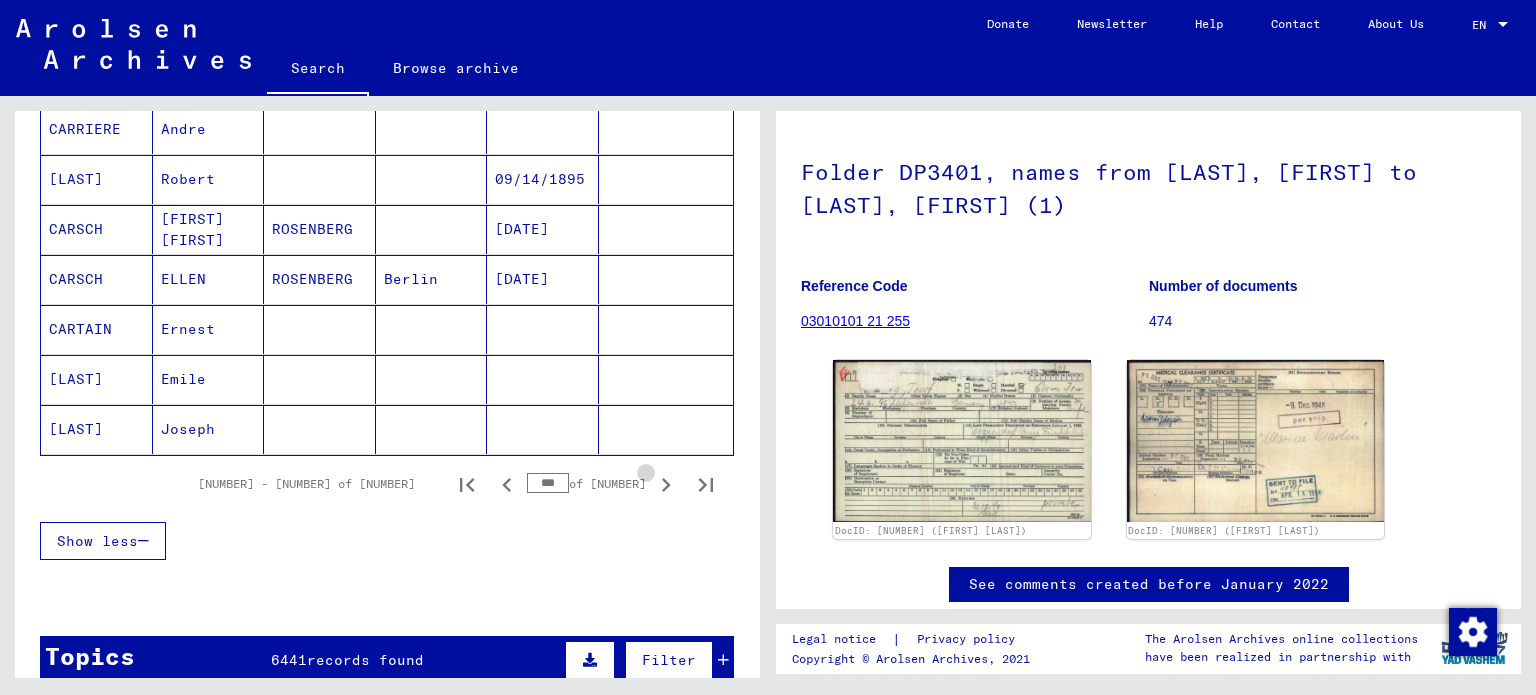 click 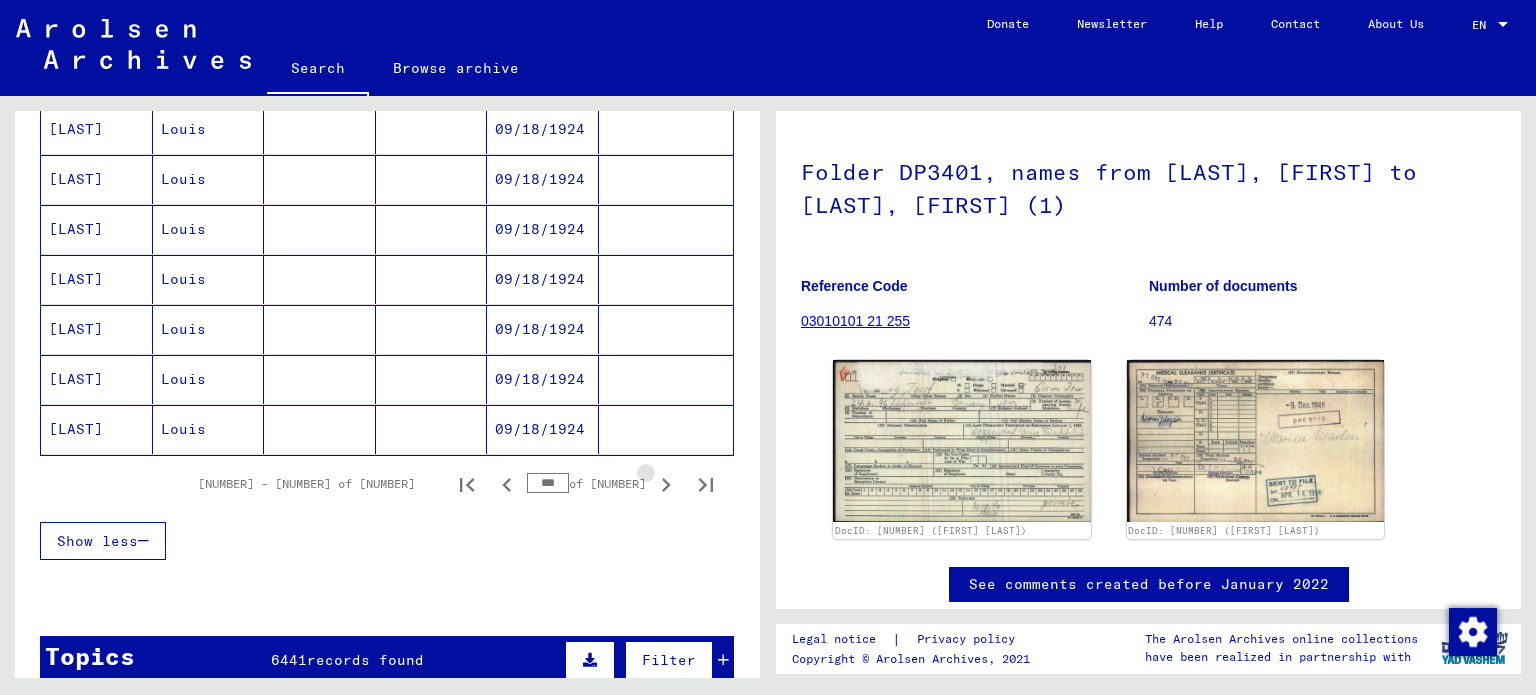 click 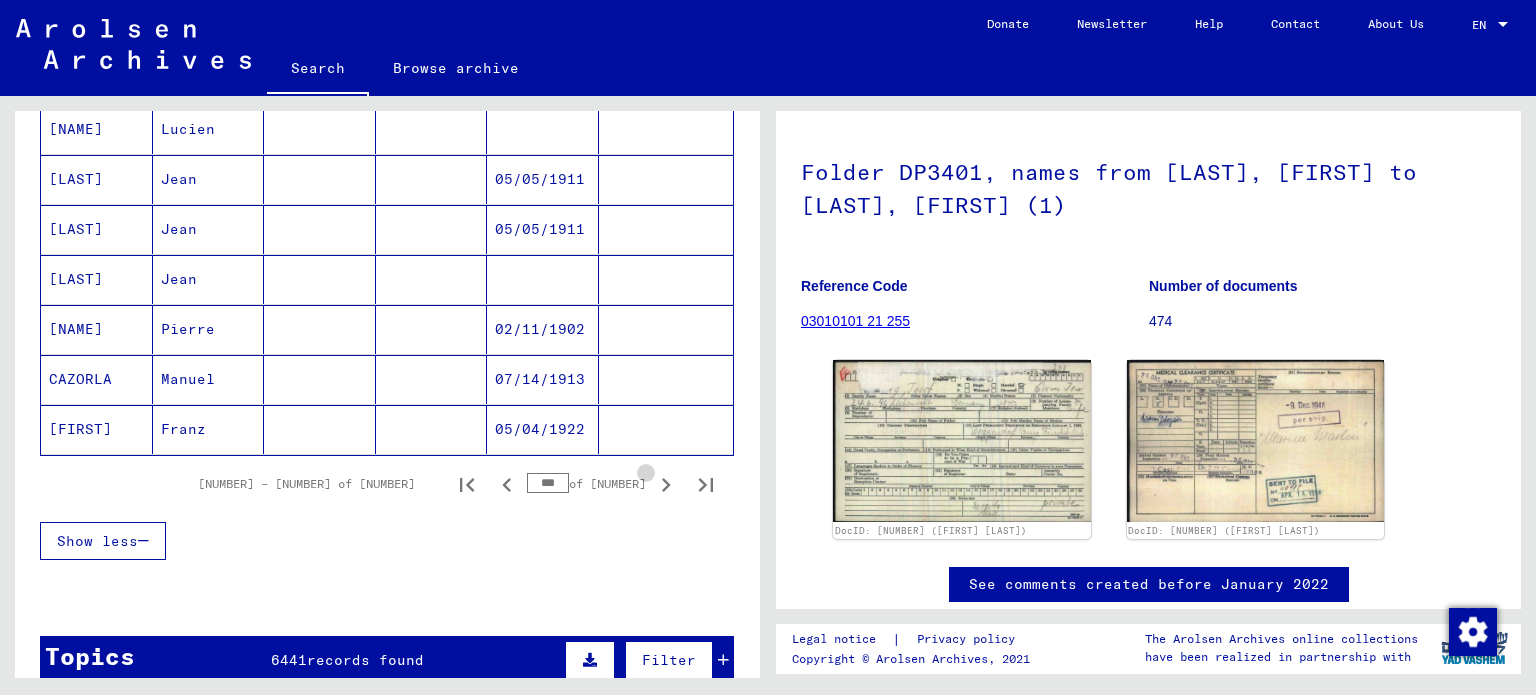 click 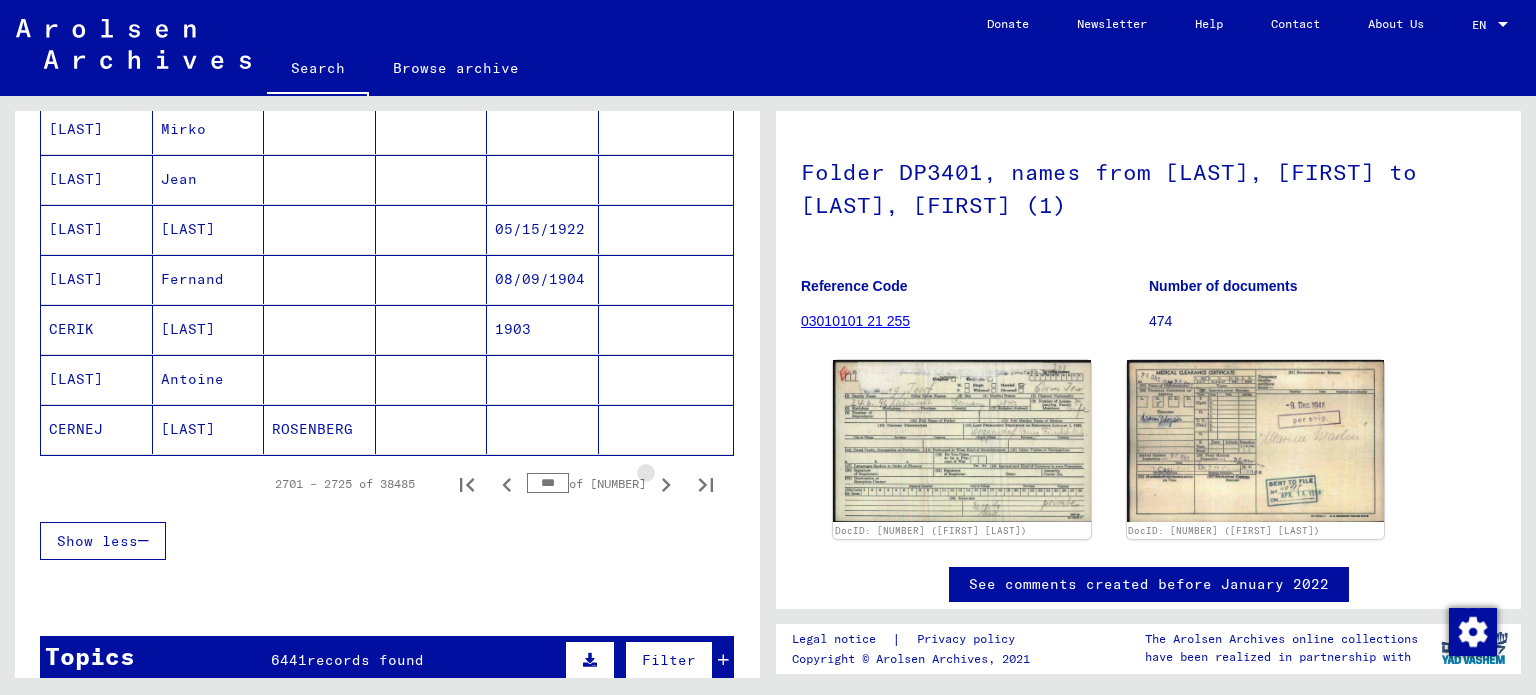 click 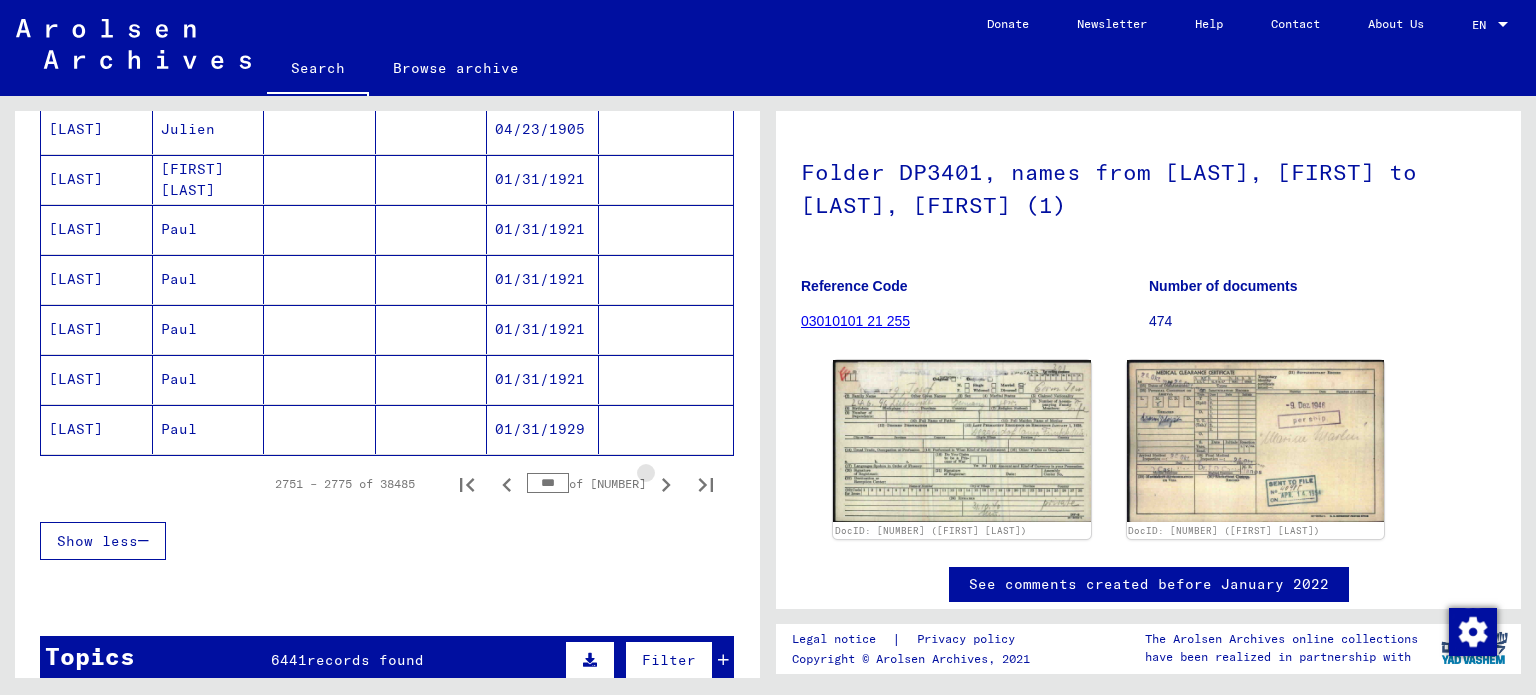 click 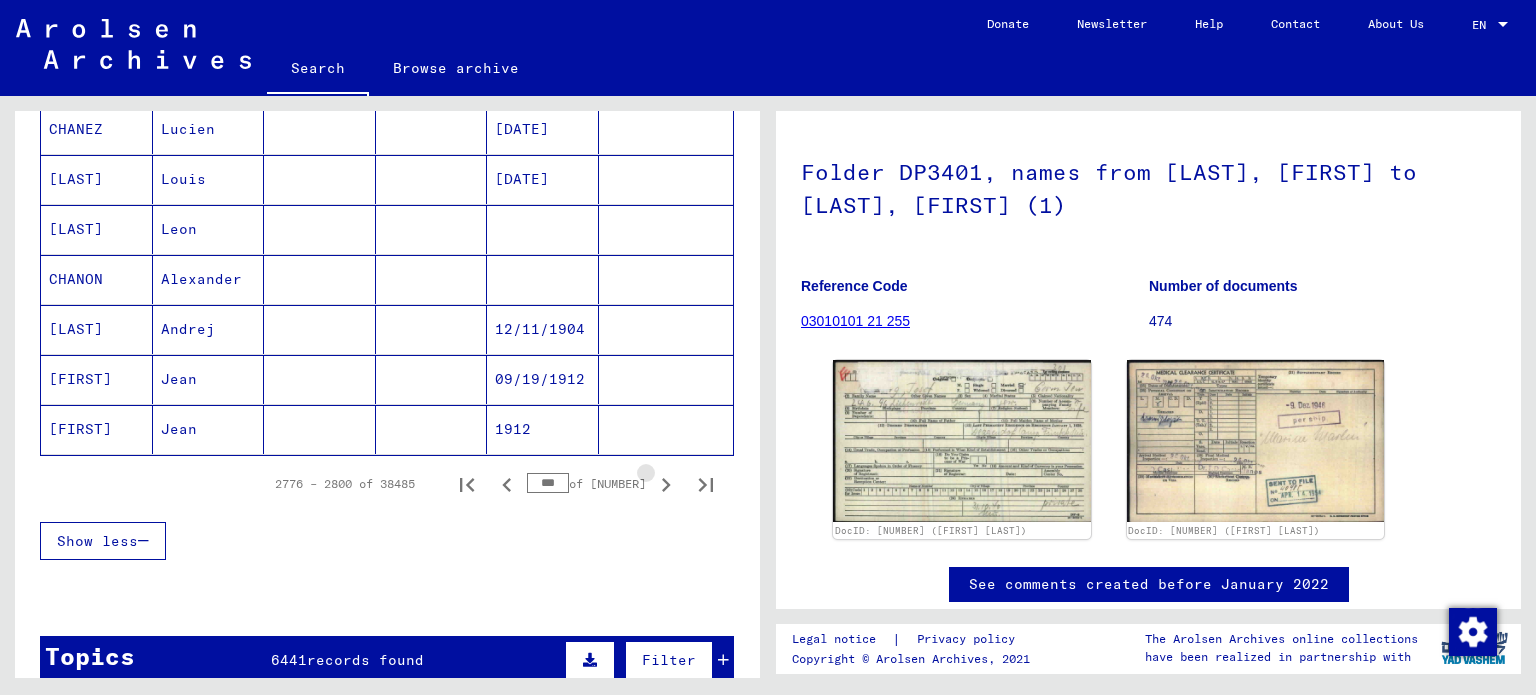 click 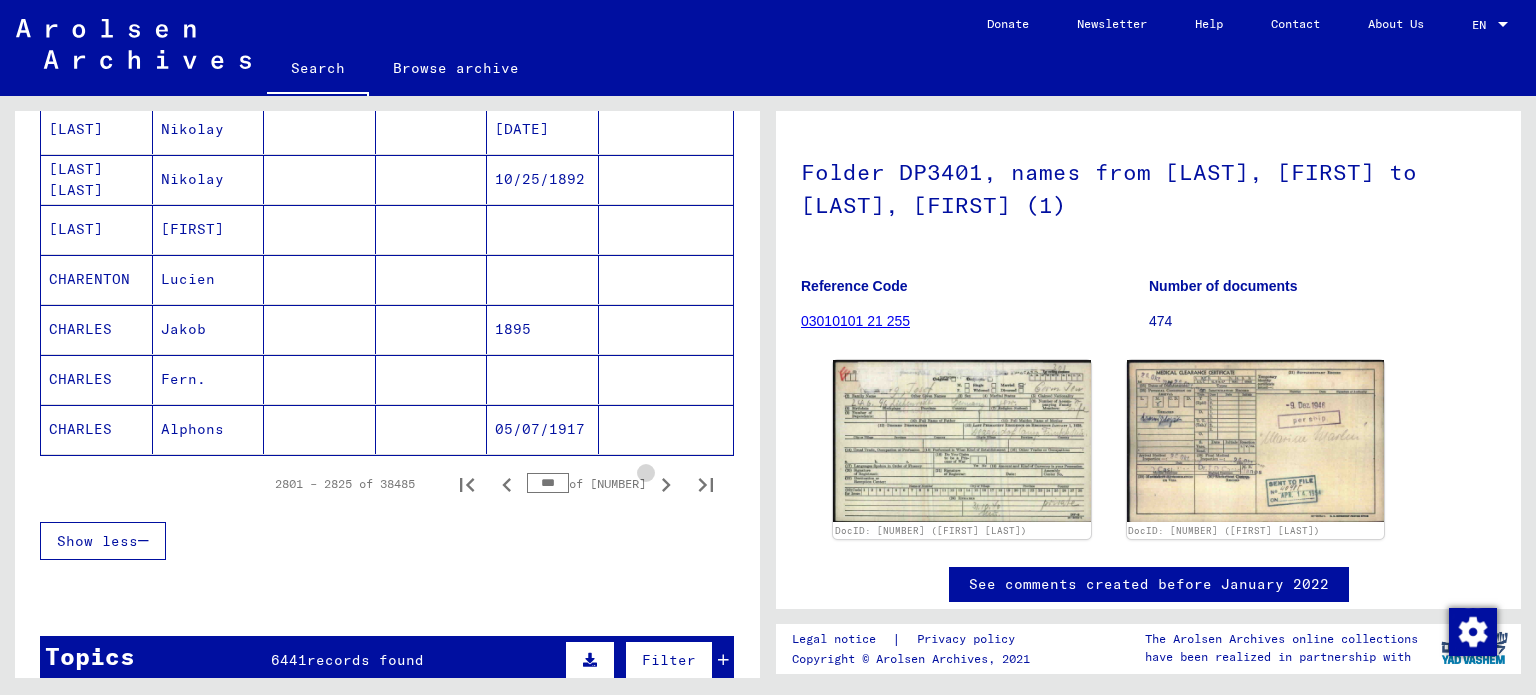 click 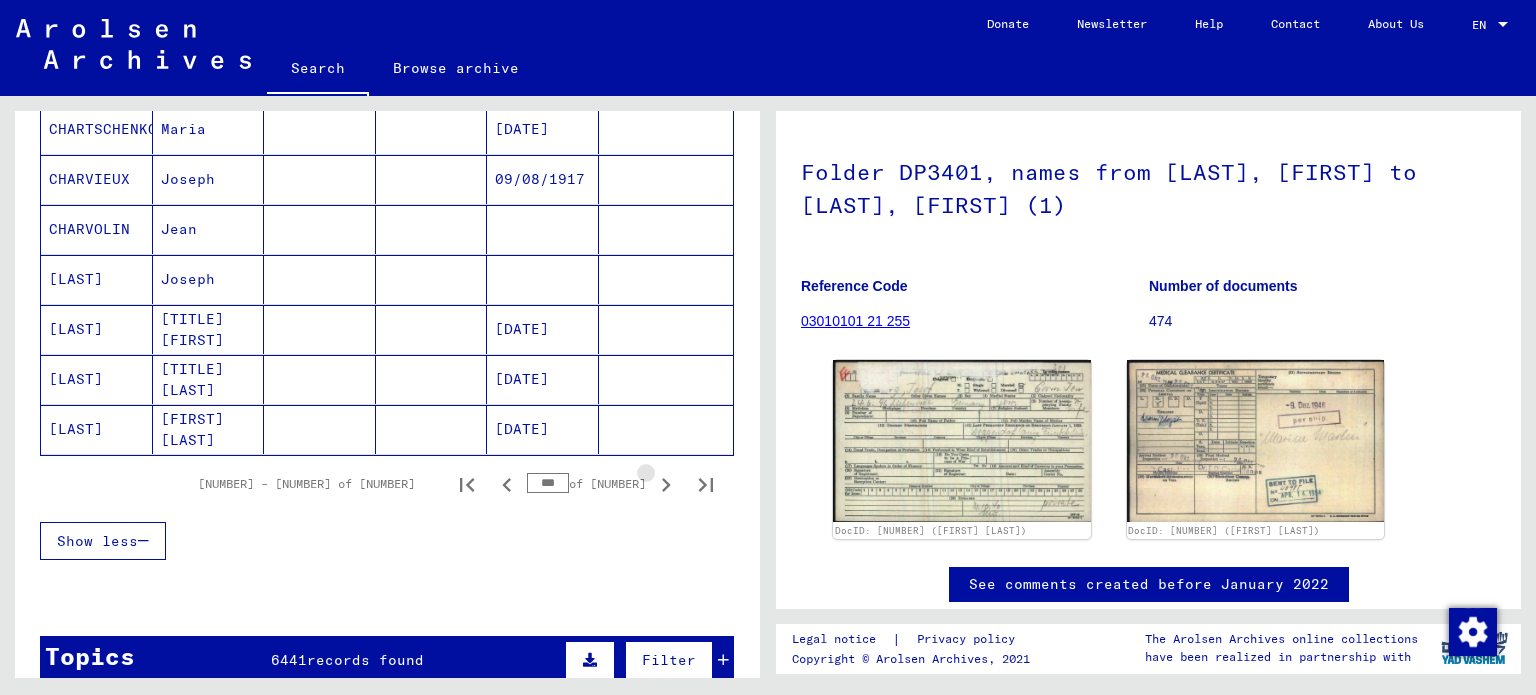 click 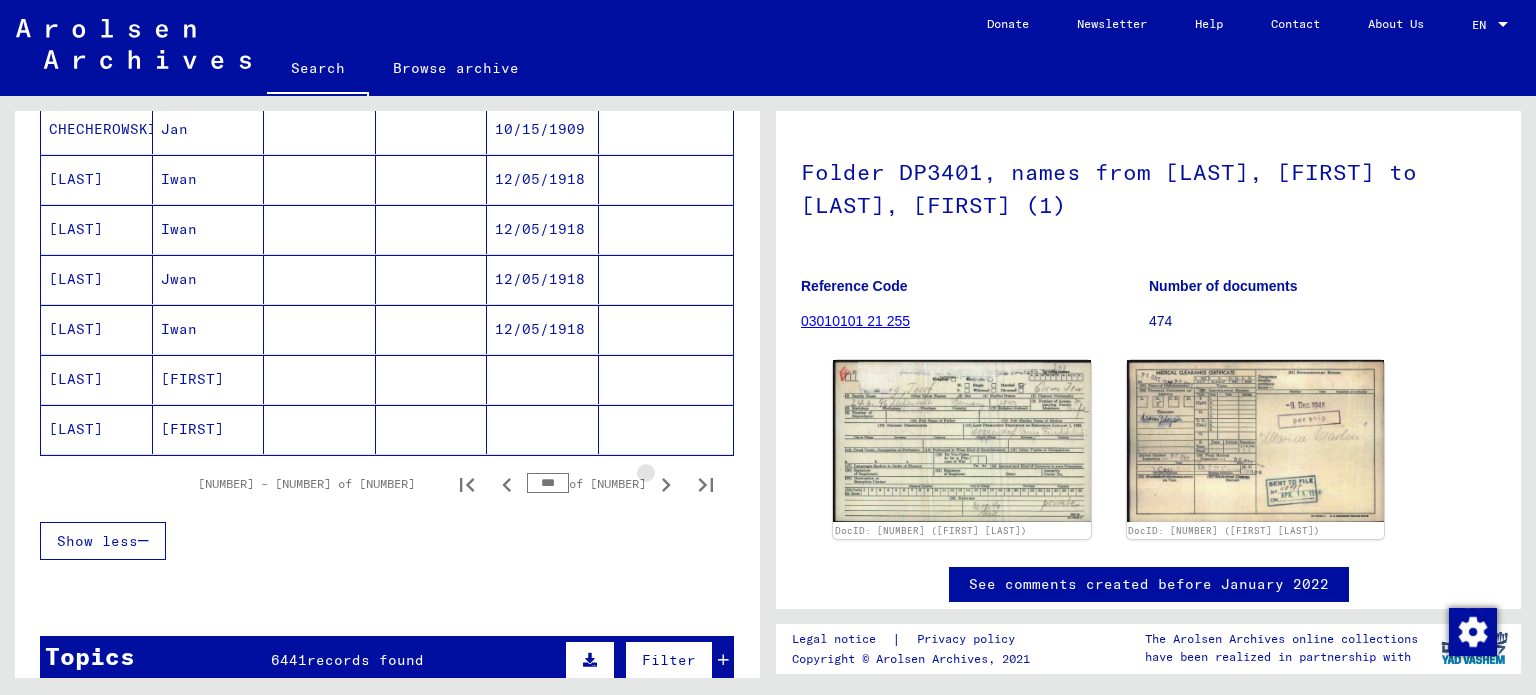 click 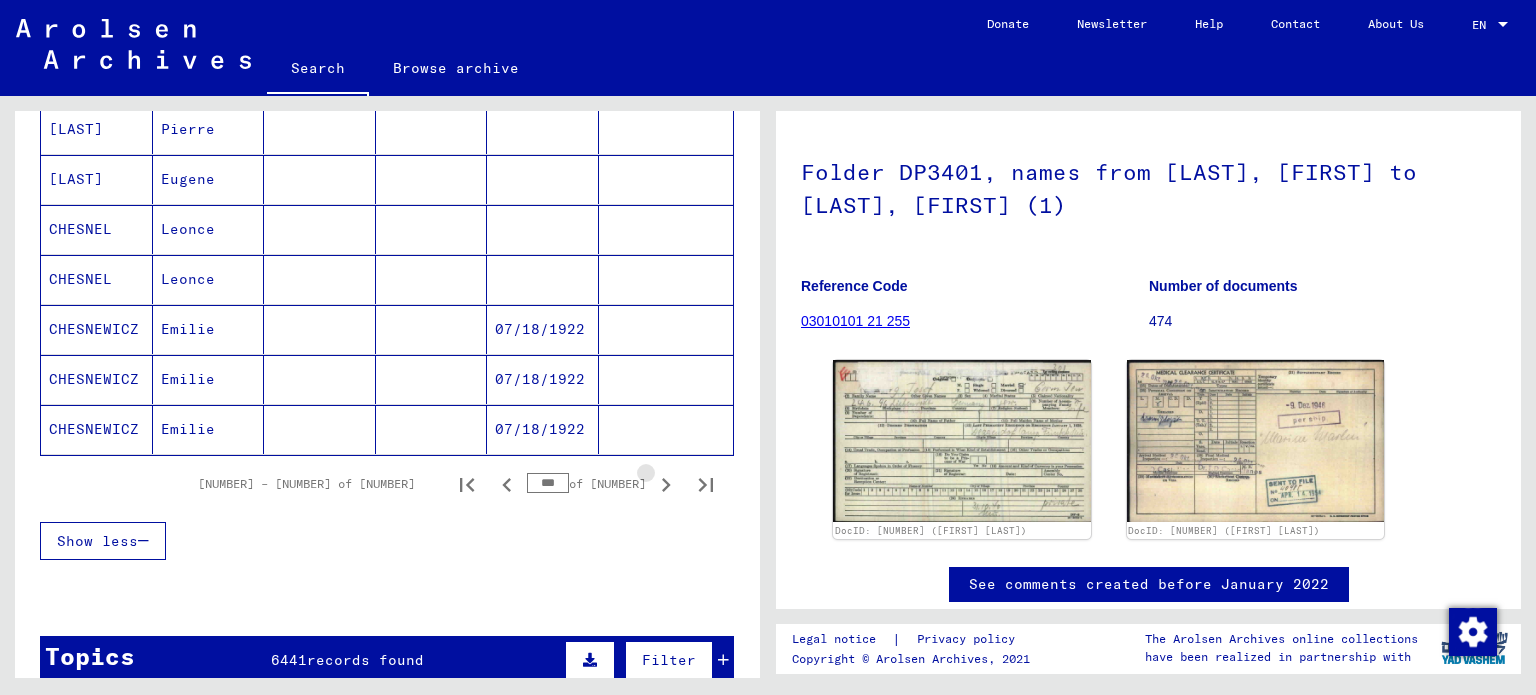 click 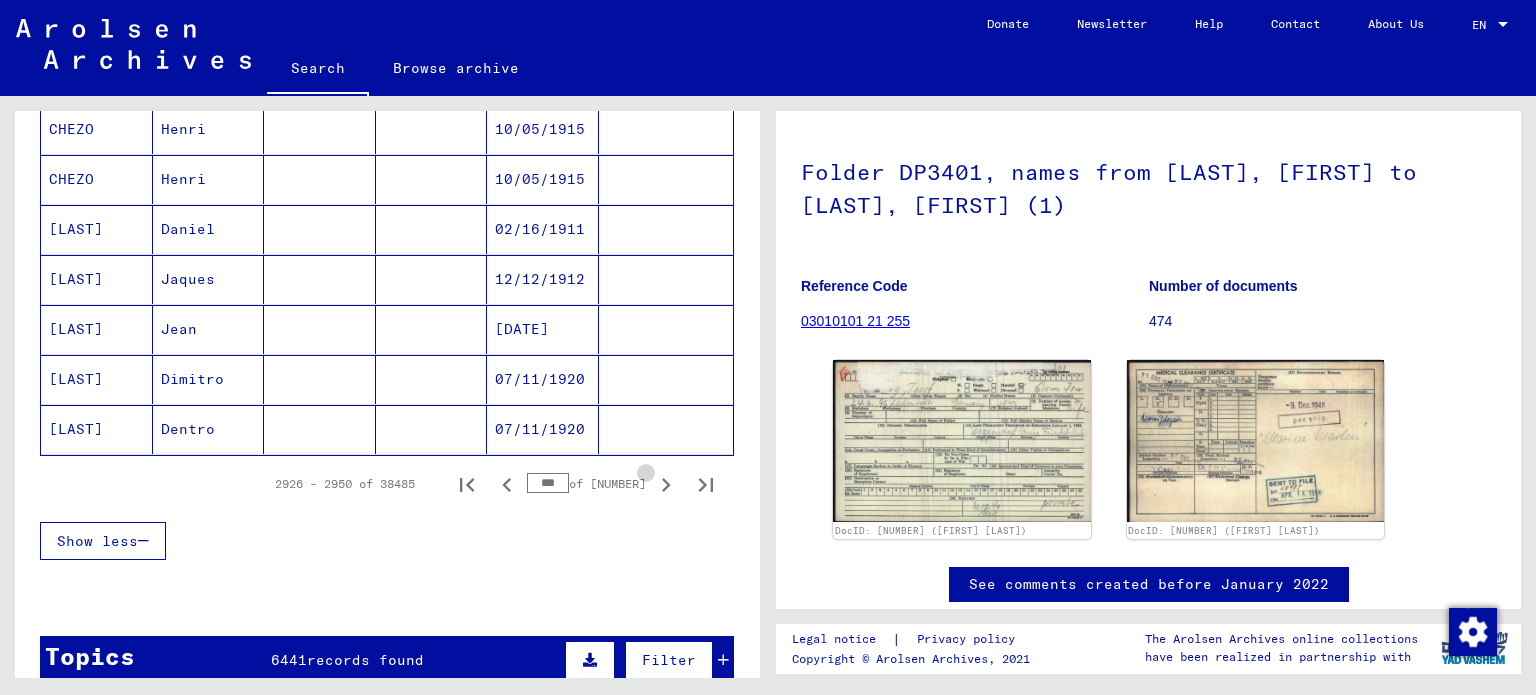 click 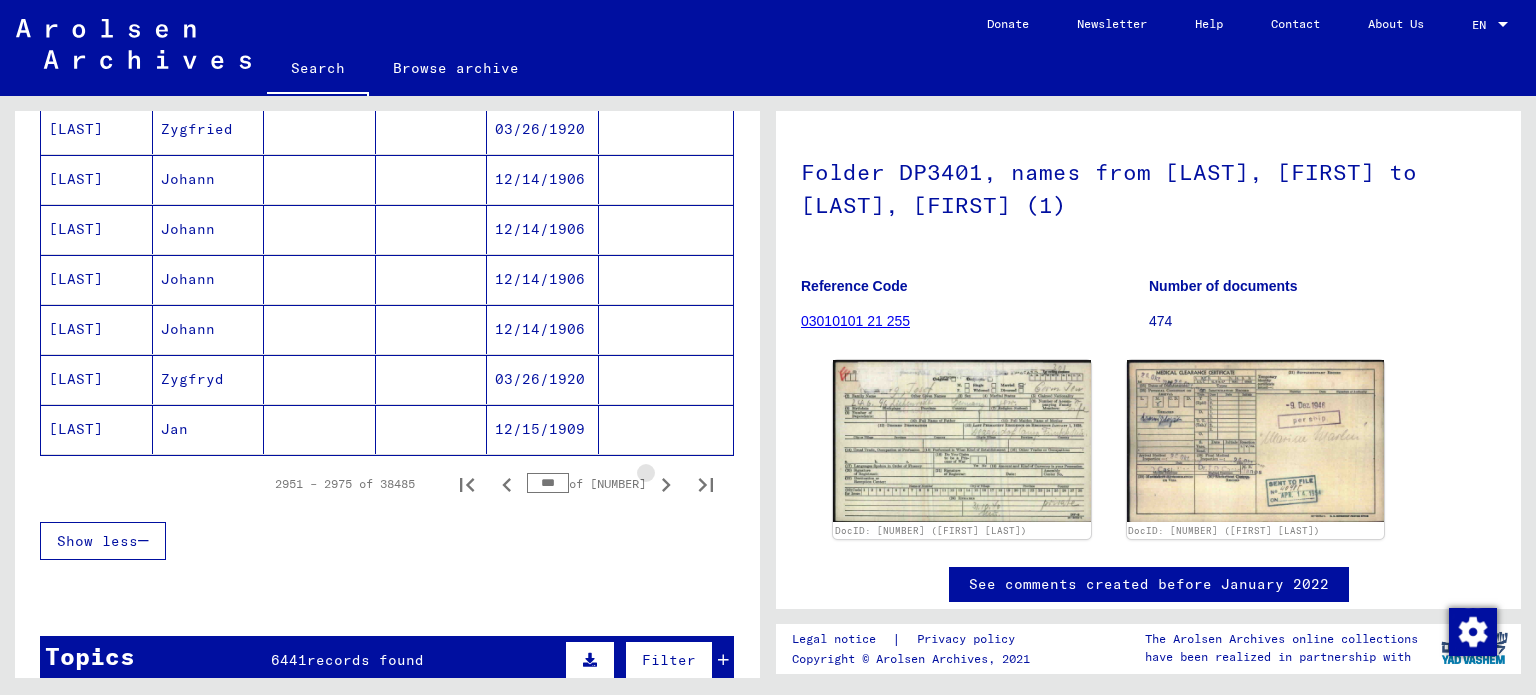 click 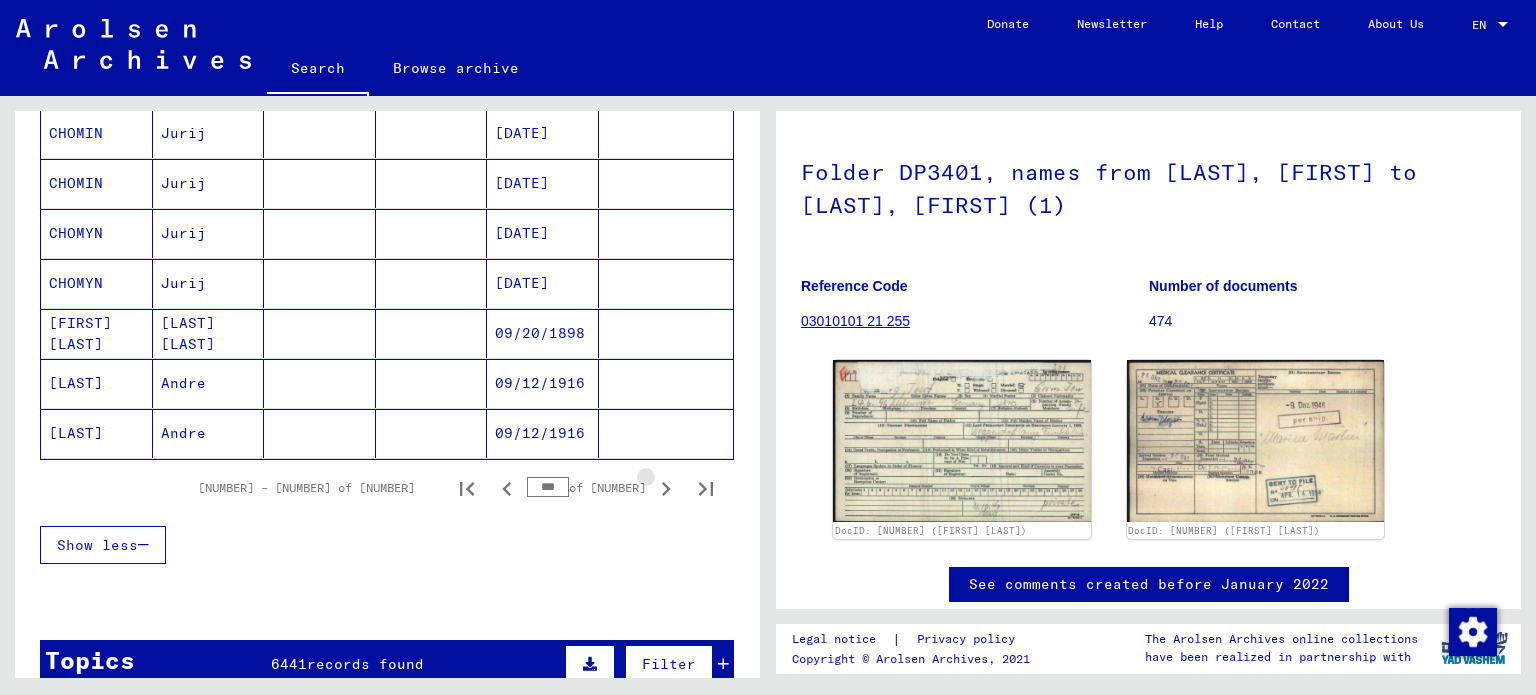 scroll, scrollTop: 1204, scrollLeft: 0, axis: vertical 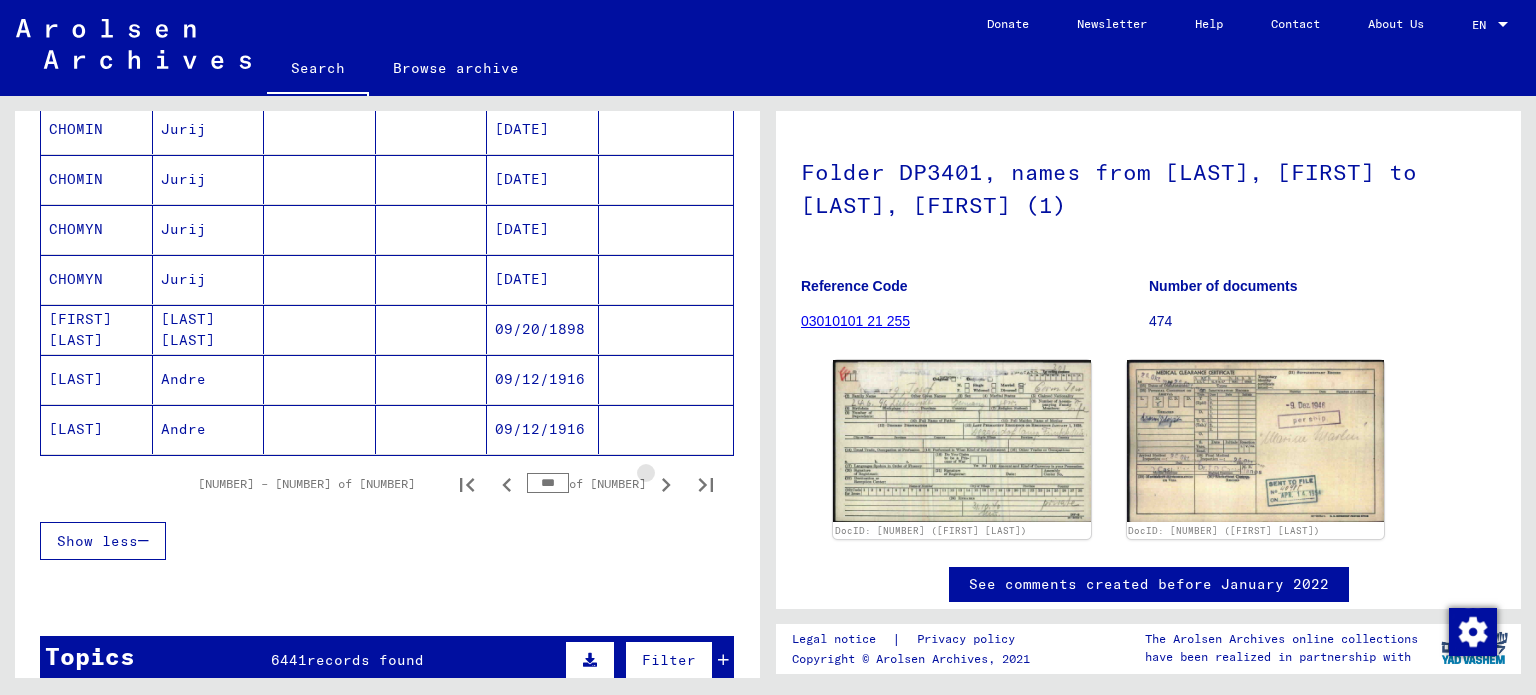 click 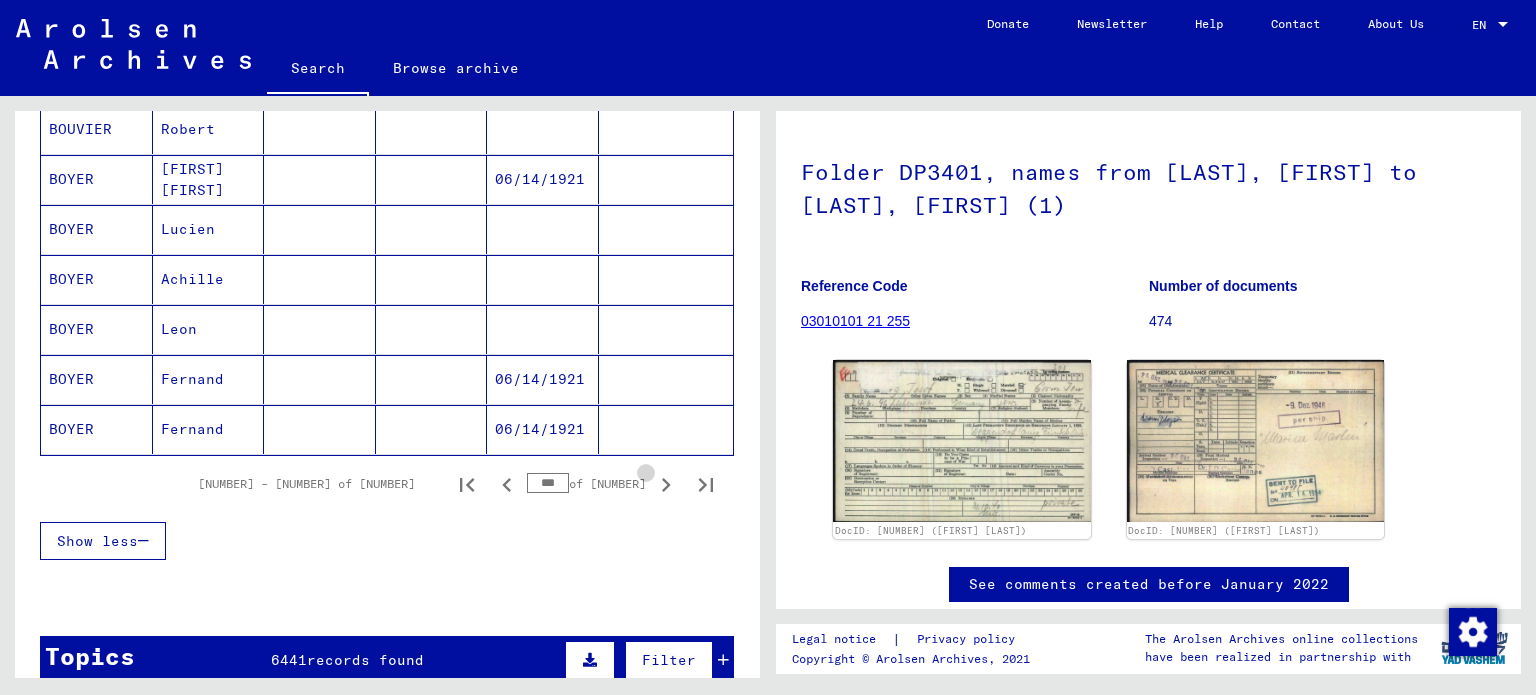click 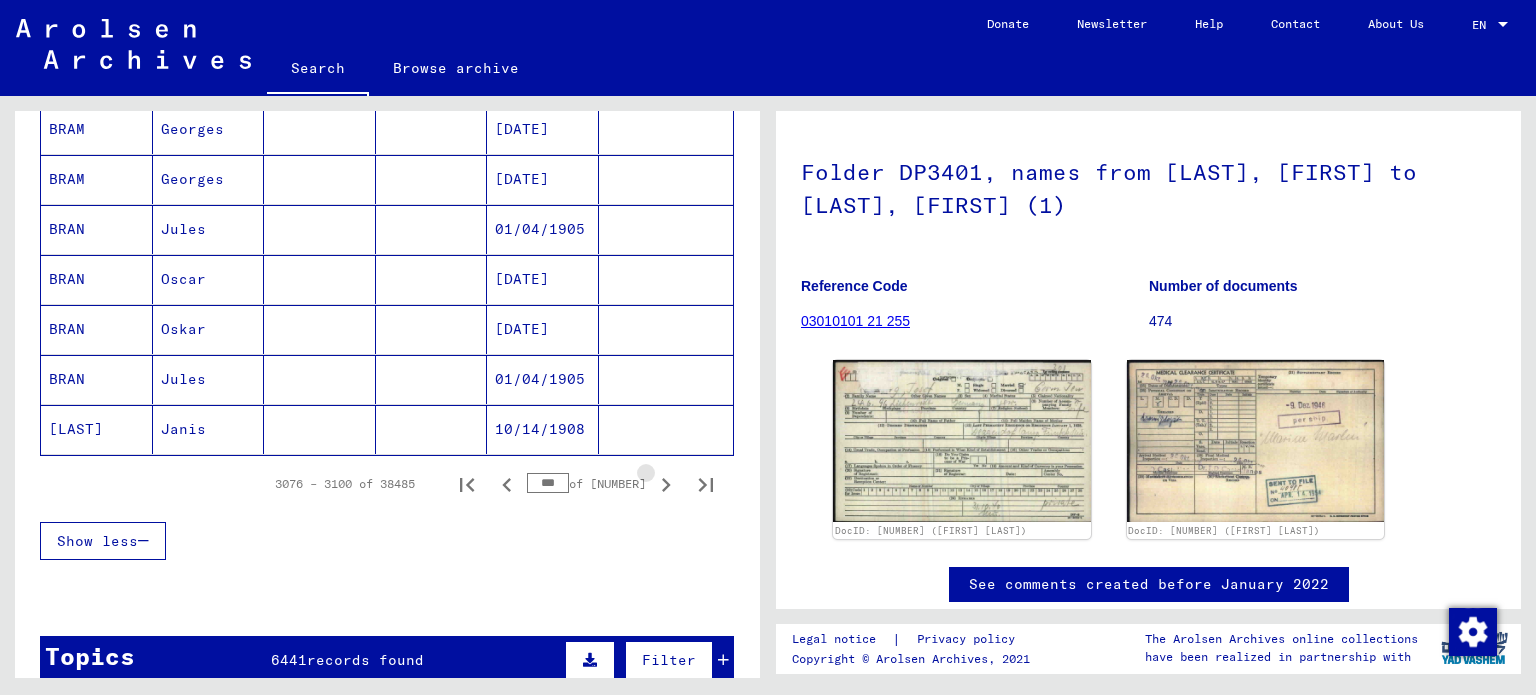 click 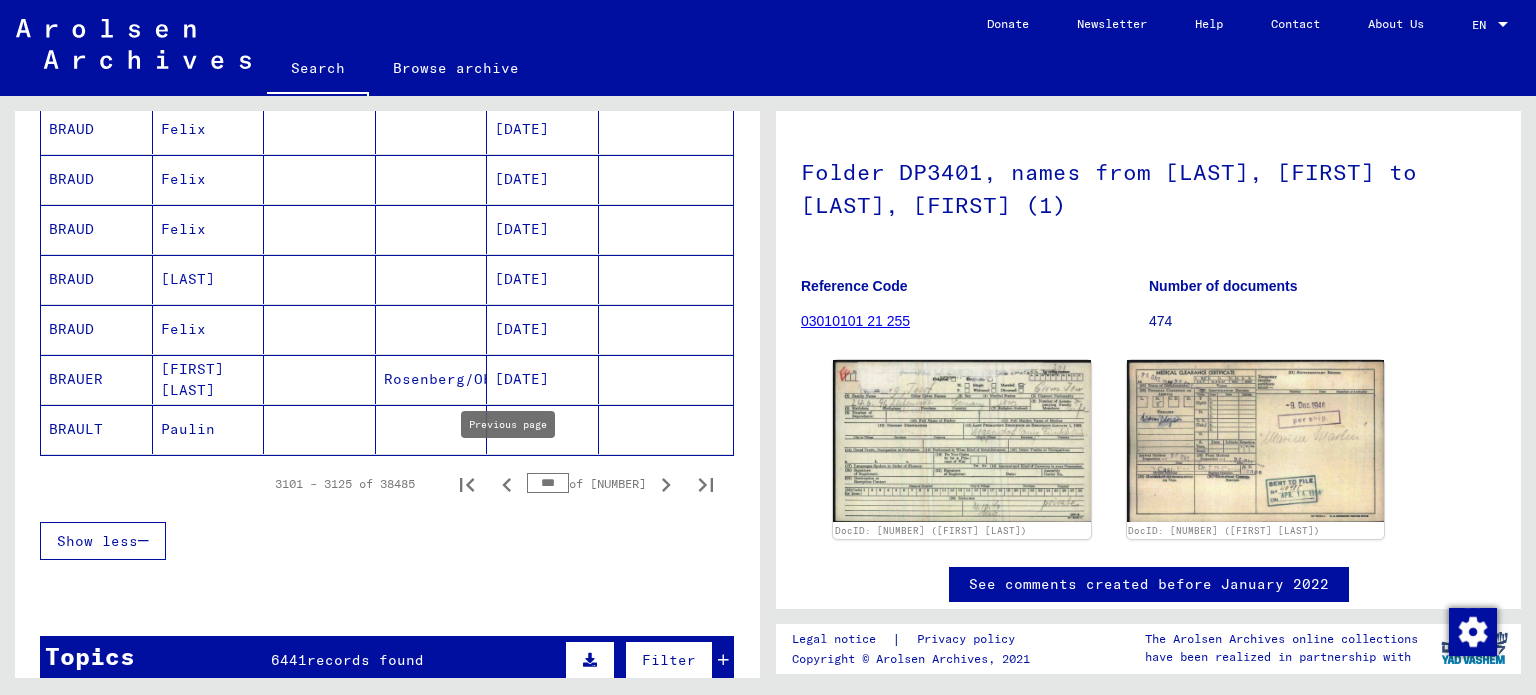 click 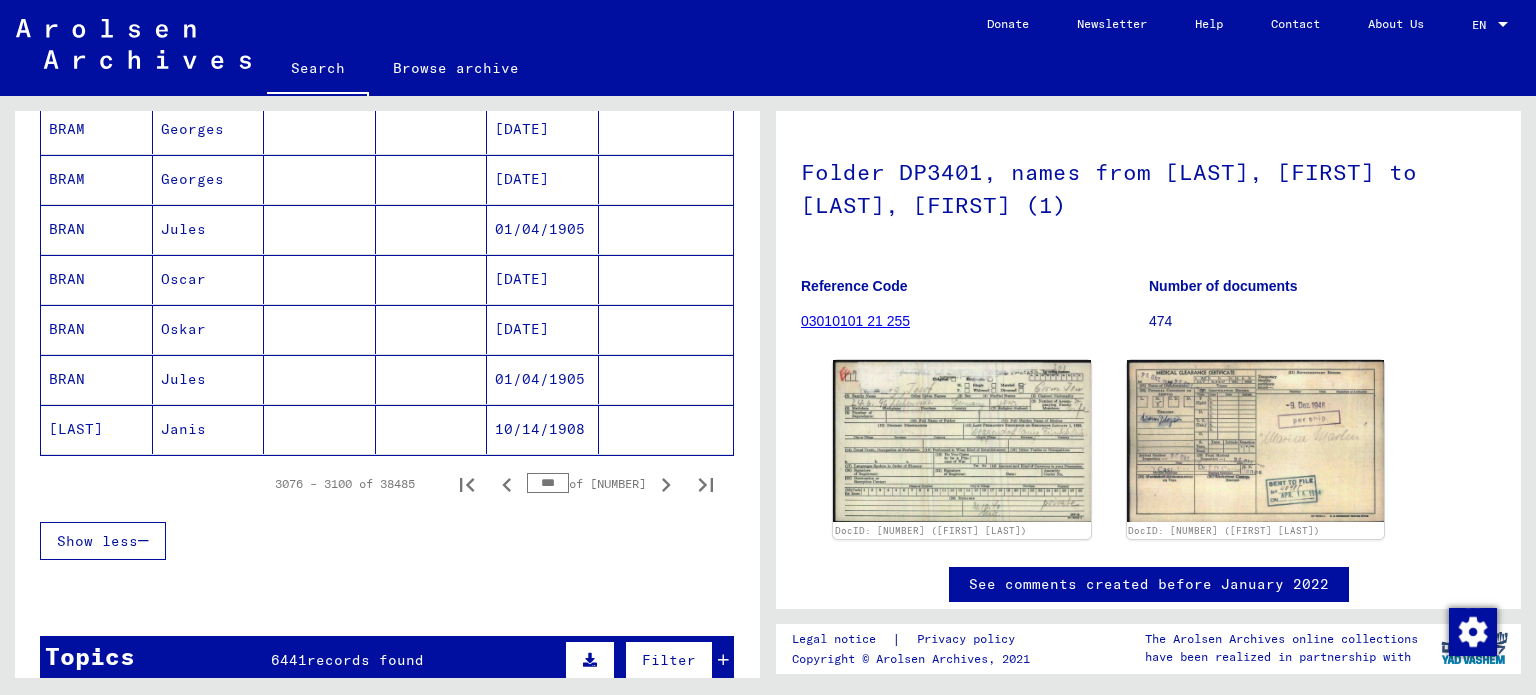 click 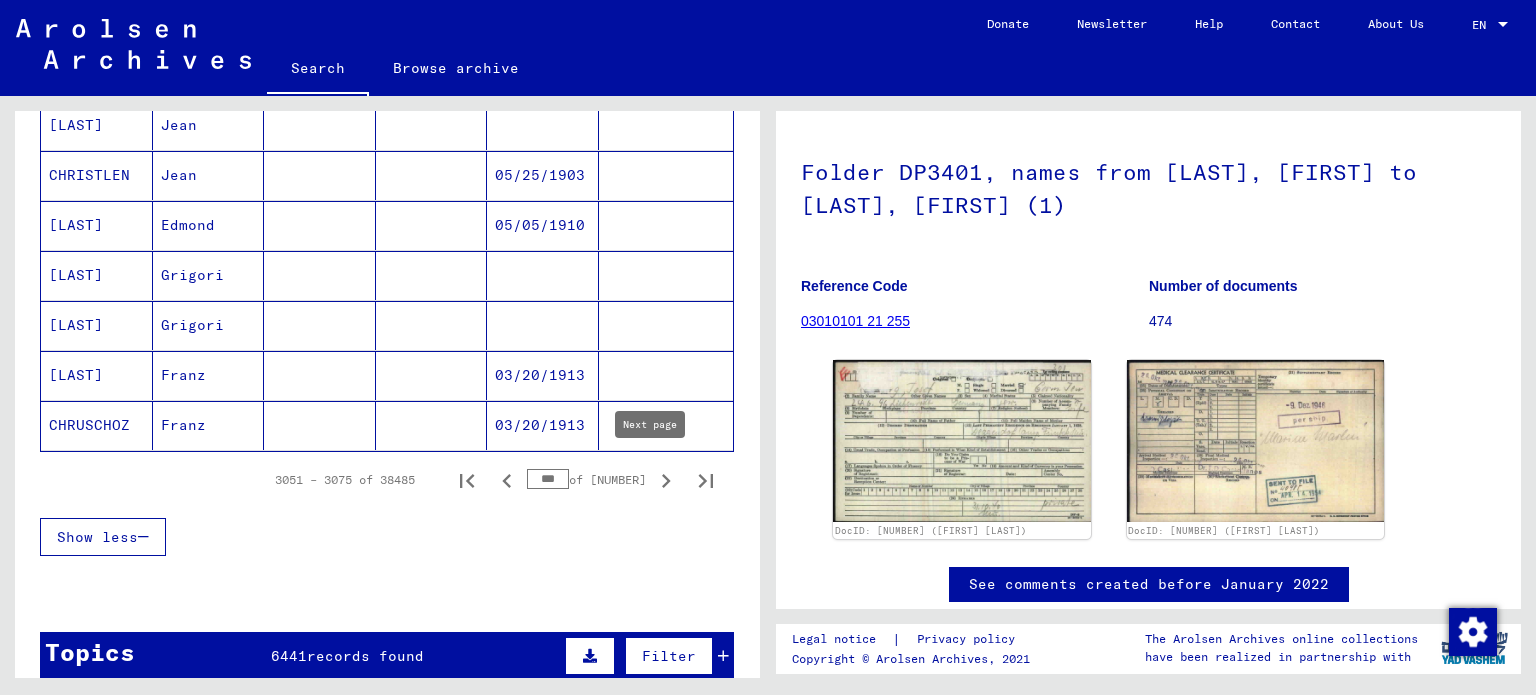 click 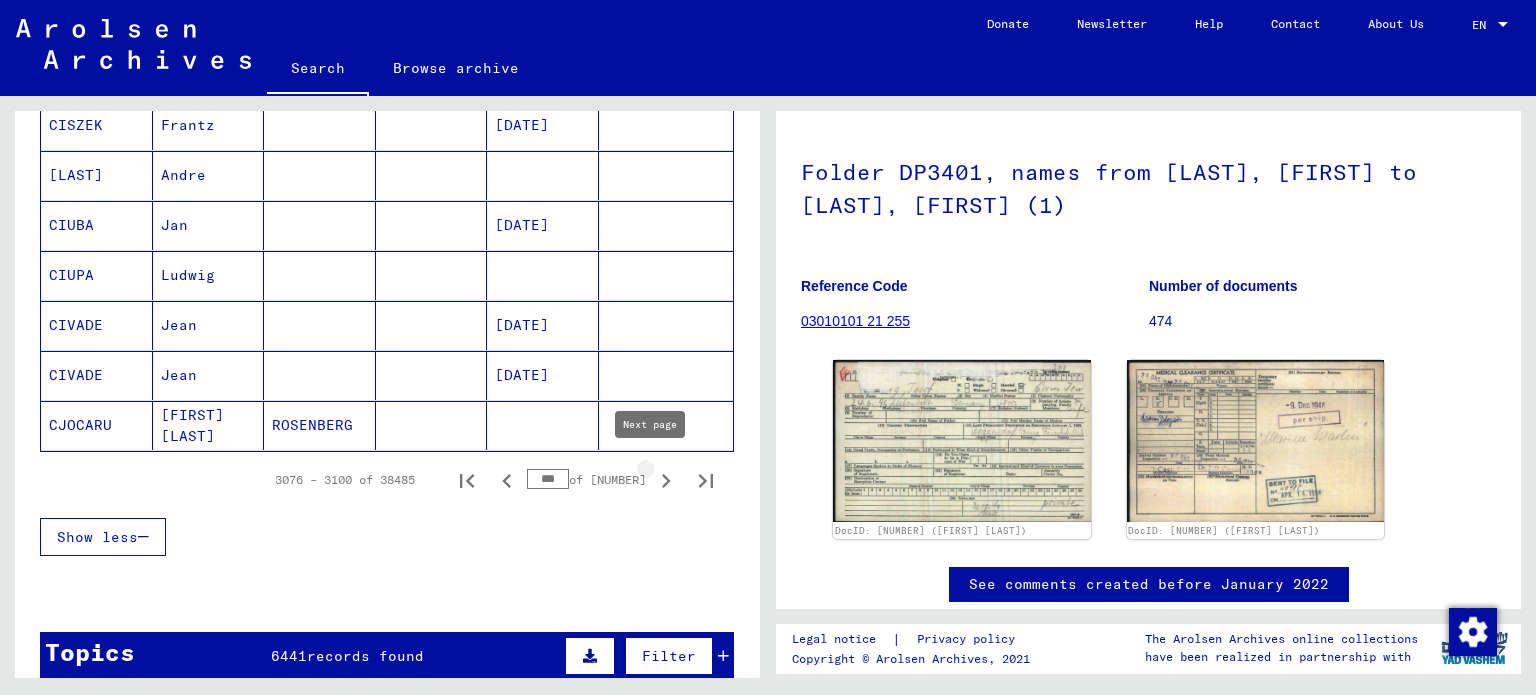 scroll, scrollTop: 1200, scrollLeft: 0, axis: vertical 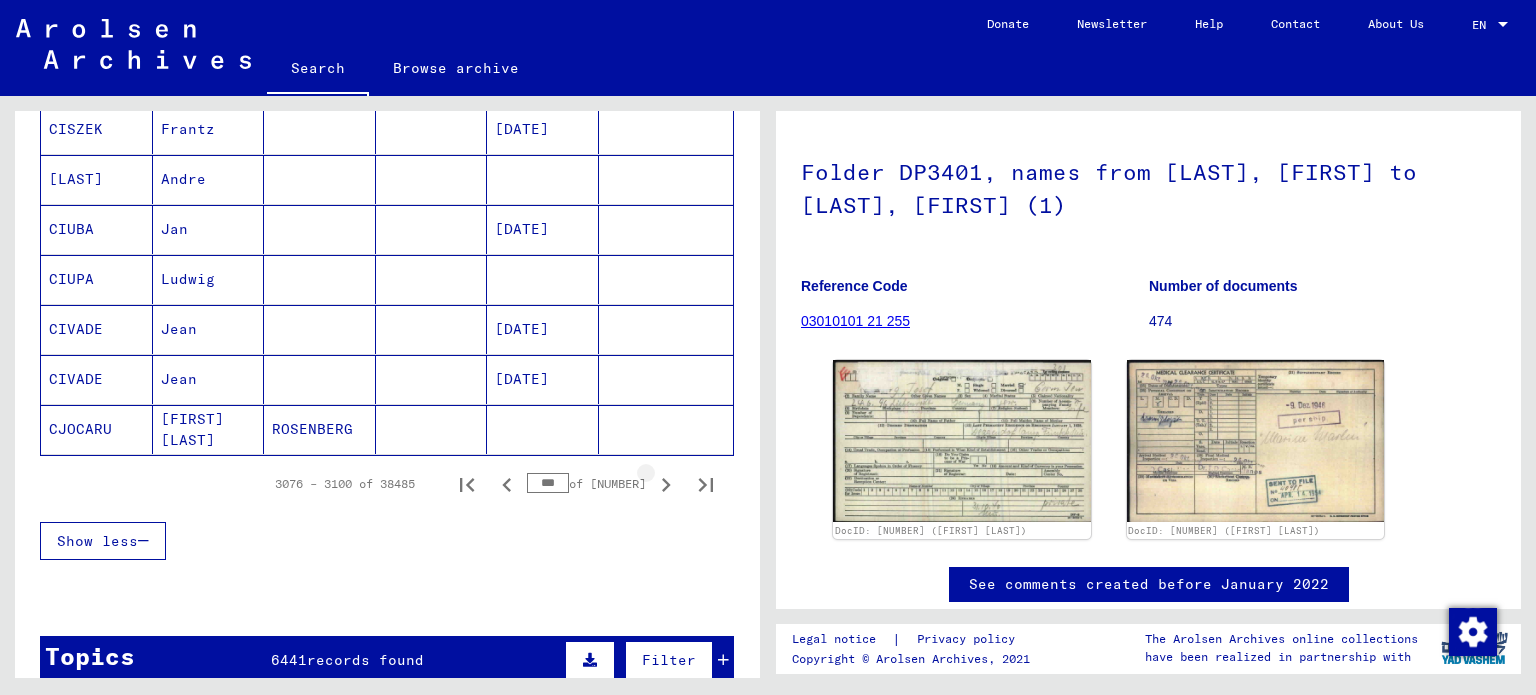 click 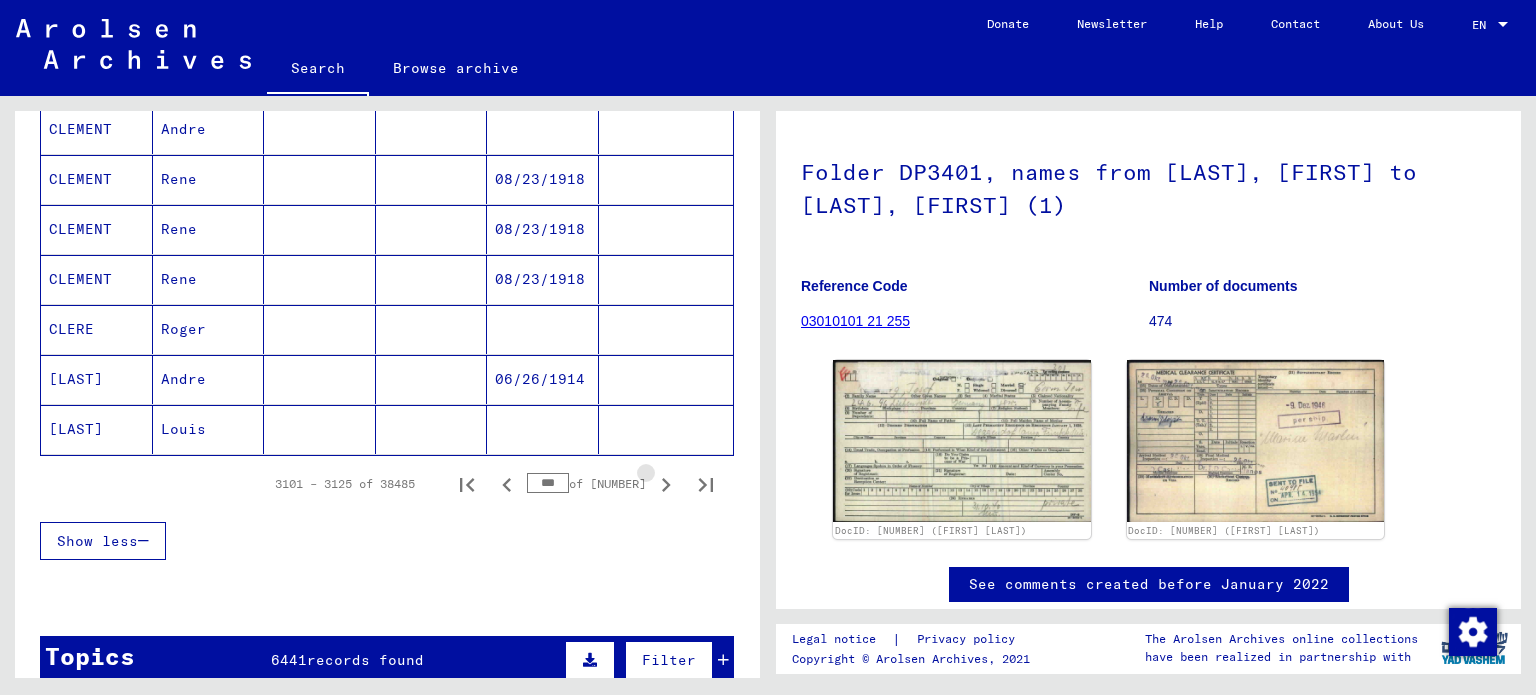click 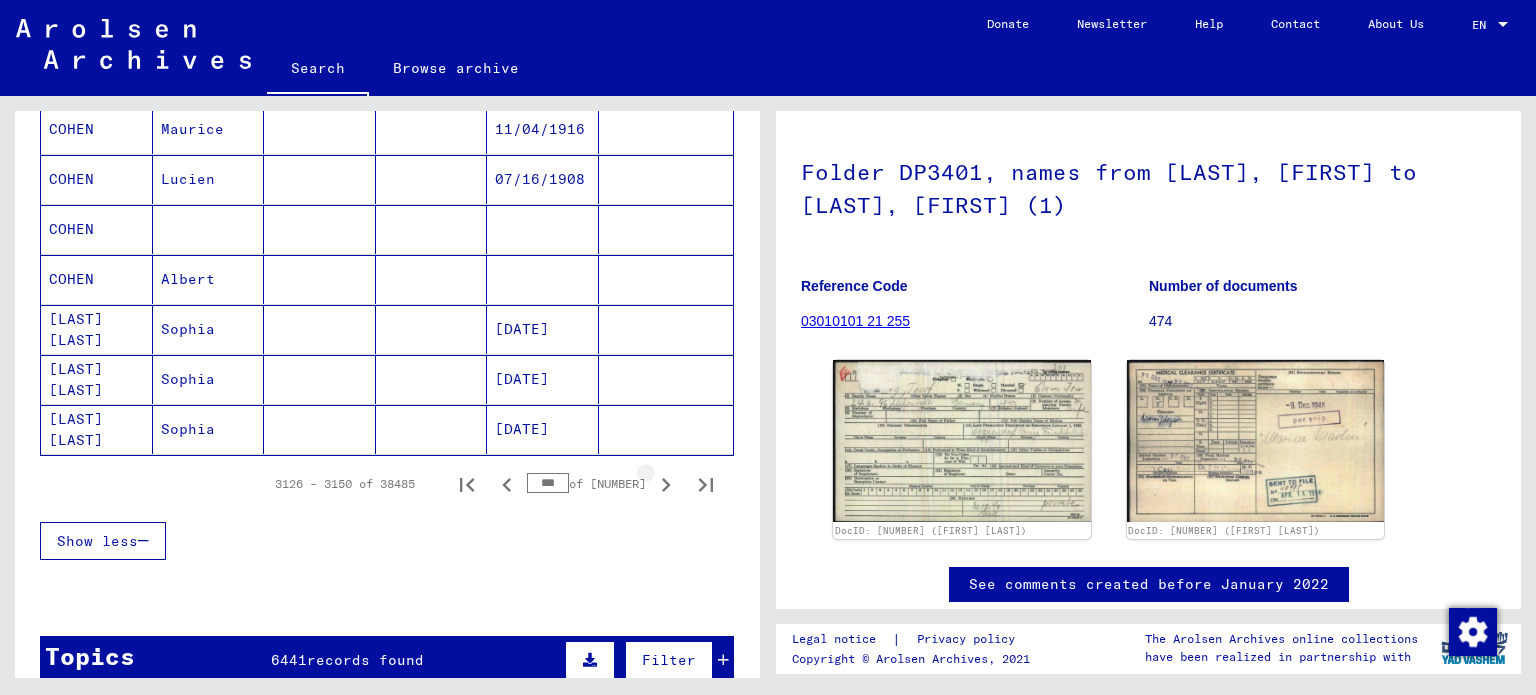 click 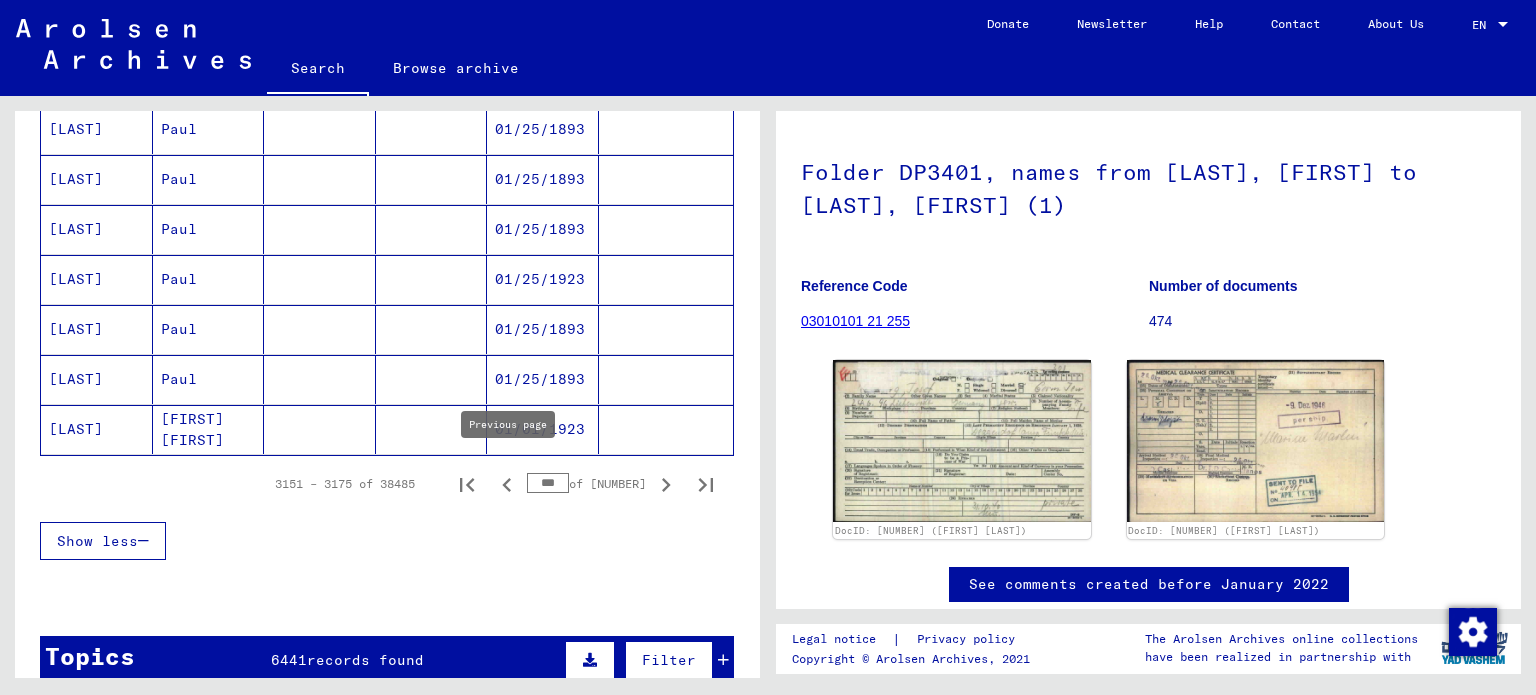 click 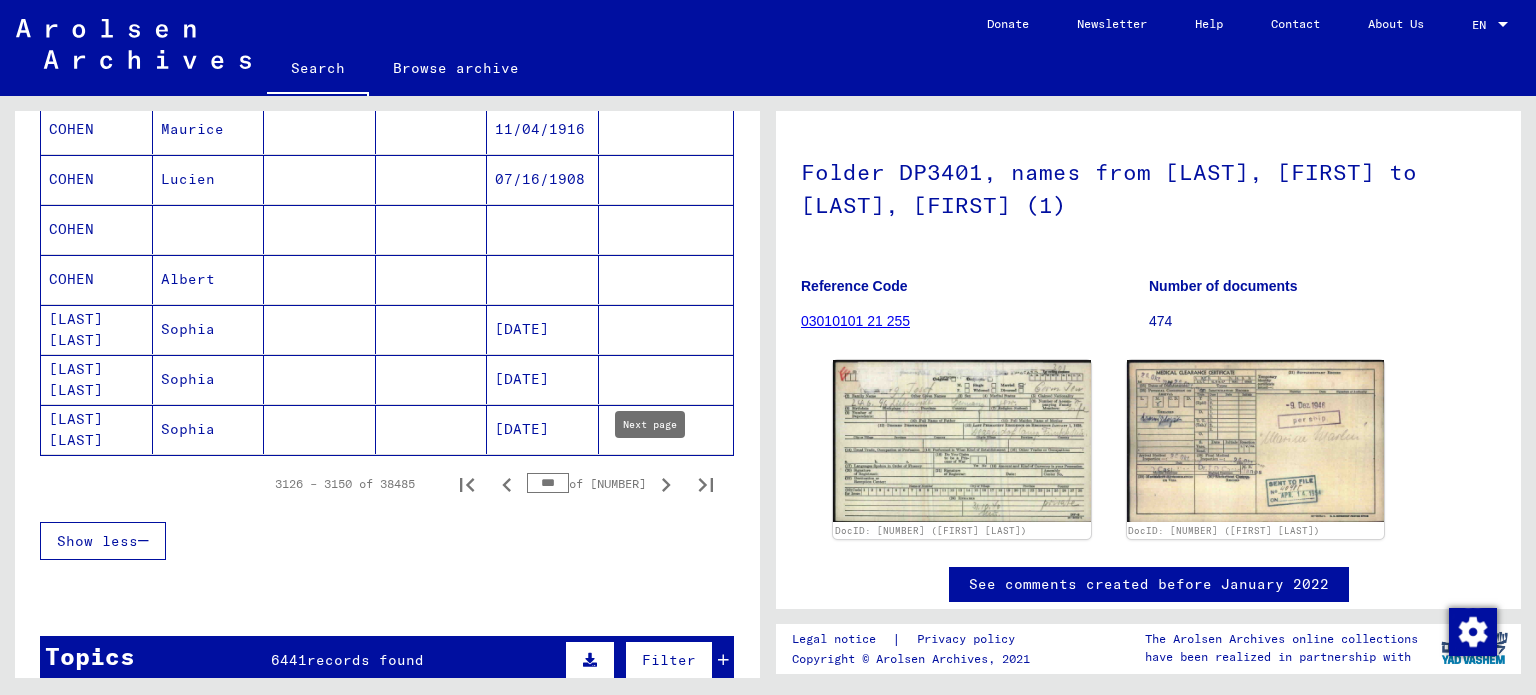 click 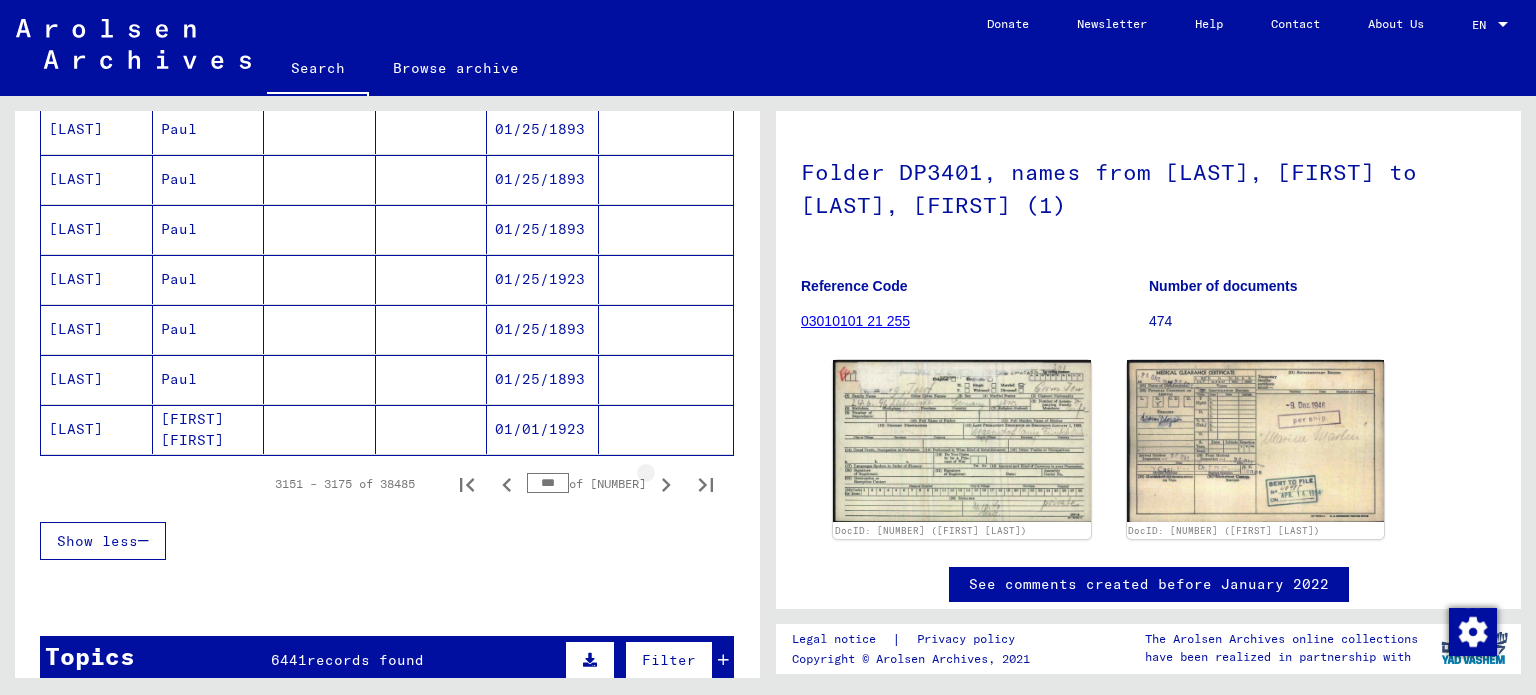 click 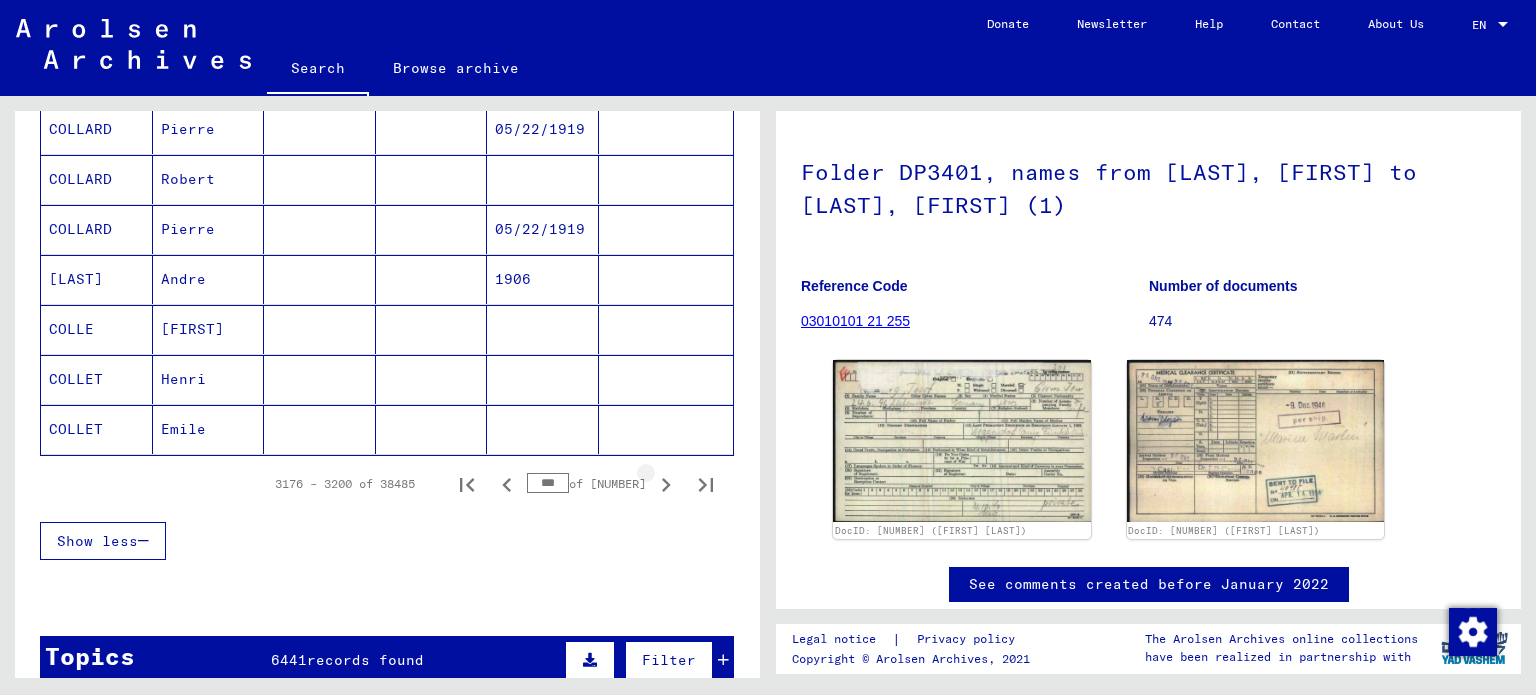 click 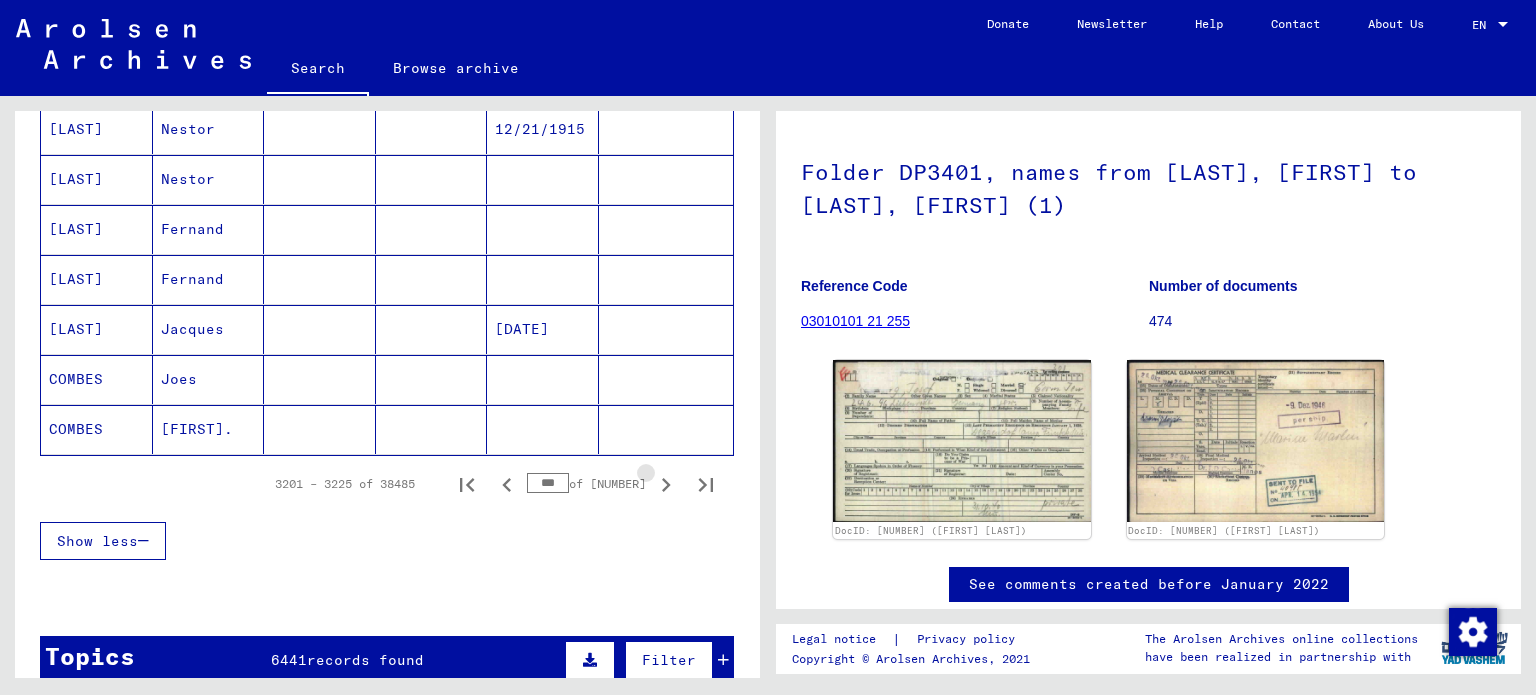 click 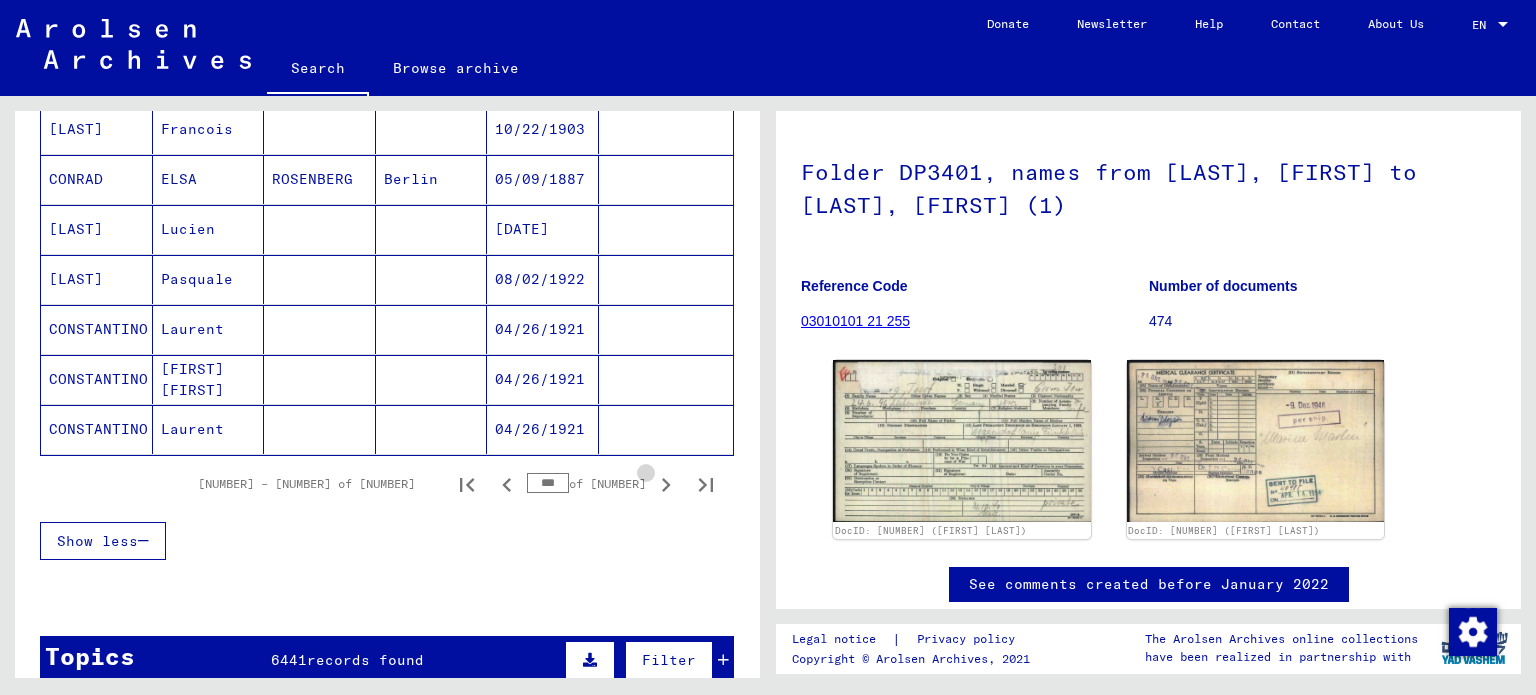 click 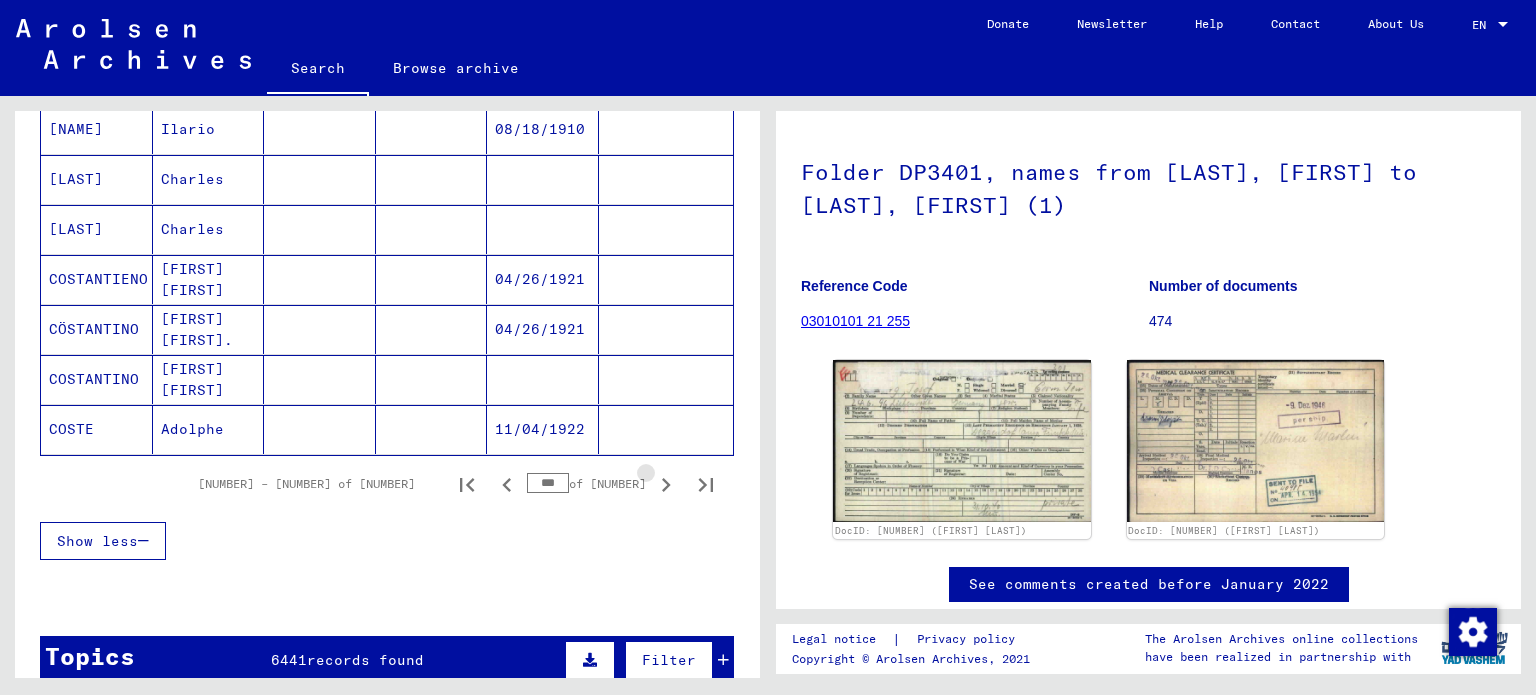 click 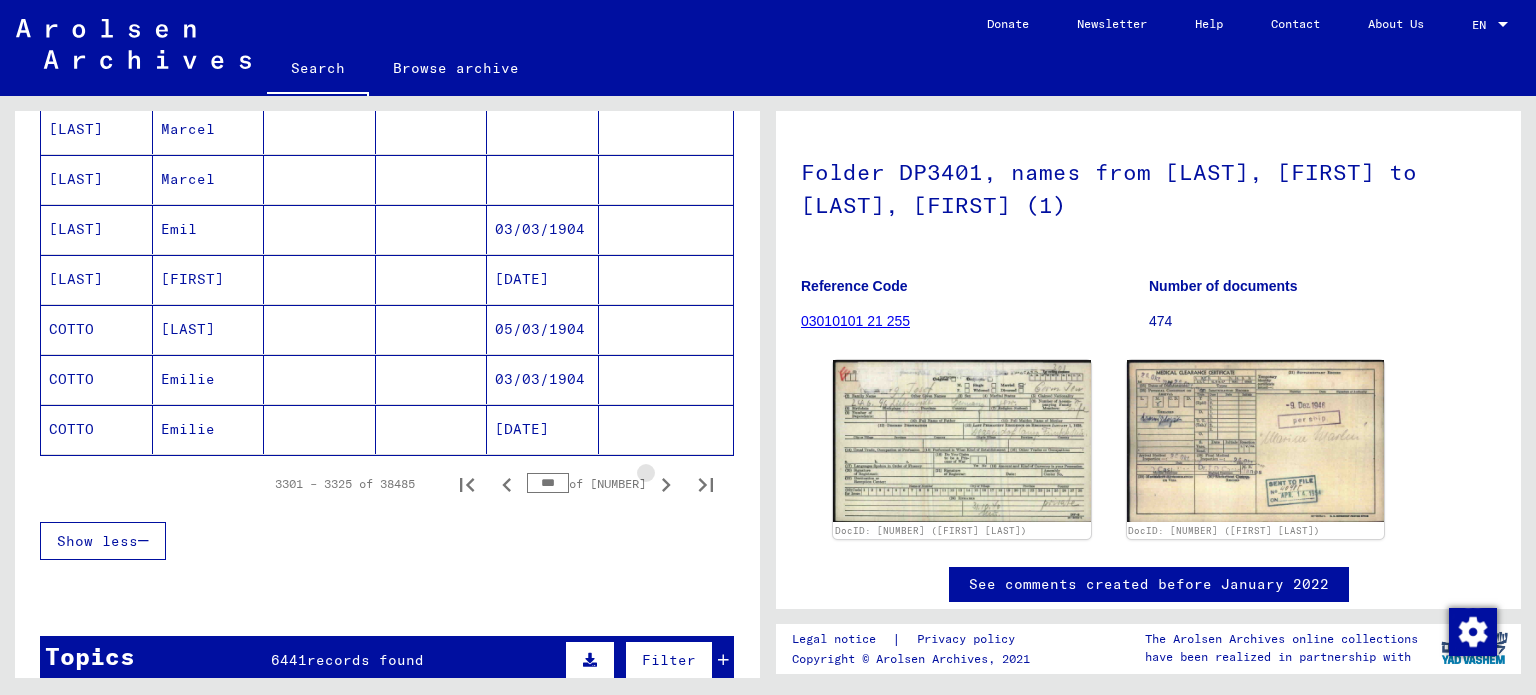 click 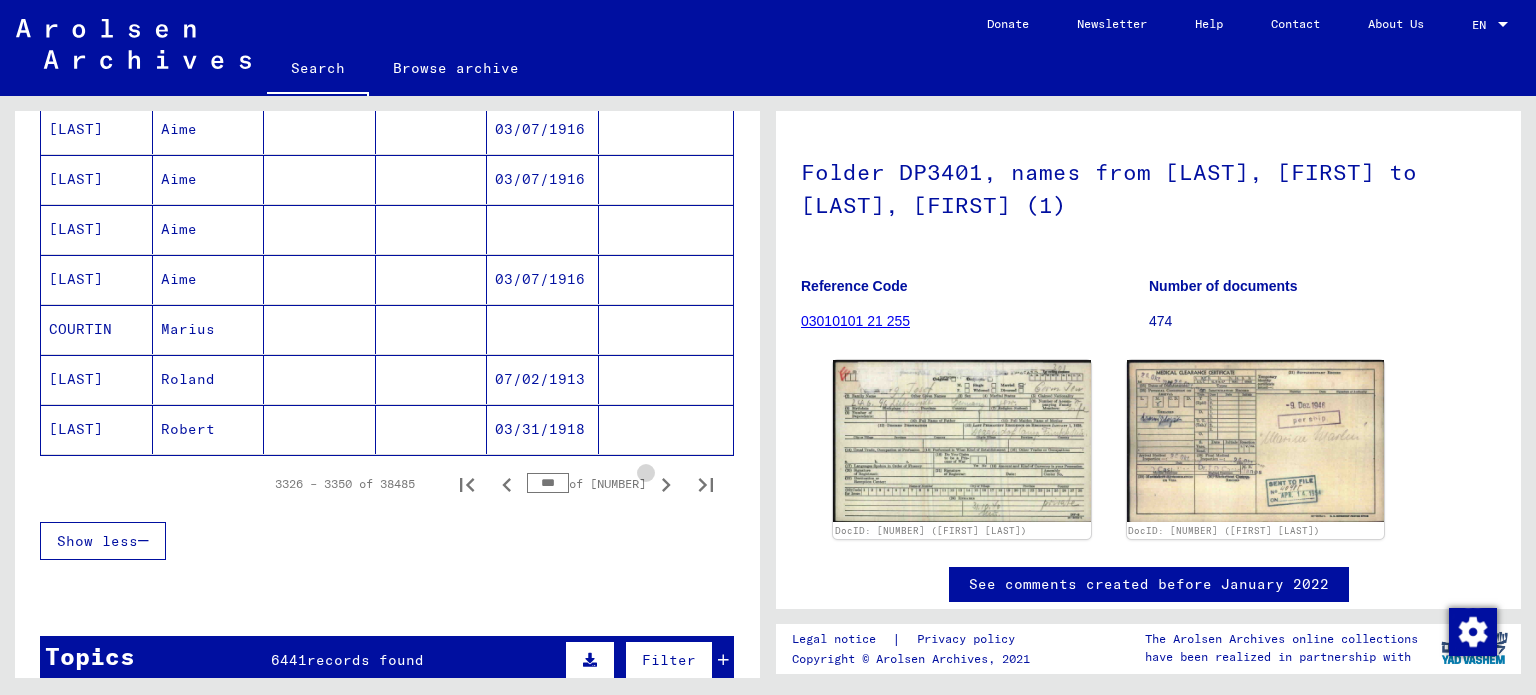 click 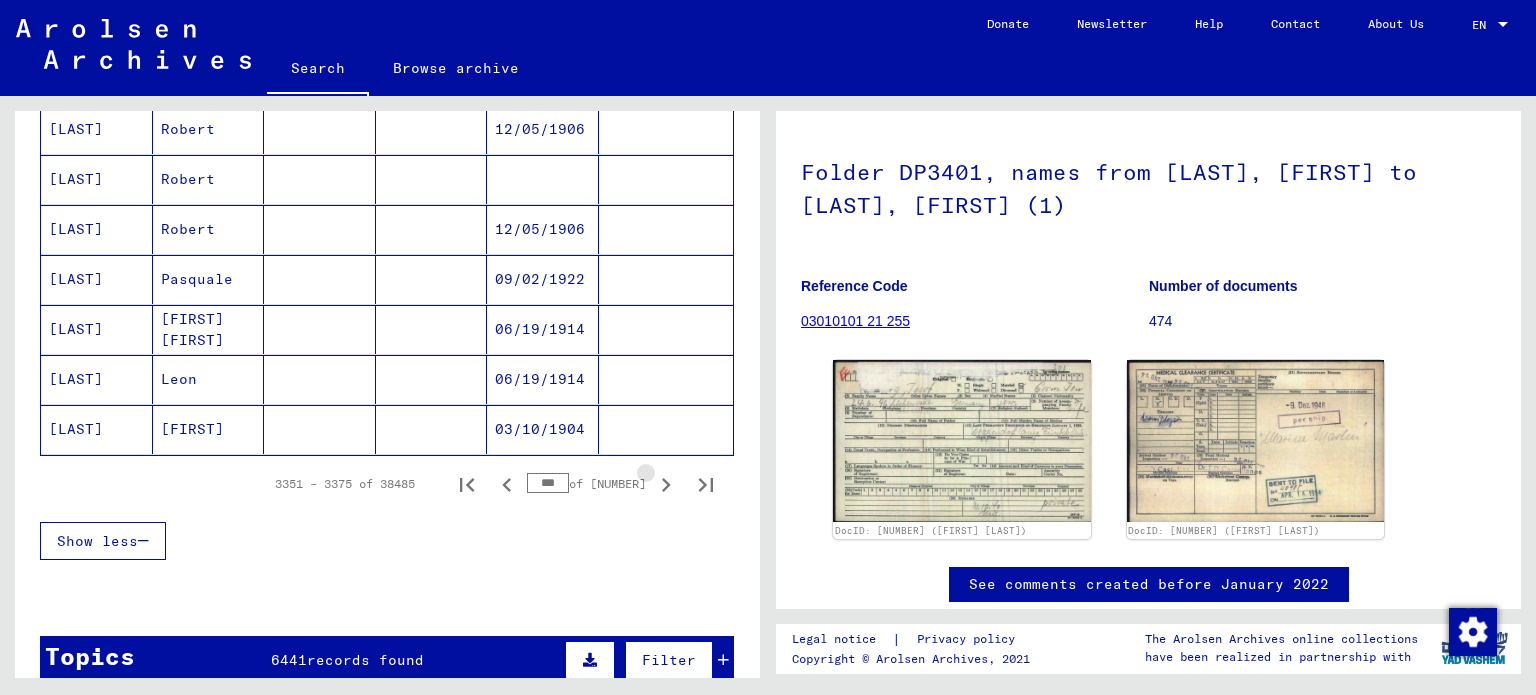 click 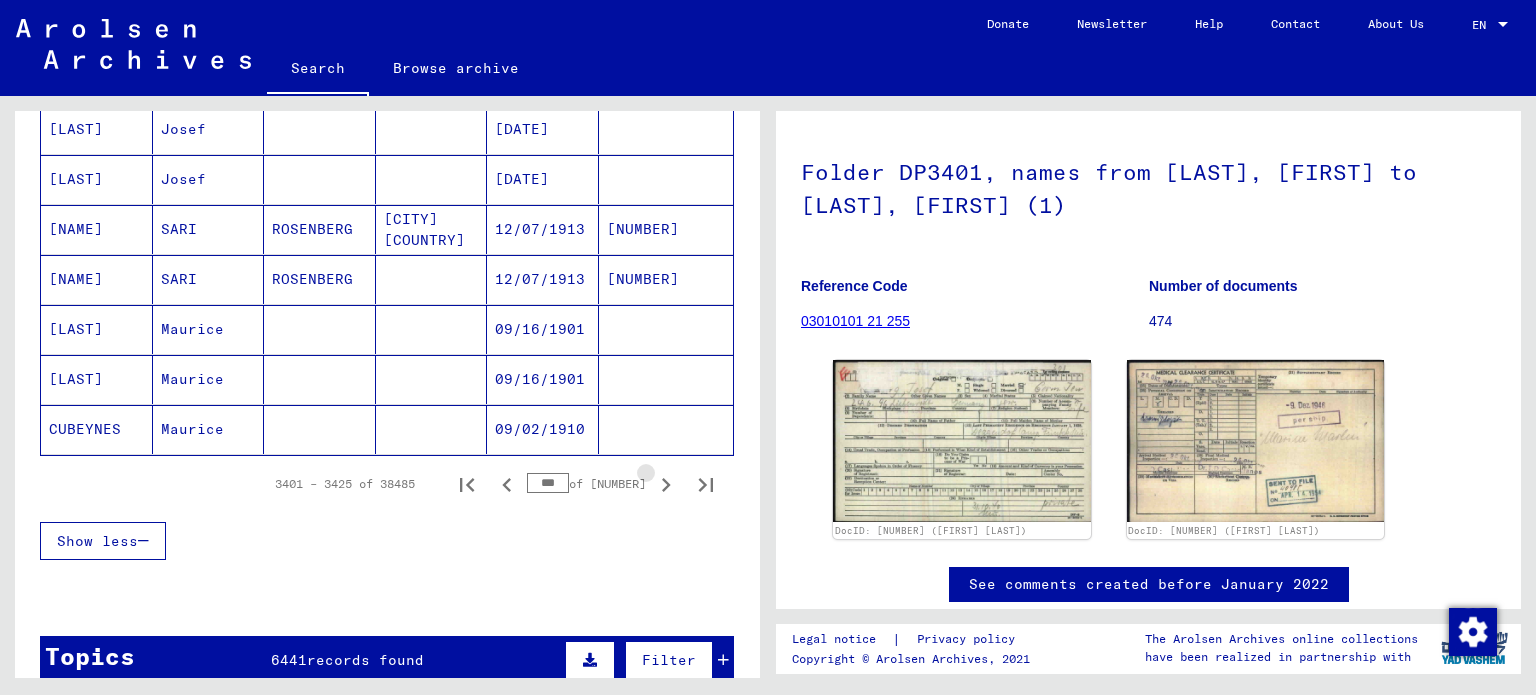 click 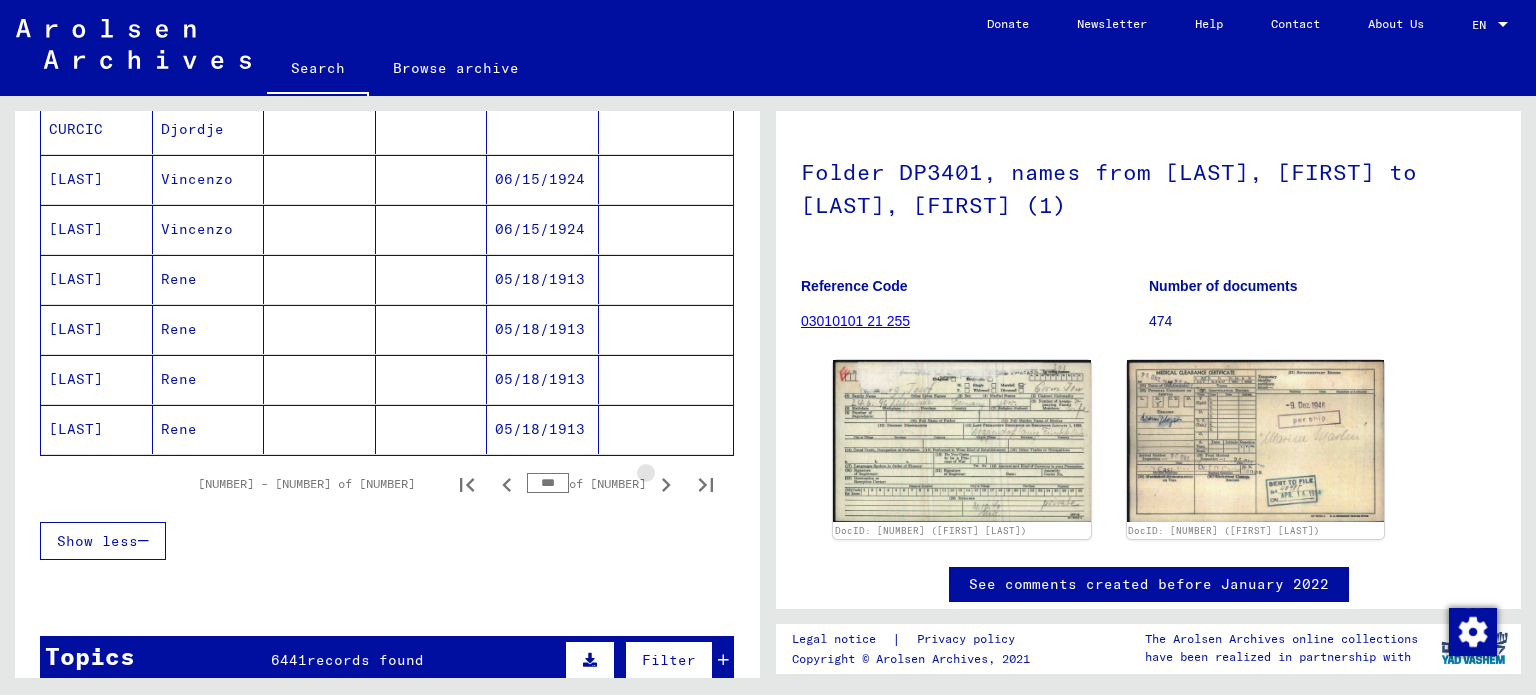 click 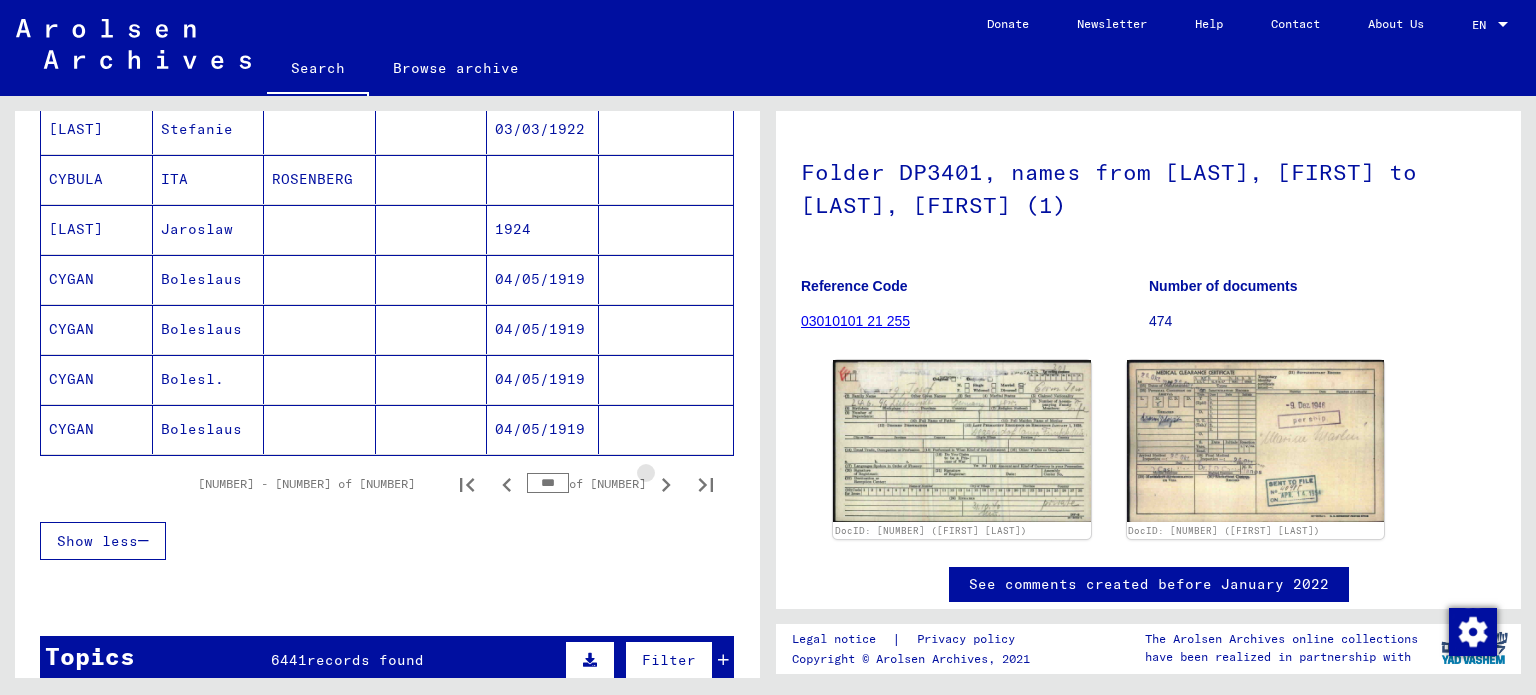 click 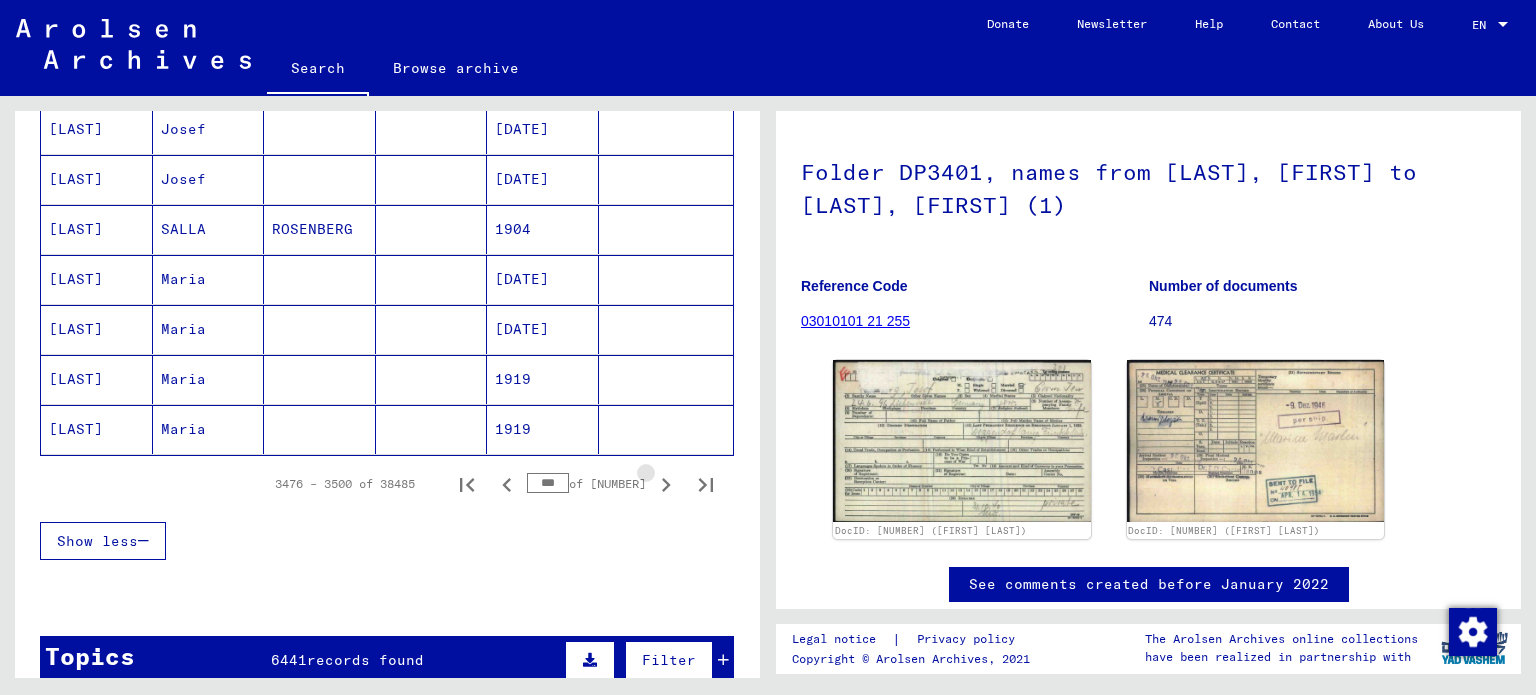 click 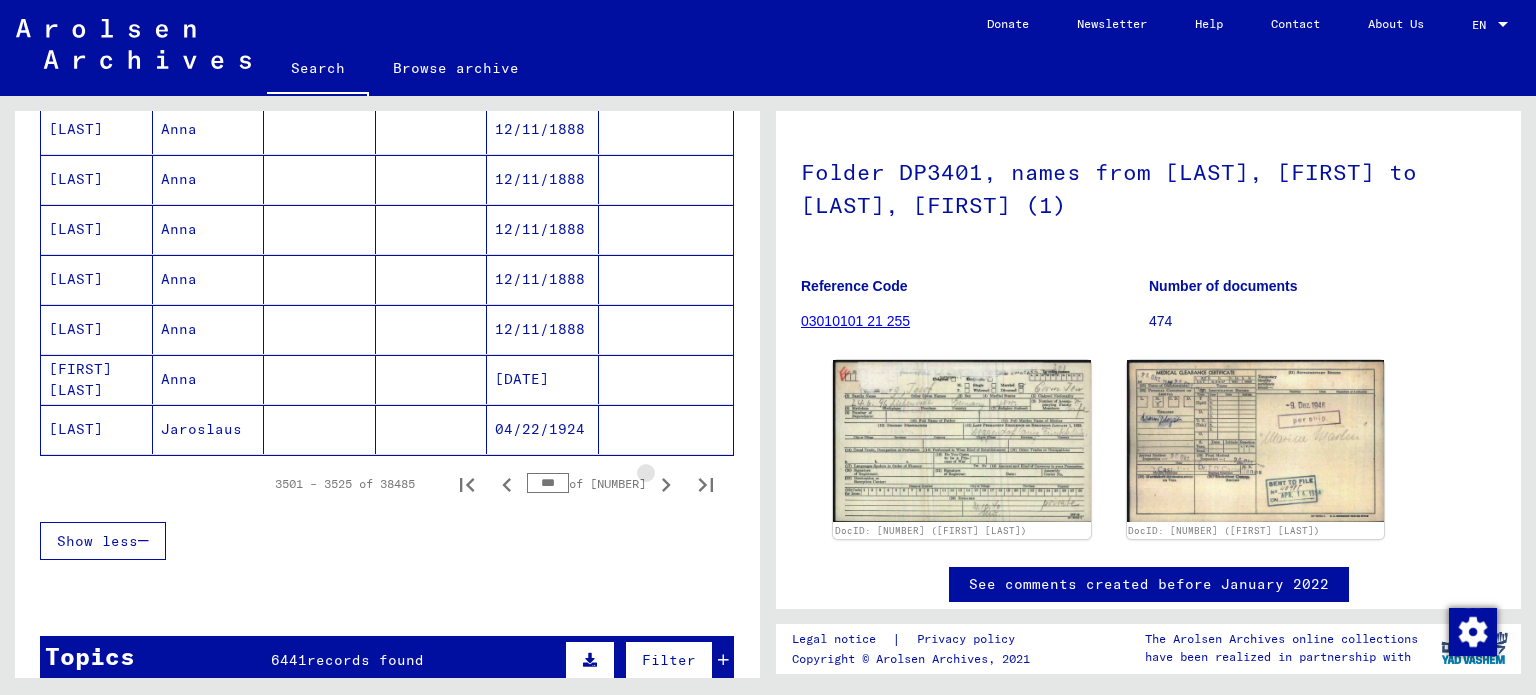 click 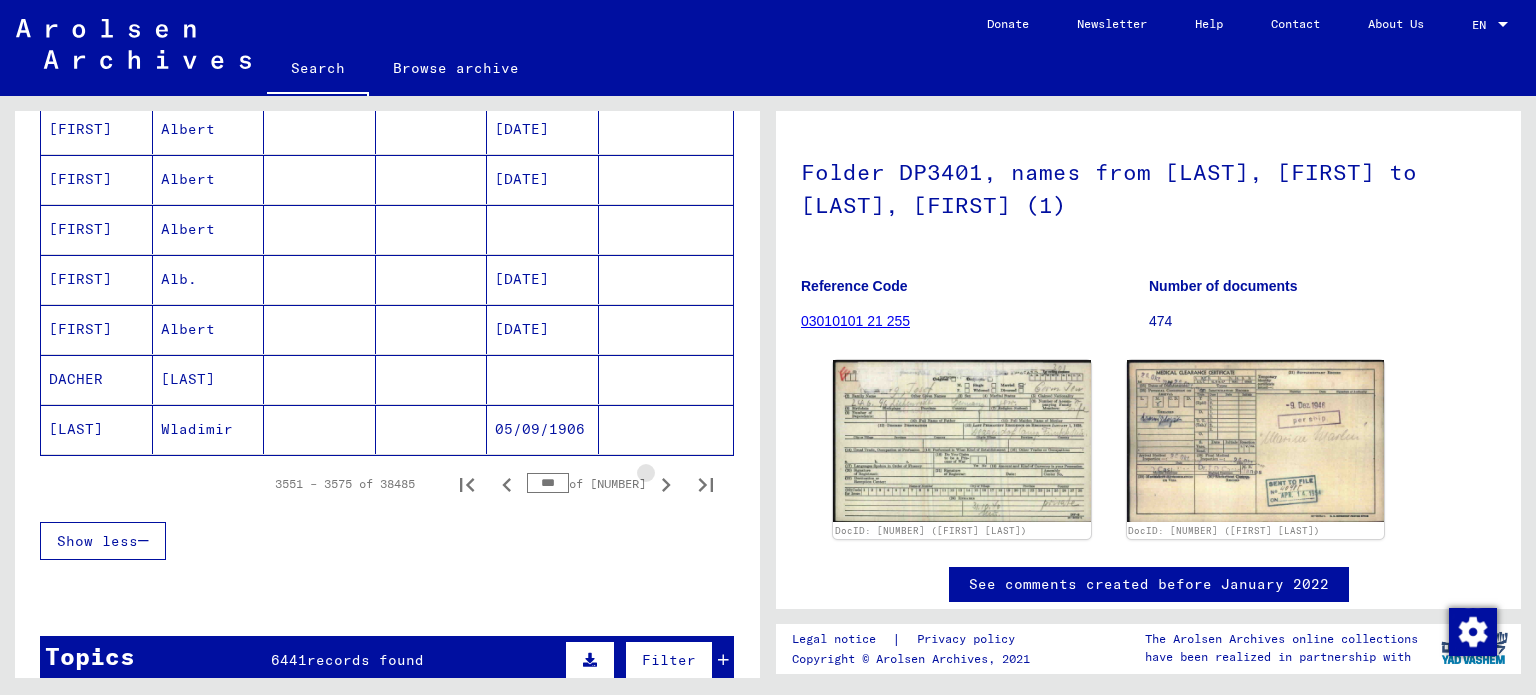 click 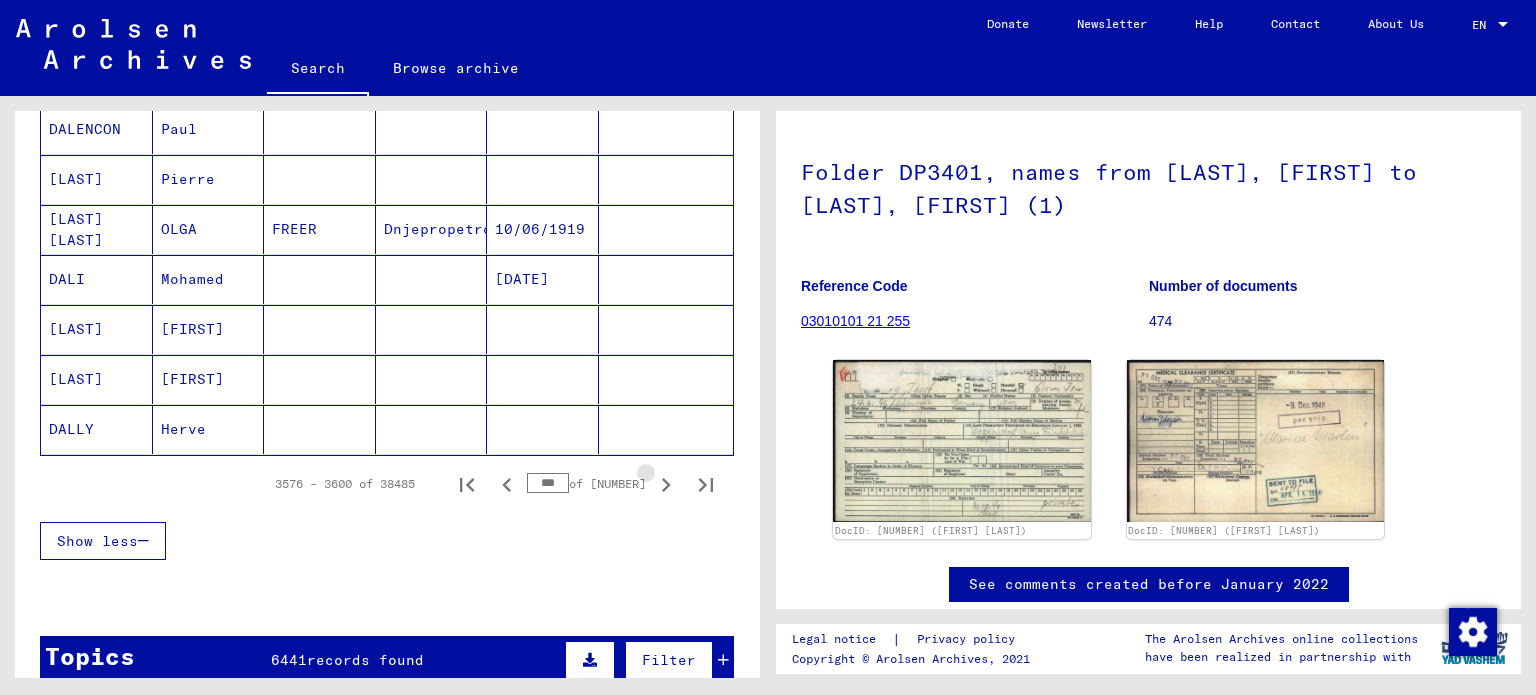 click 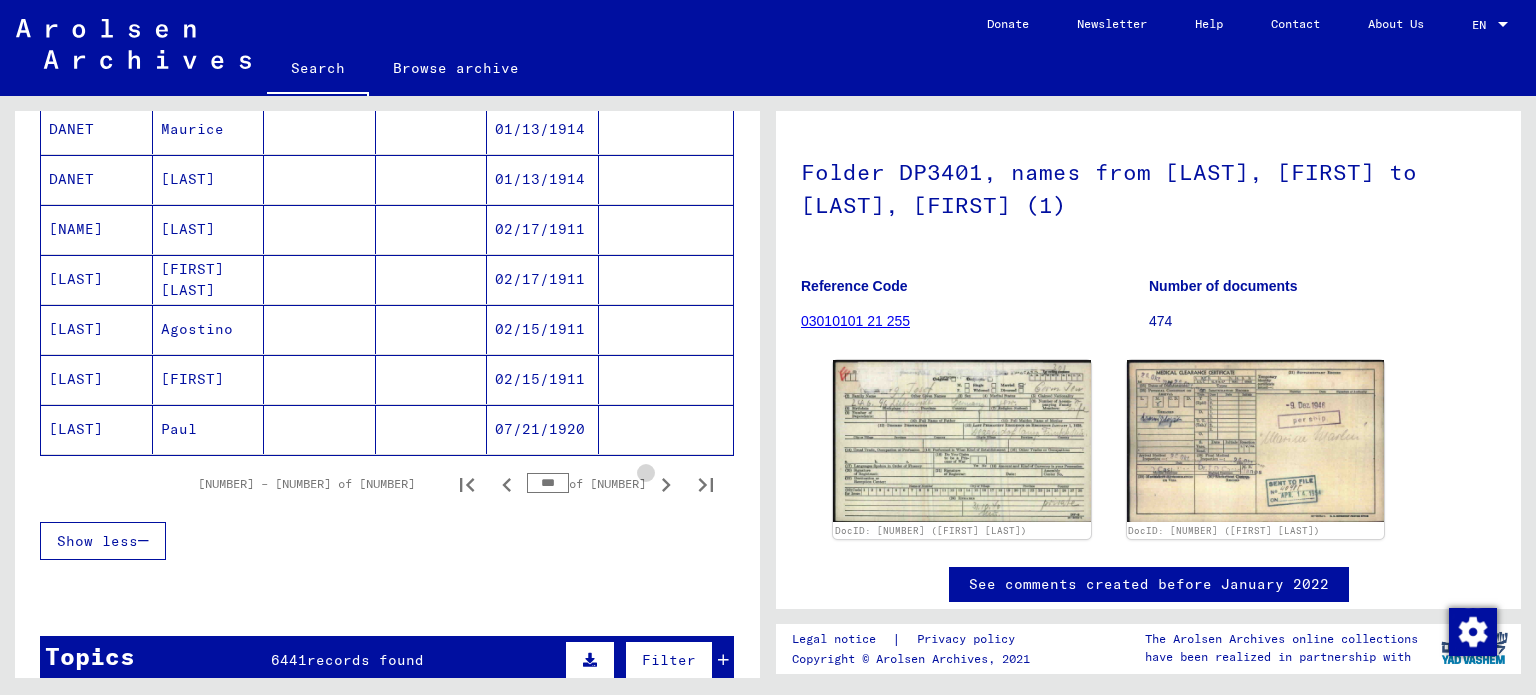 click 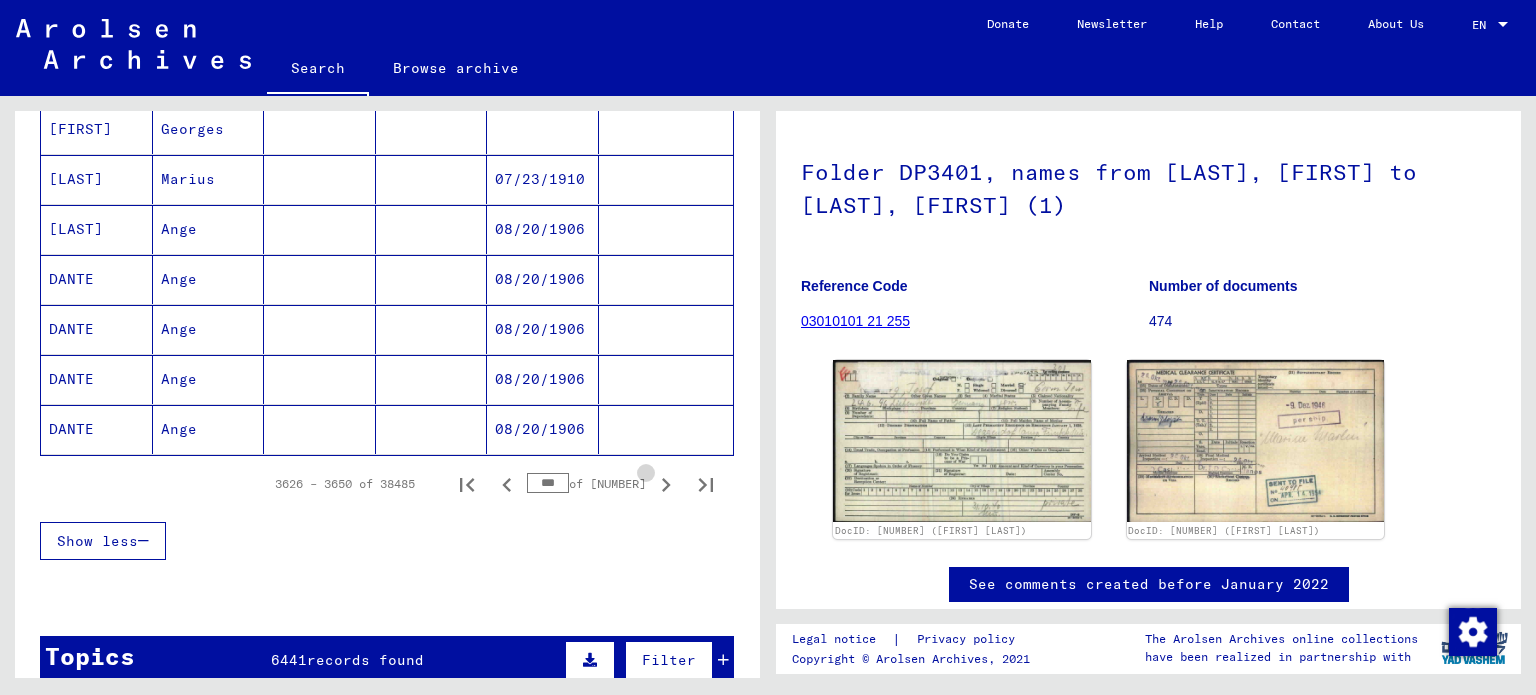 click 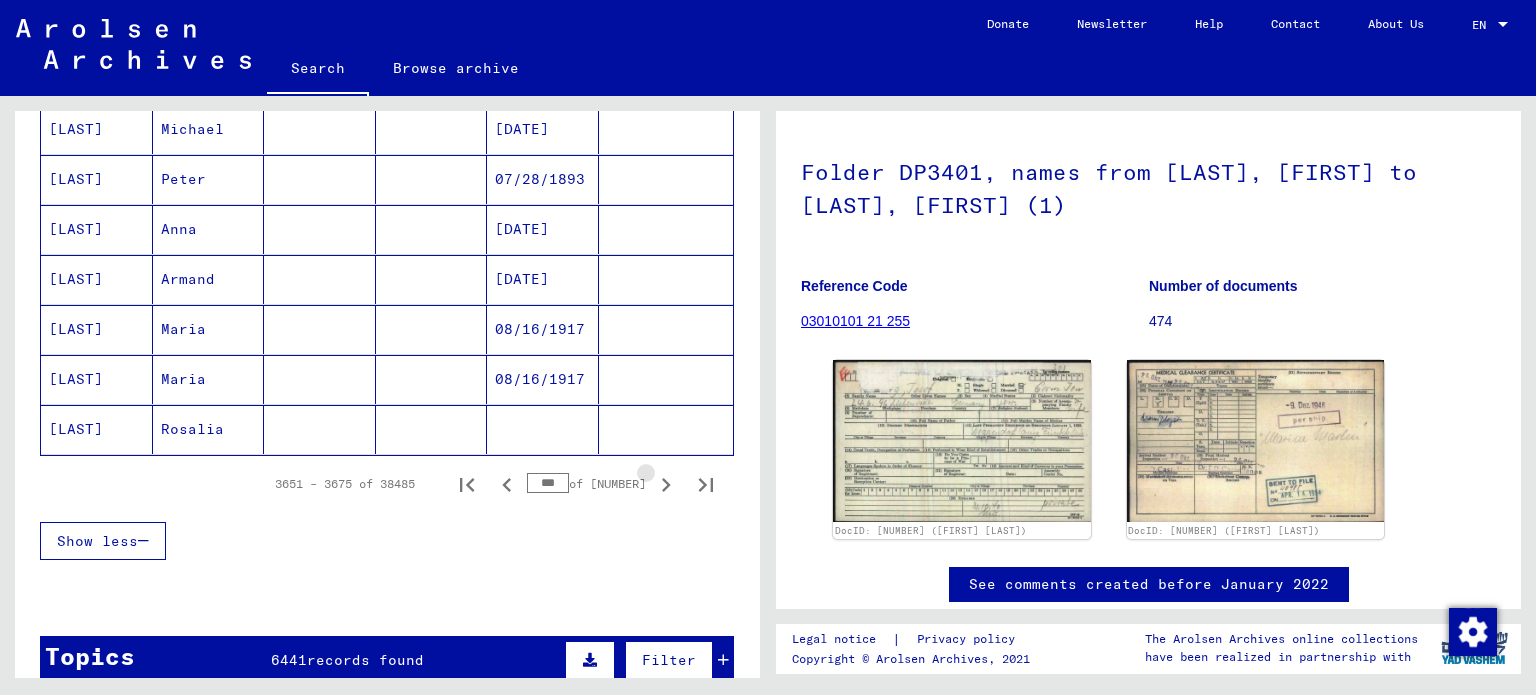 click 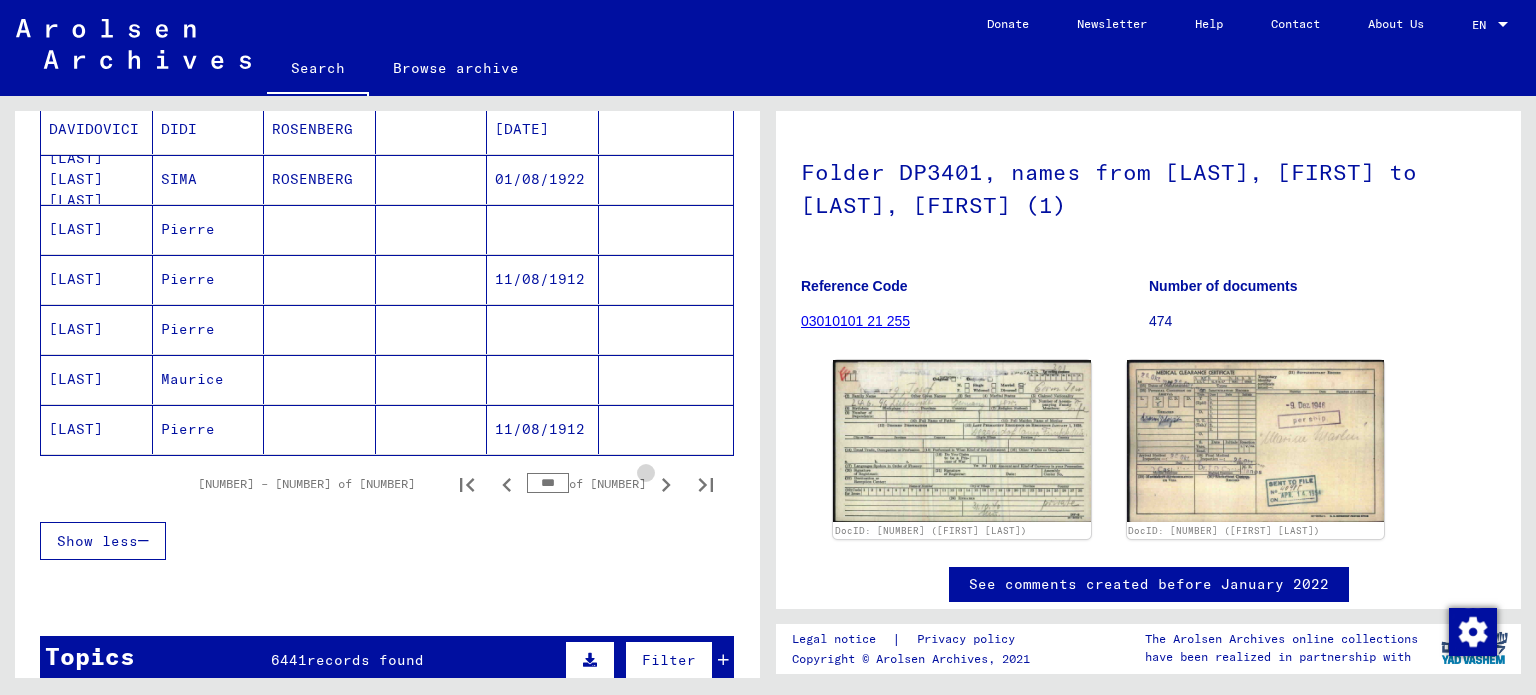 click 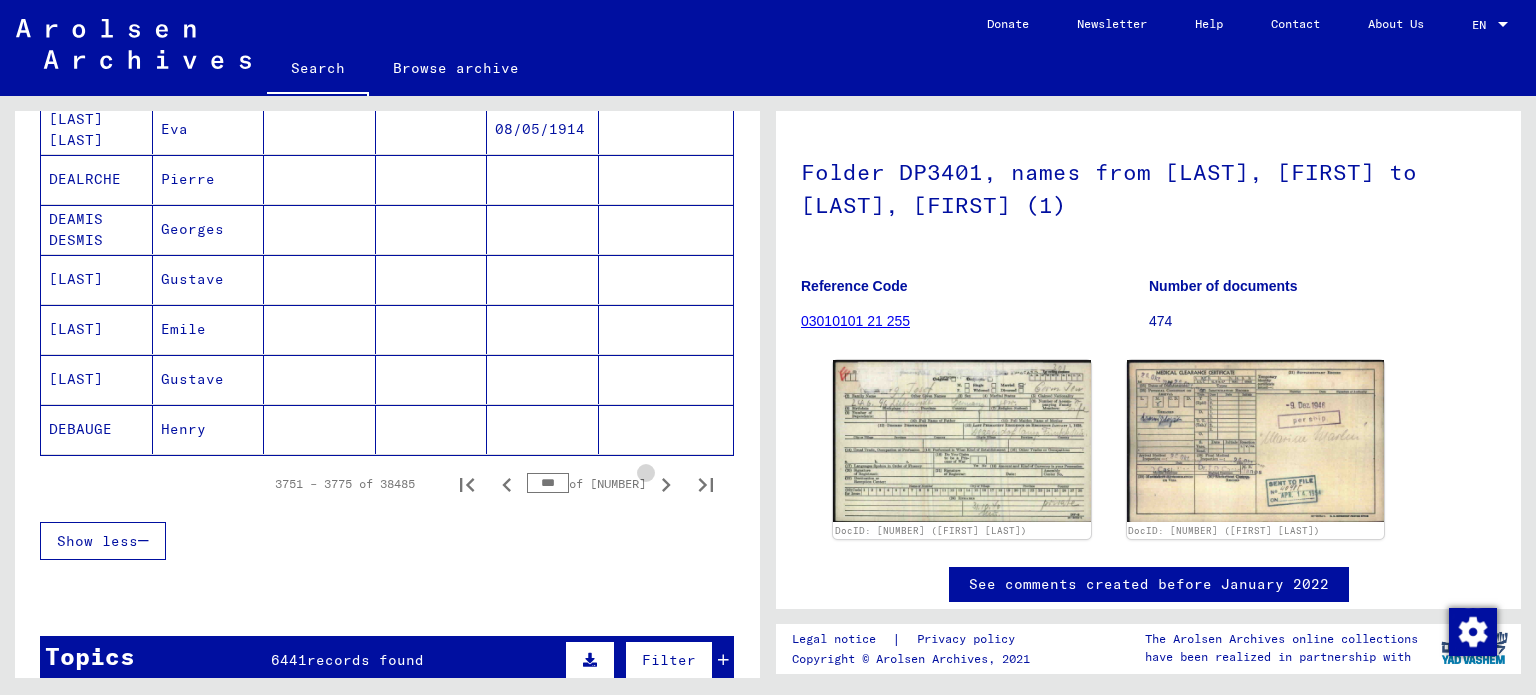 click 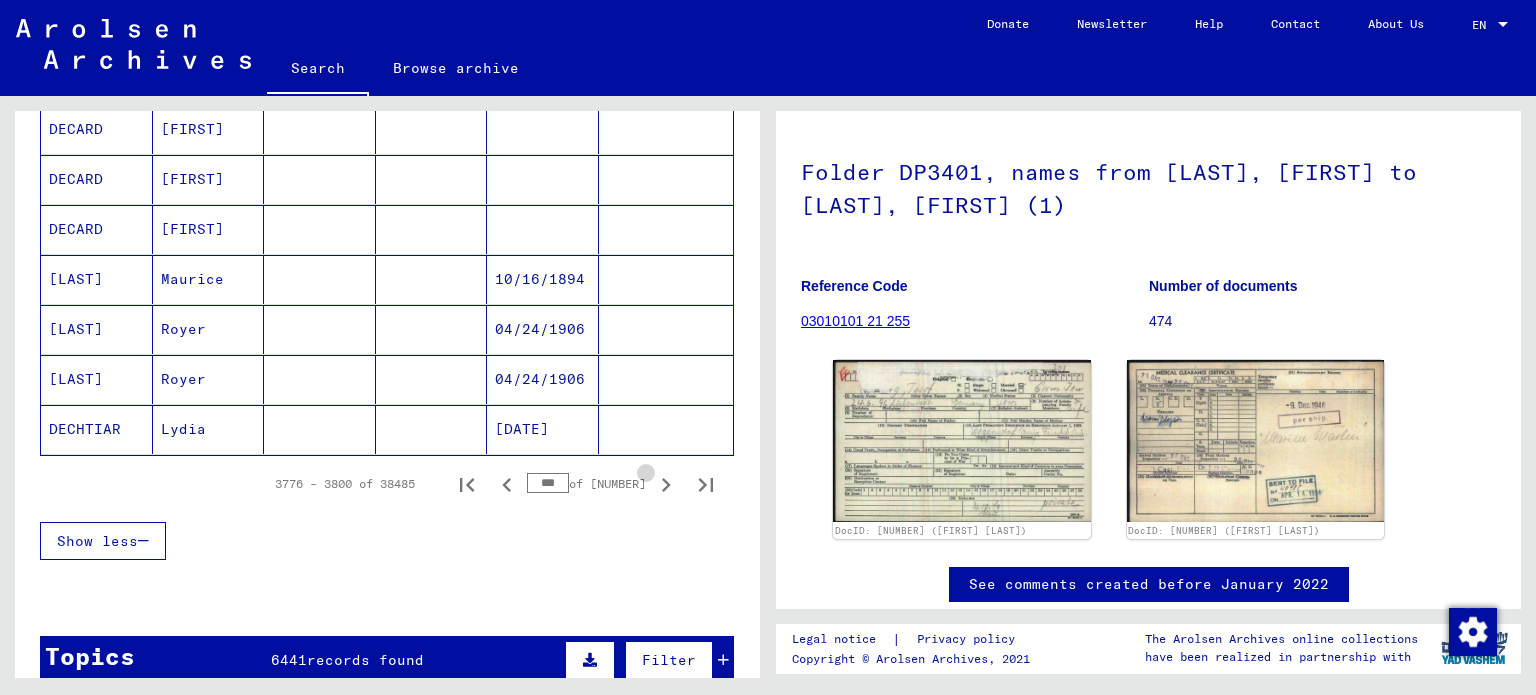 click 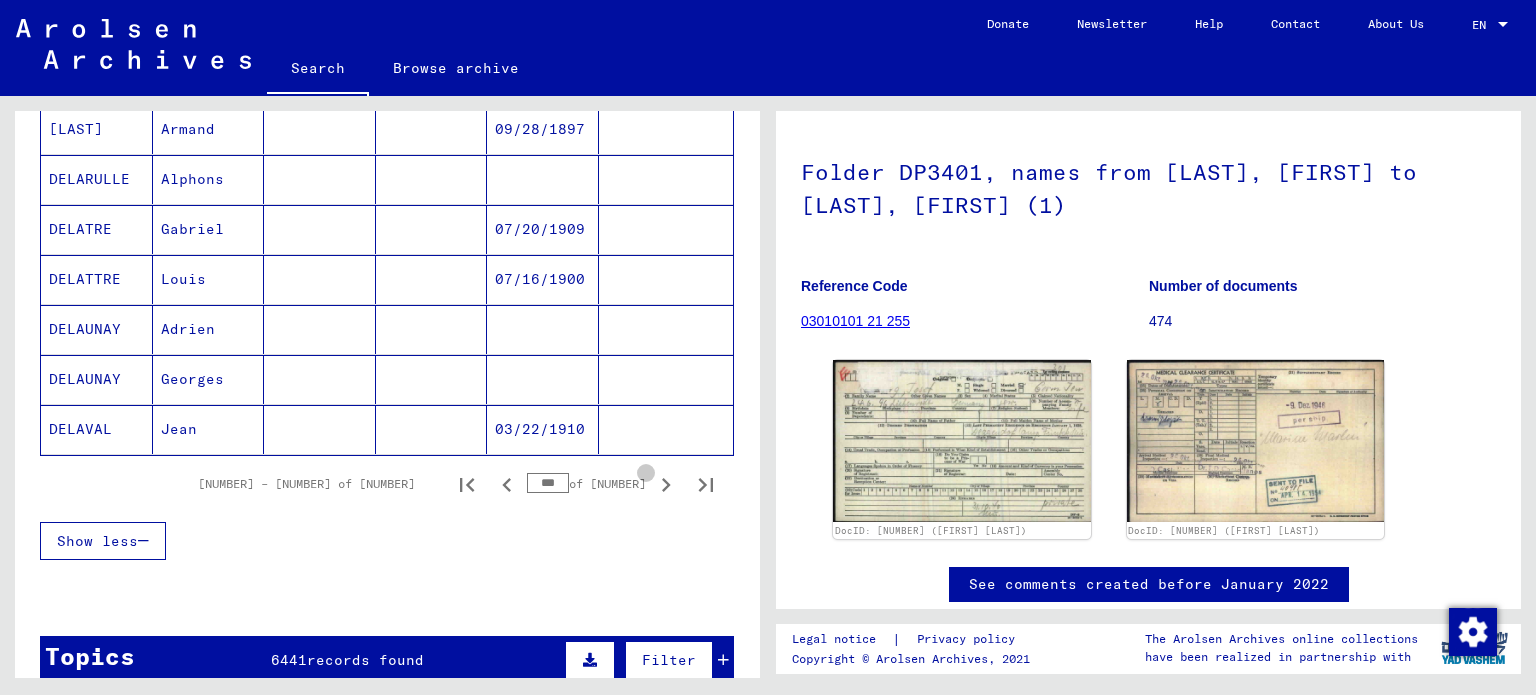 click 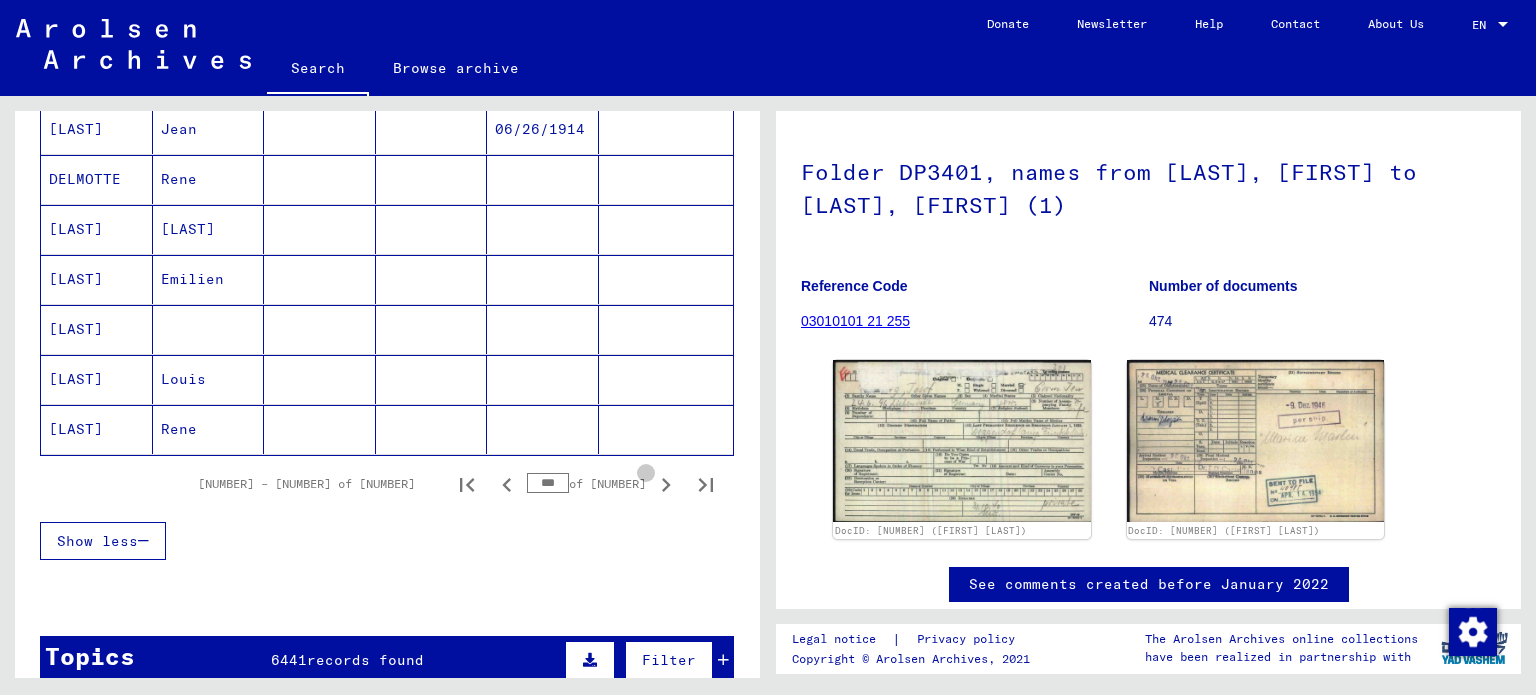 click 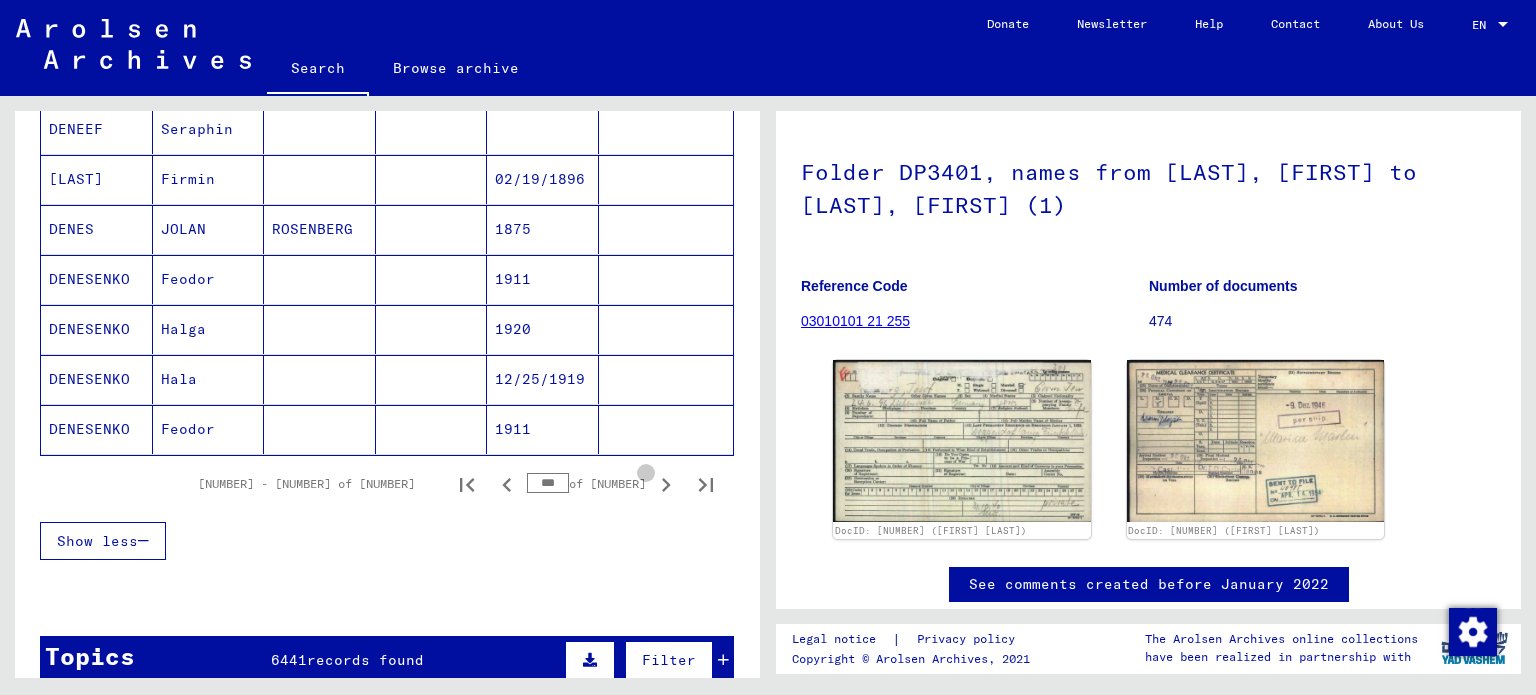 click 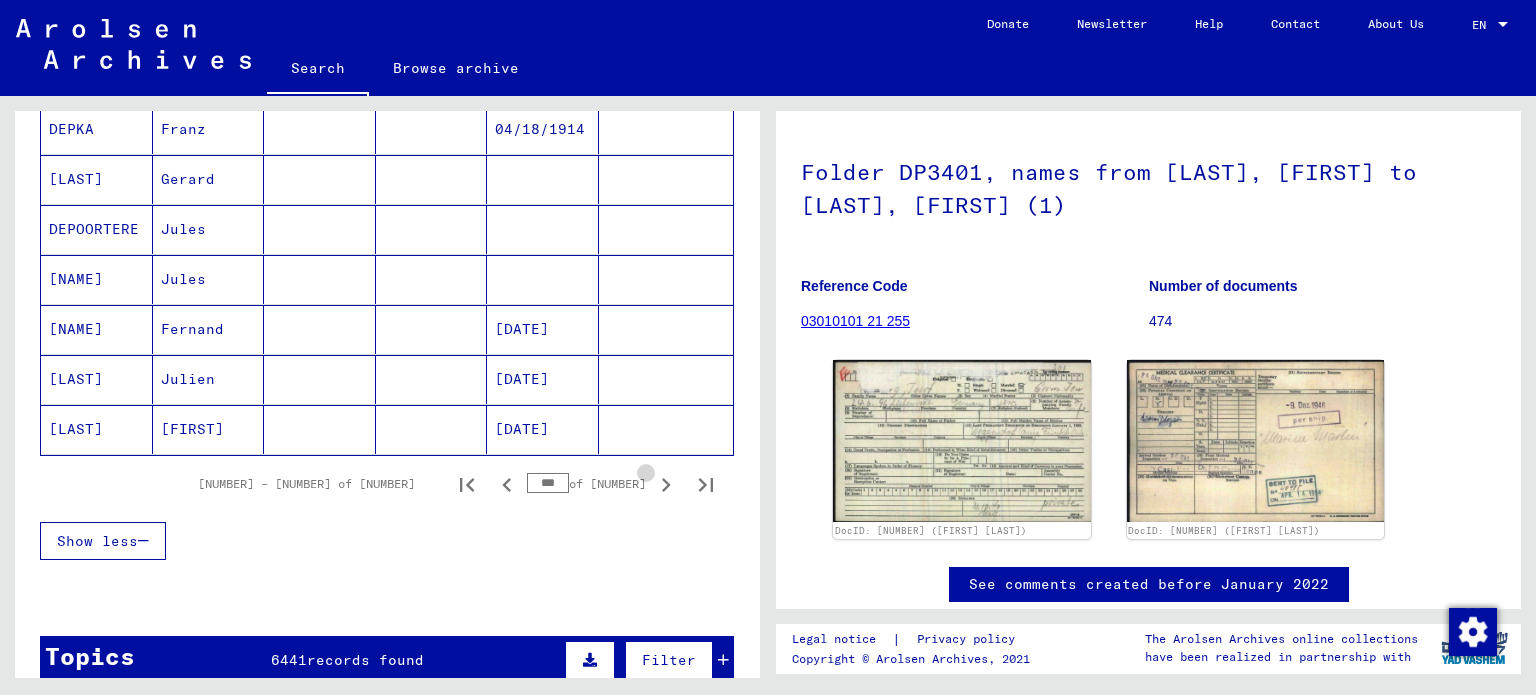 click 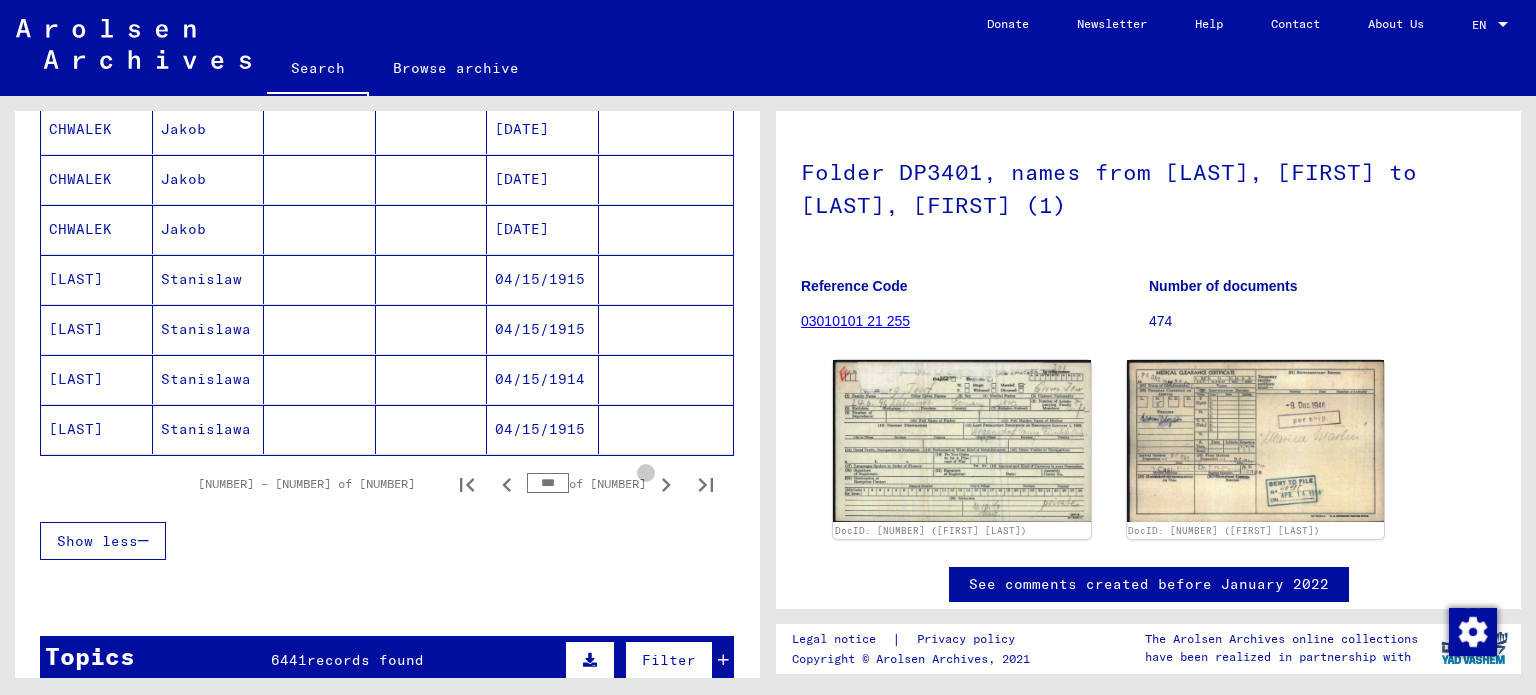 click 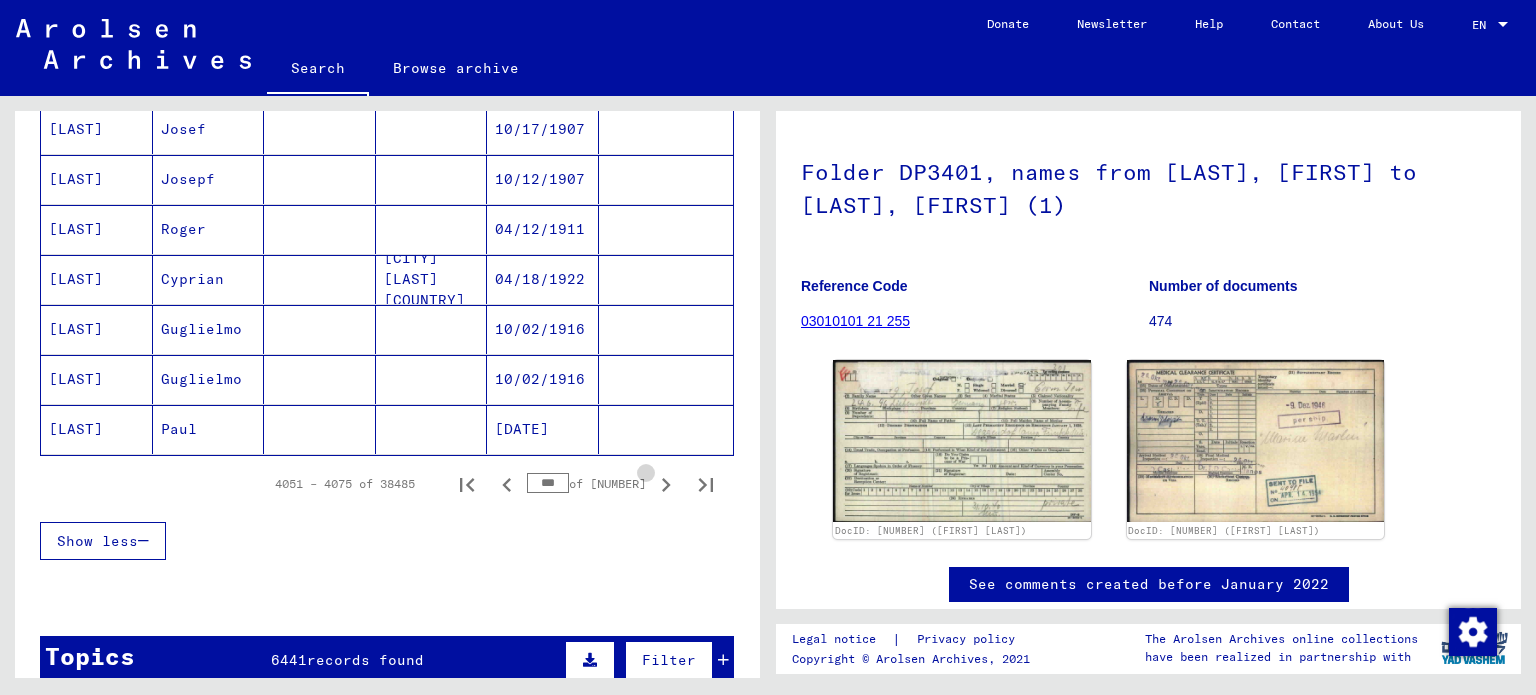 click 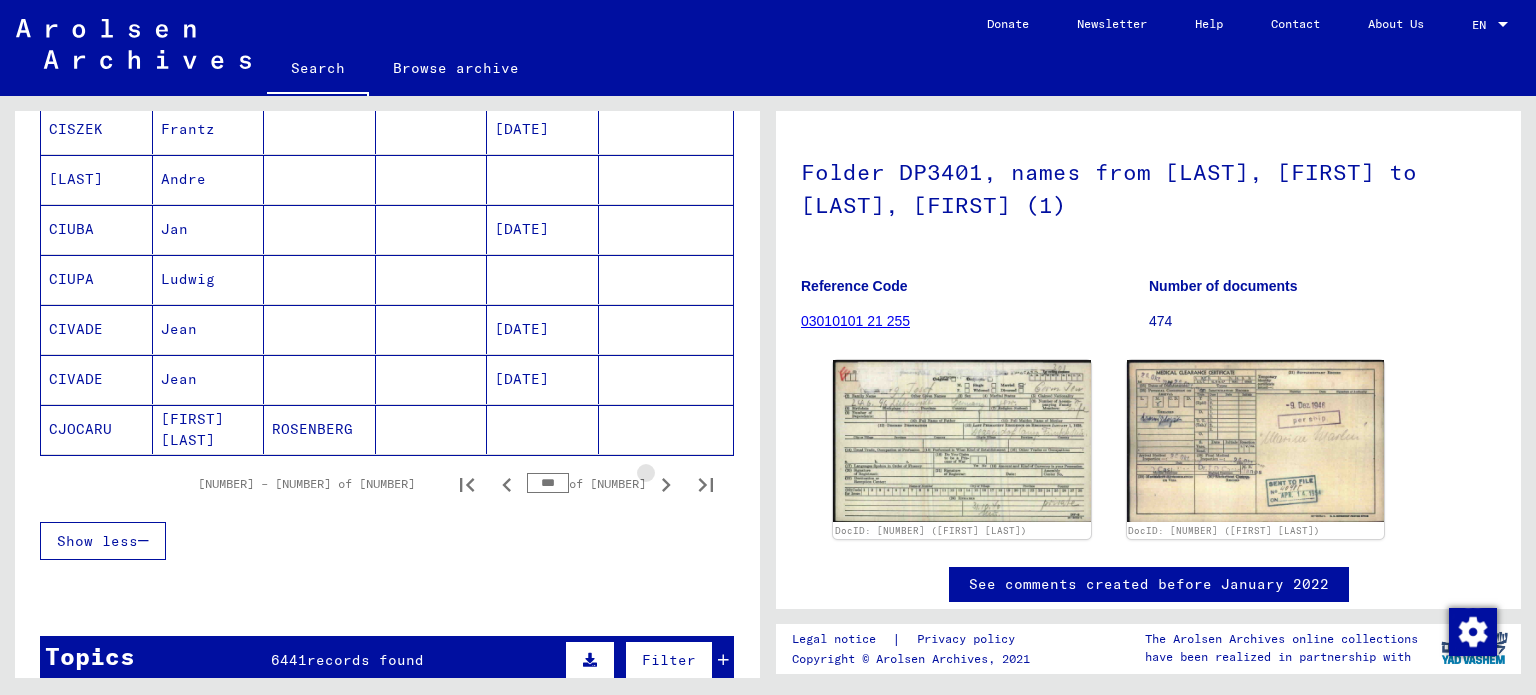 click 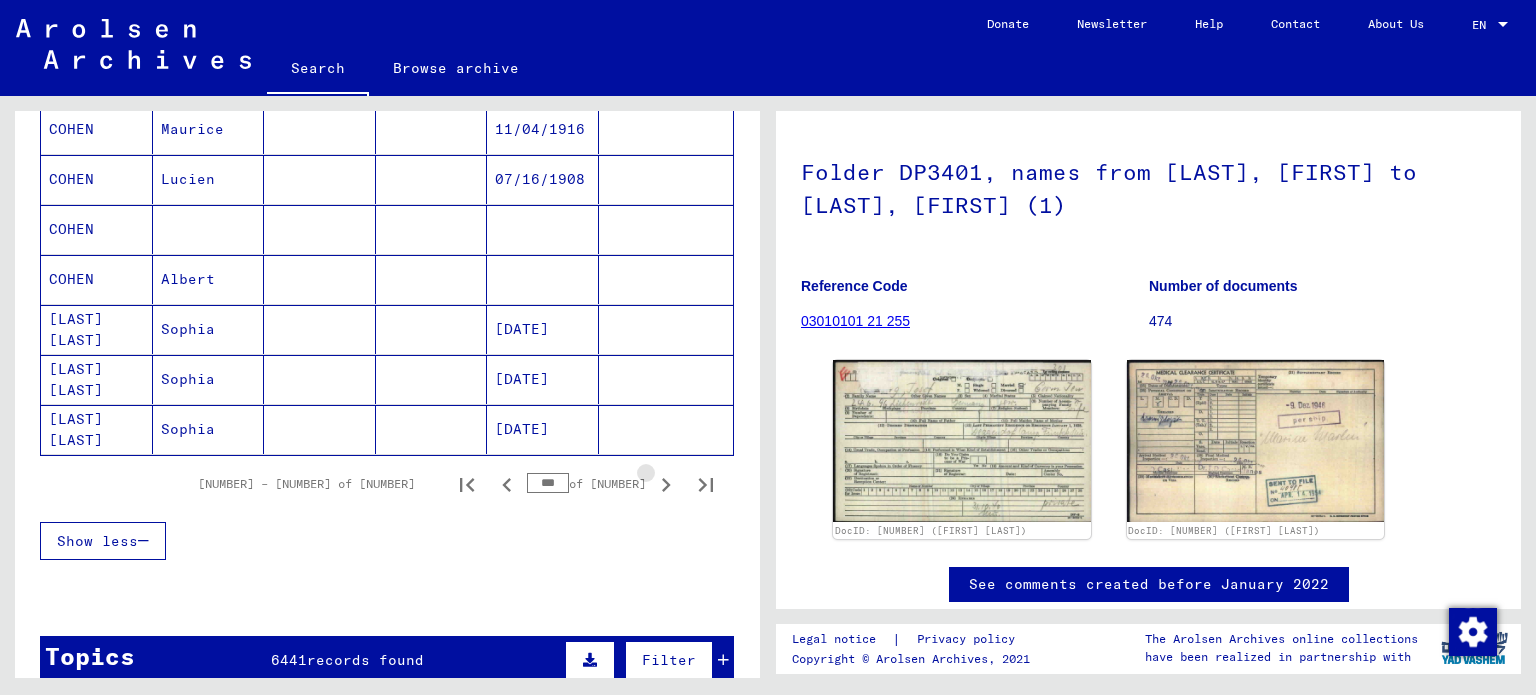 click 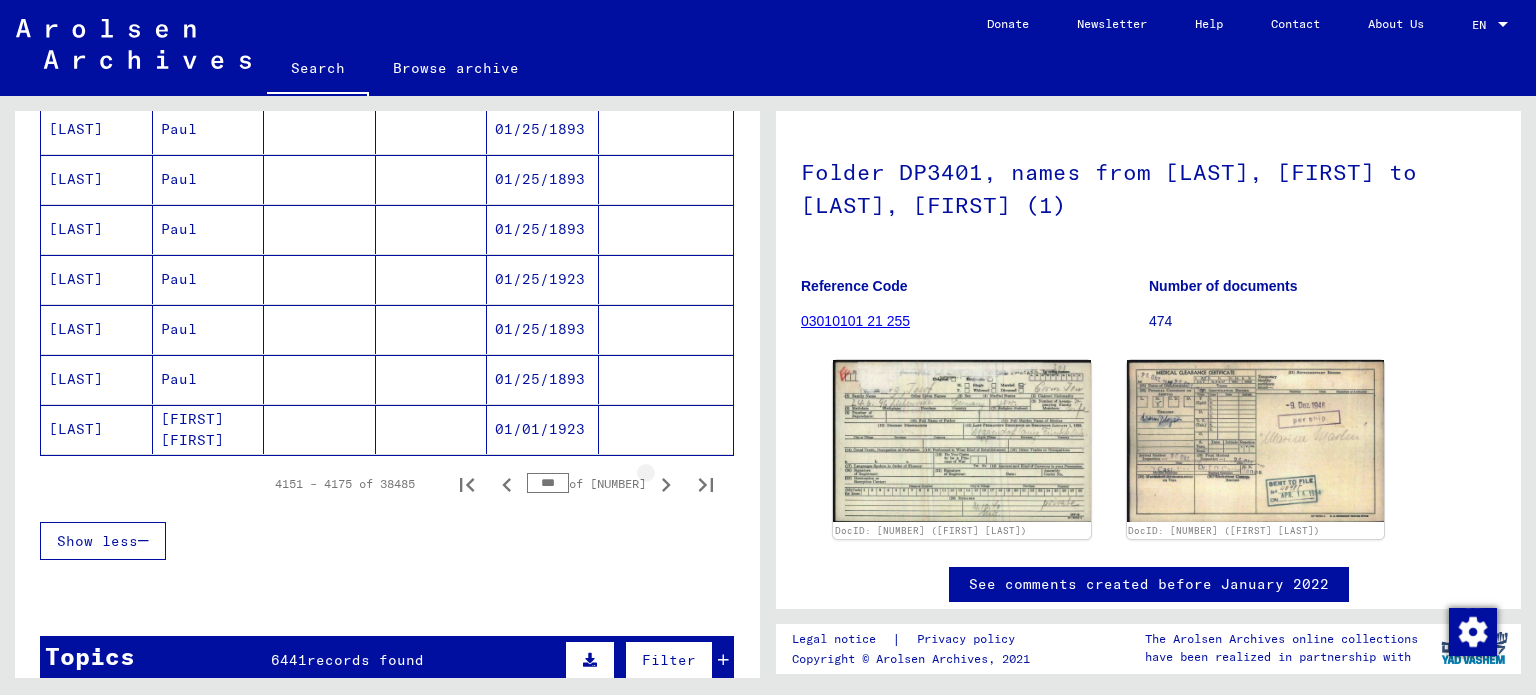 click 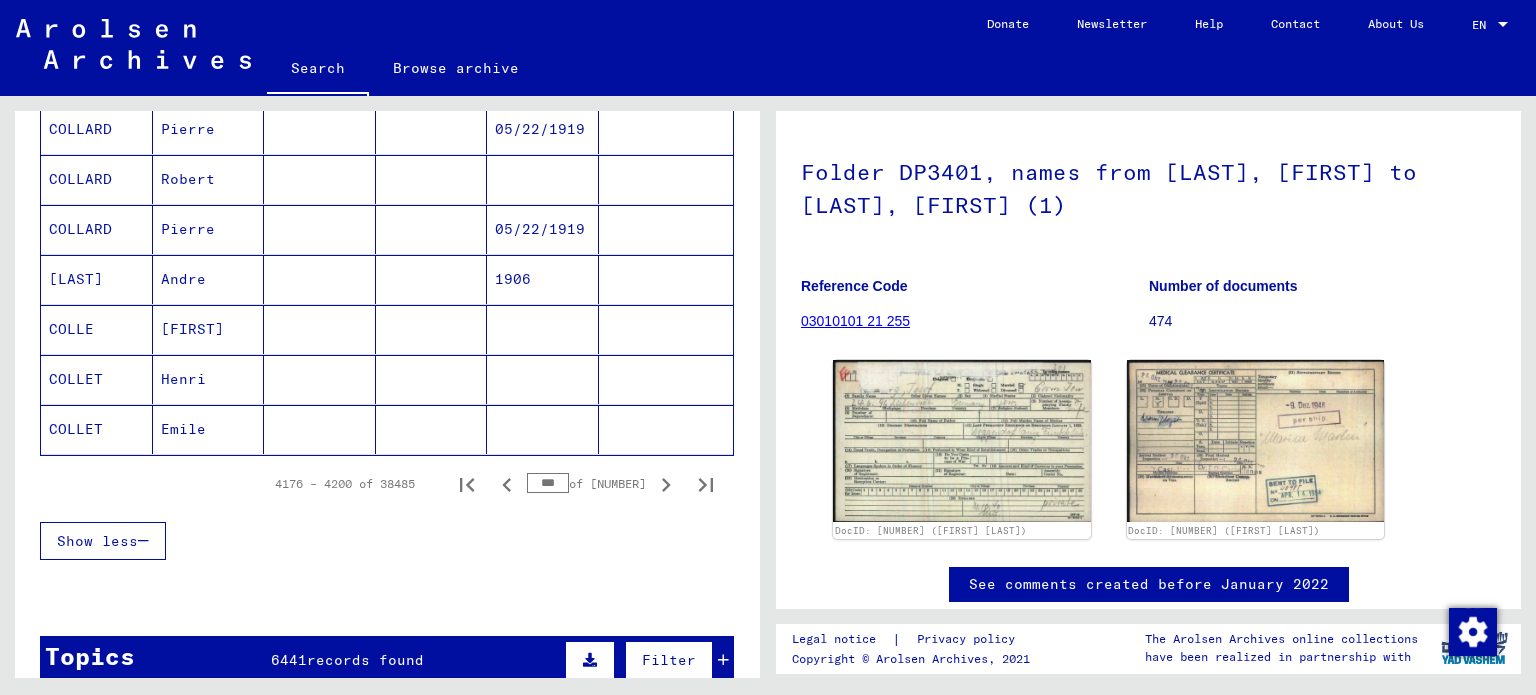 click 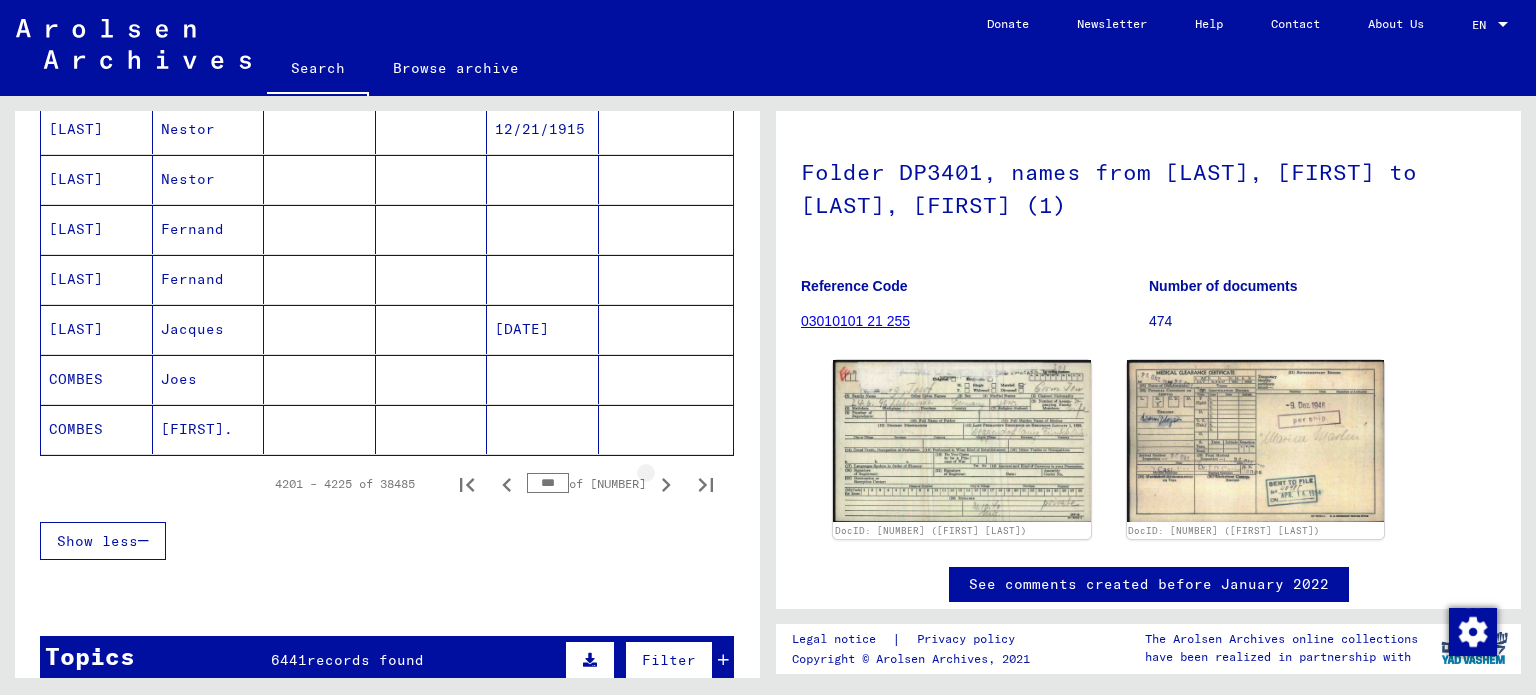 click 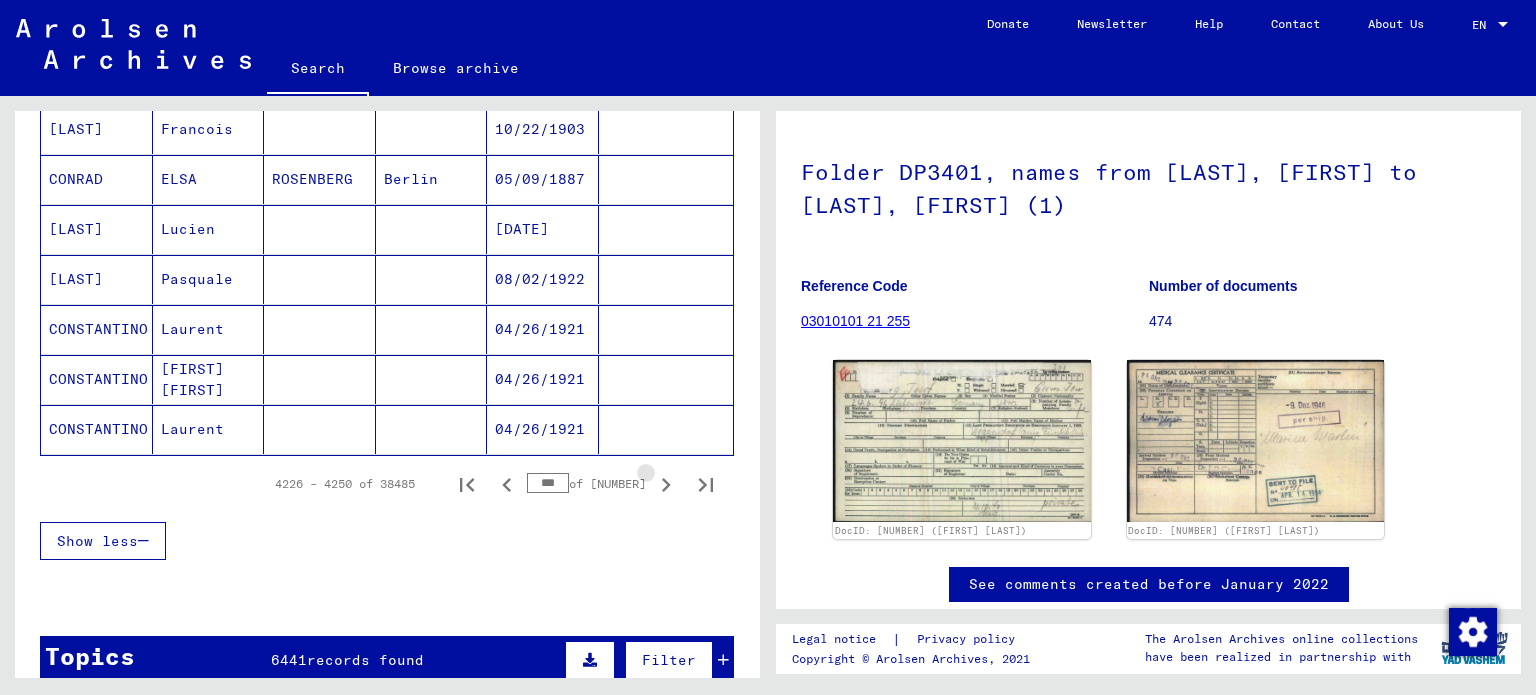 click 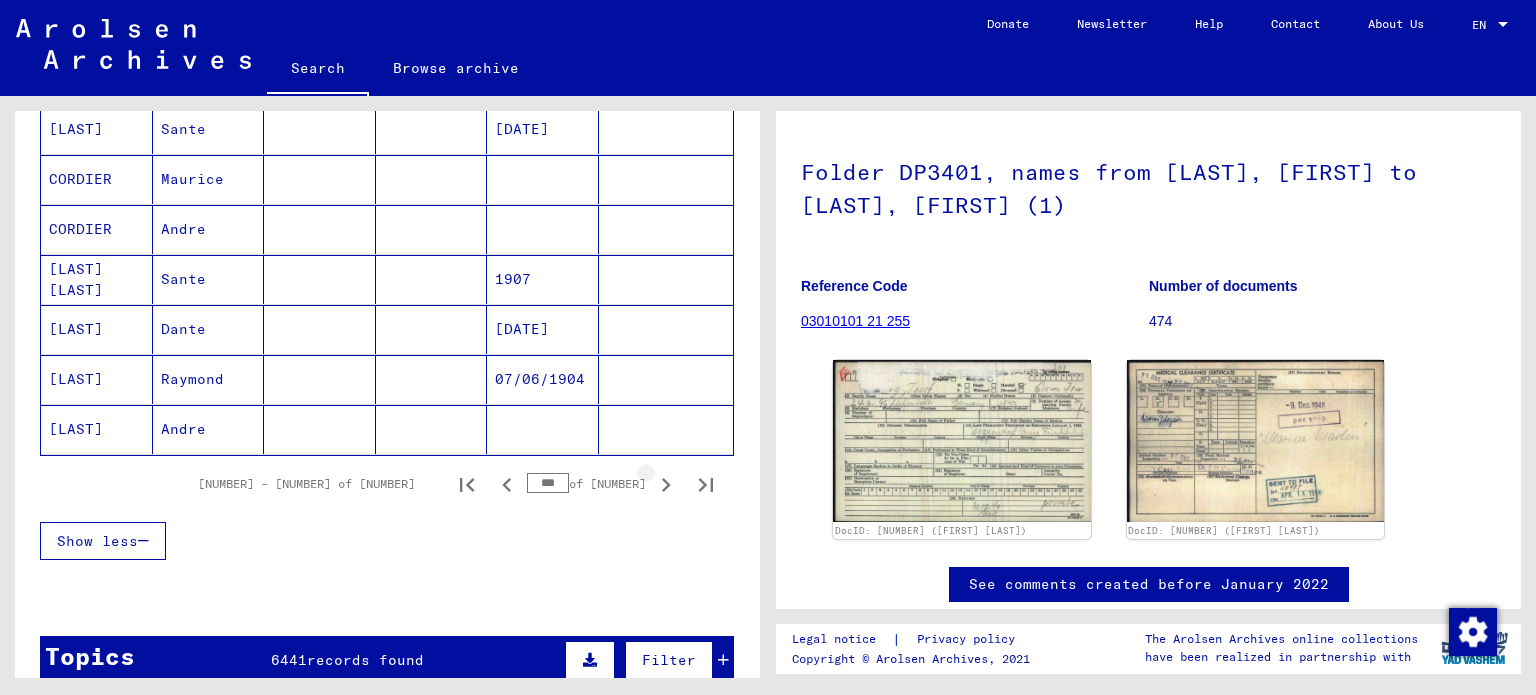 click 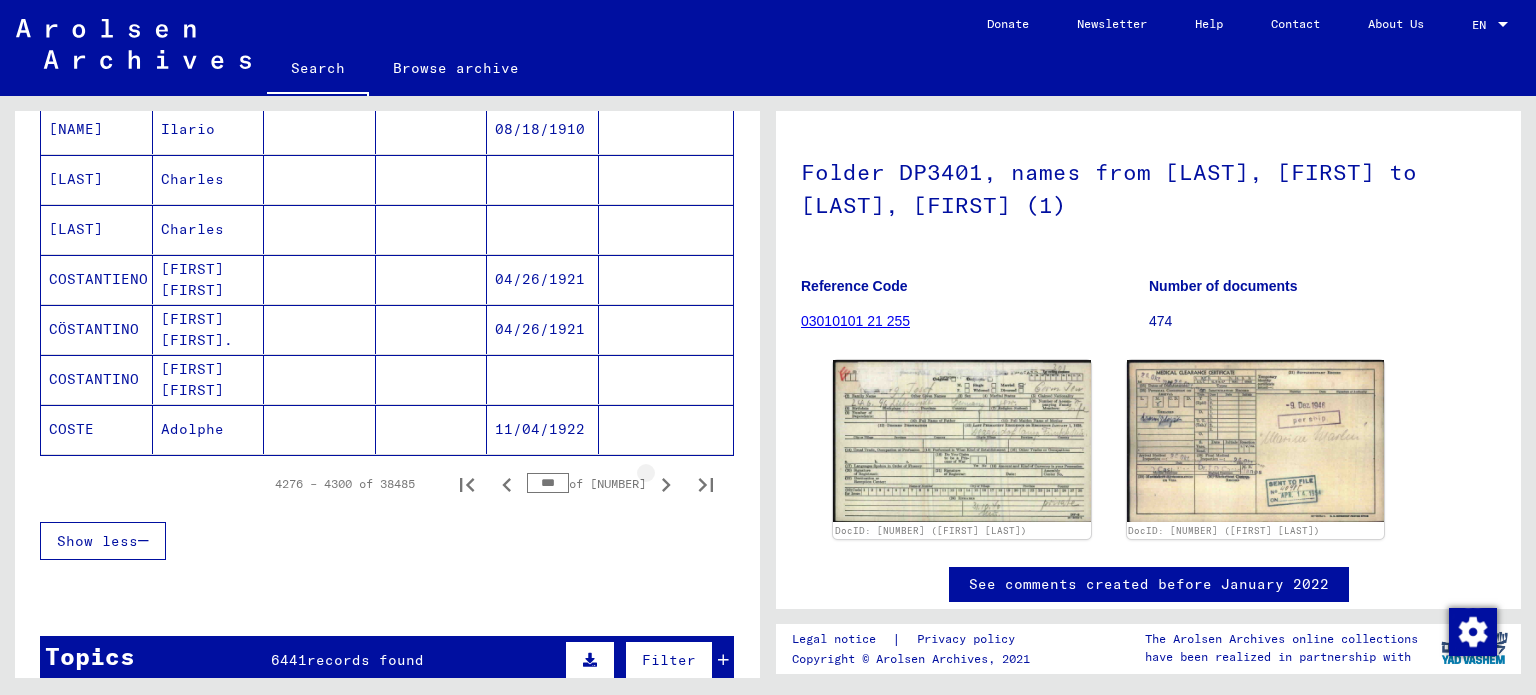 click 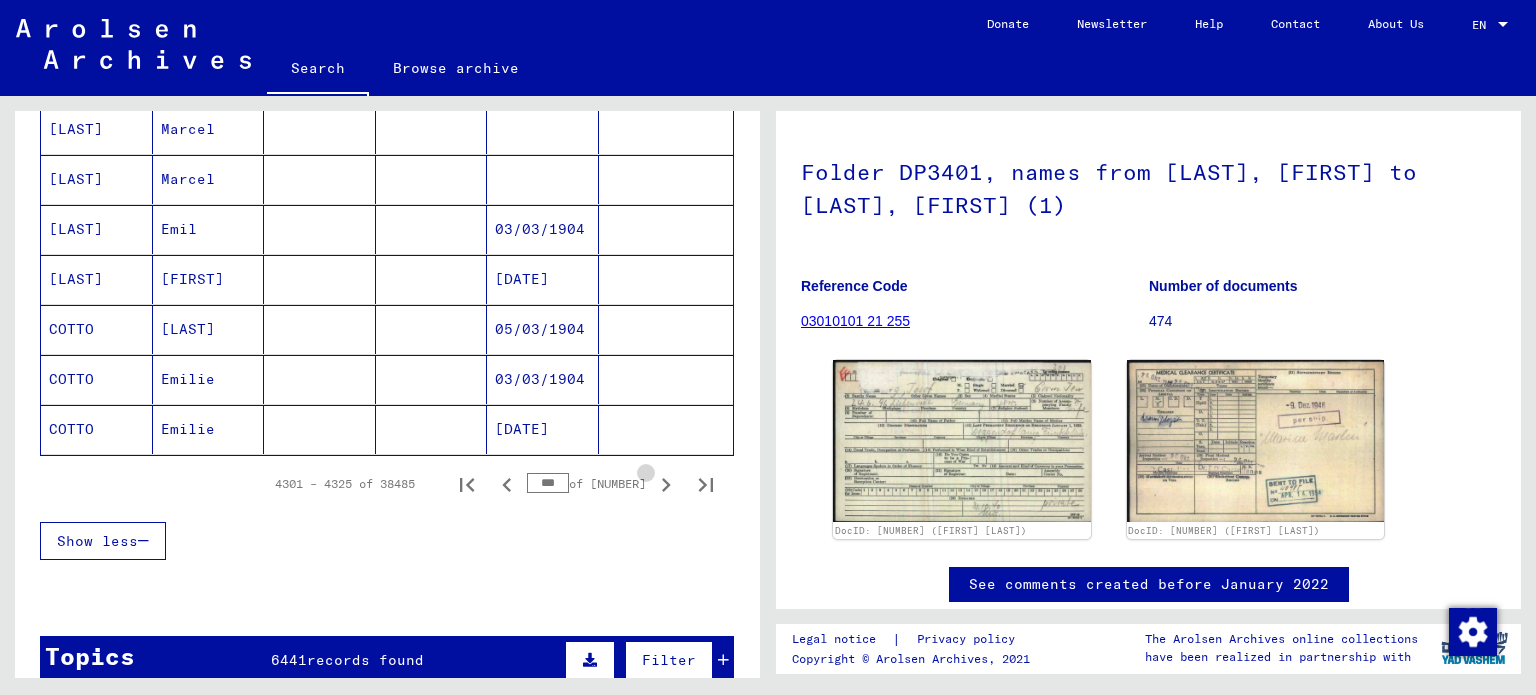 click 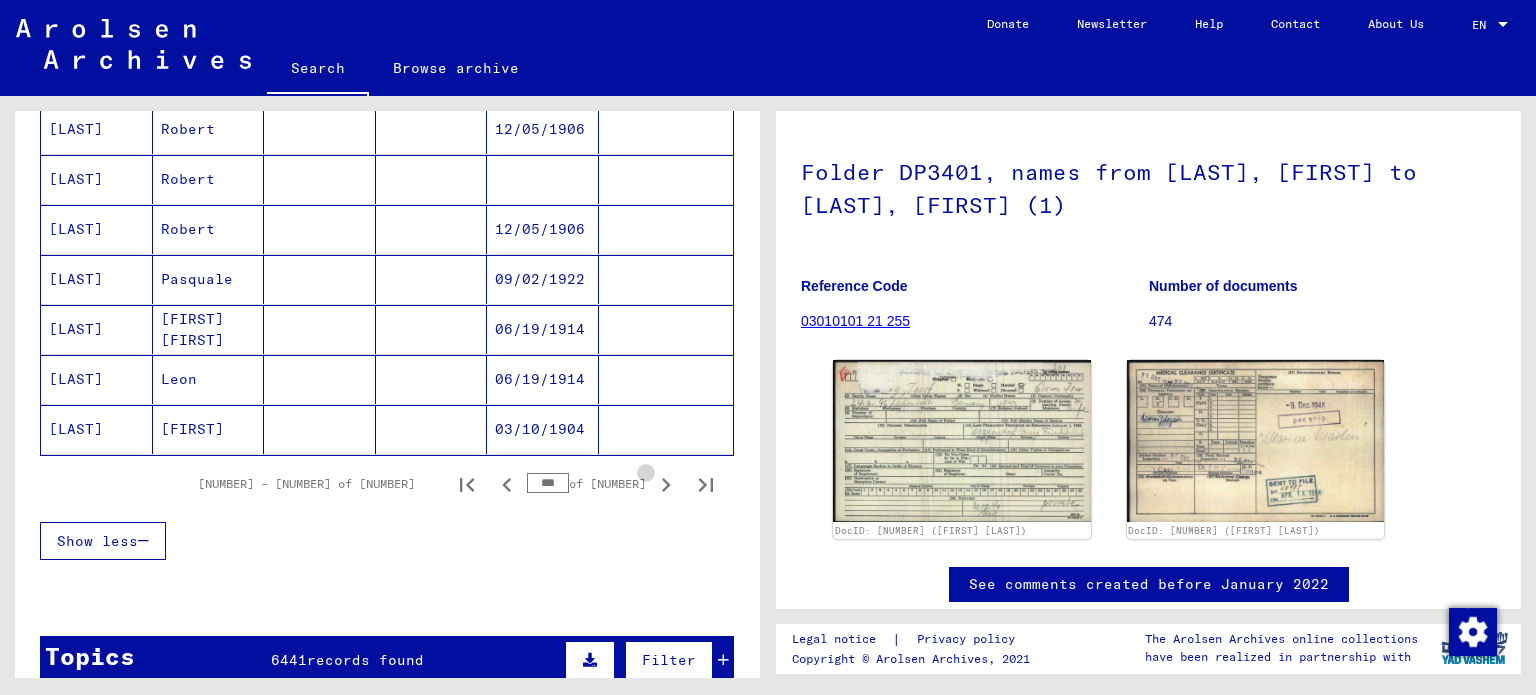 click 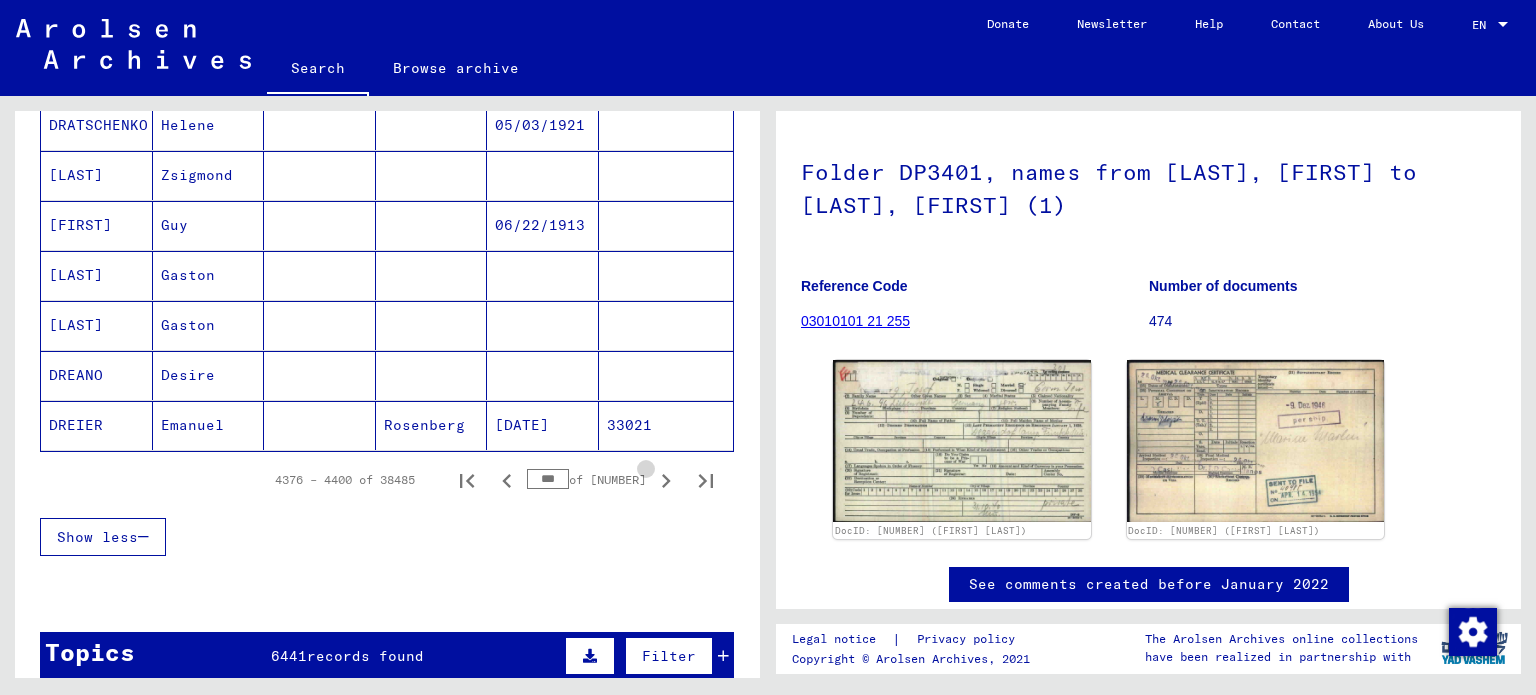 click 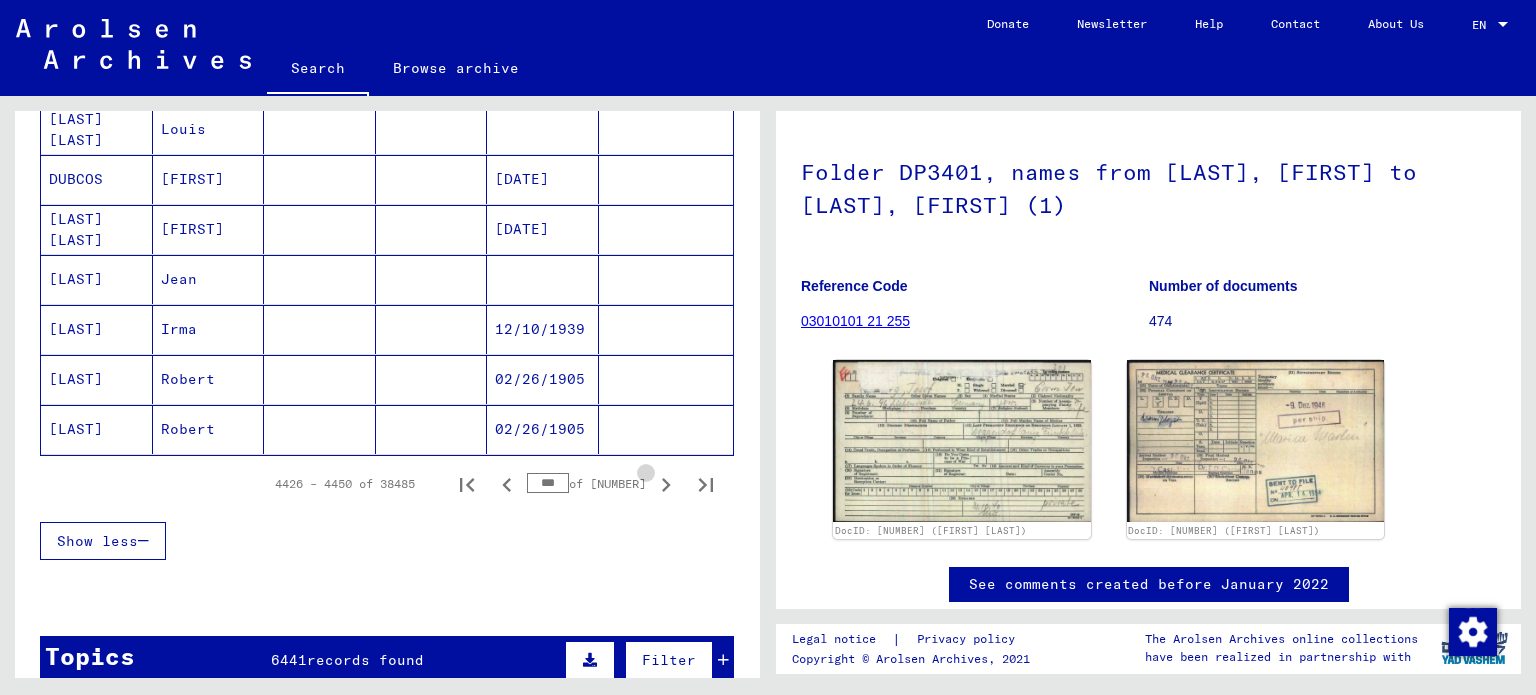 click 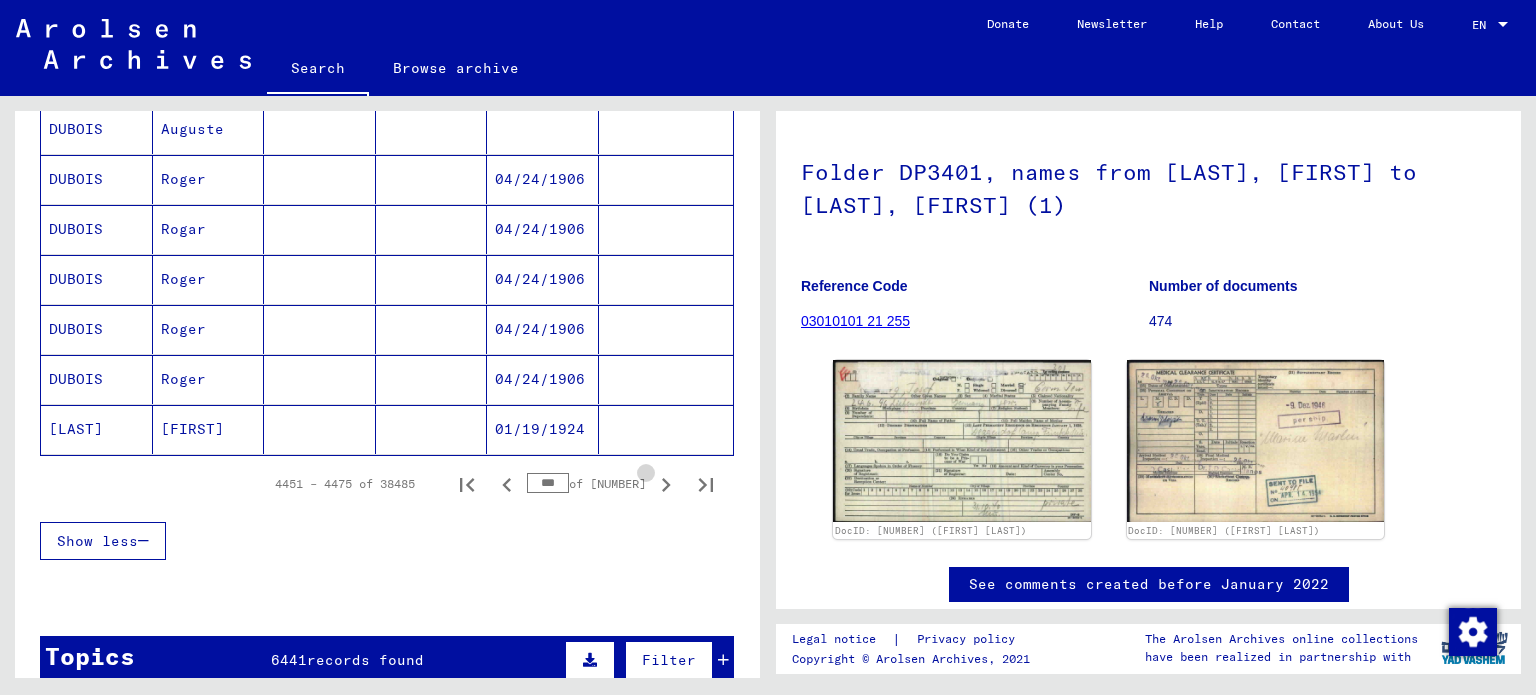 click 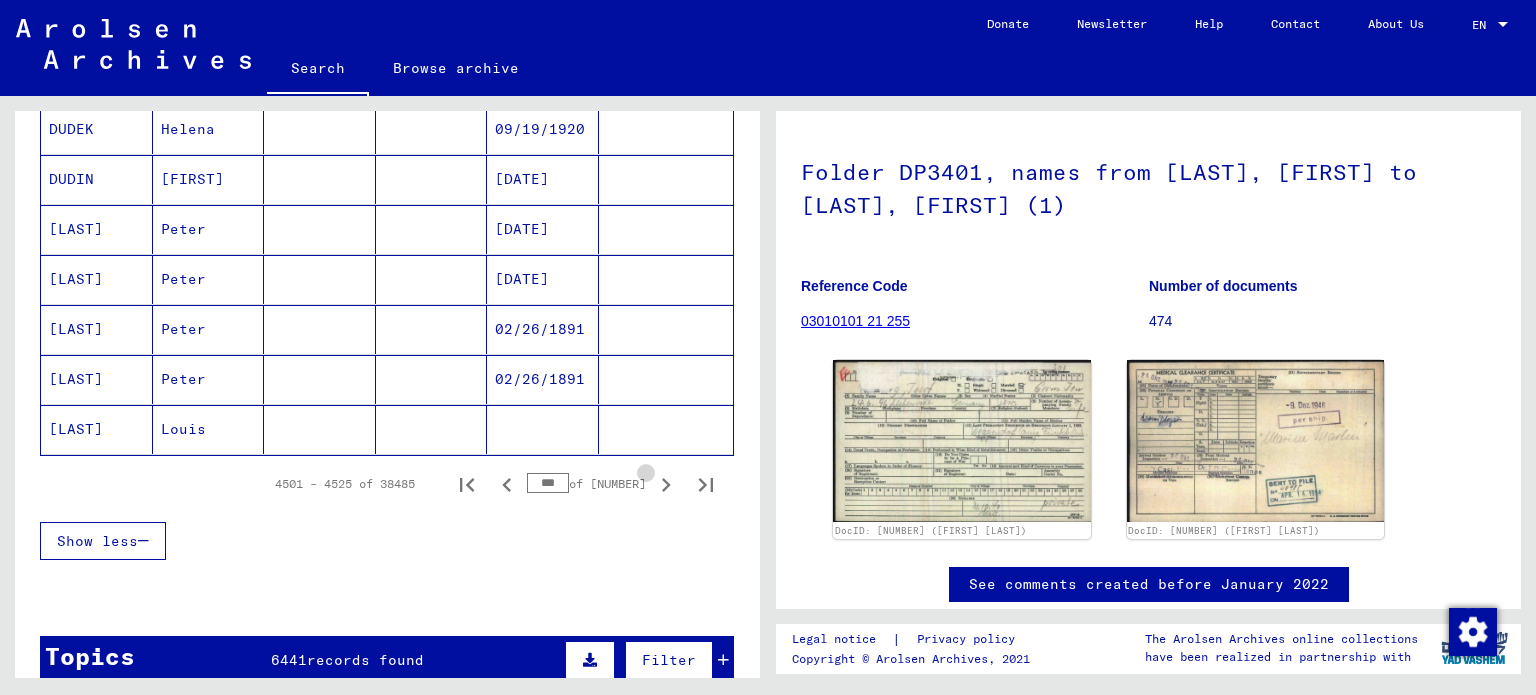 click 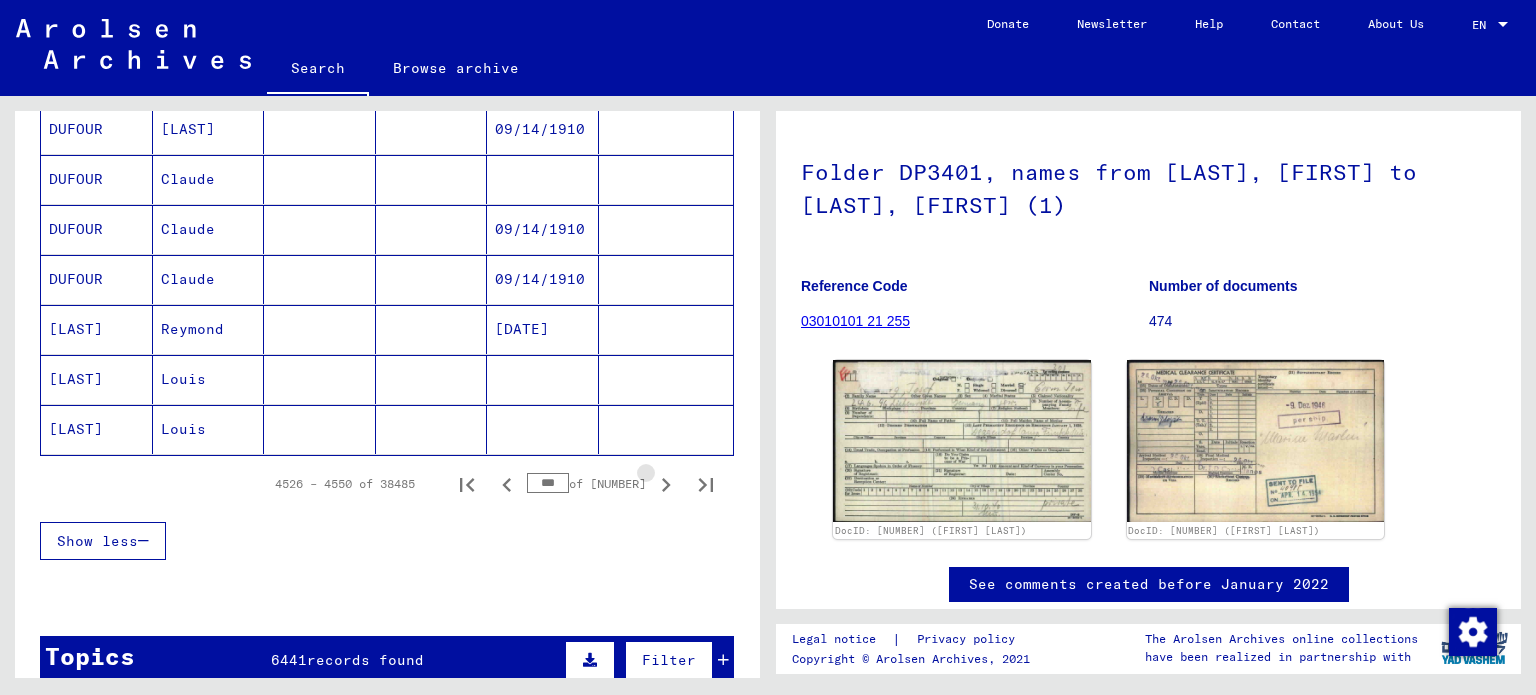 click 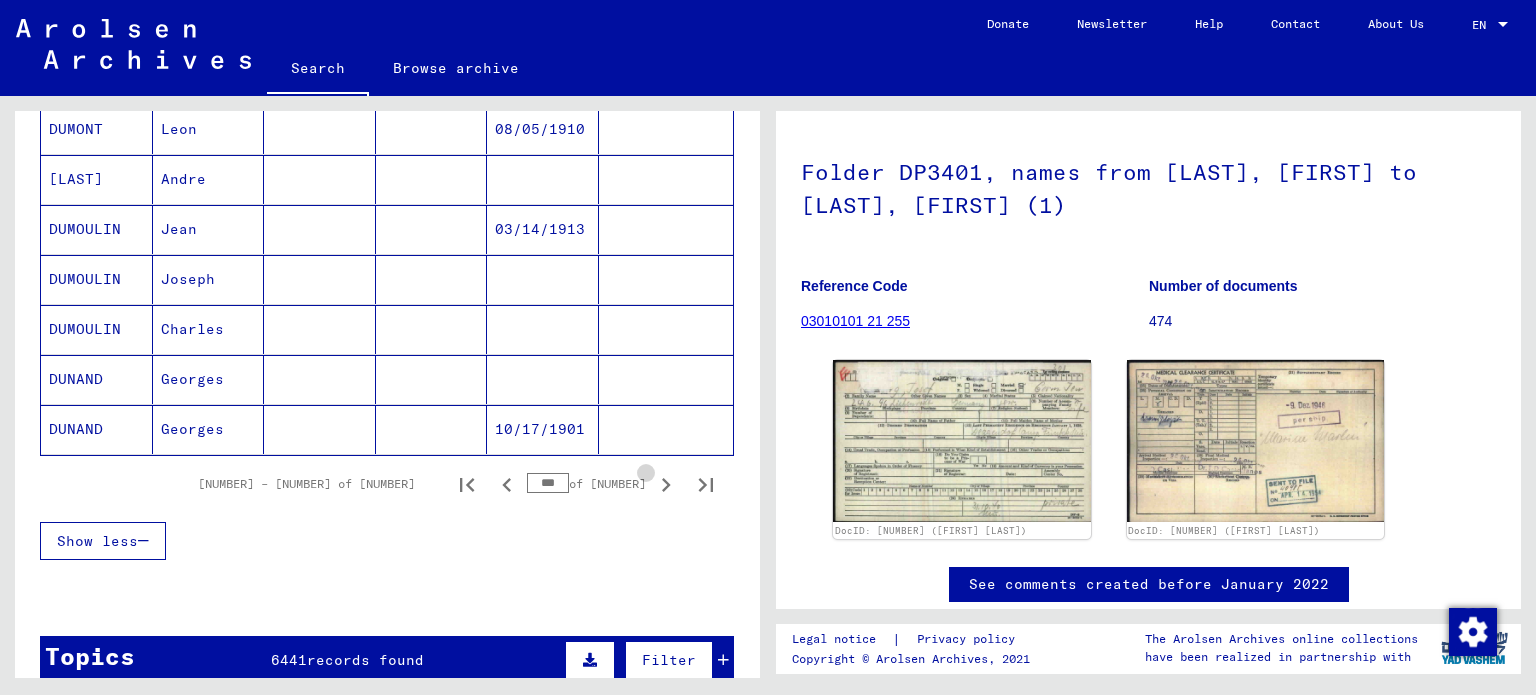click 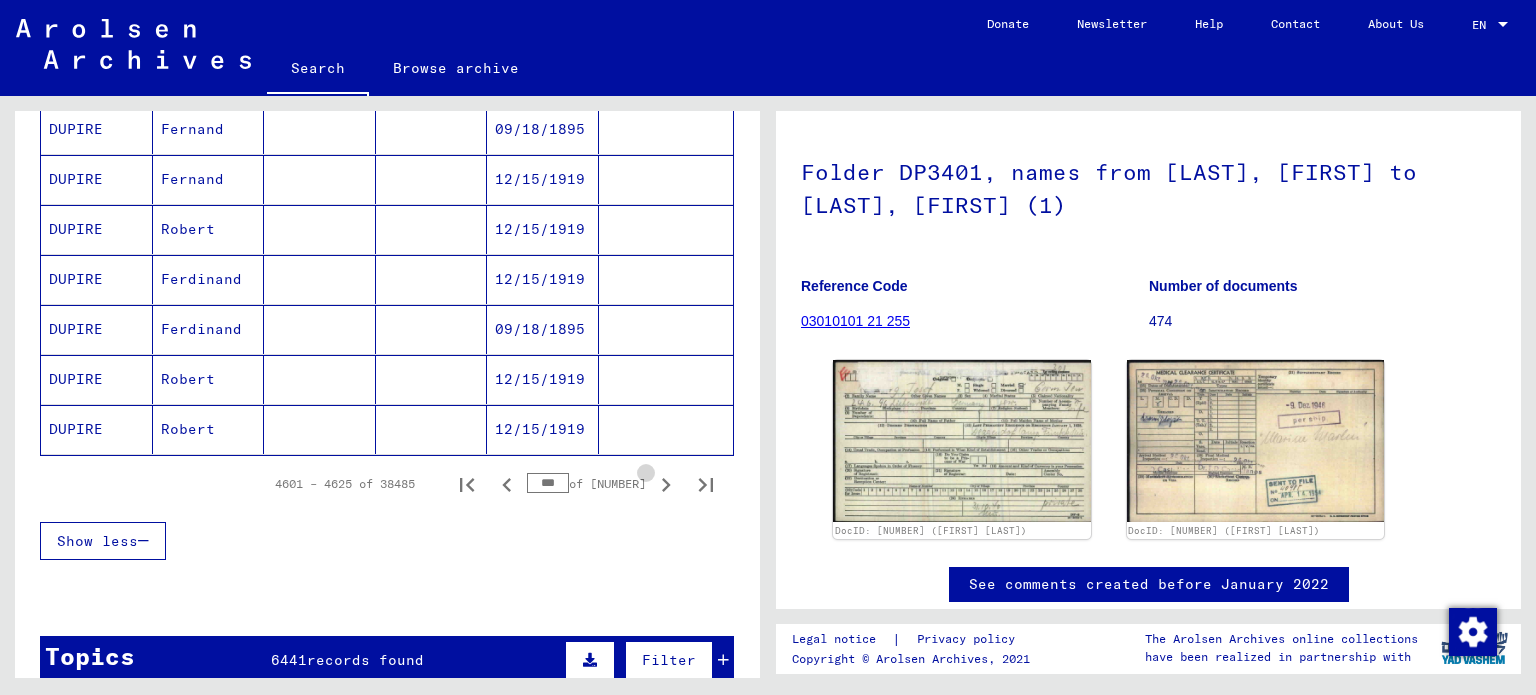 click 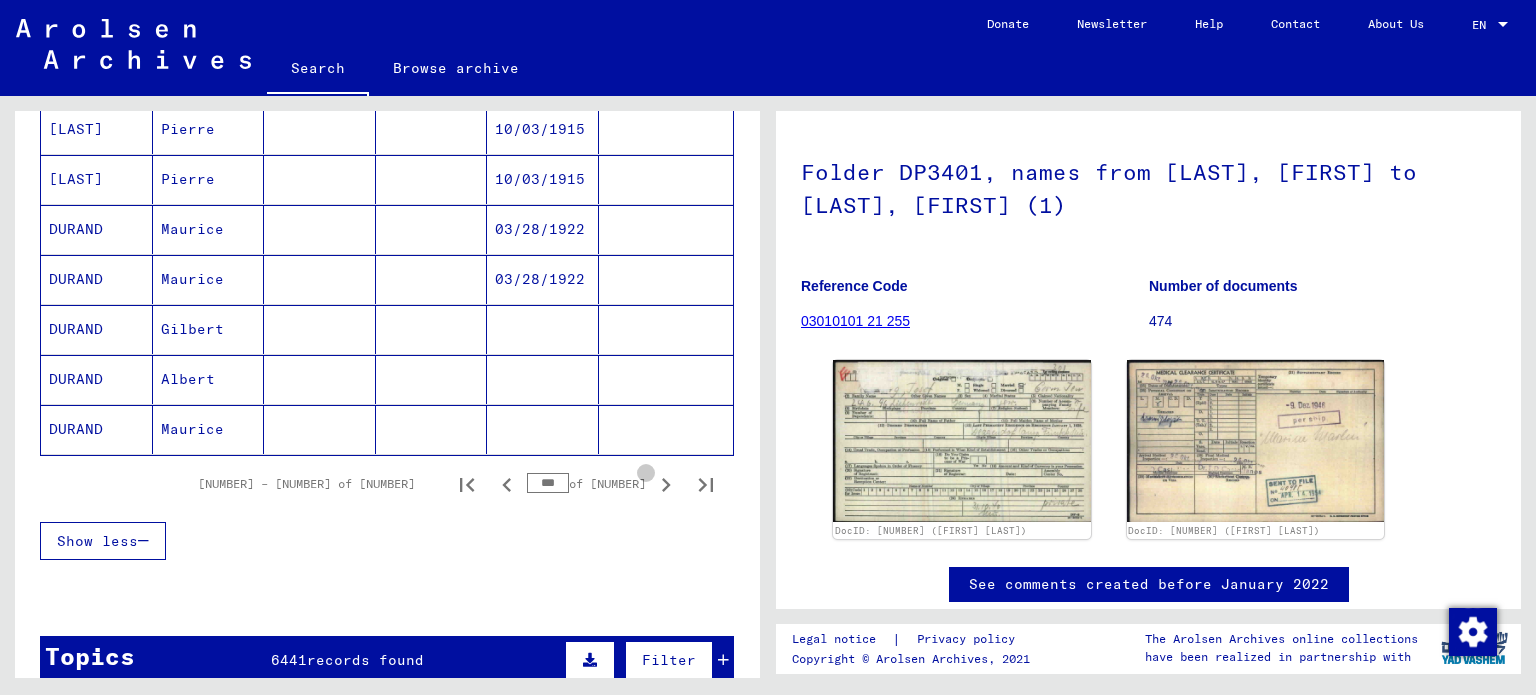 click 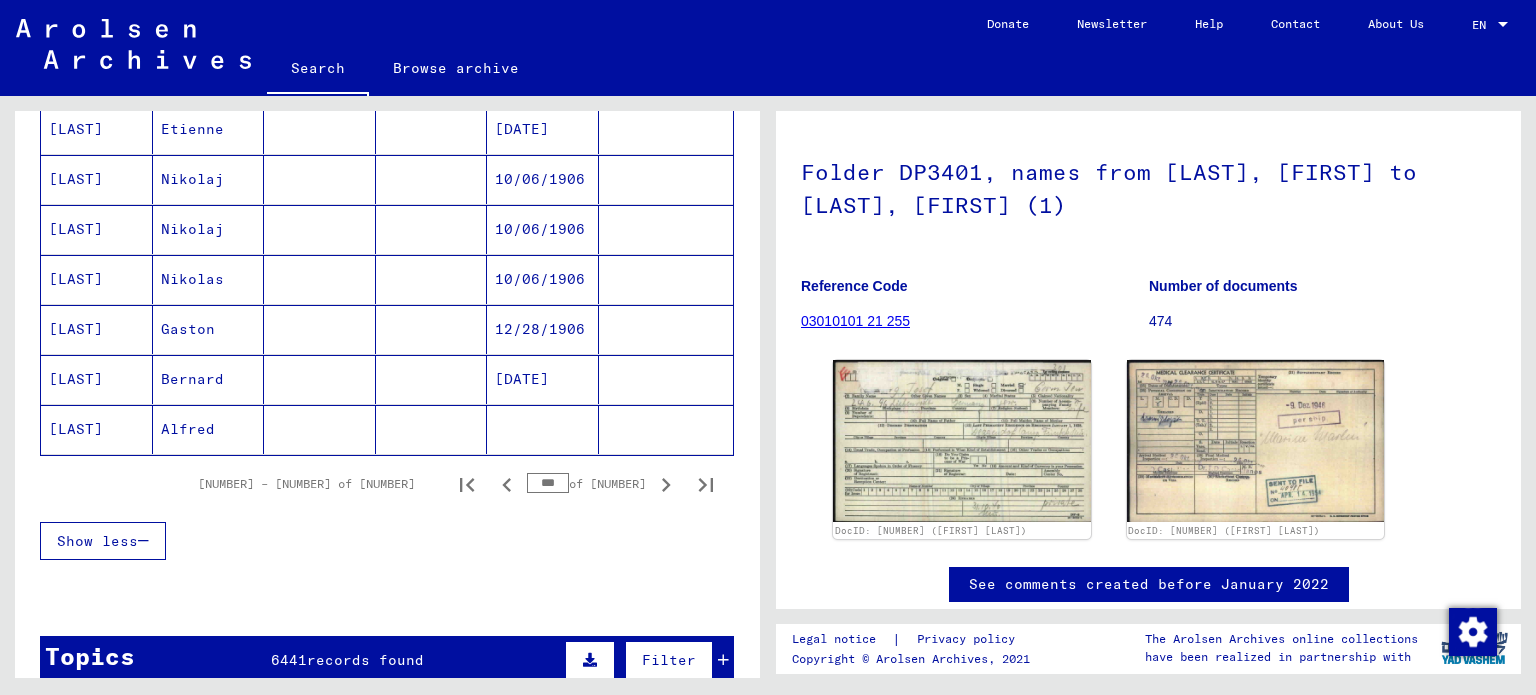 drag, startPoint x: 567, startPoint y: 467, endPoint x: 508, endPoint y: 465, distance: 59.03389 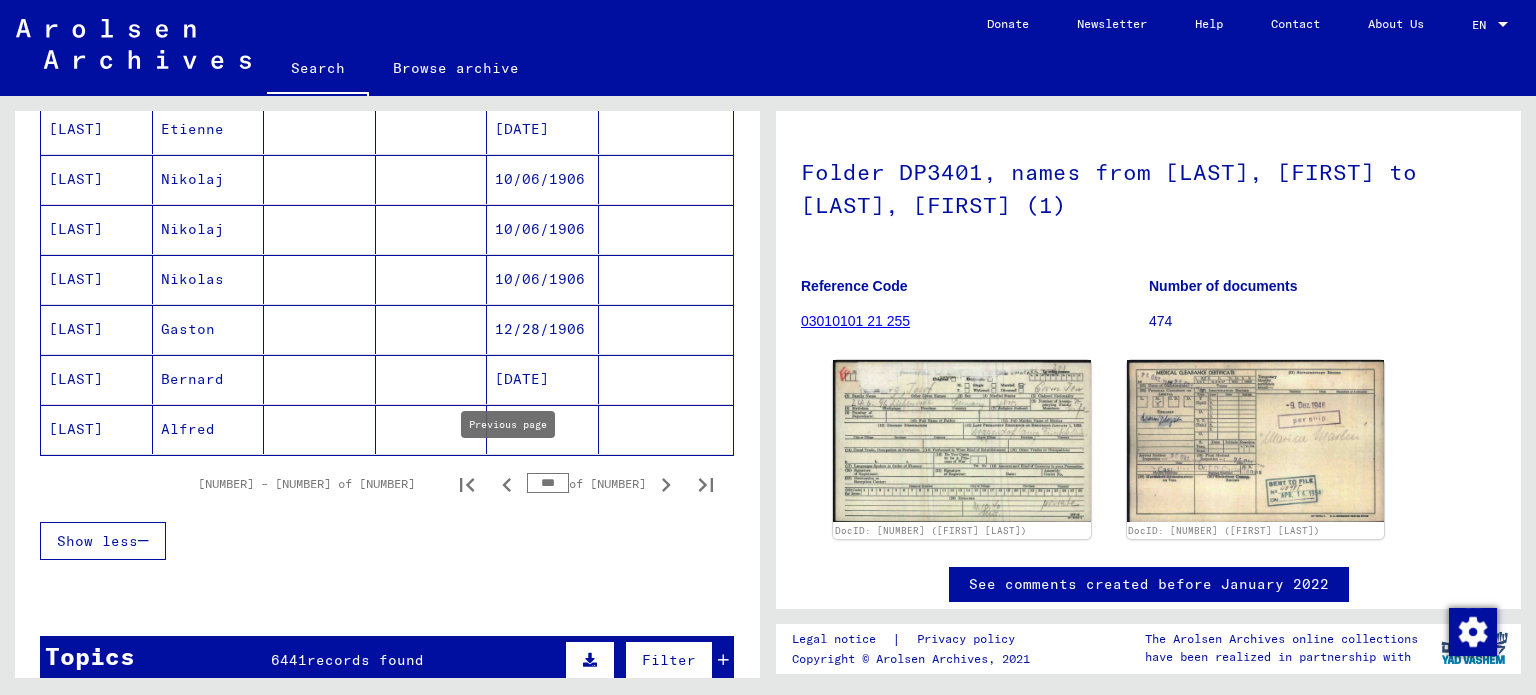 scroll, scrollTop: 1204, scrollLeft: 0, axis: vertical 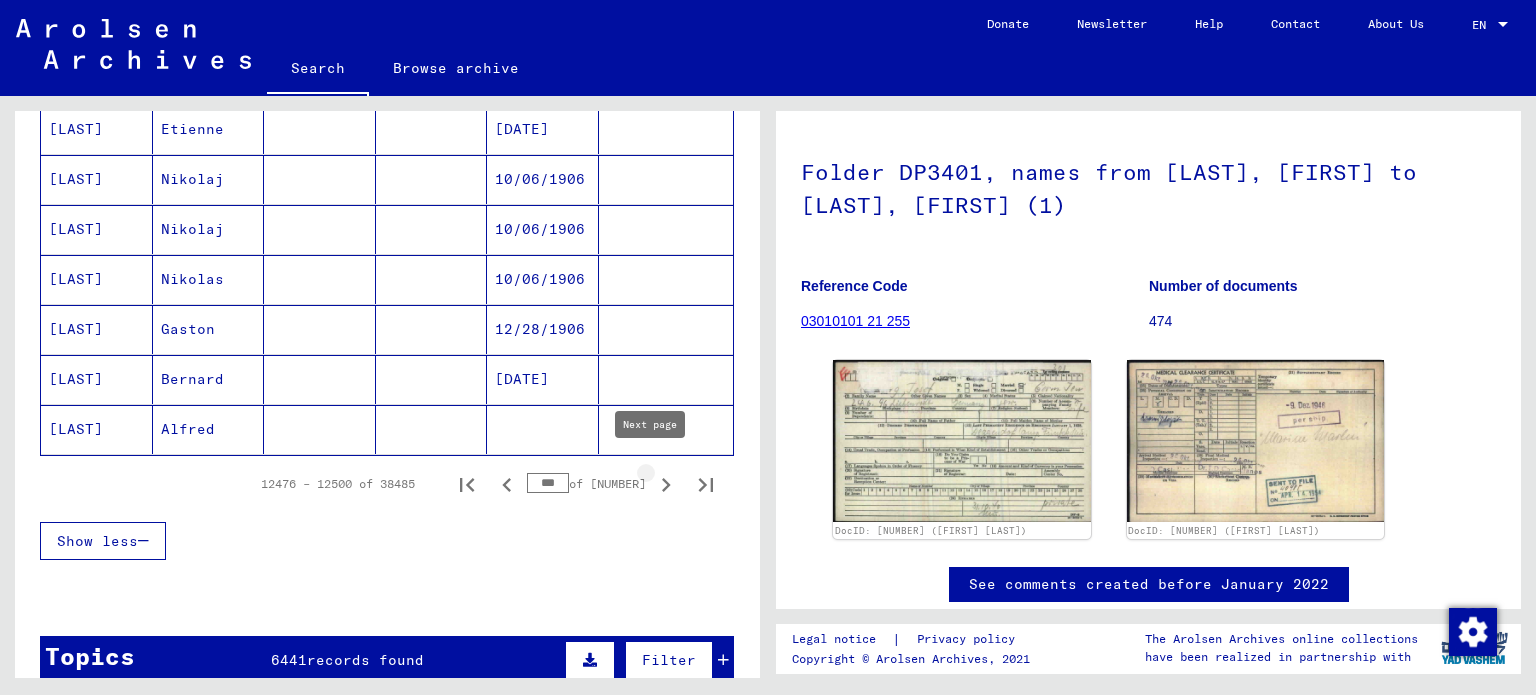 click 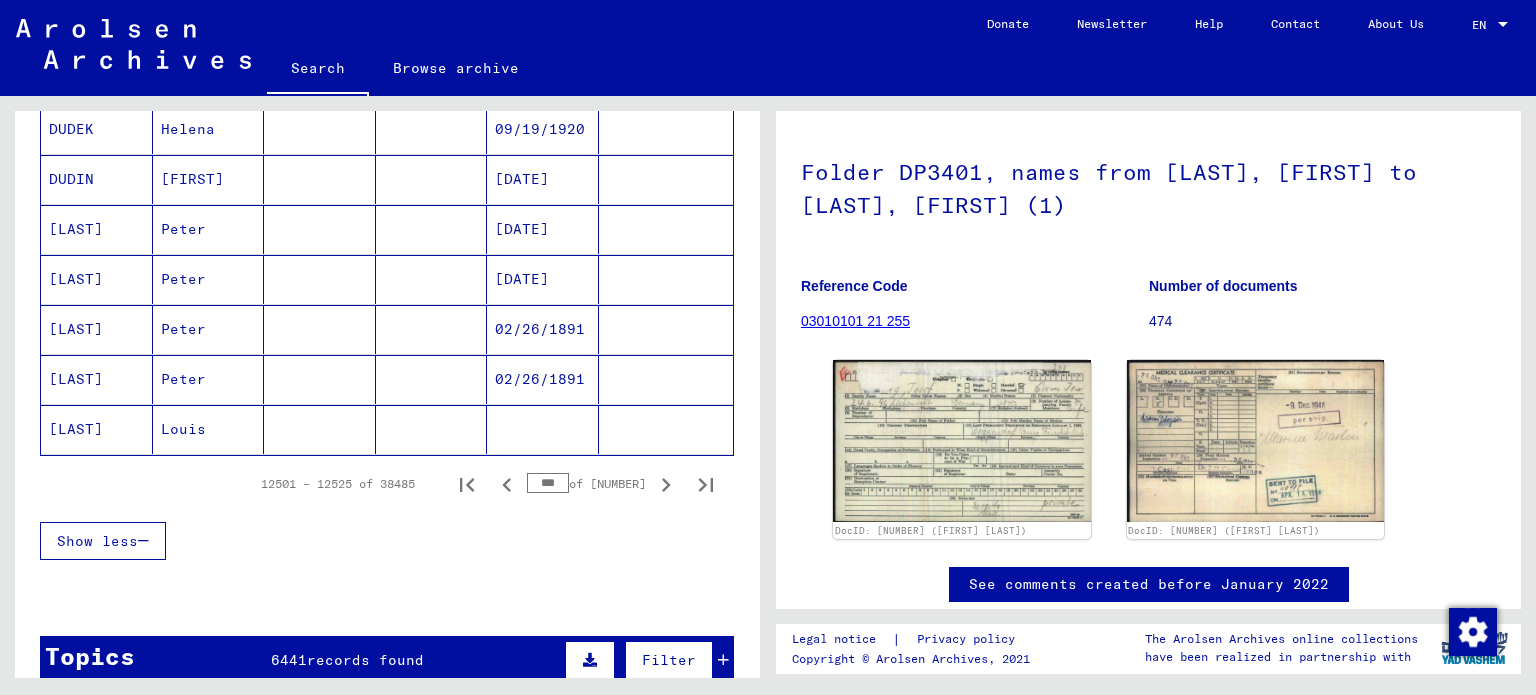 click 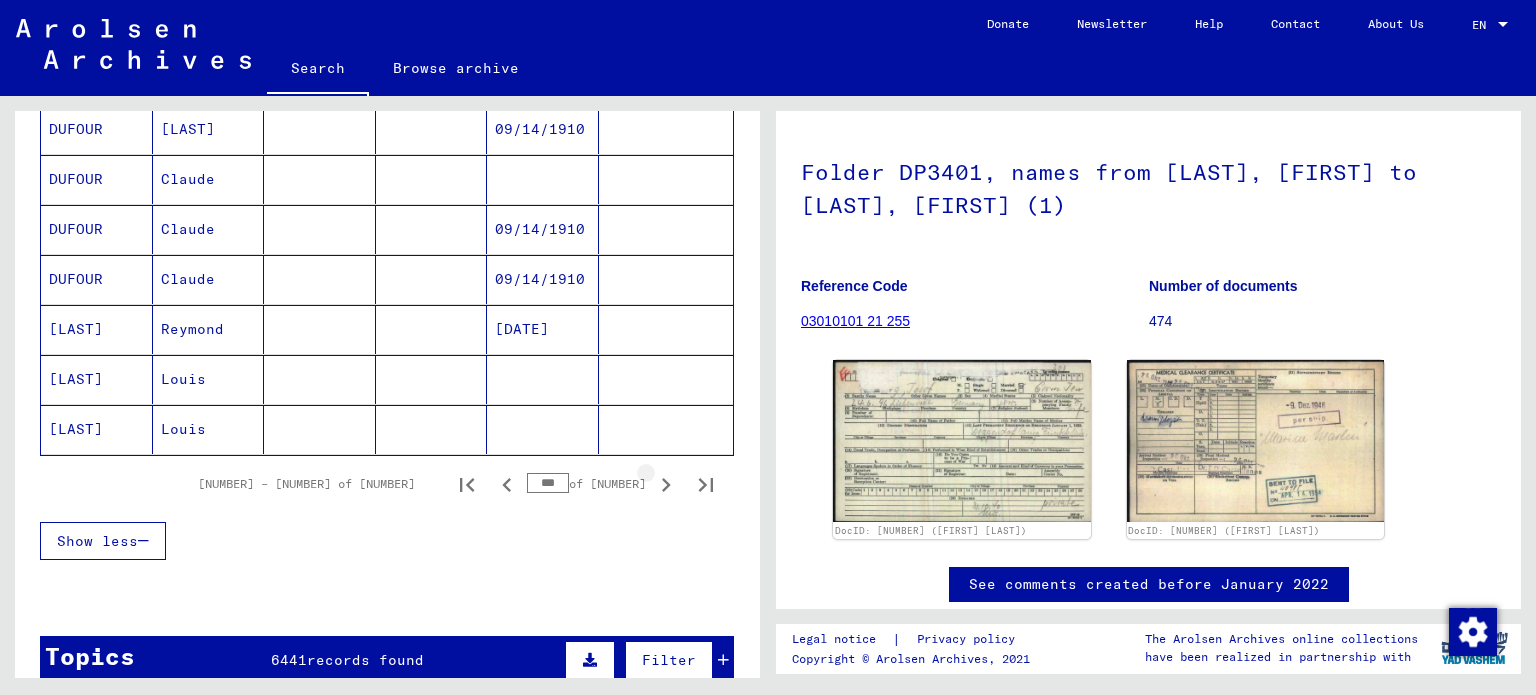 click 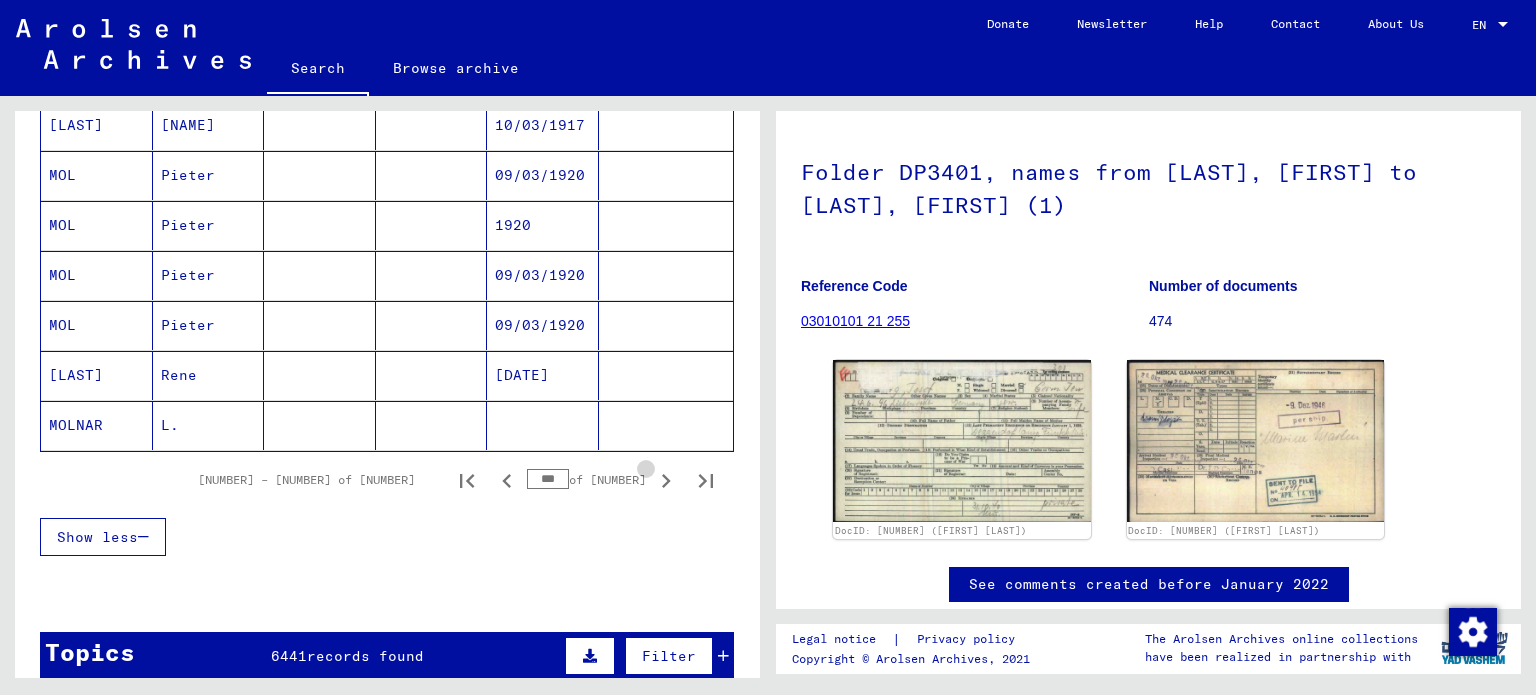 click 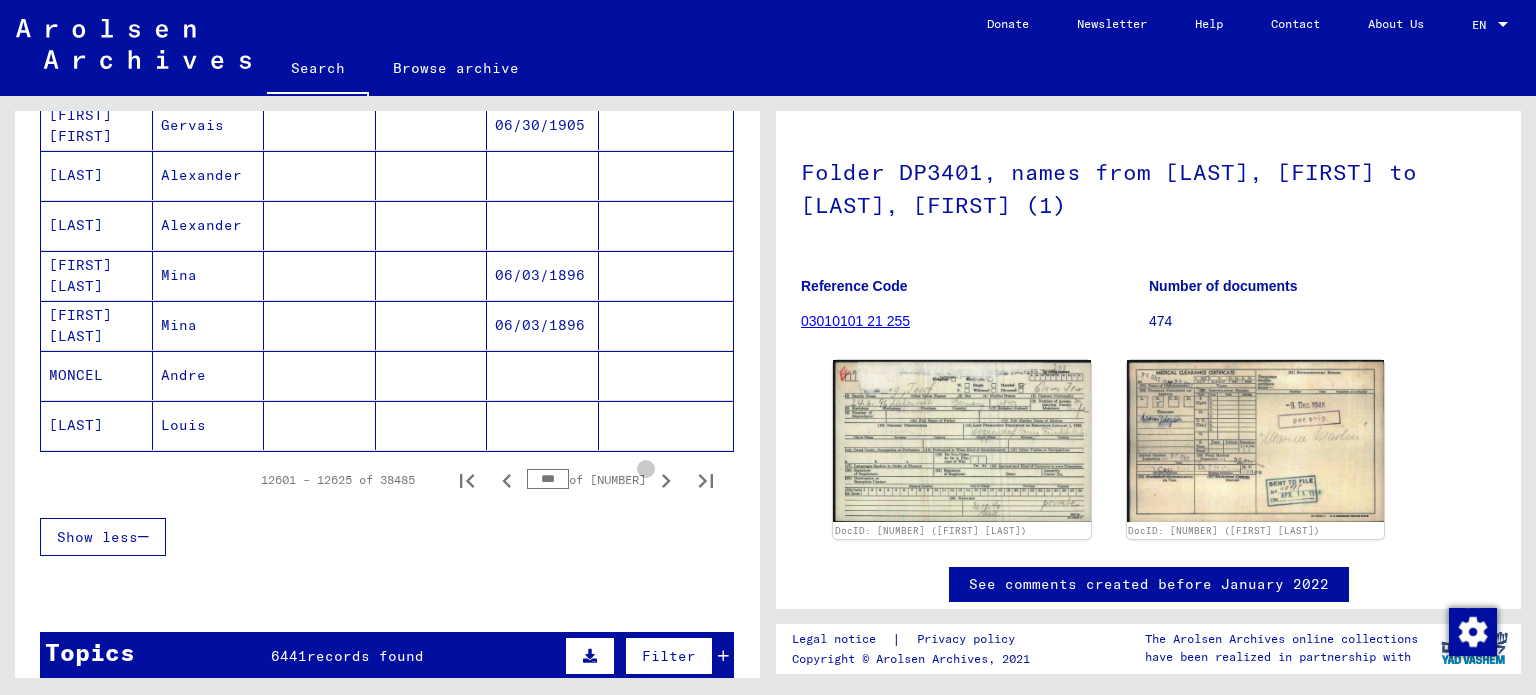 scroll, scrollTop: 1200, scrollLeft: 0, axis: vertical 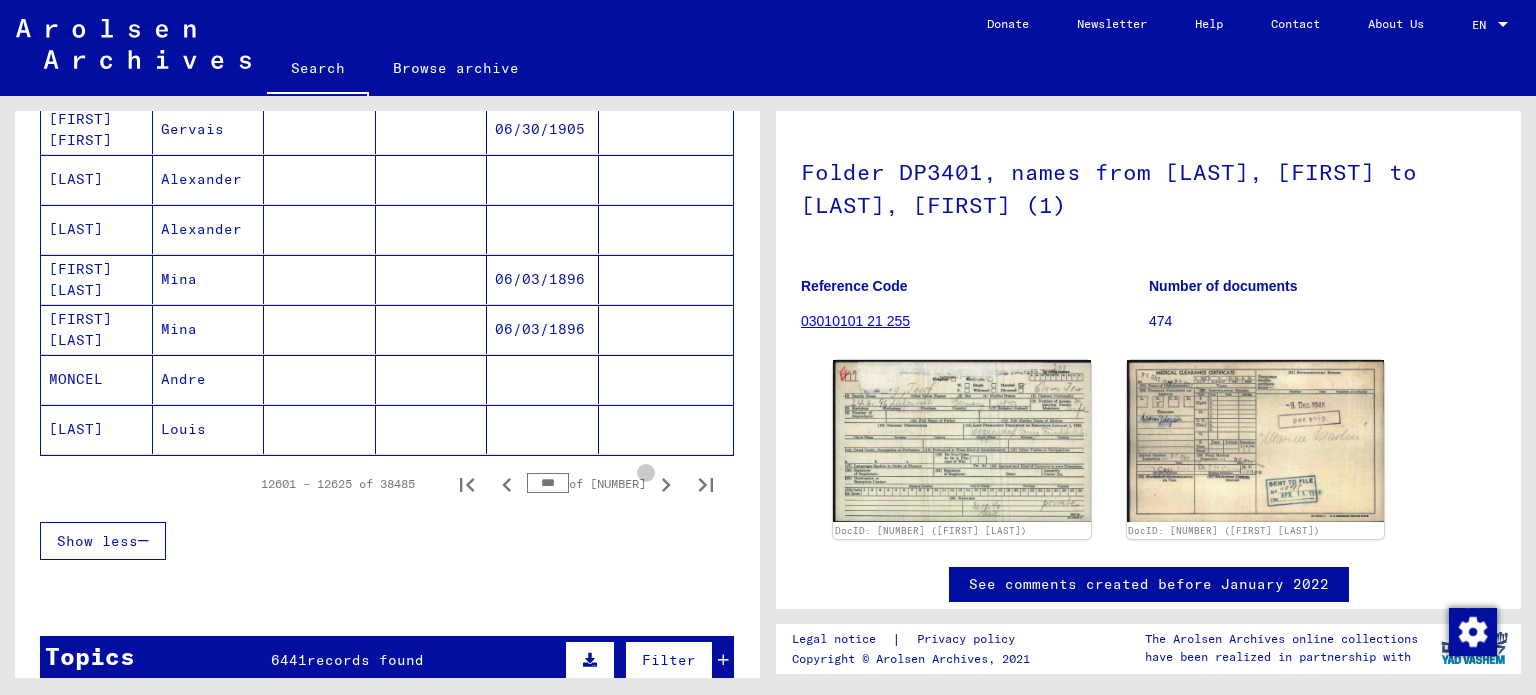 click 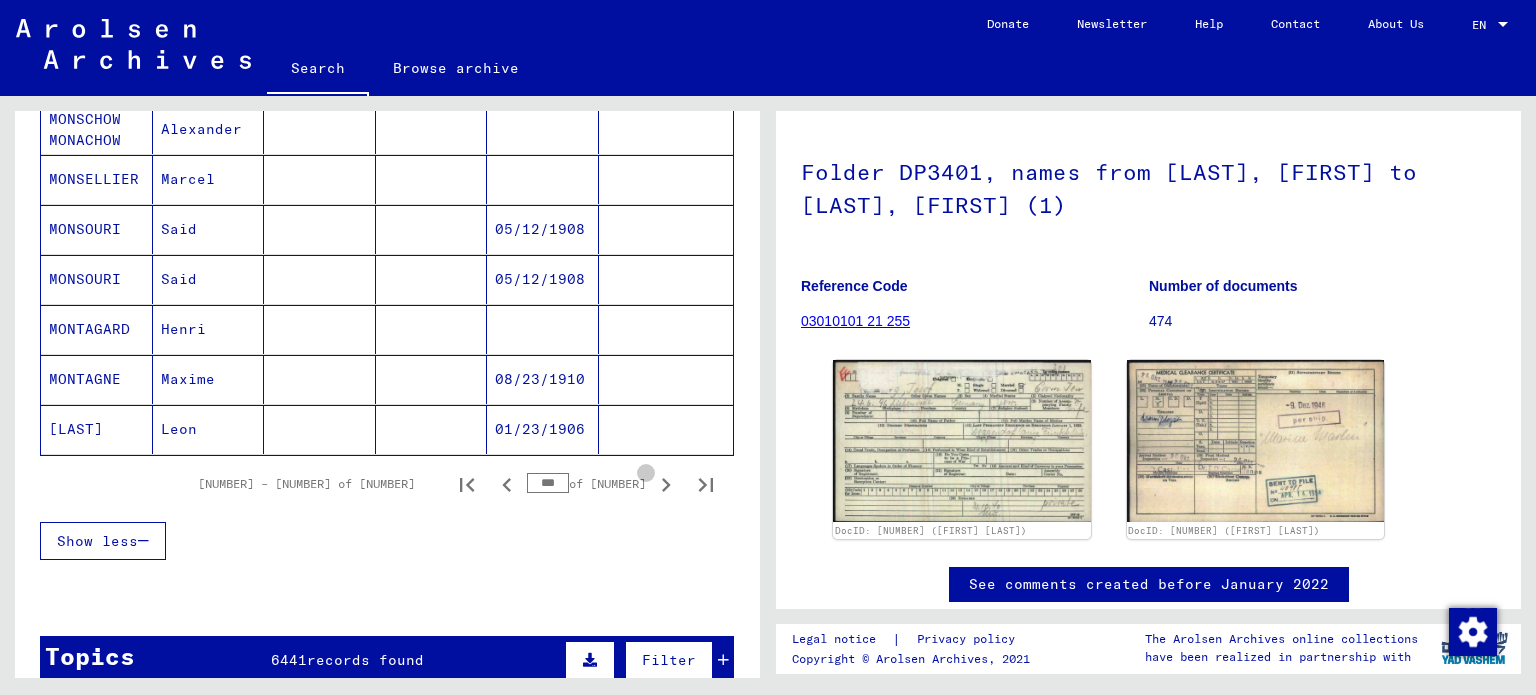 click 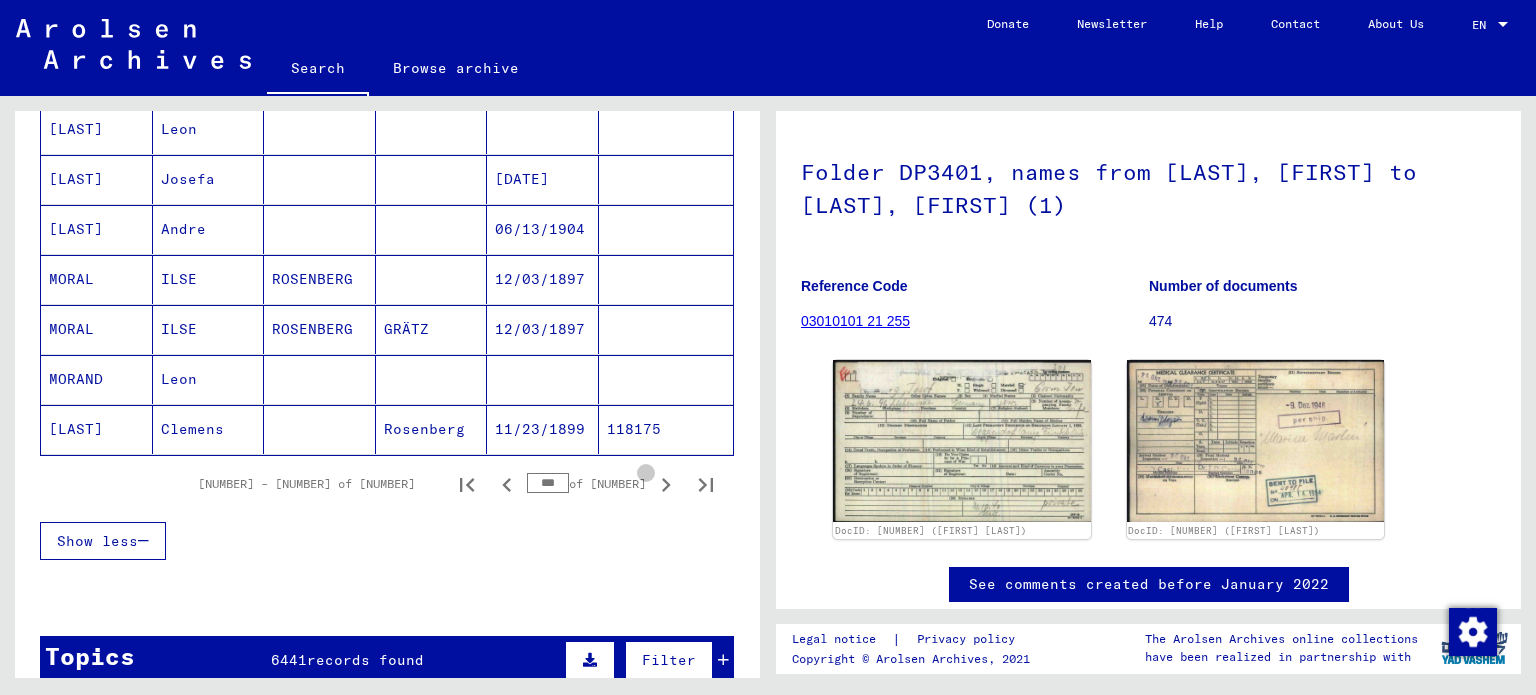 click 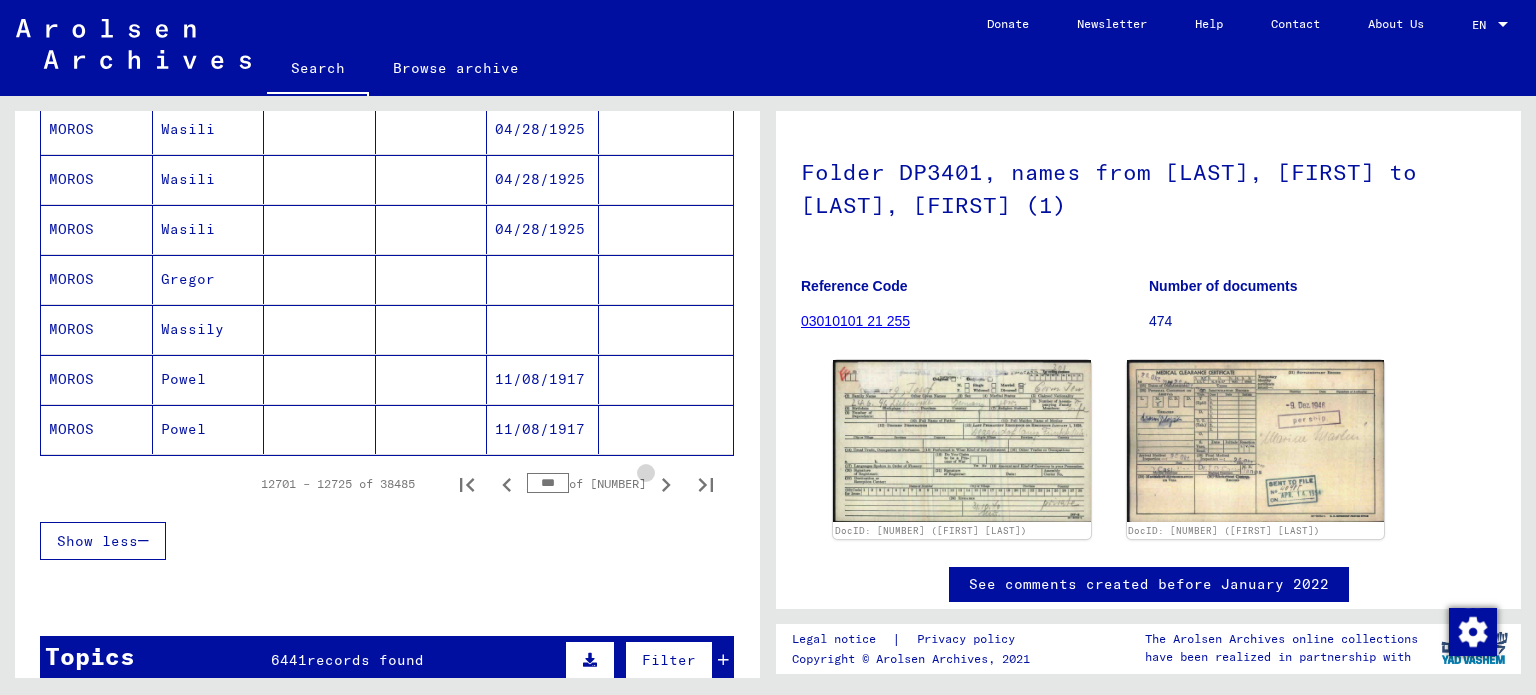 click 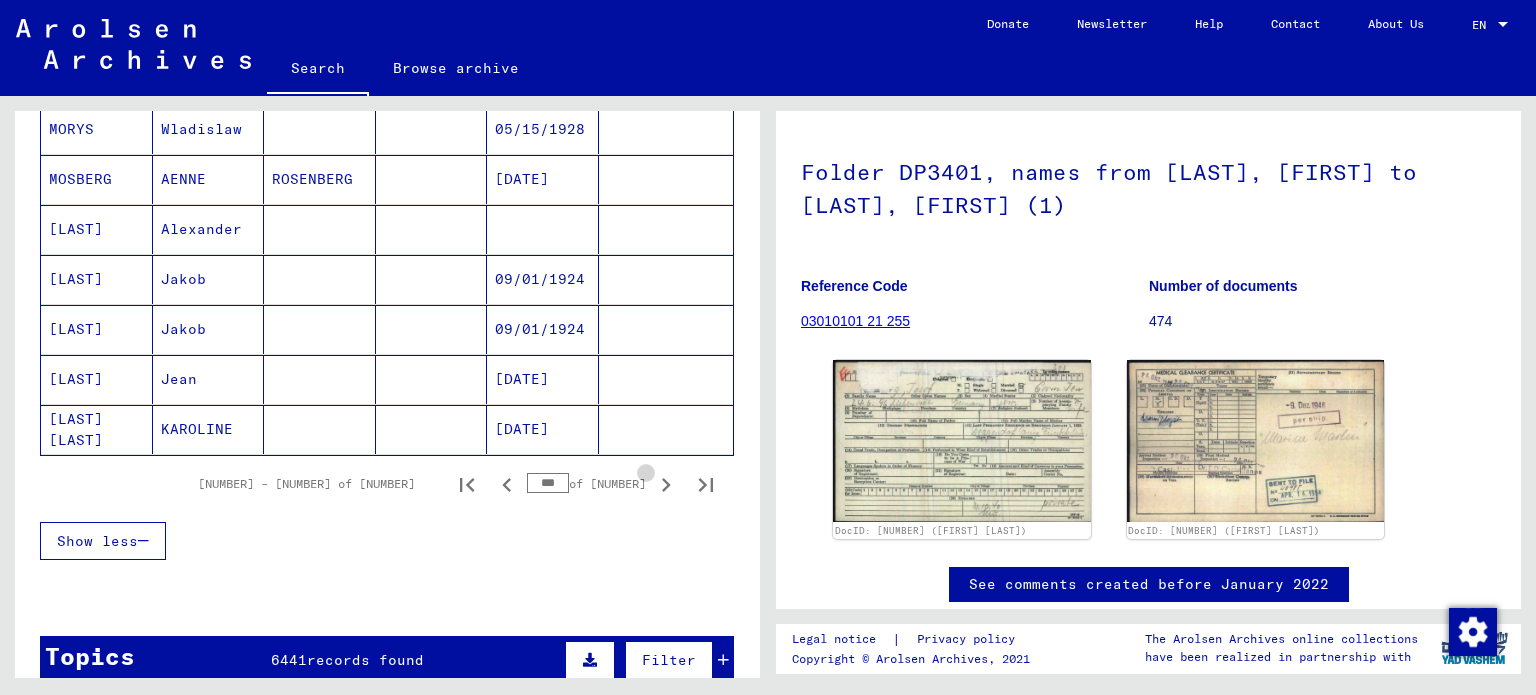 click 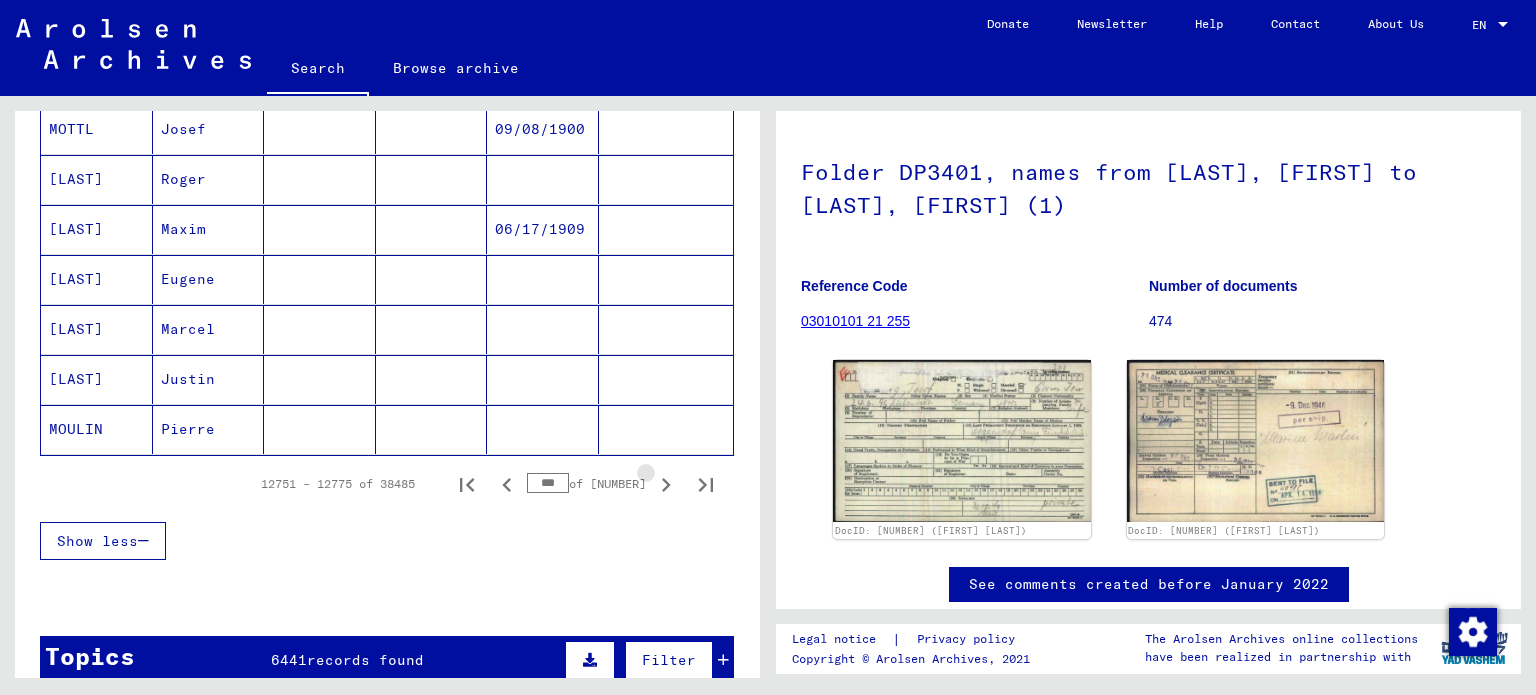 click 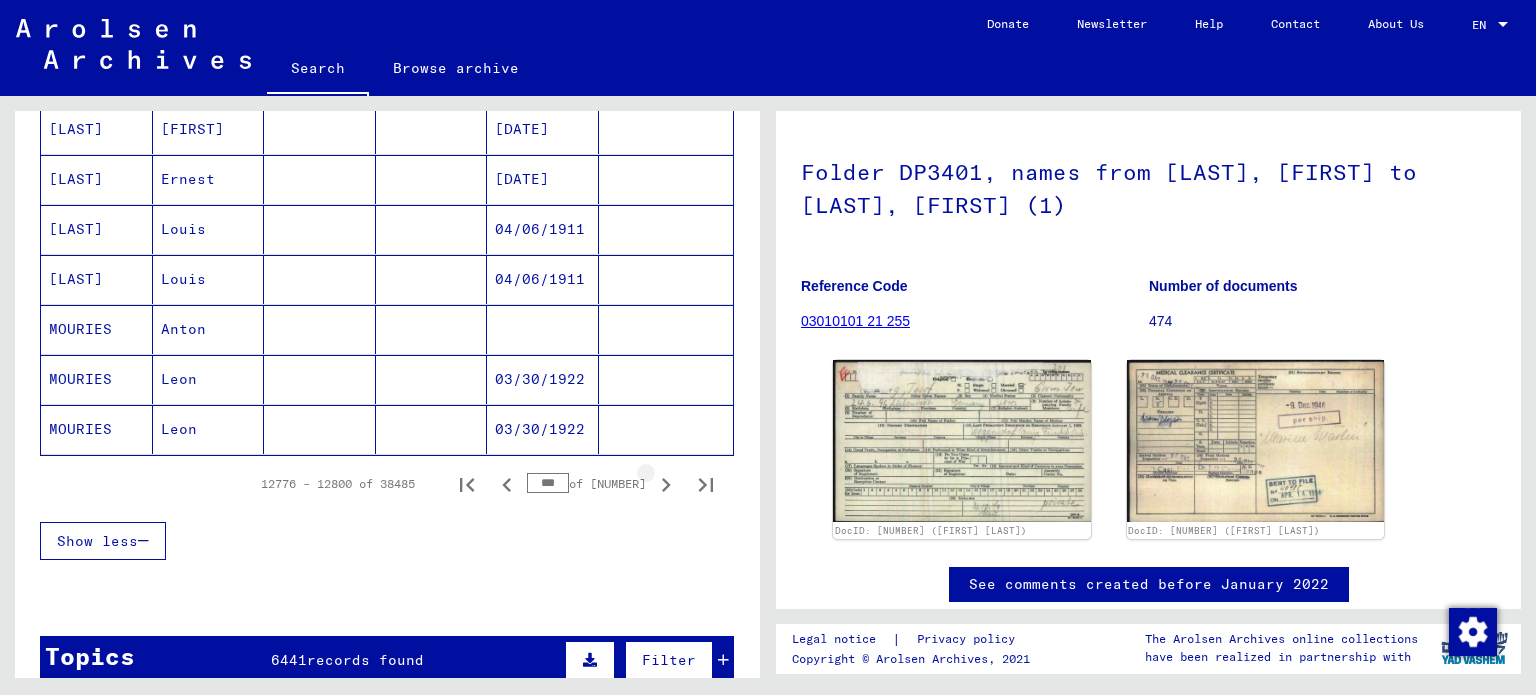 click 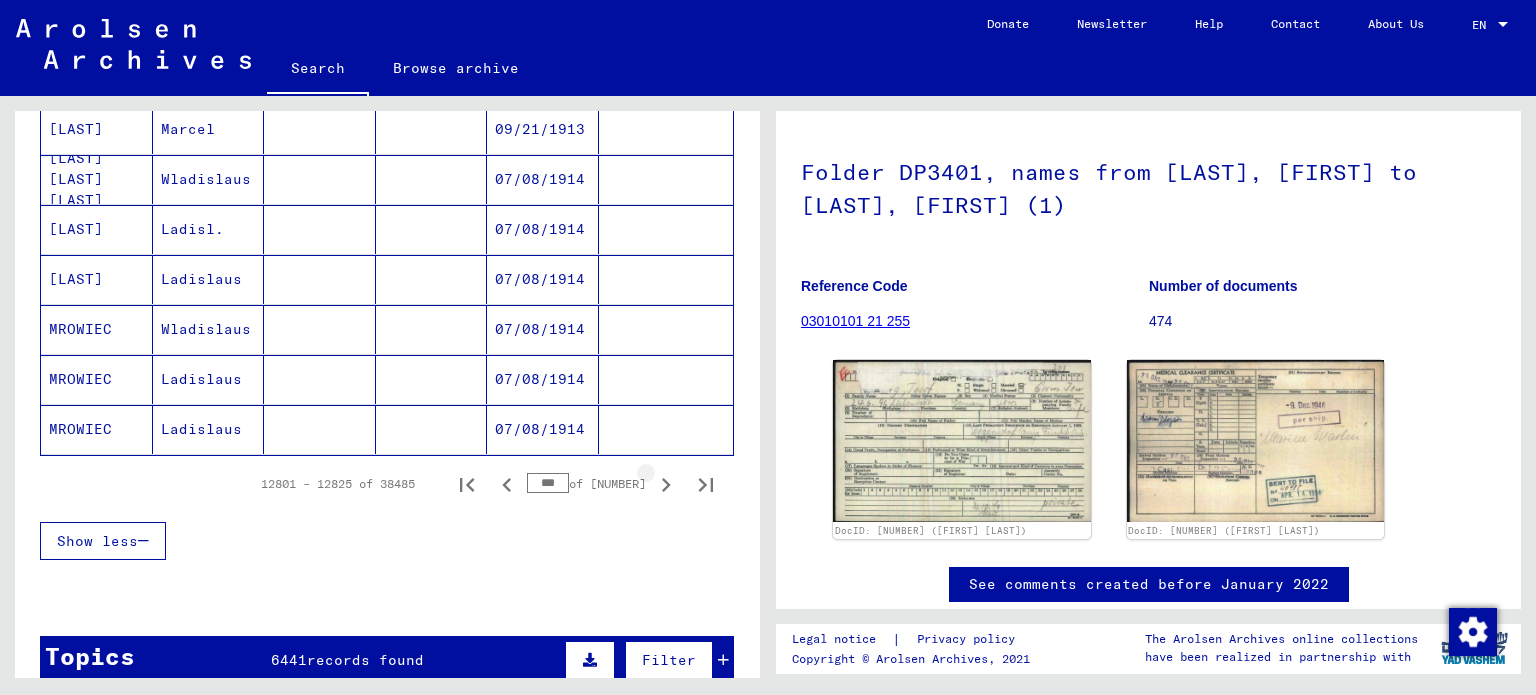 click 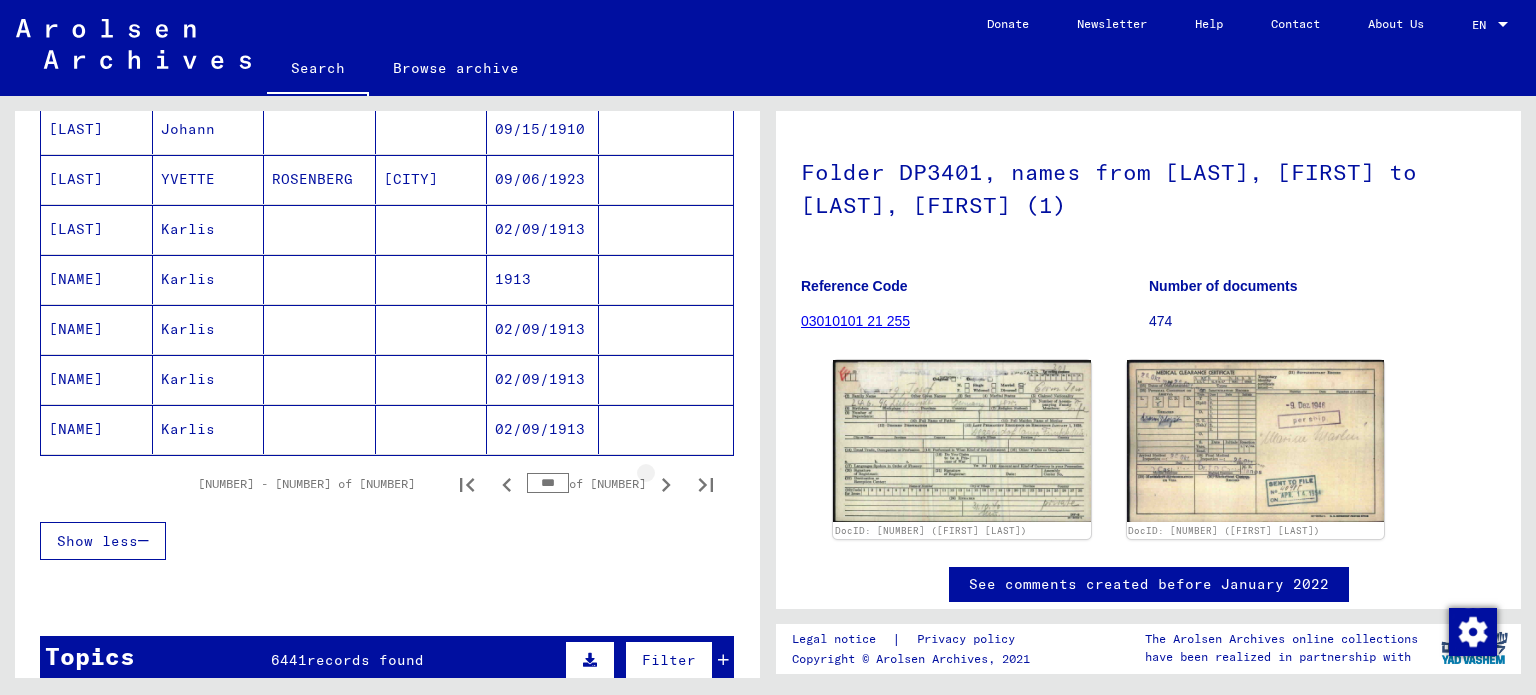 click 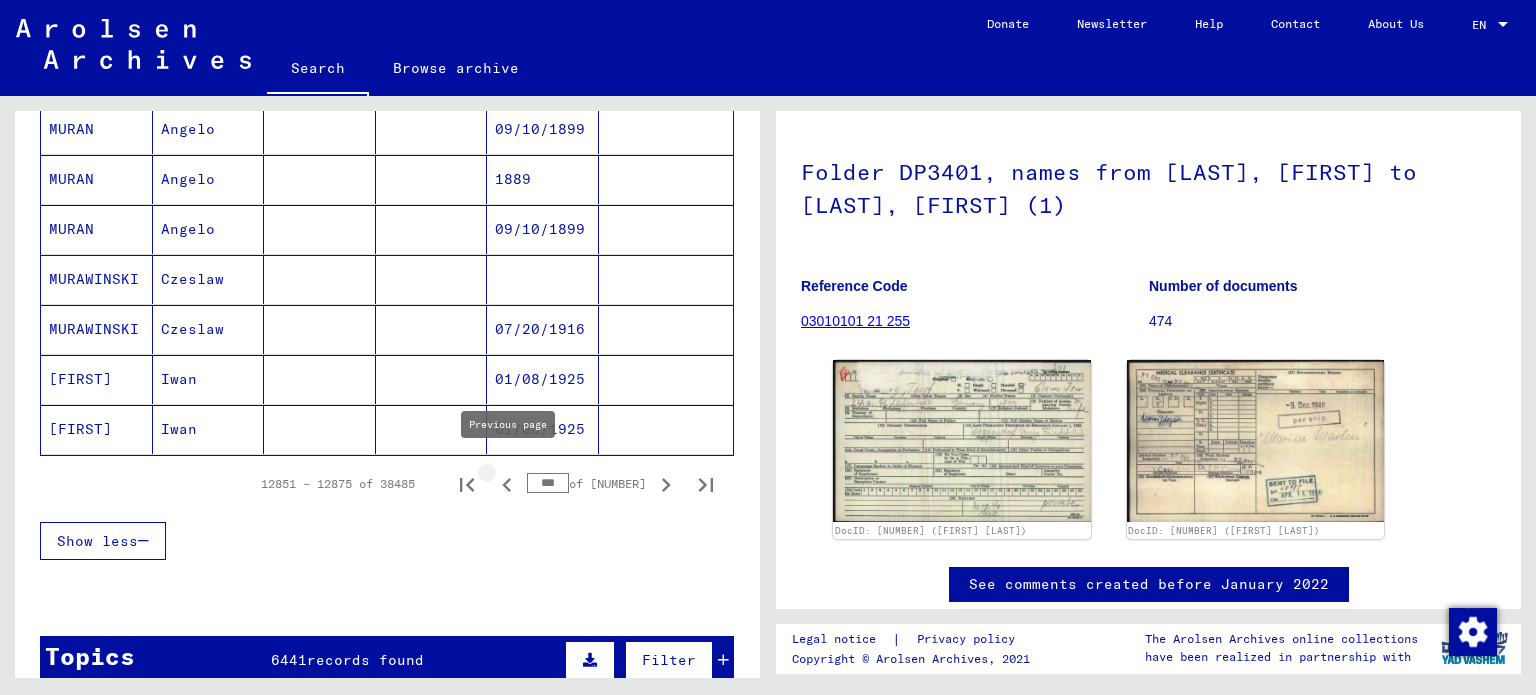 click 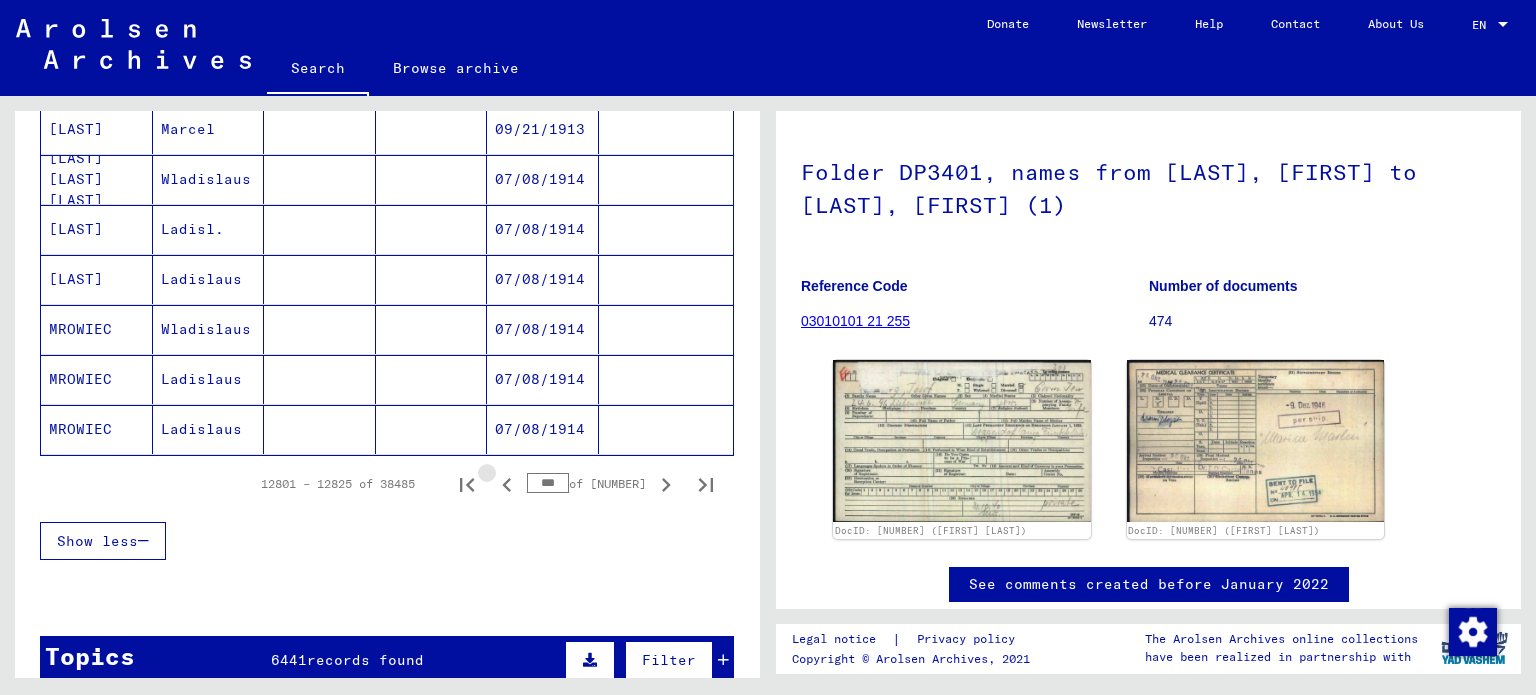 click 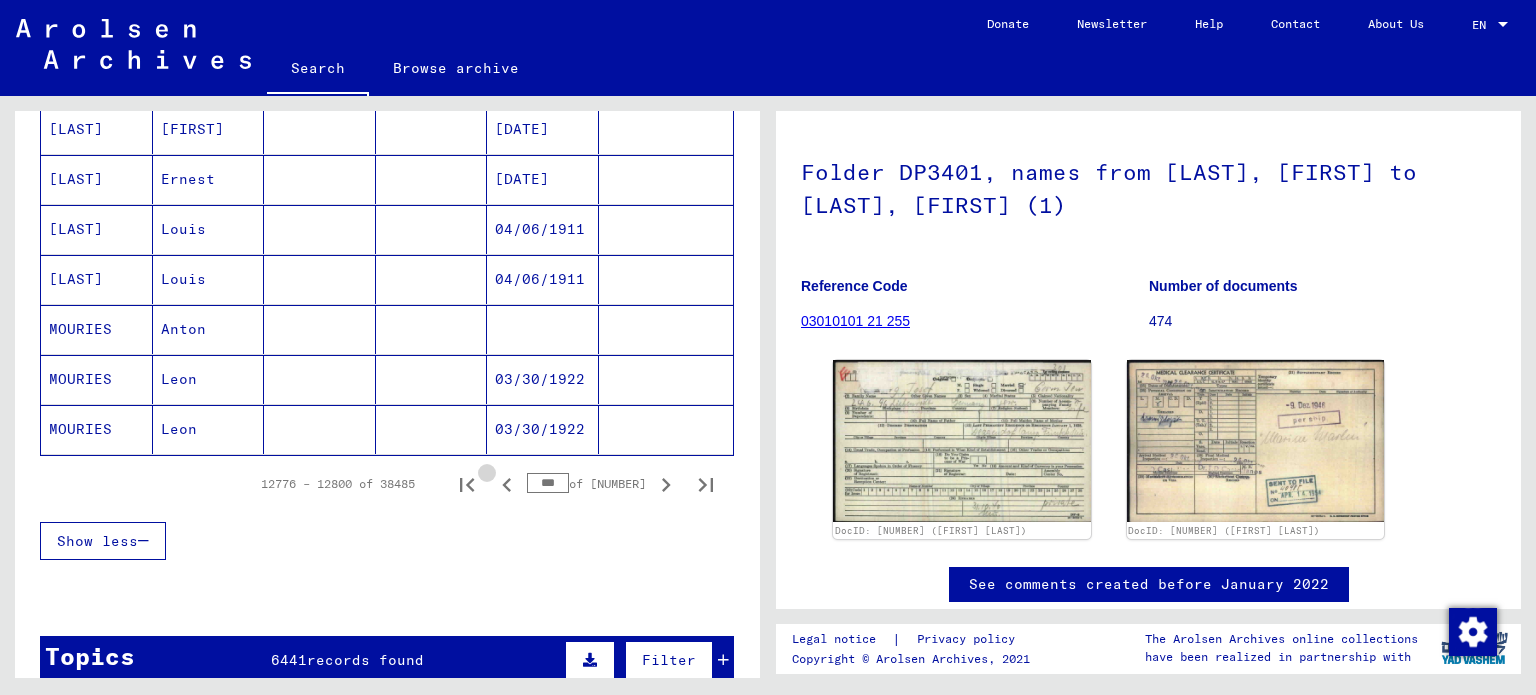 click 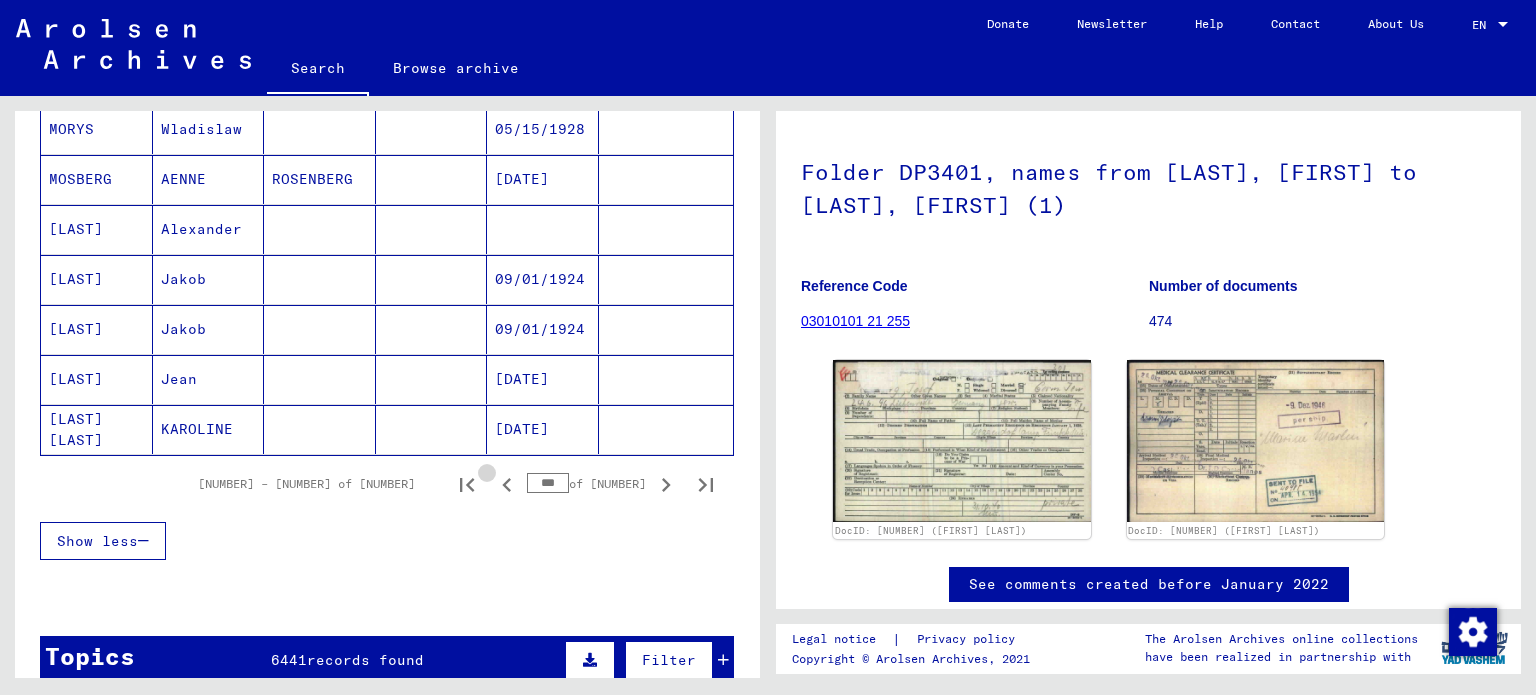 click 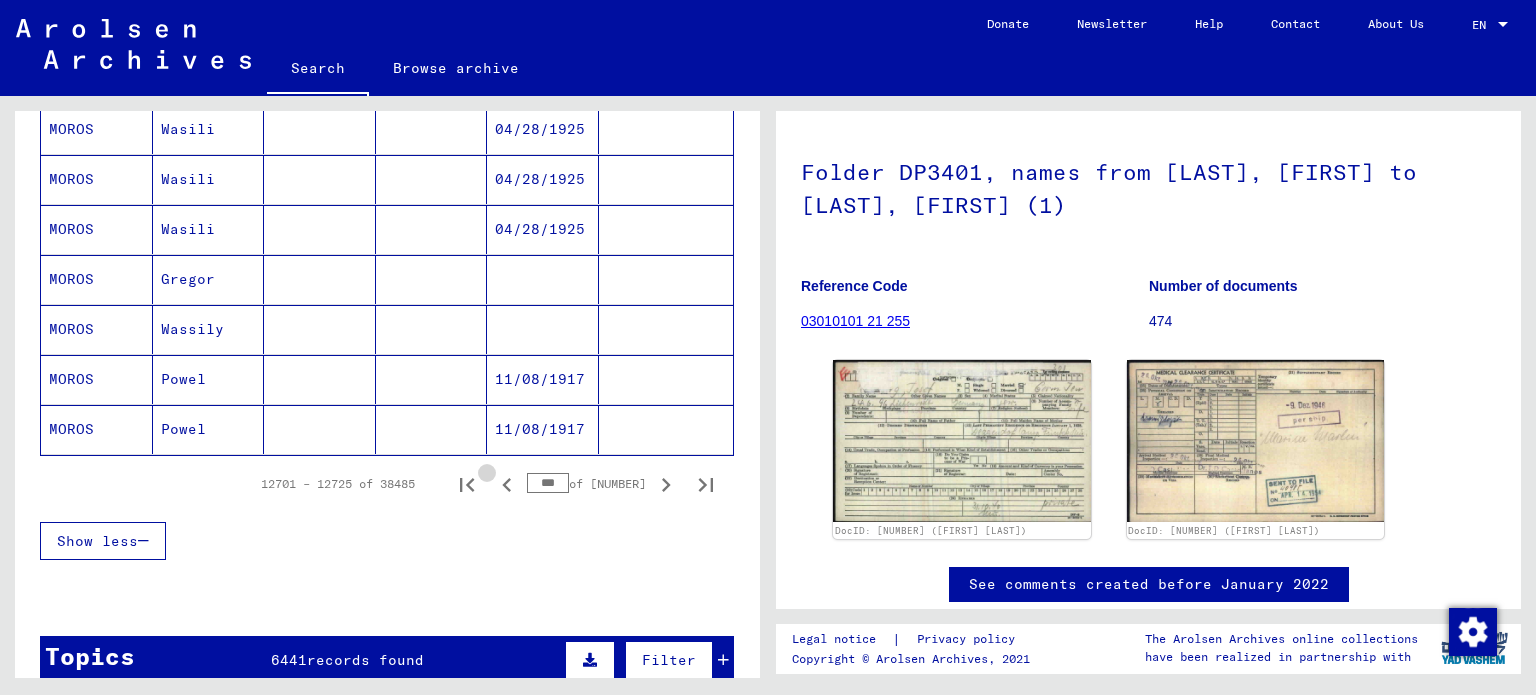 click 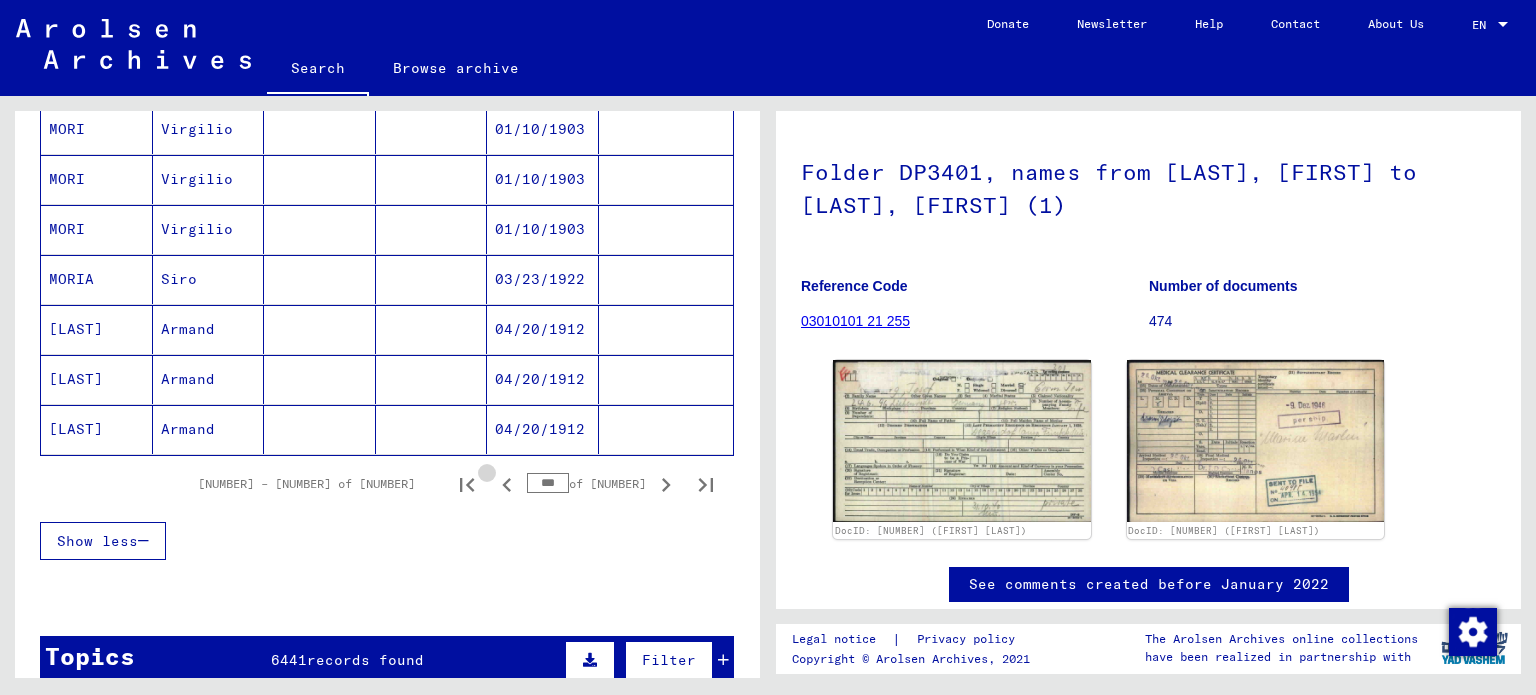 click 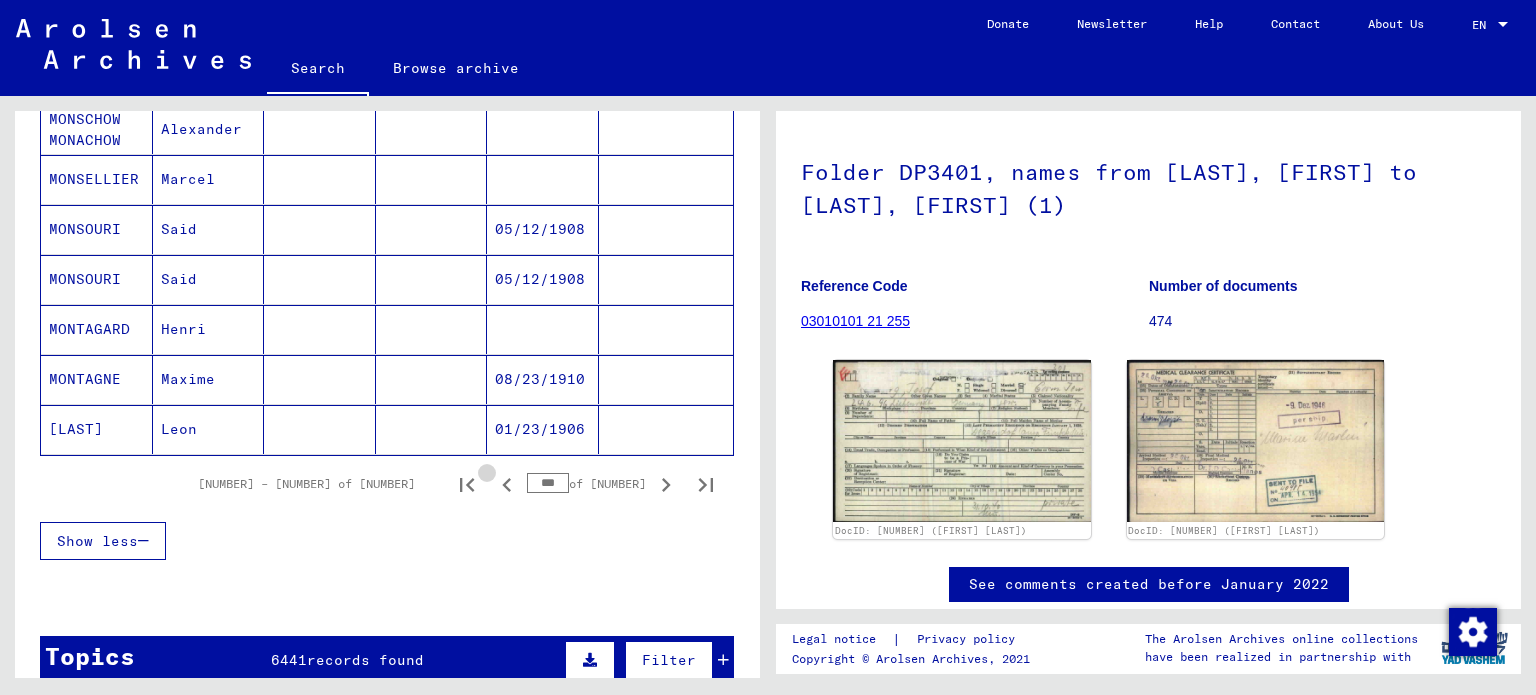 click 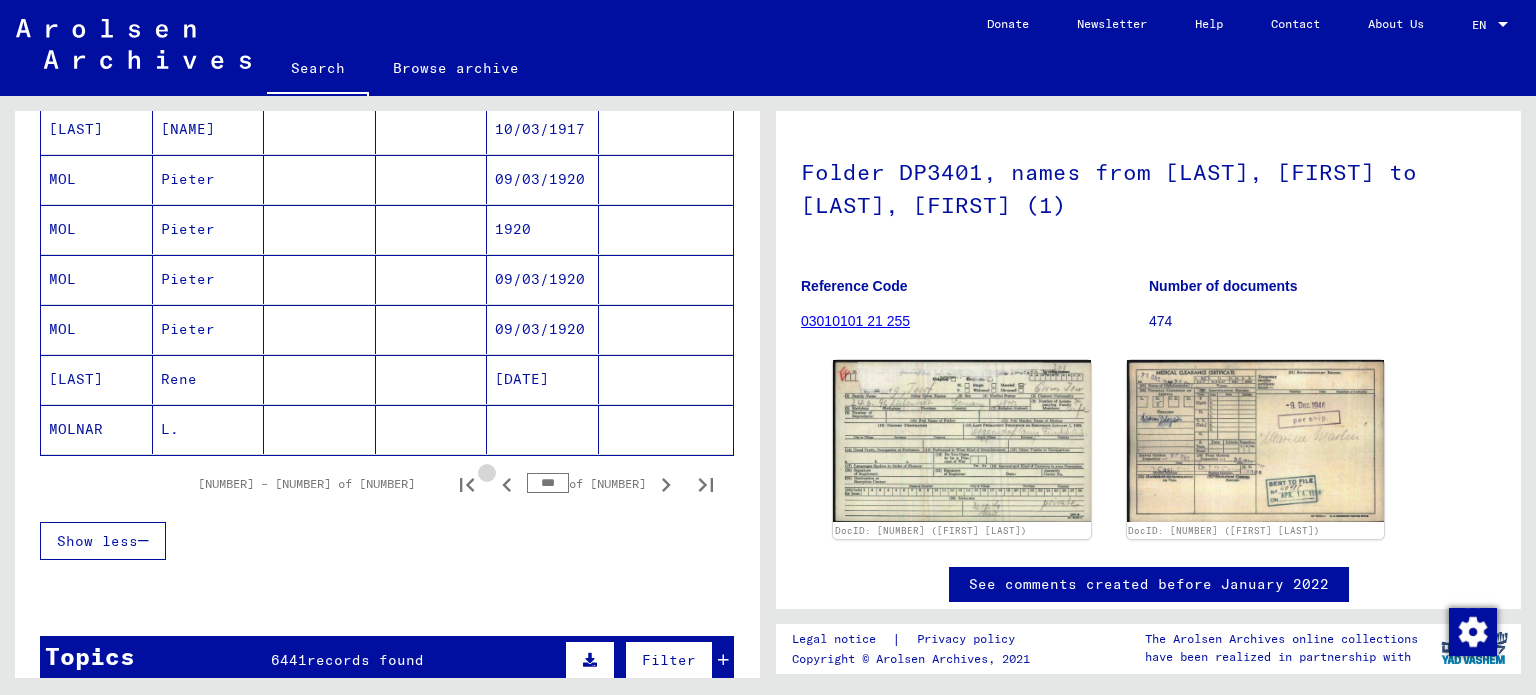 click 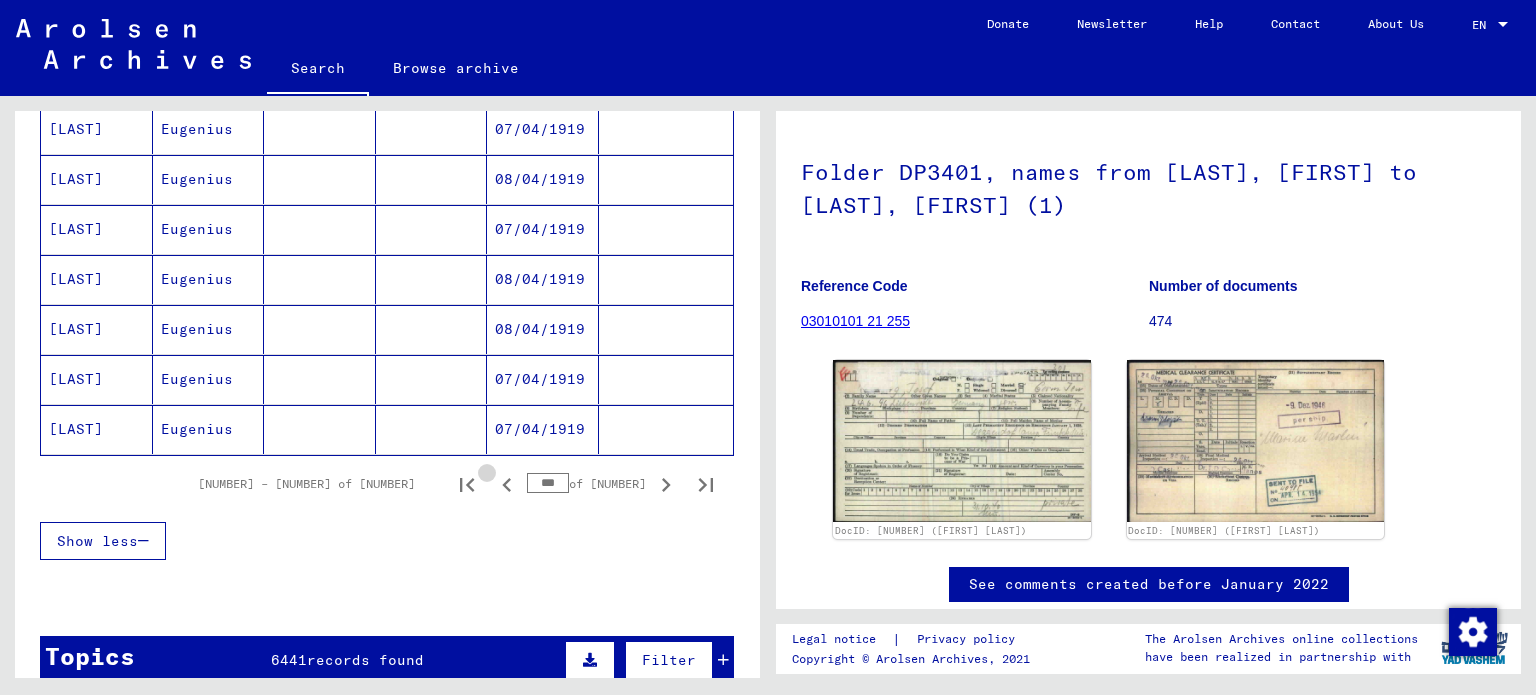 click 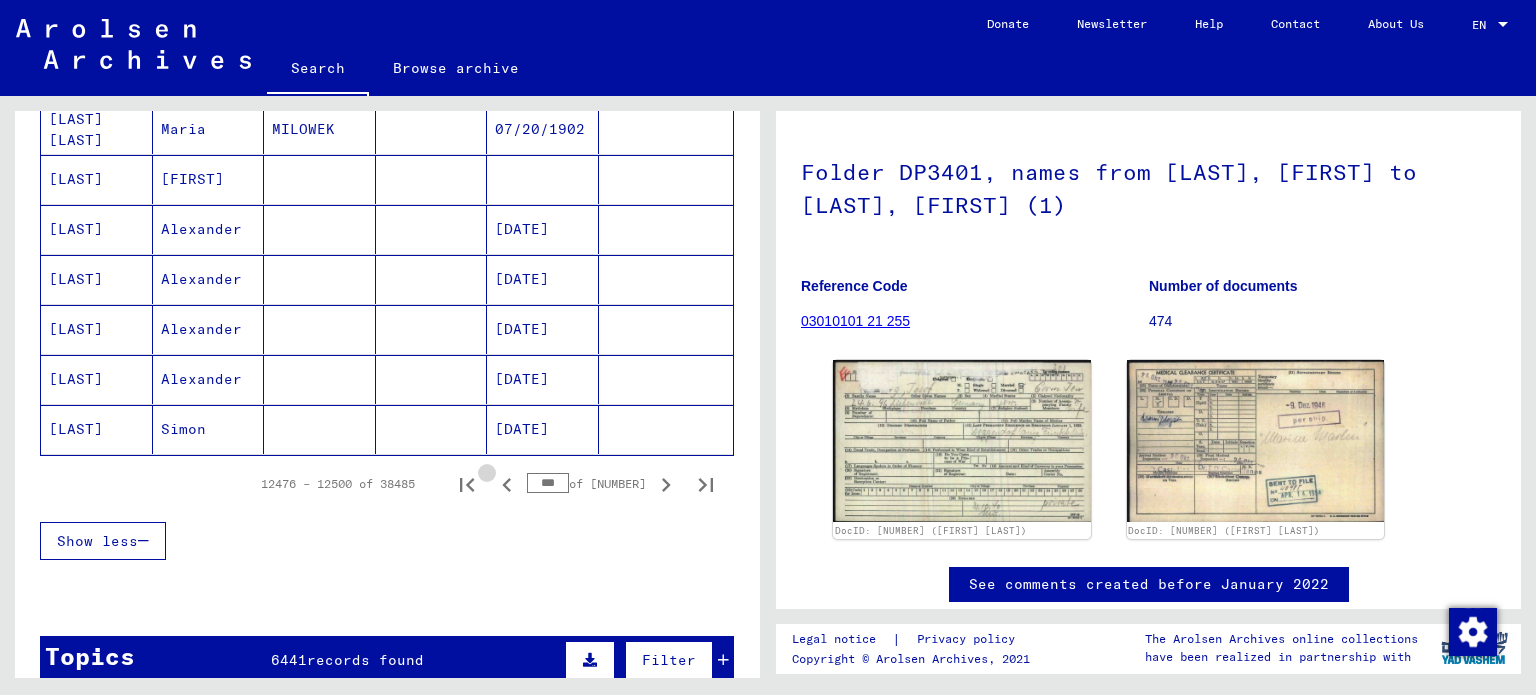click 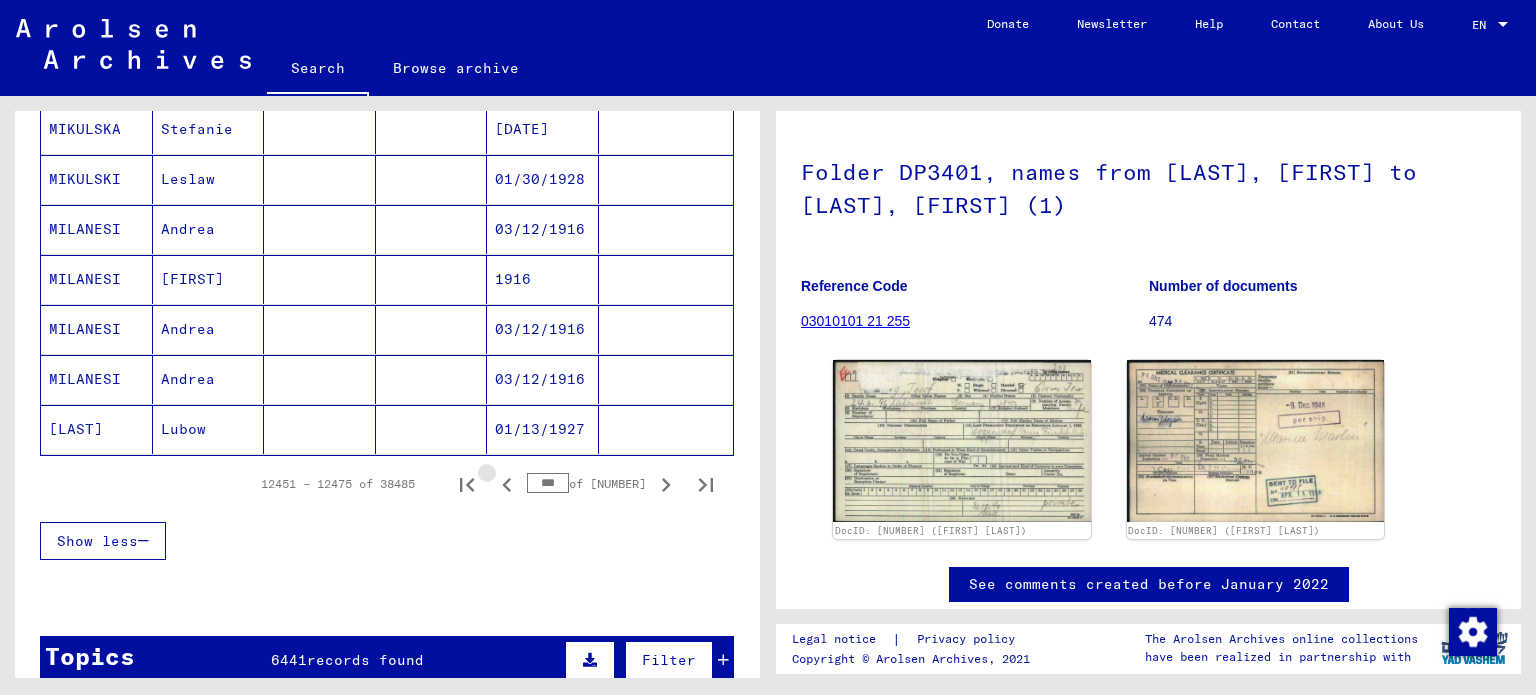 click 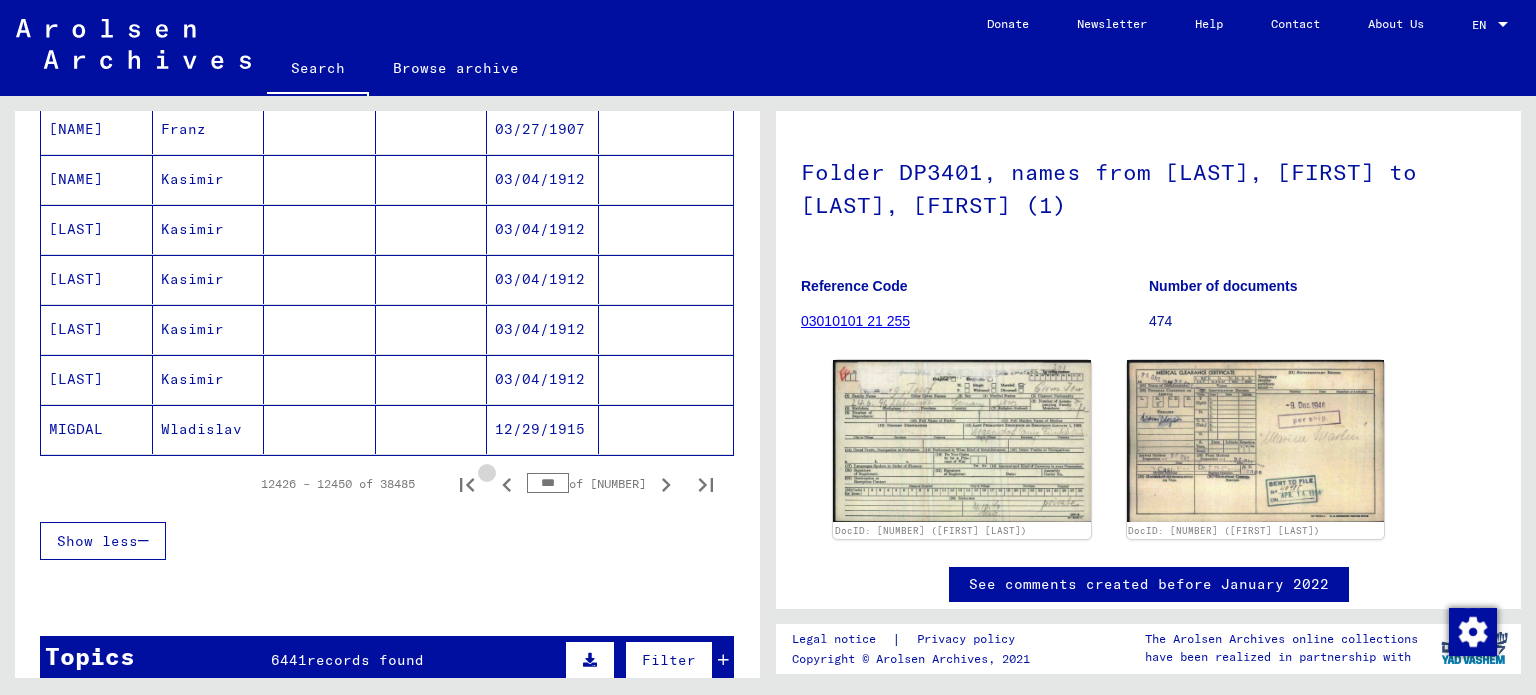 click 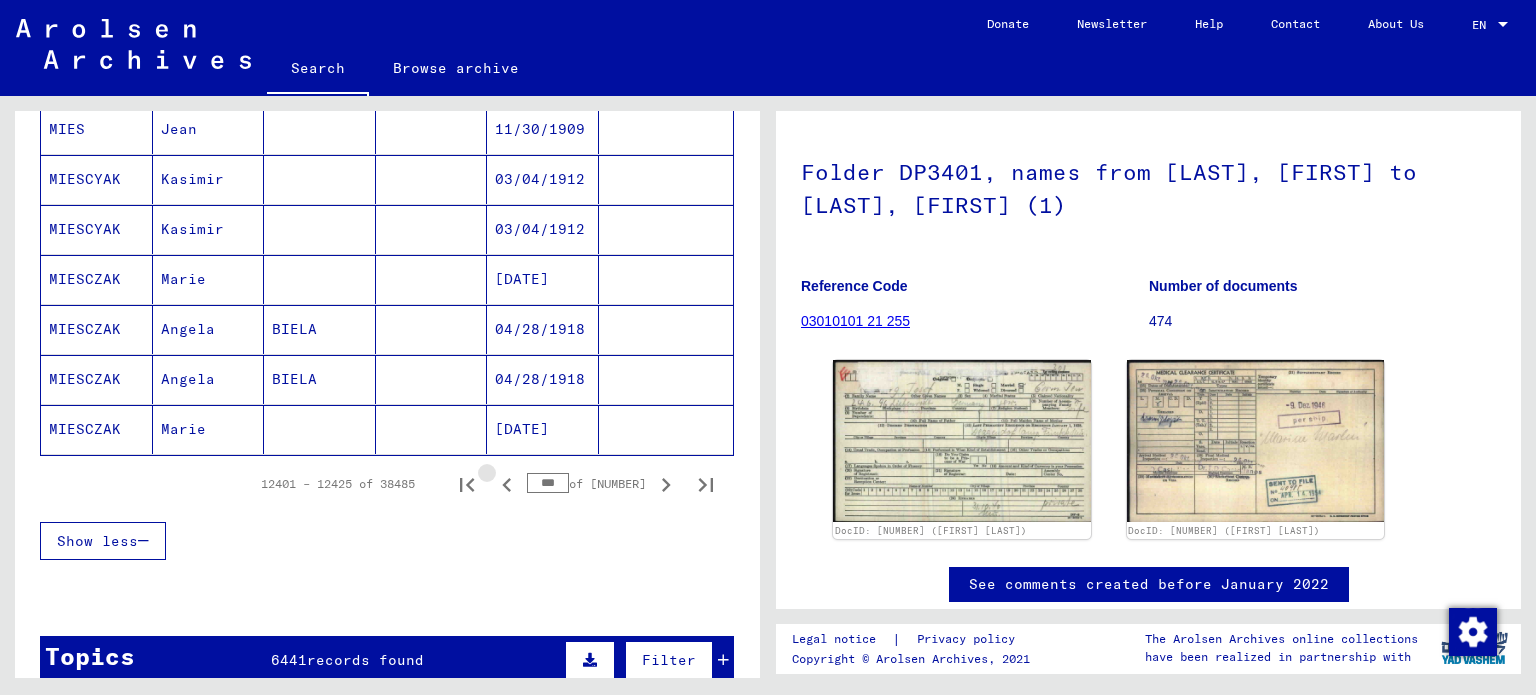 click 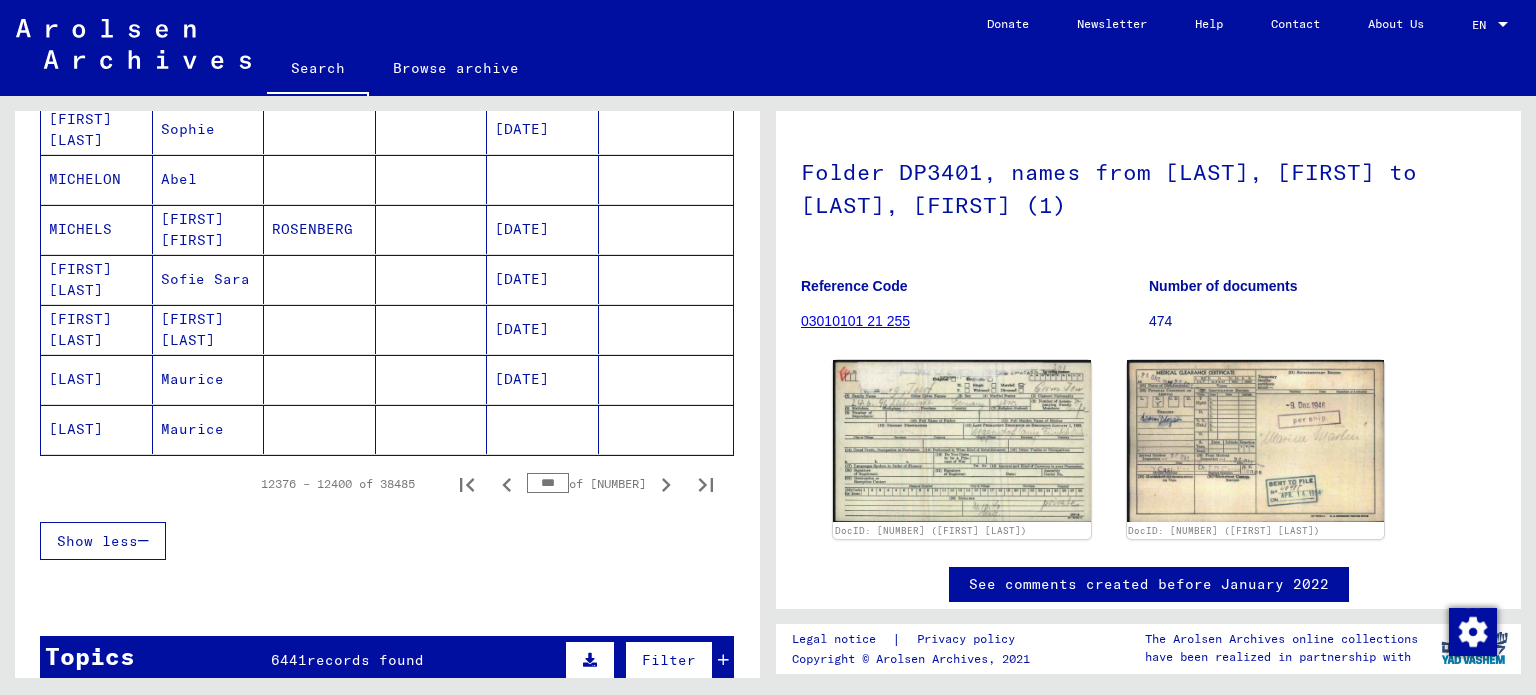 drag, startPoint x: 540, startPoint y: 467, endPoint x: 588, endPoint y: 465, distance: 48.04165 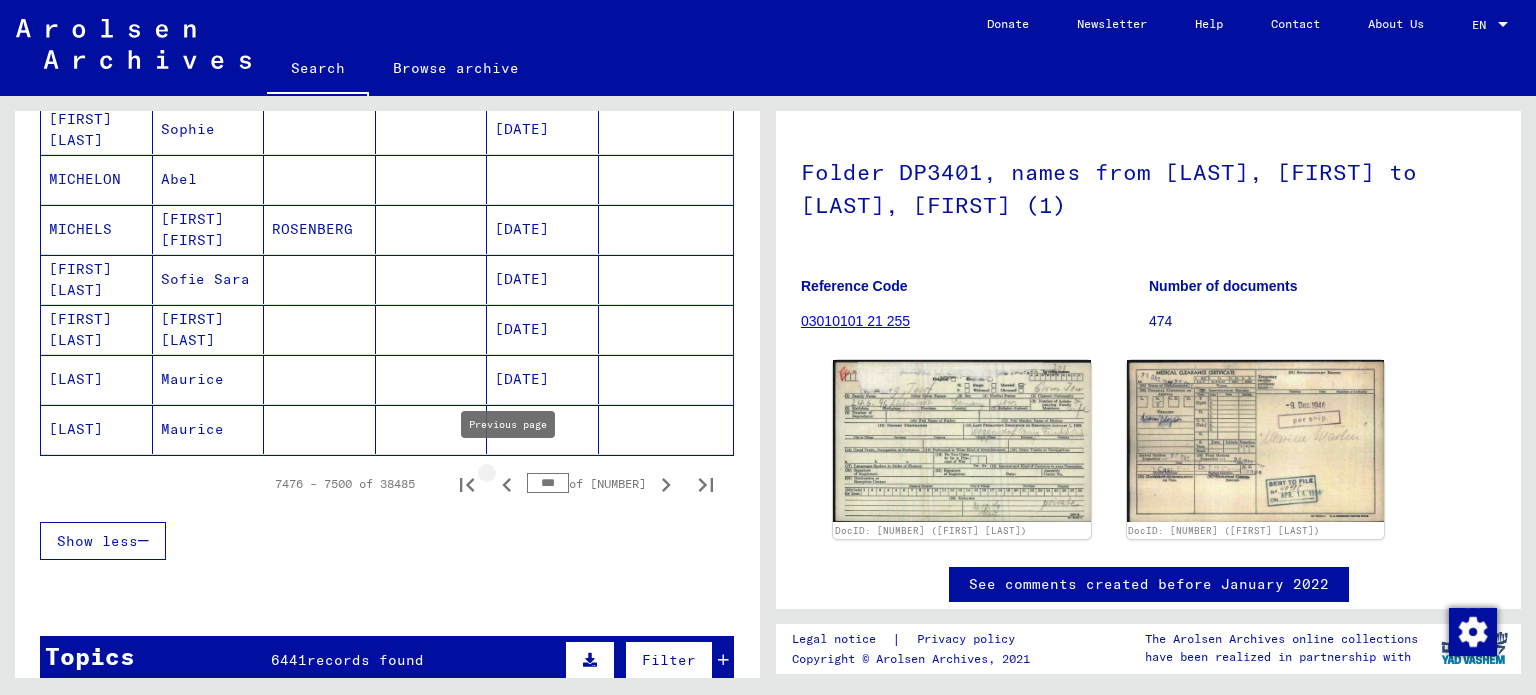 click 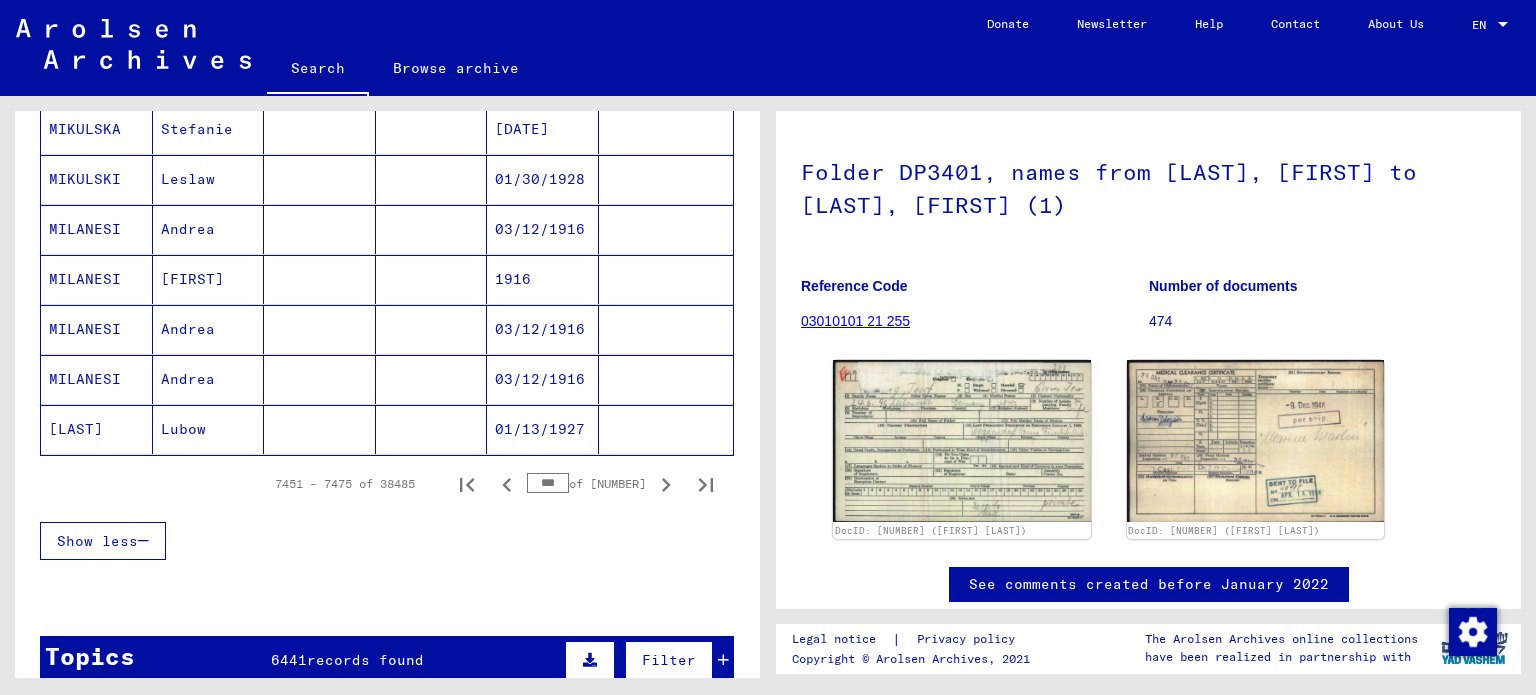 click 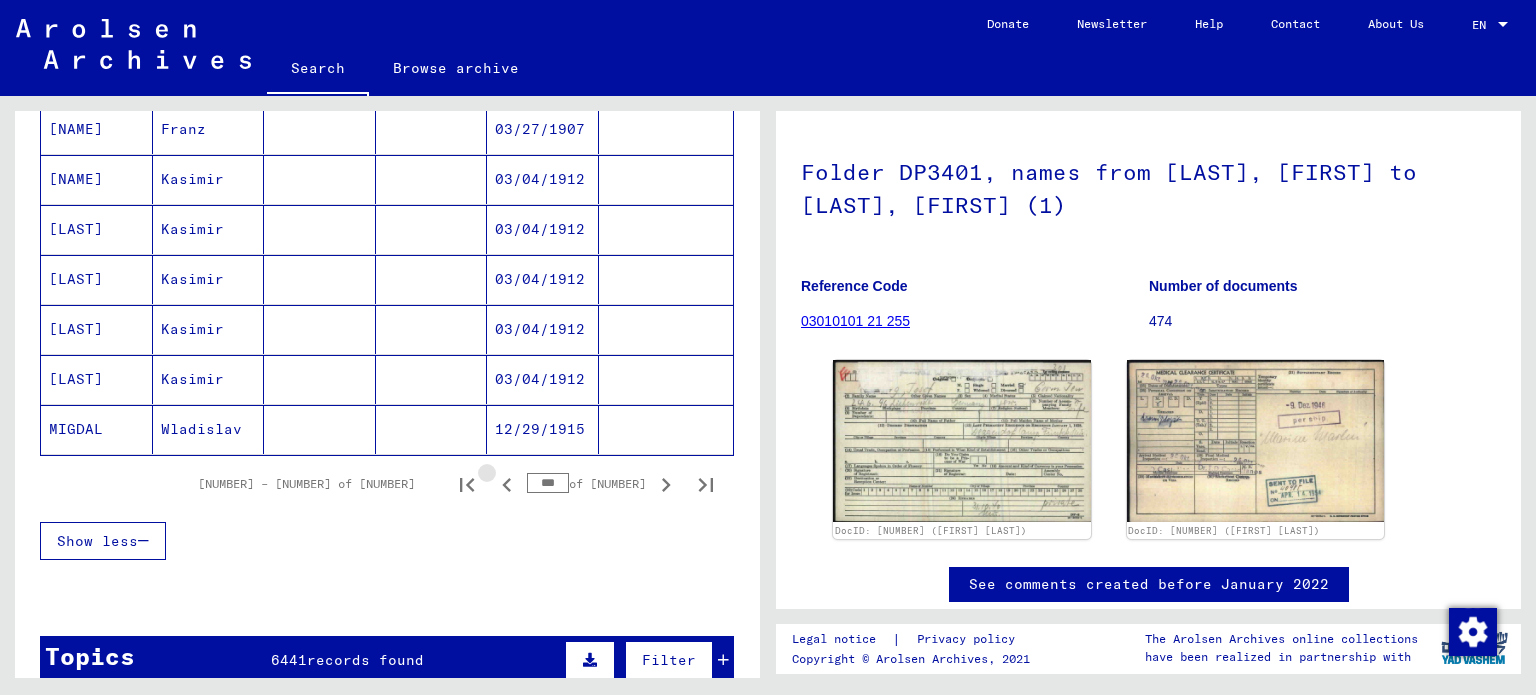 click 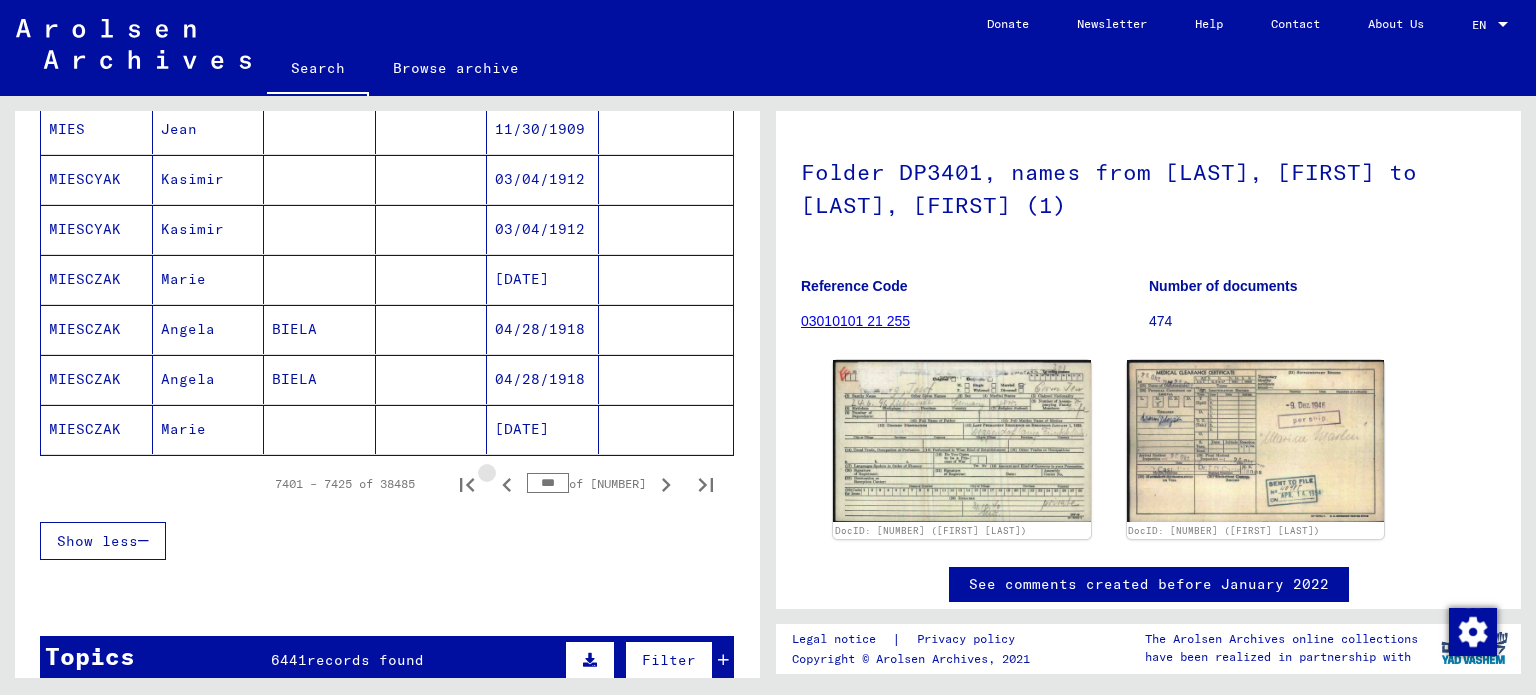 click 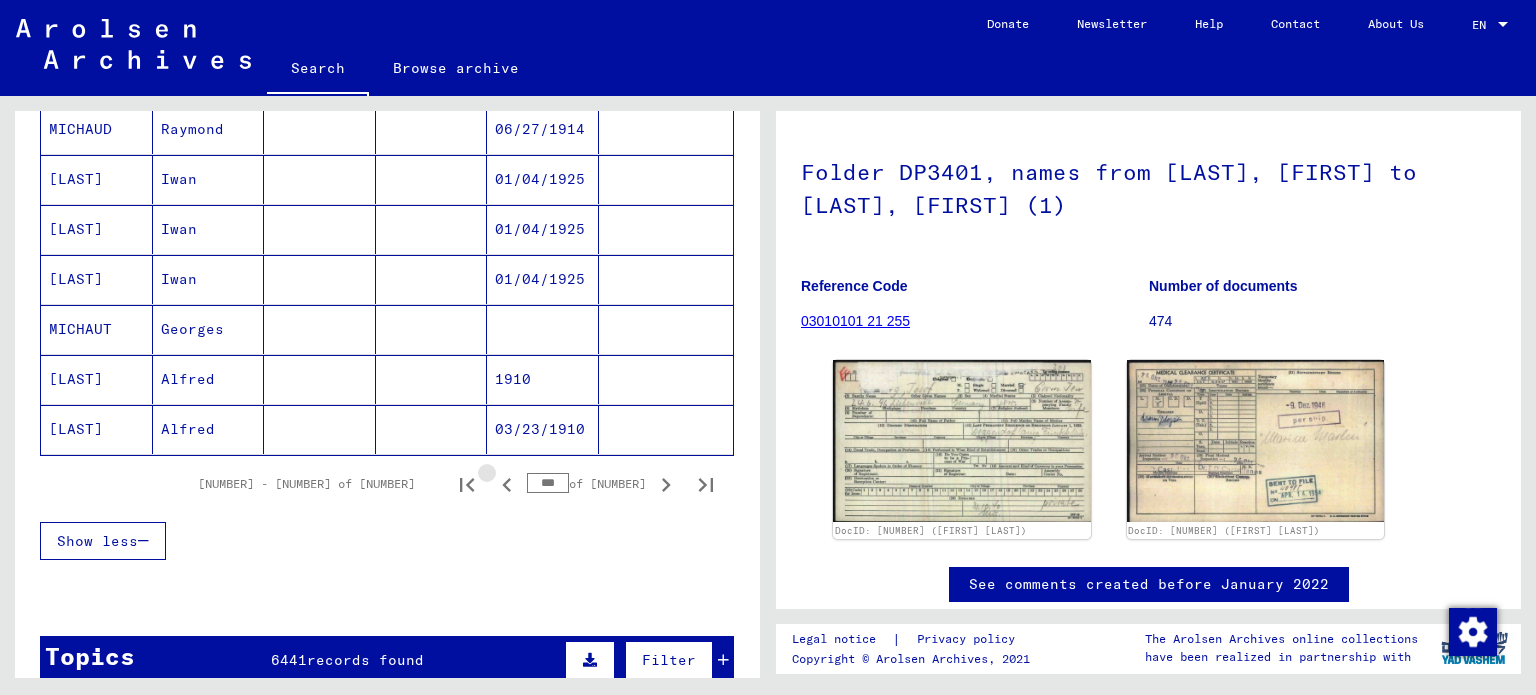 click 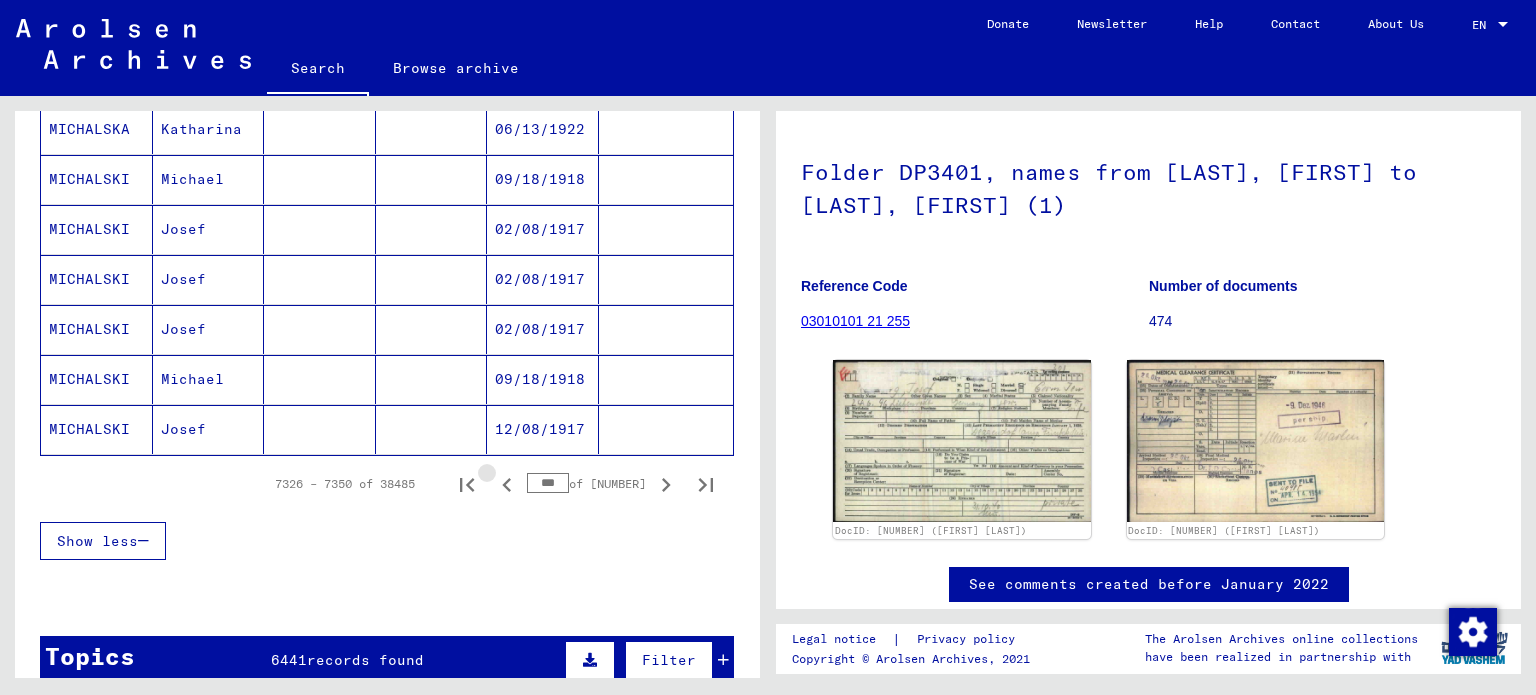 click 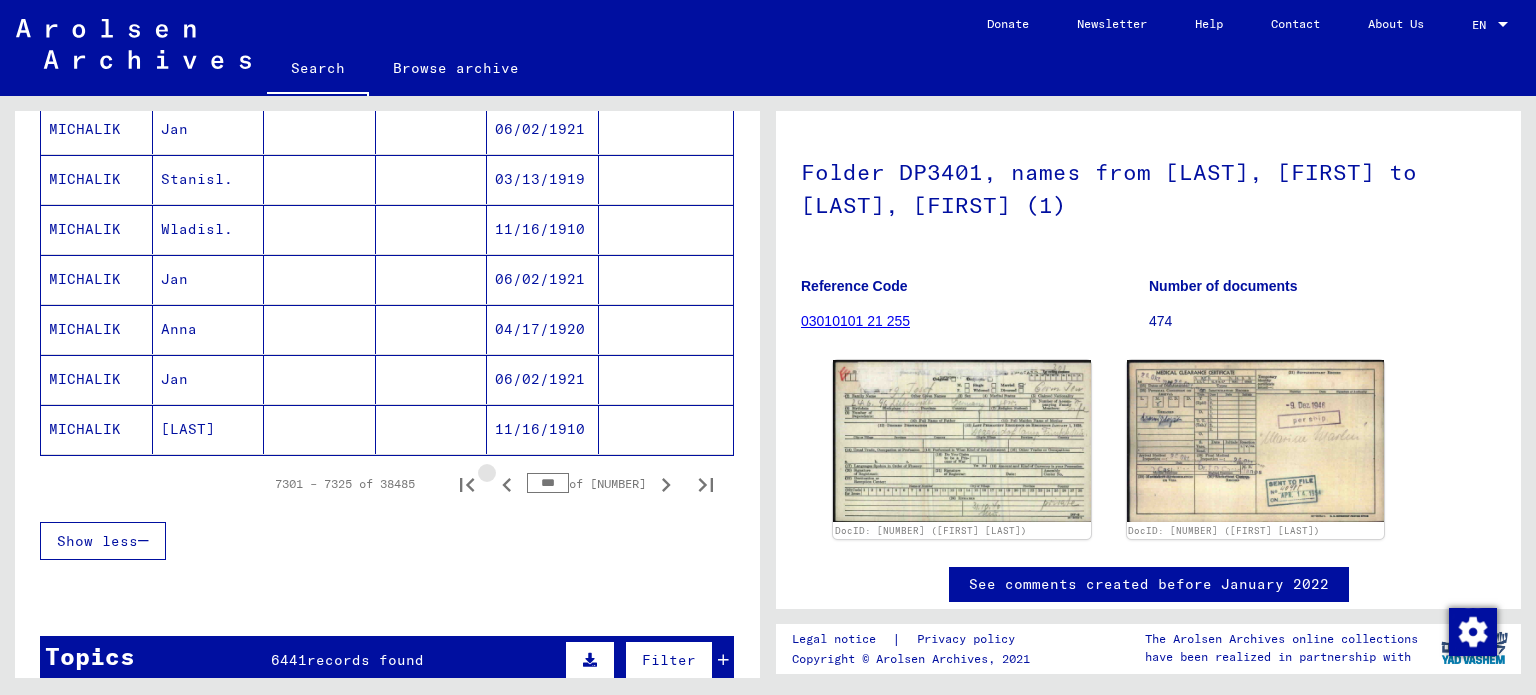 click 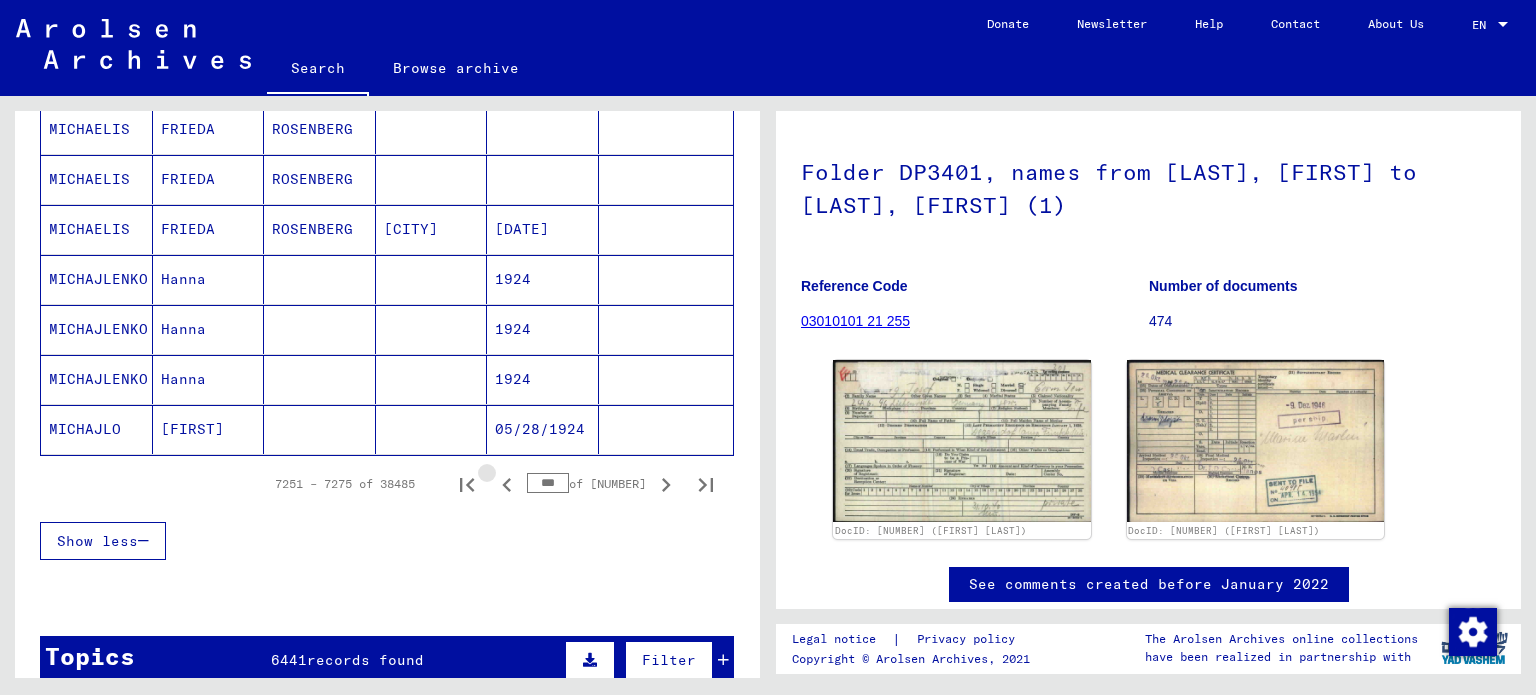 click 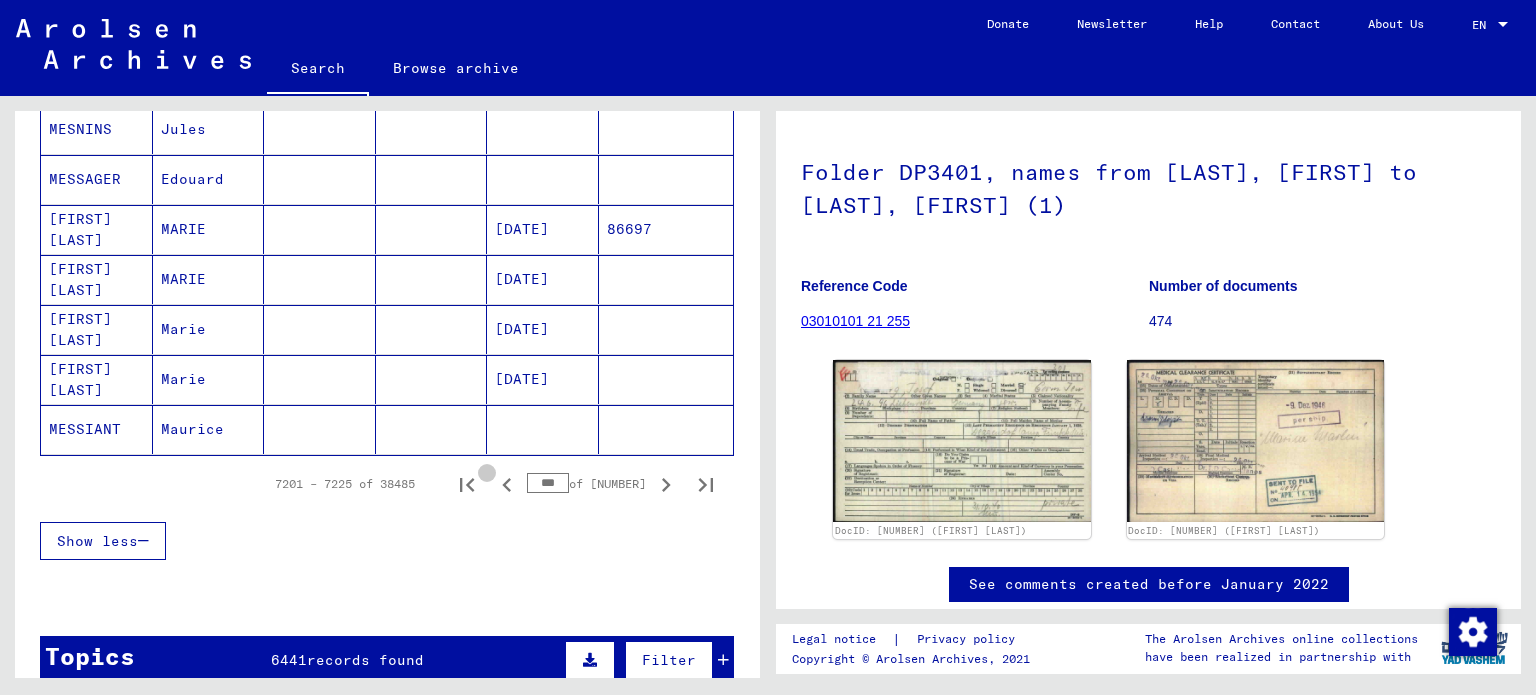 click 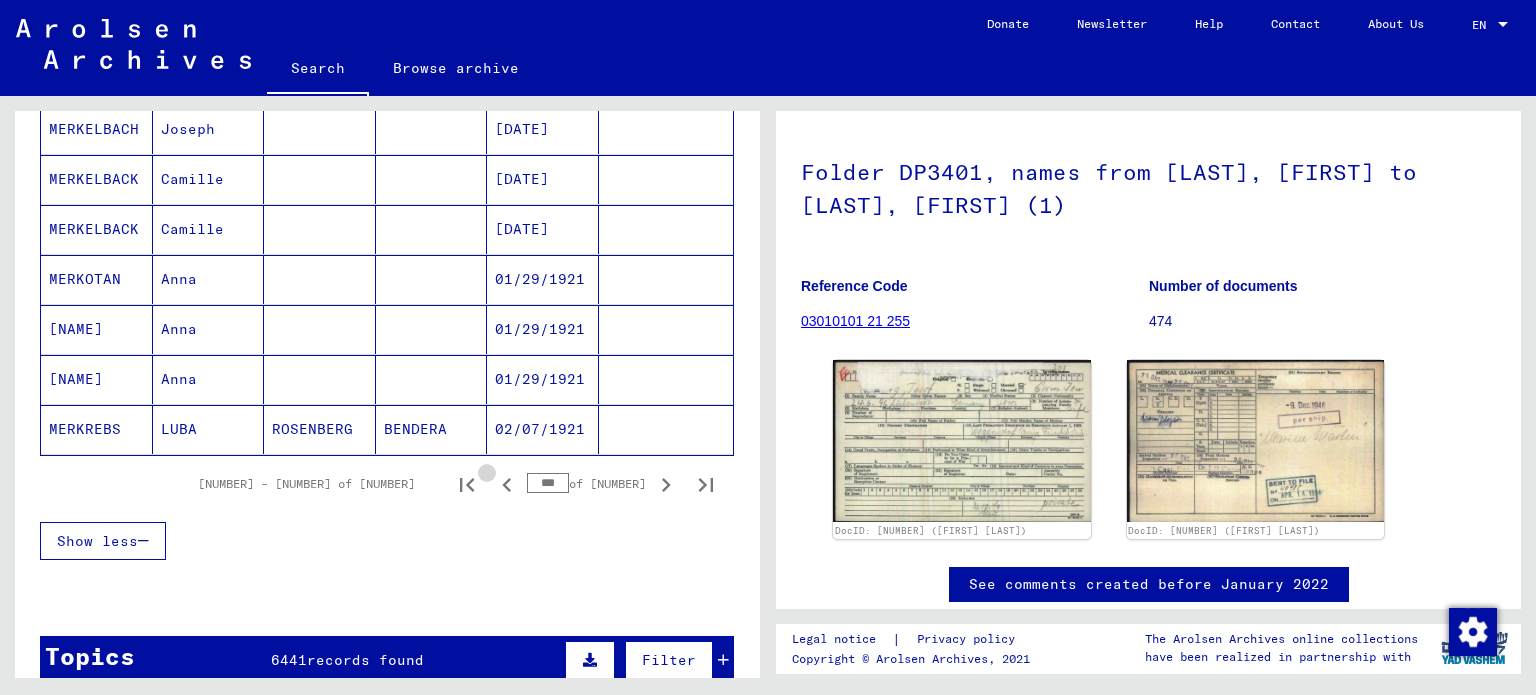 click 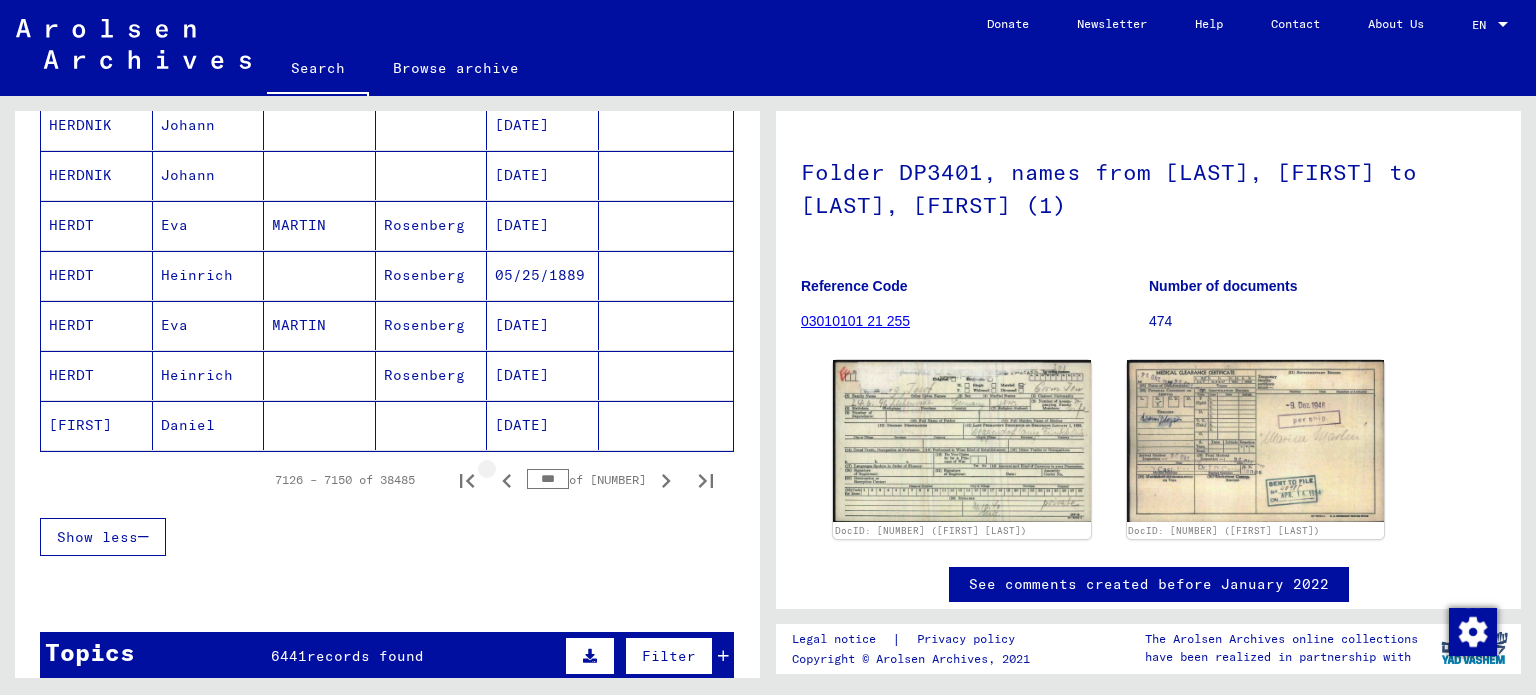 scroll, scrollTop: 1200, scrollLeft: 0, axis: vertical 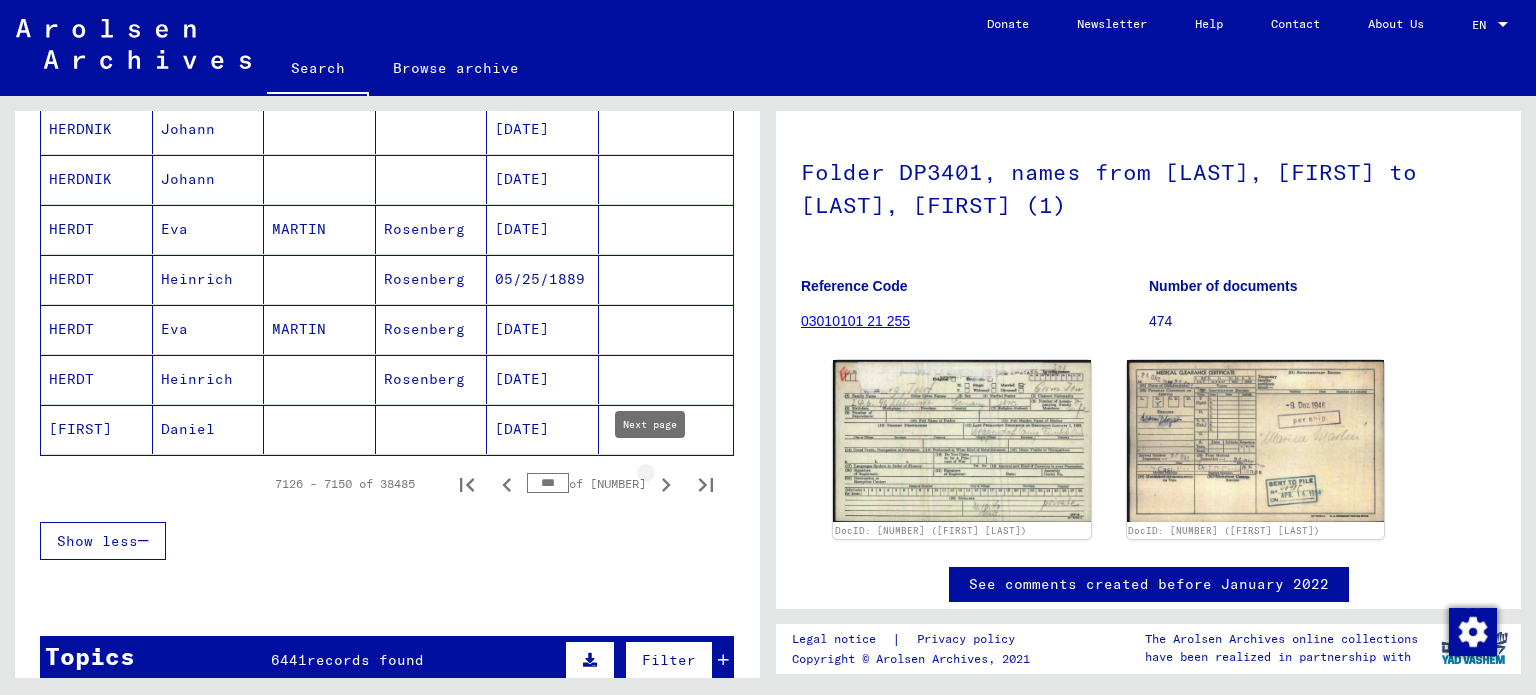 click 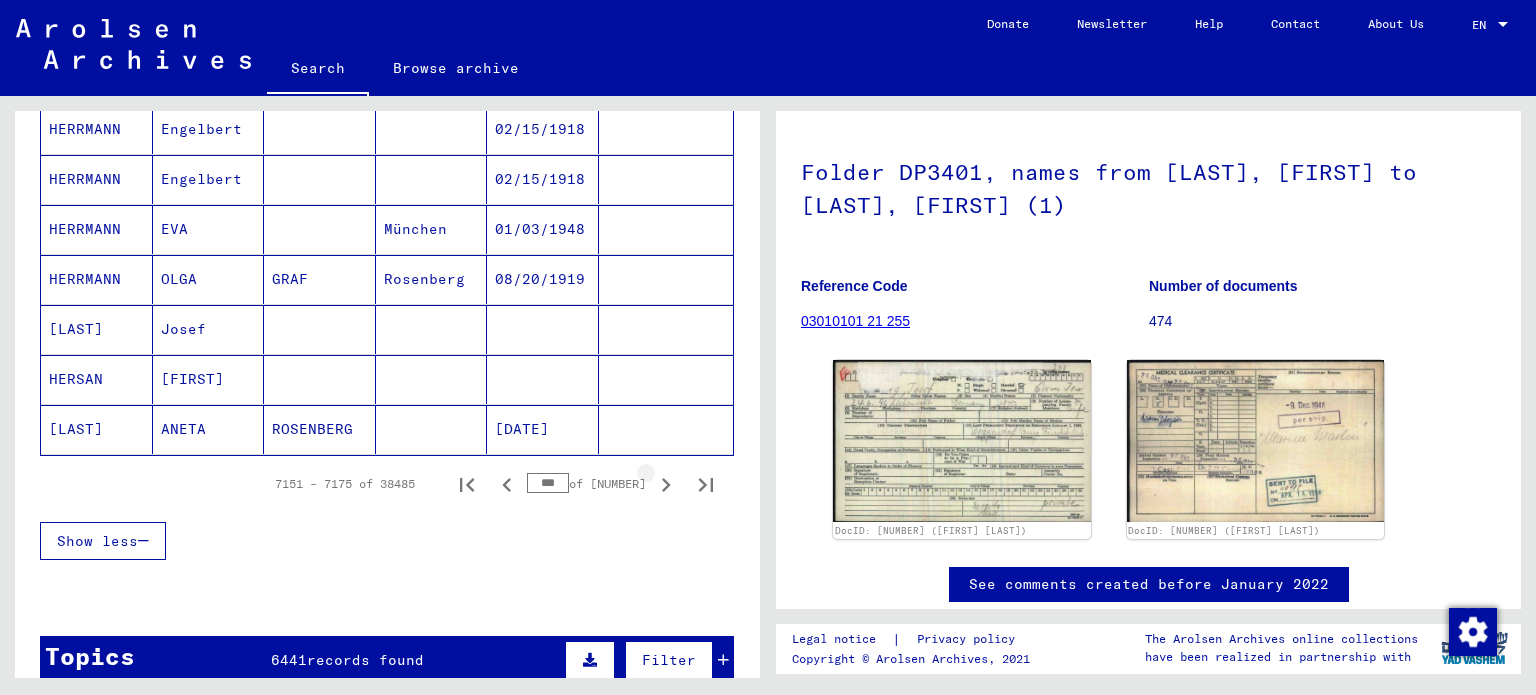 click 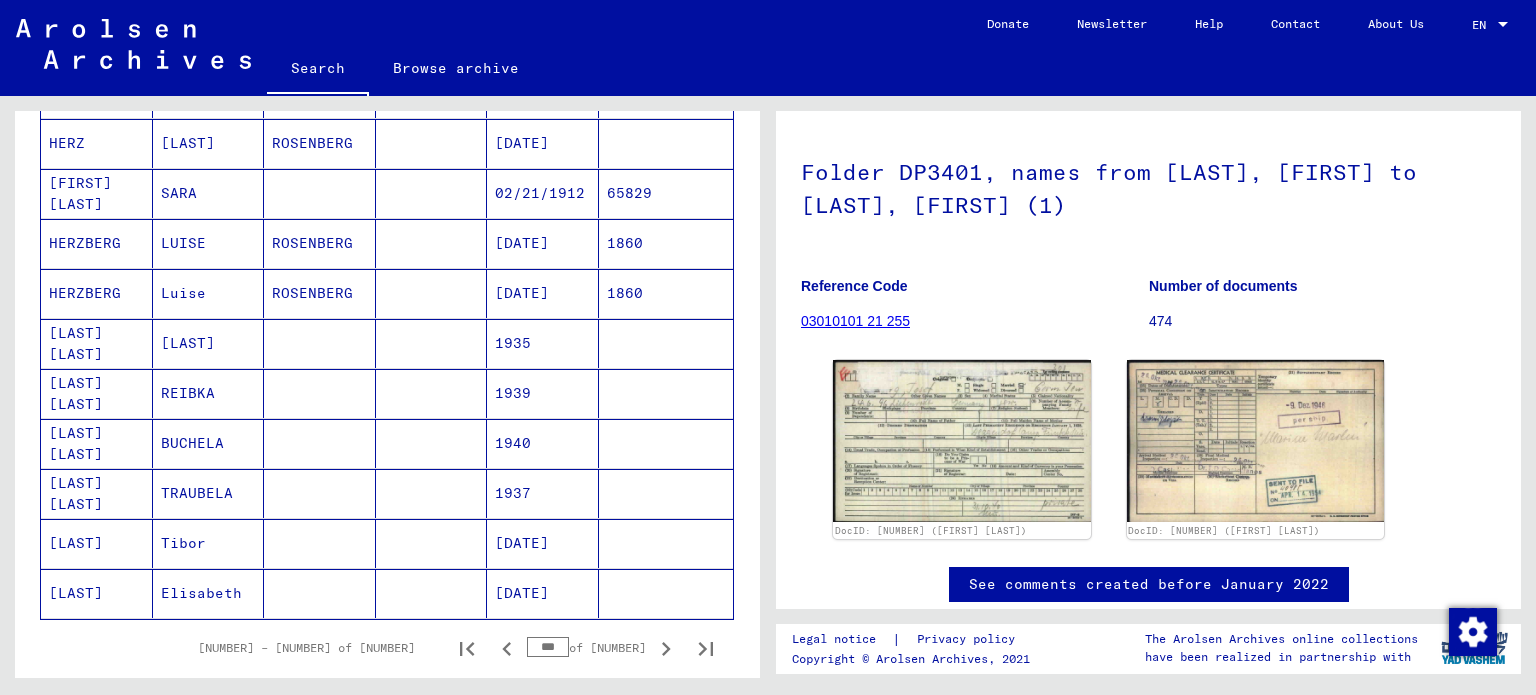 scroll, scrollTop: 1200, scrollLeft: 0, axis: vertical 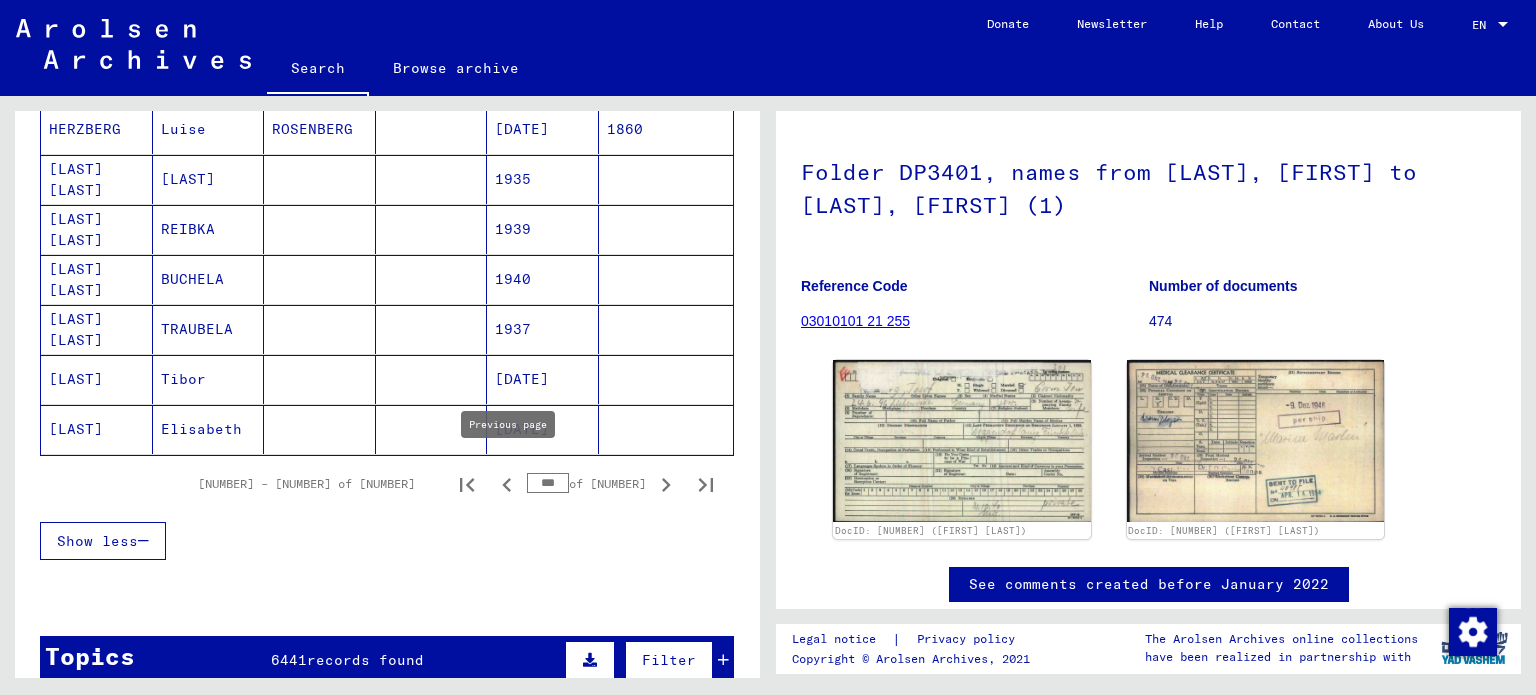 click 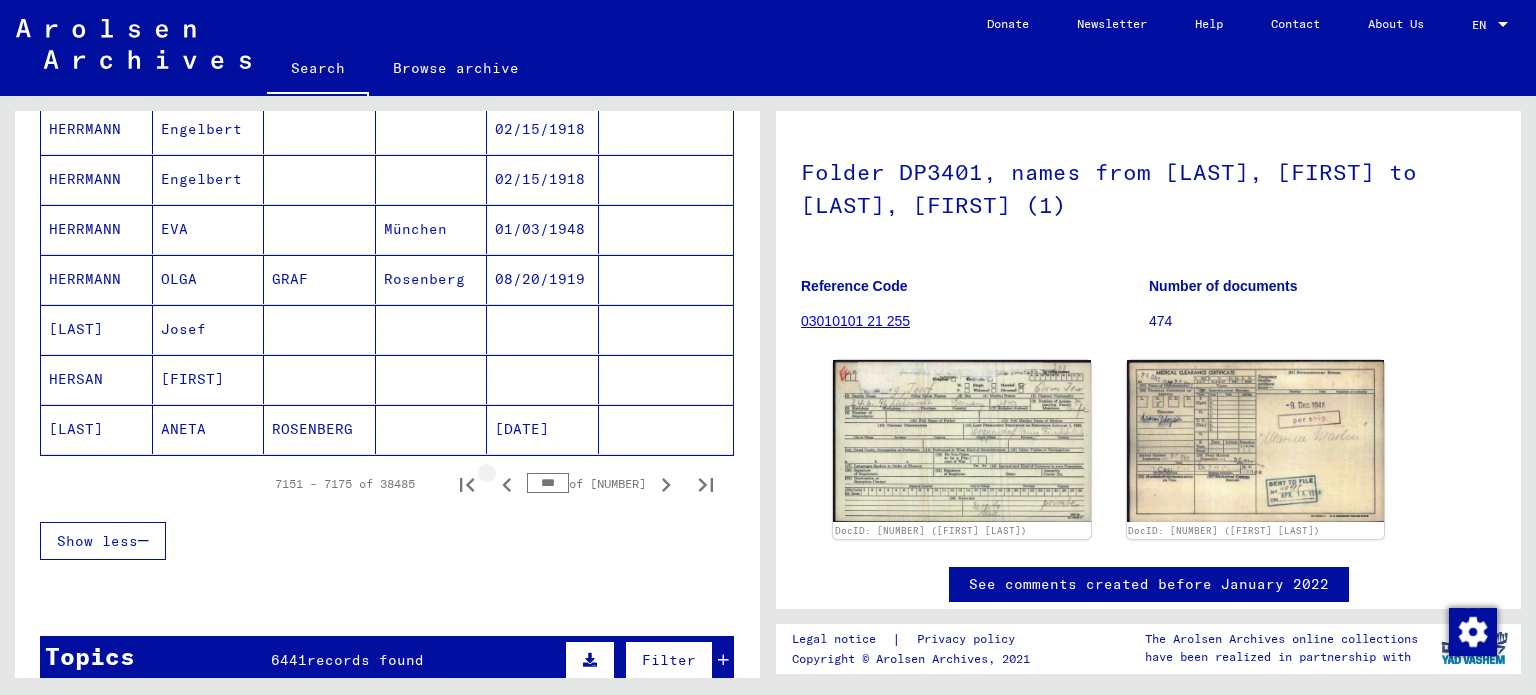 click 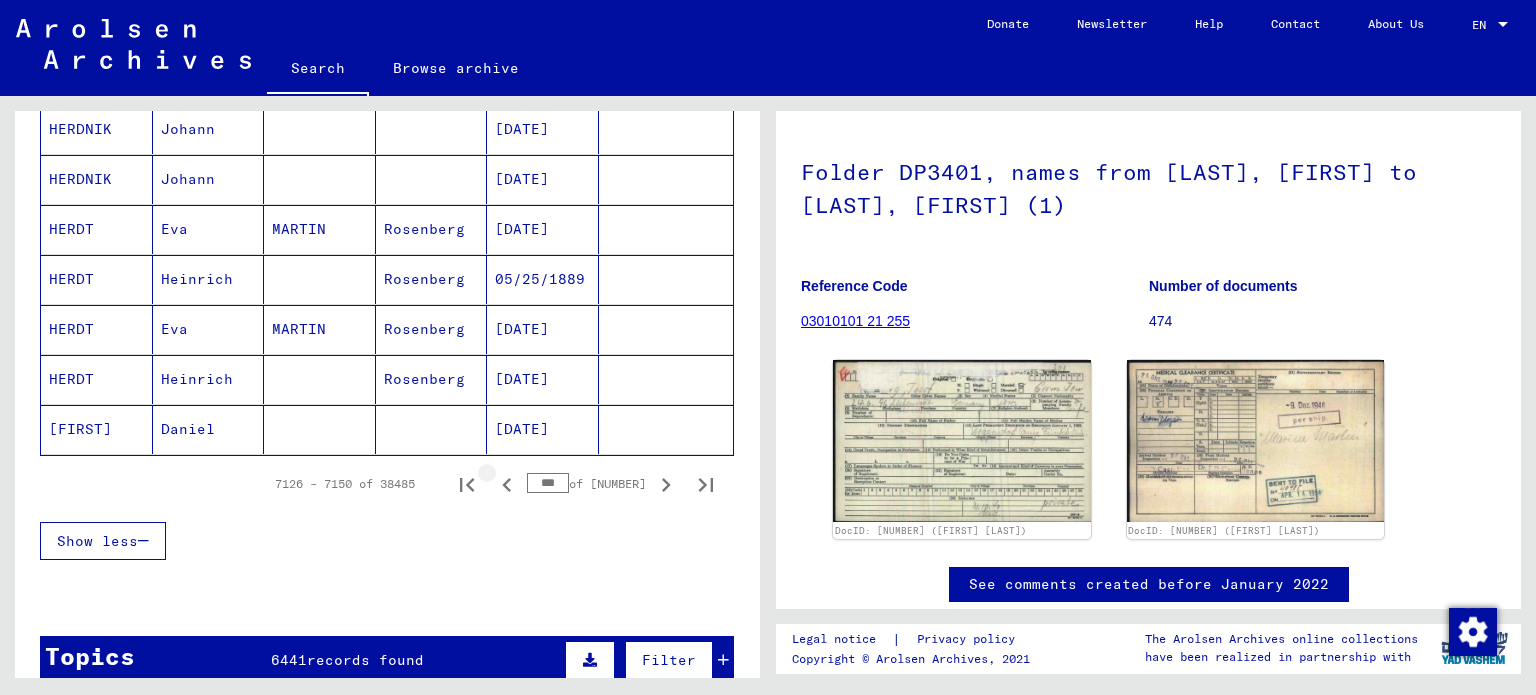 click 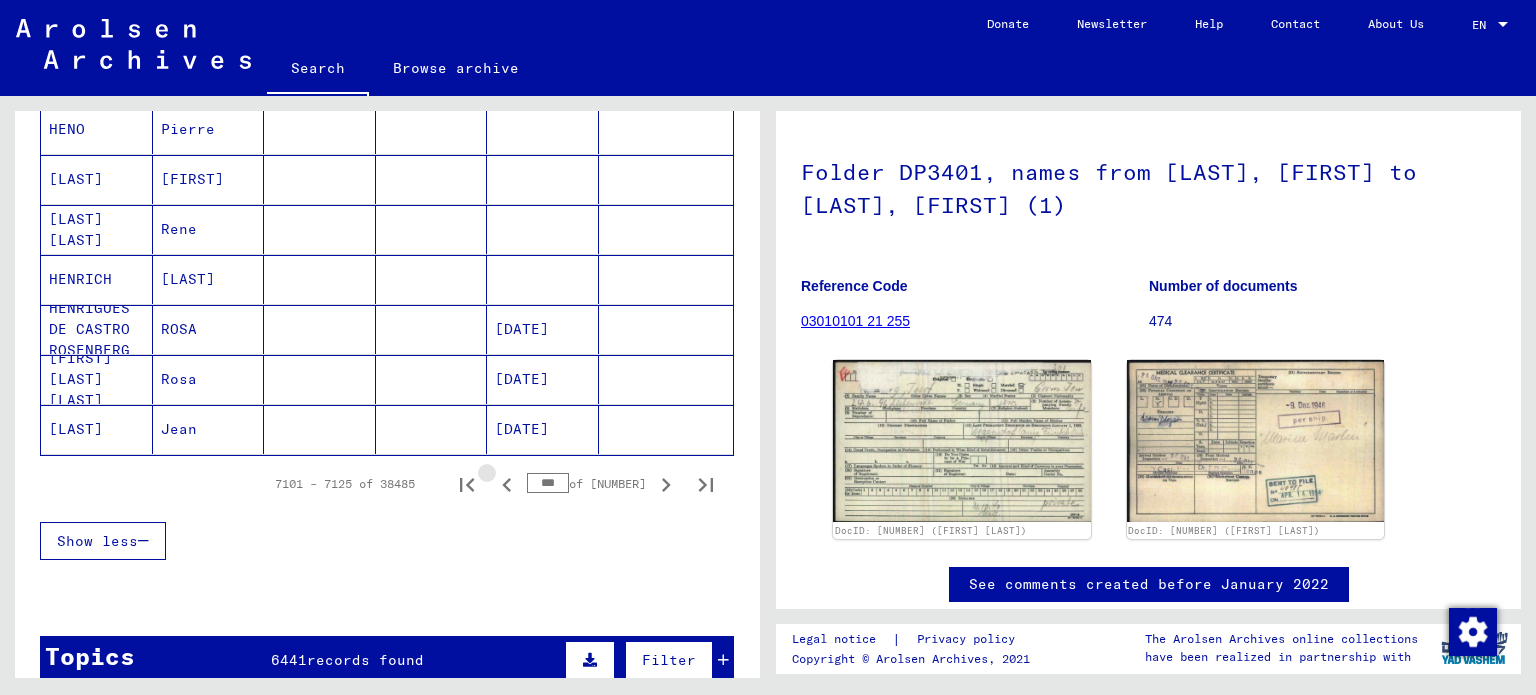 click 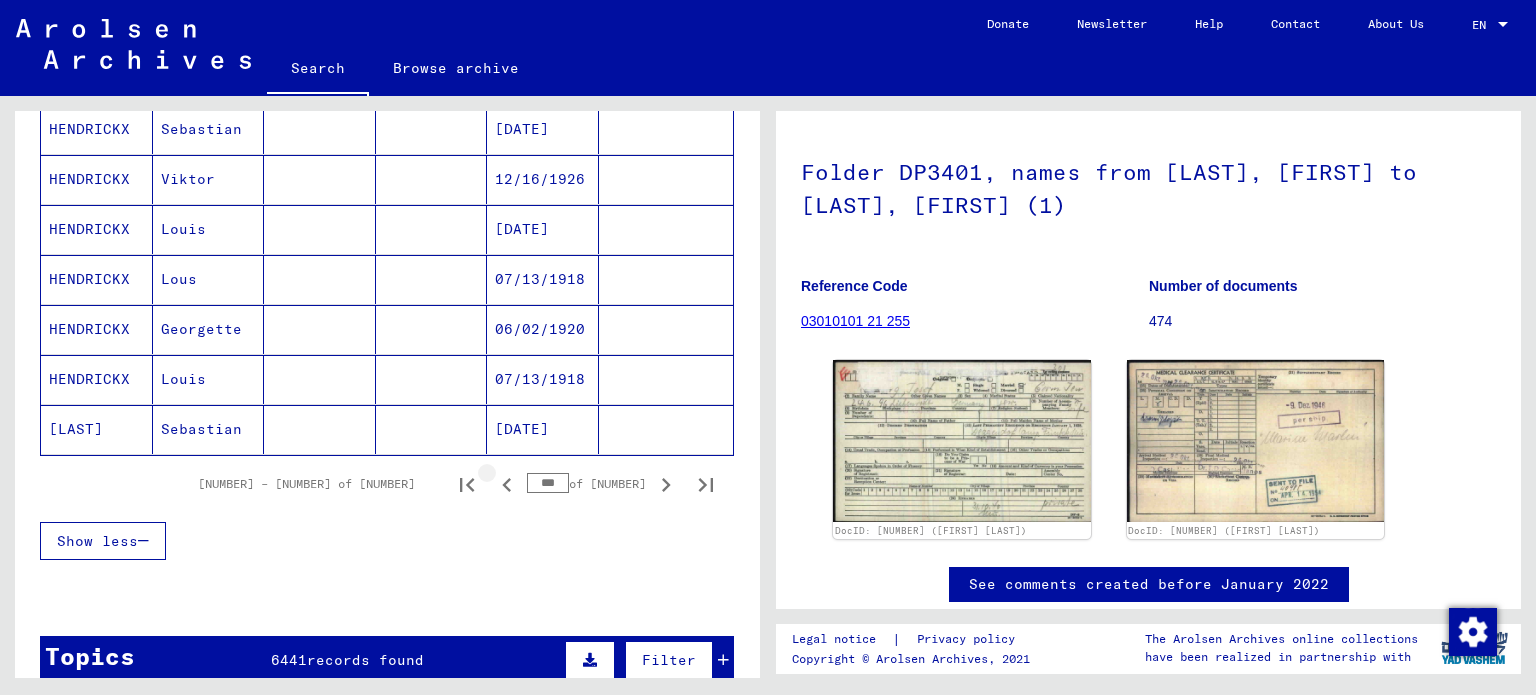 click 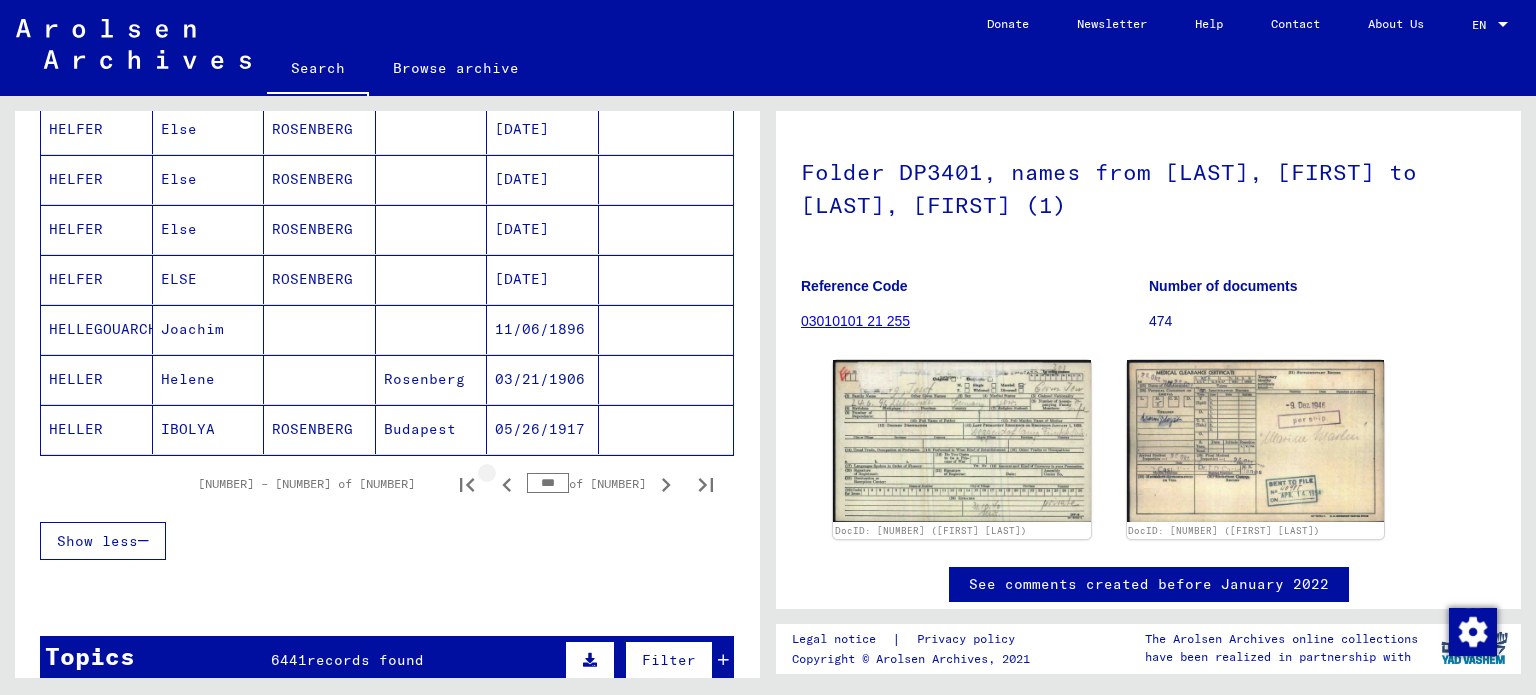 click 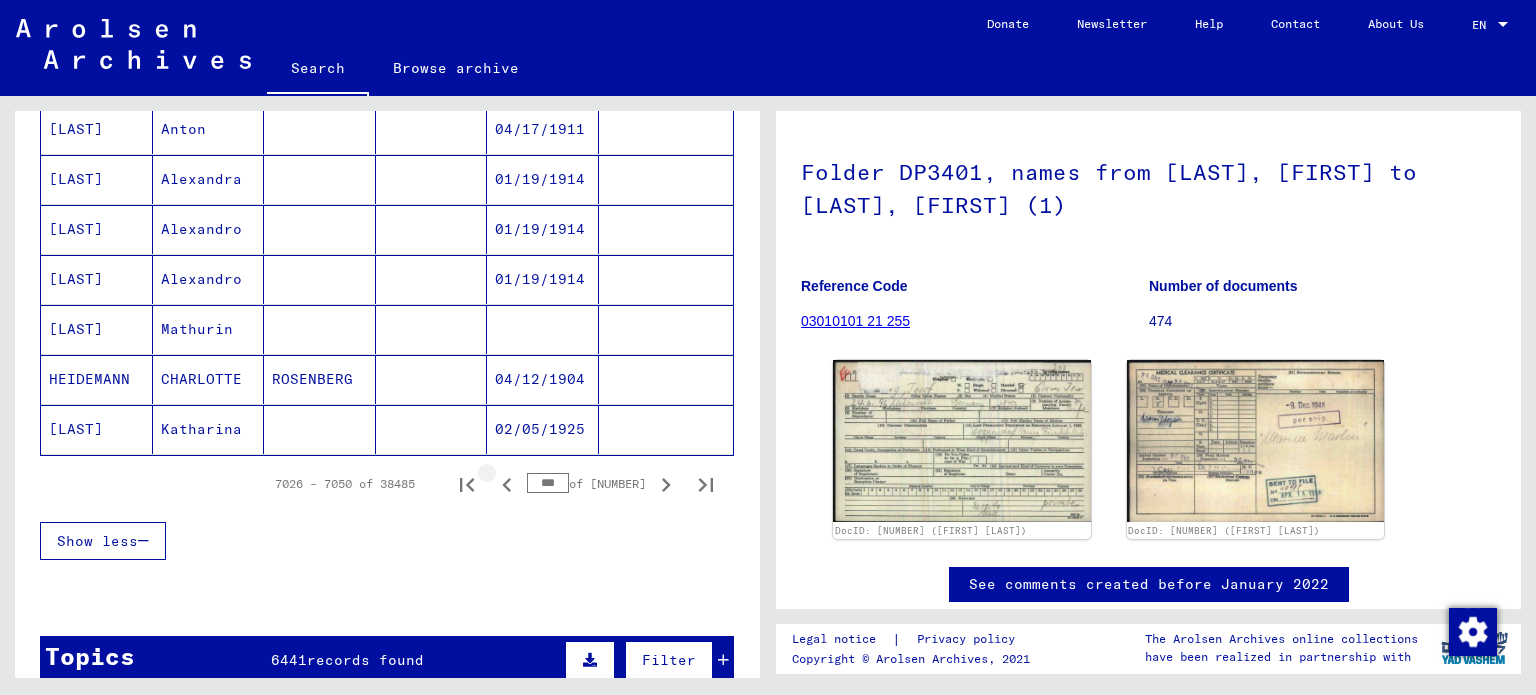 click 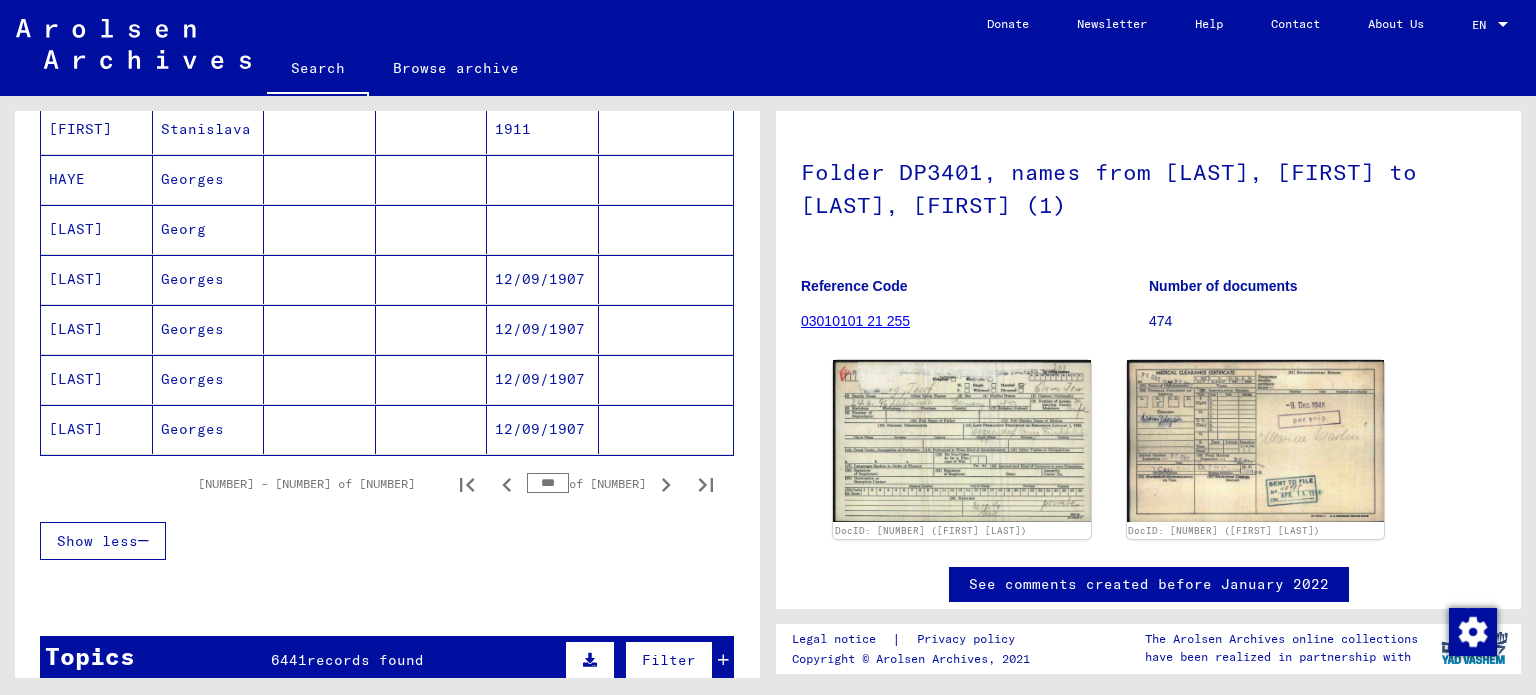 click 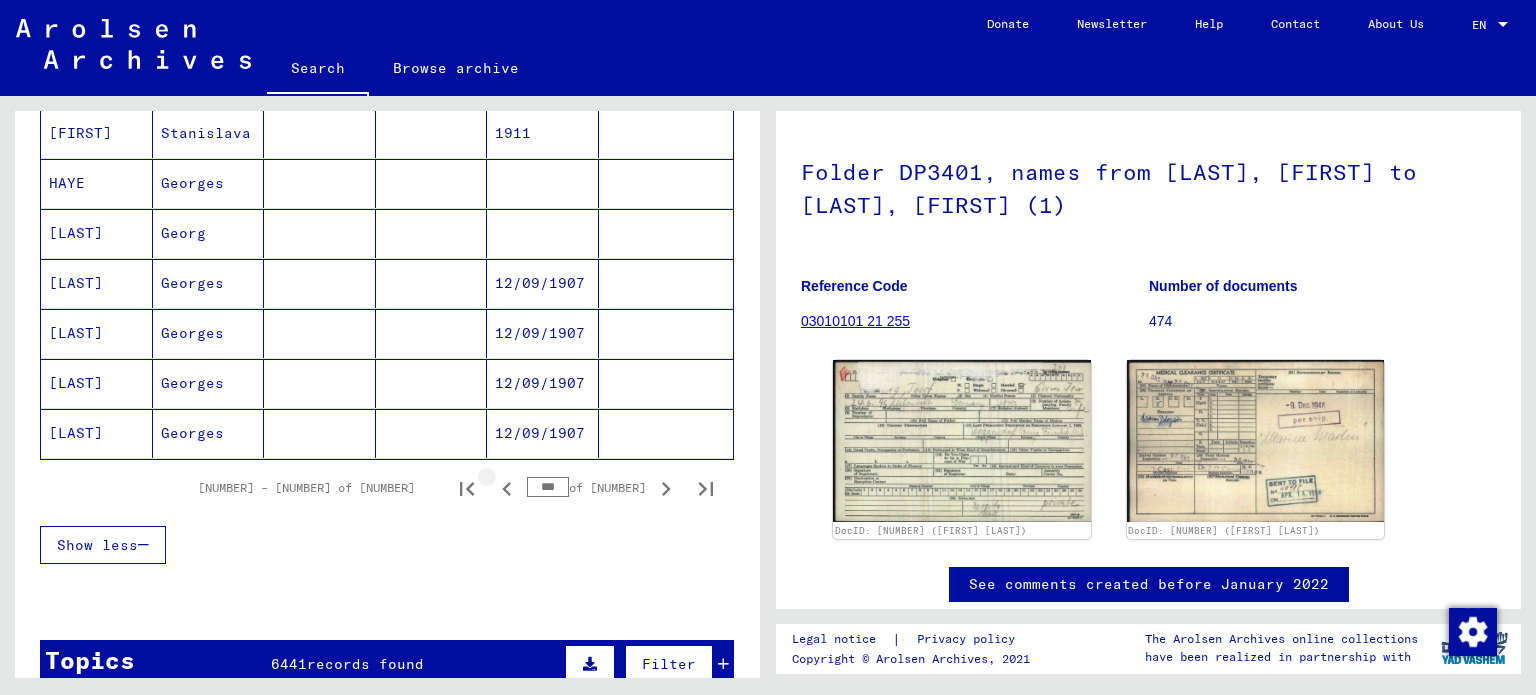 scroll, scrollTop: 1204, scrollLeft: 0, axis: vertical 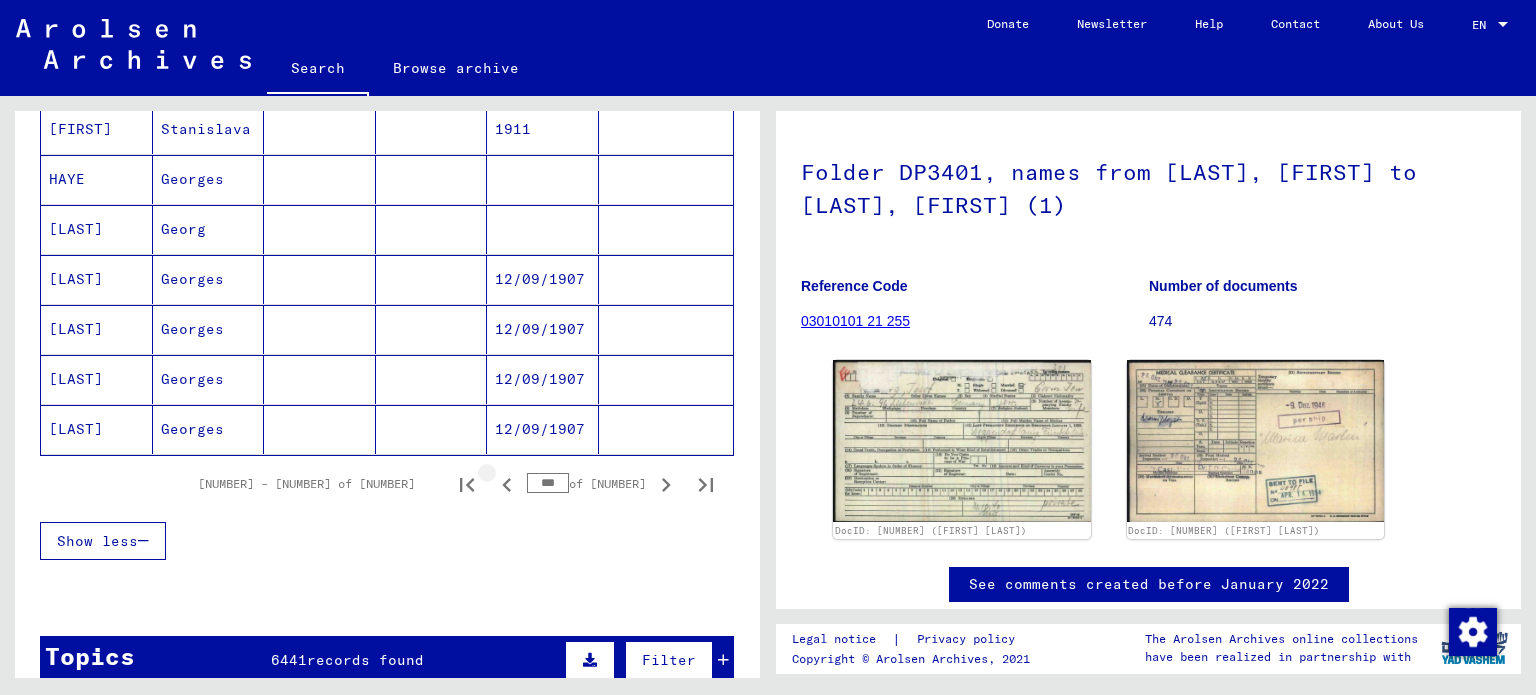 click 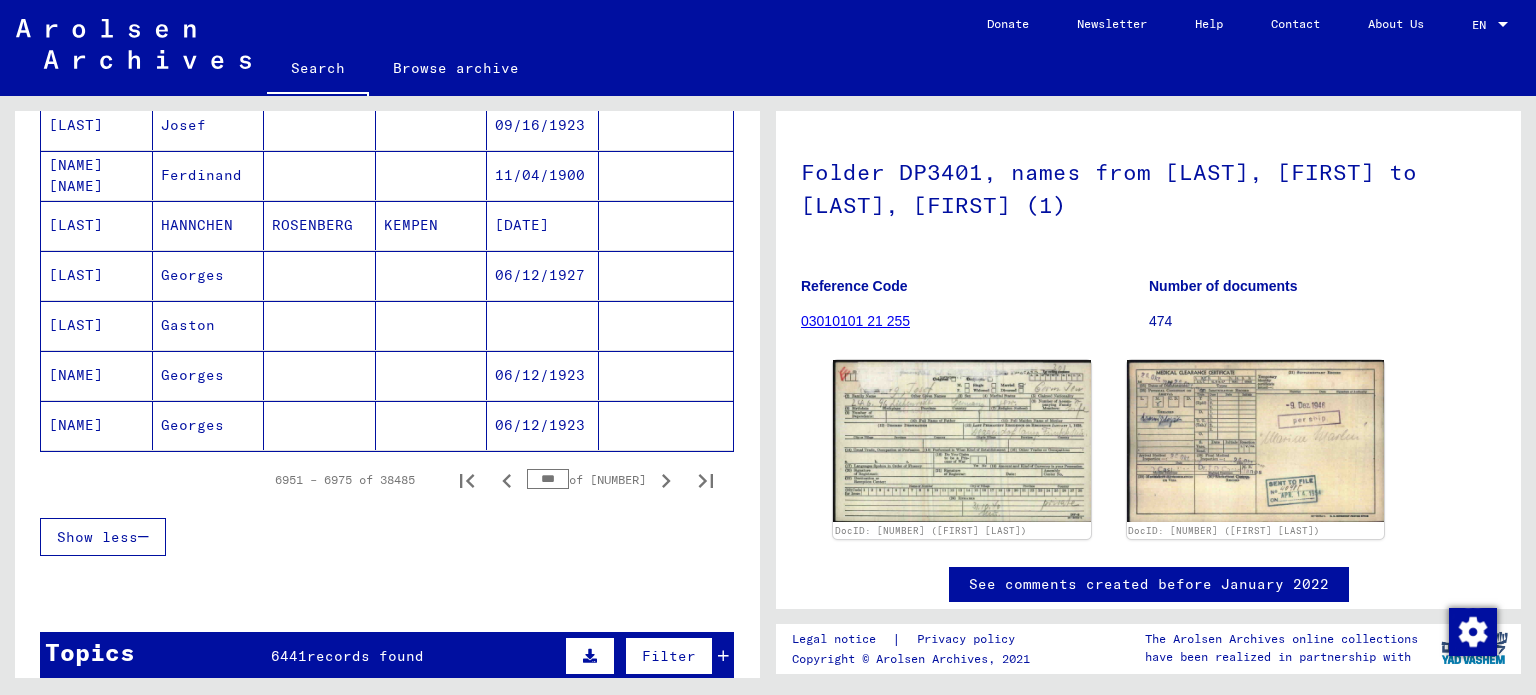 scroll, scrollTop: 1200, scrollLeft: 0, axis: vertical 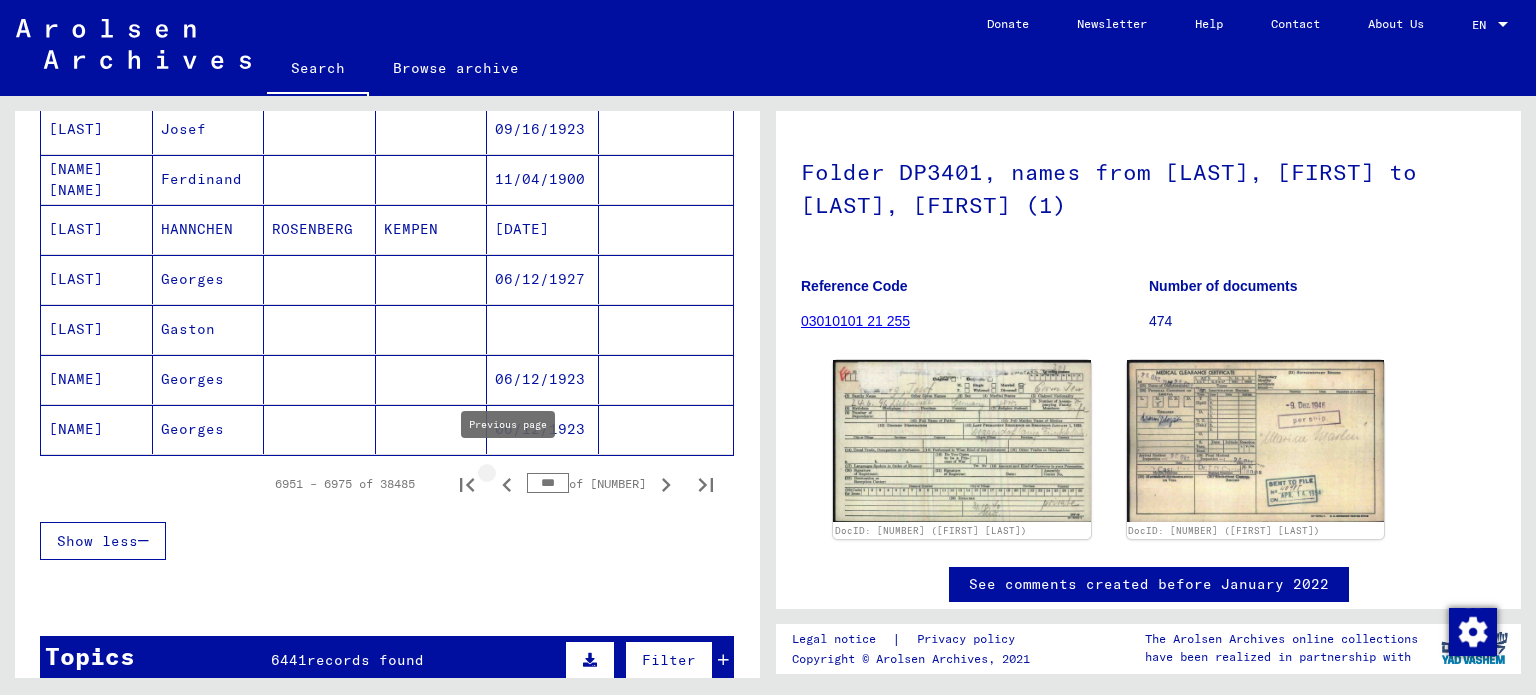 click 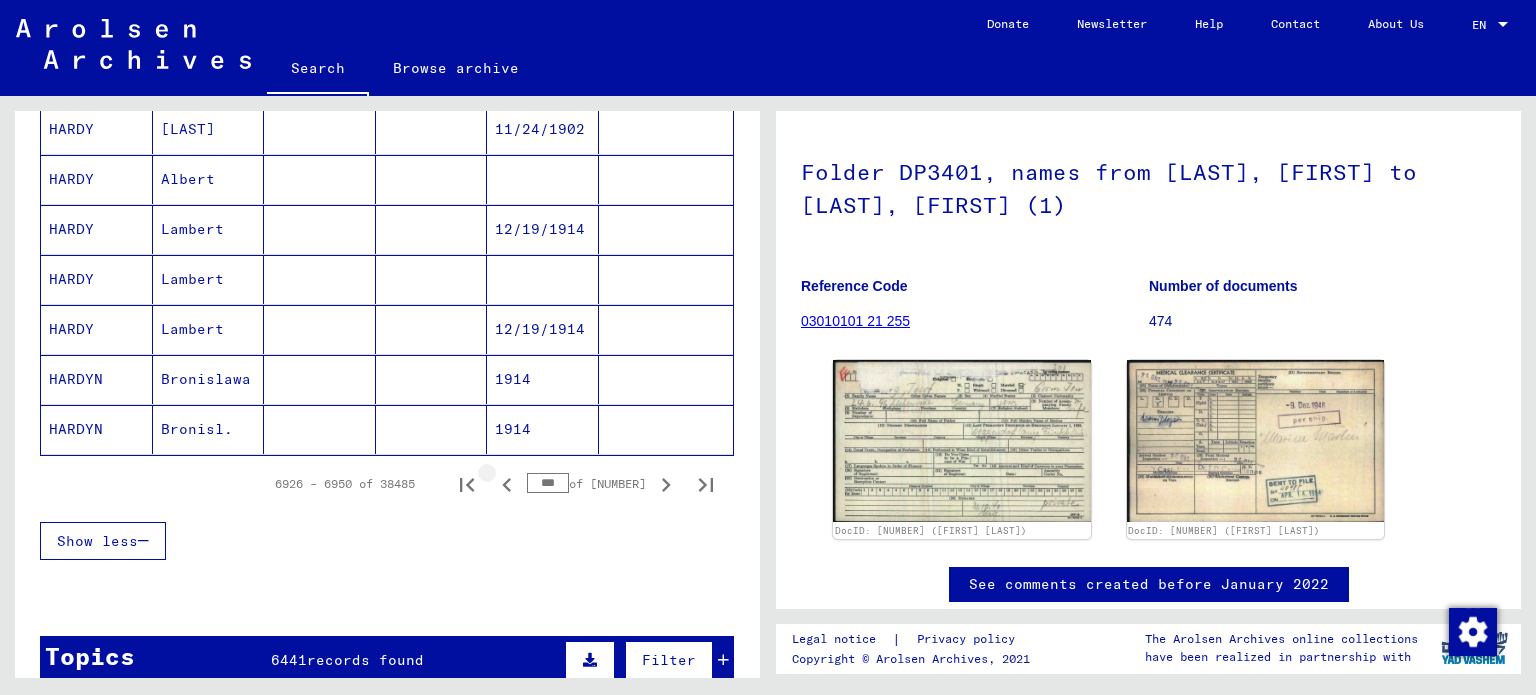 click 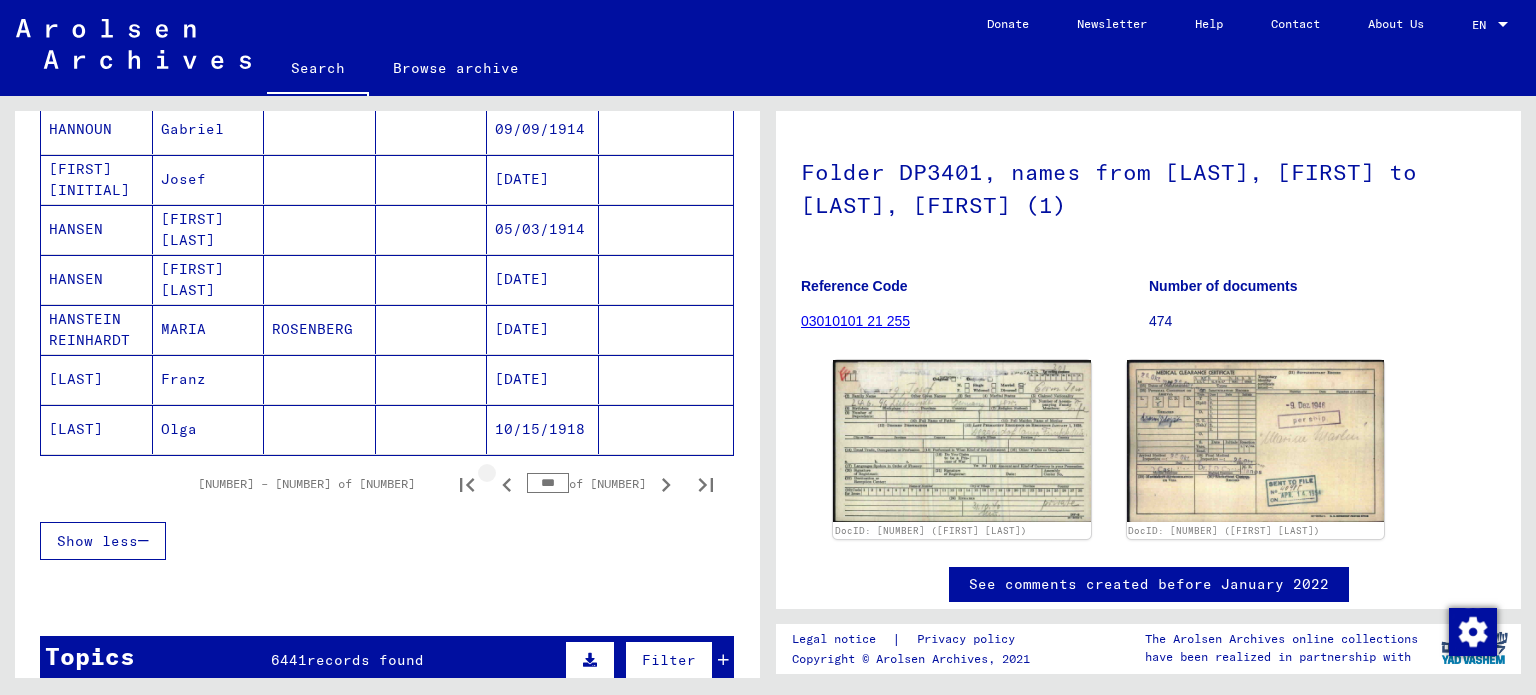 click 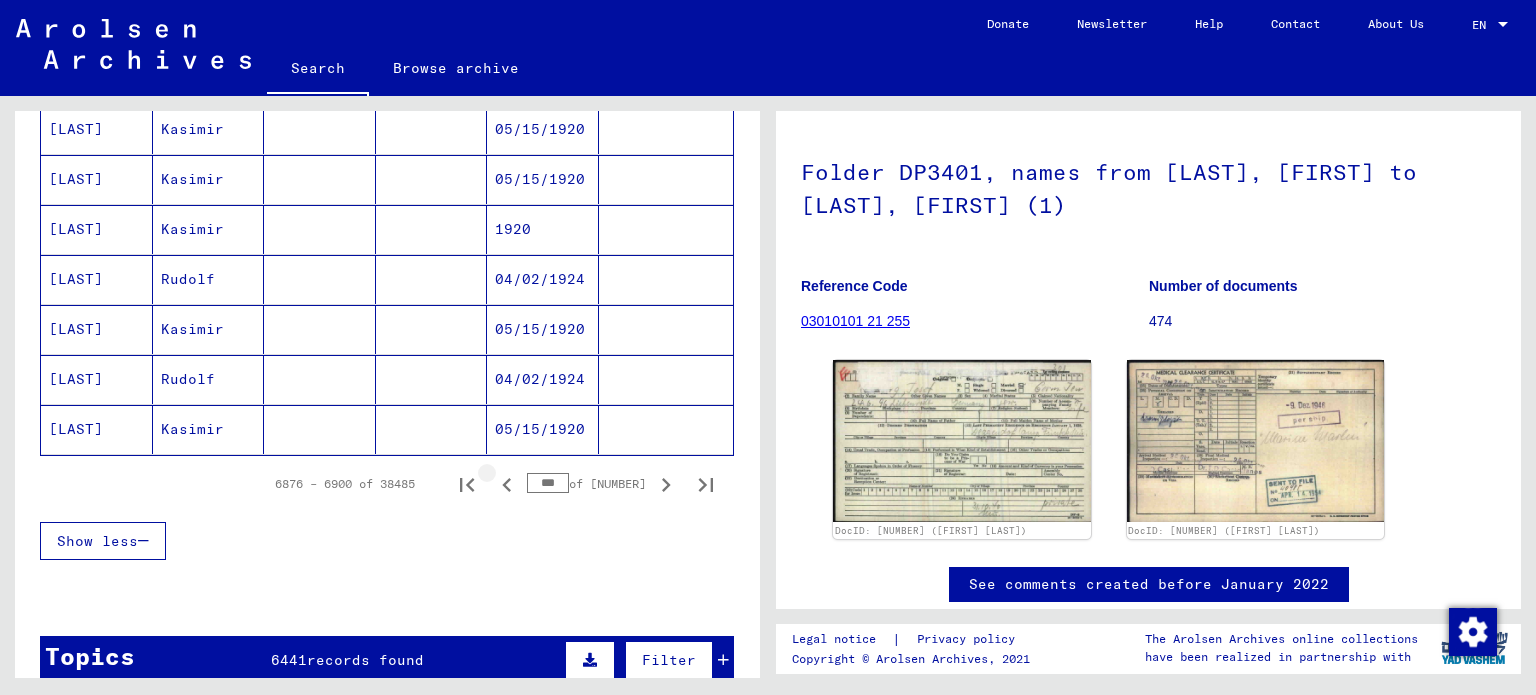 click 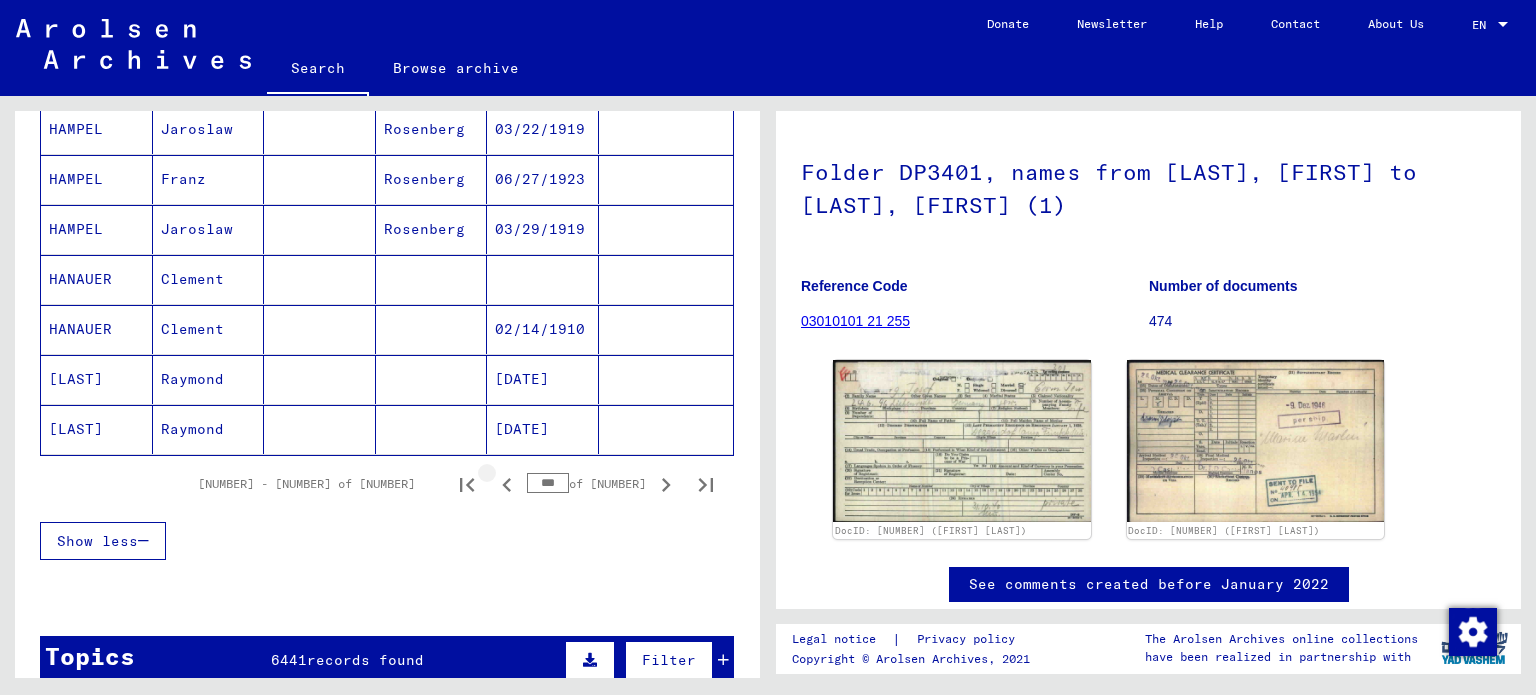 click 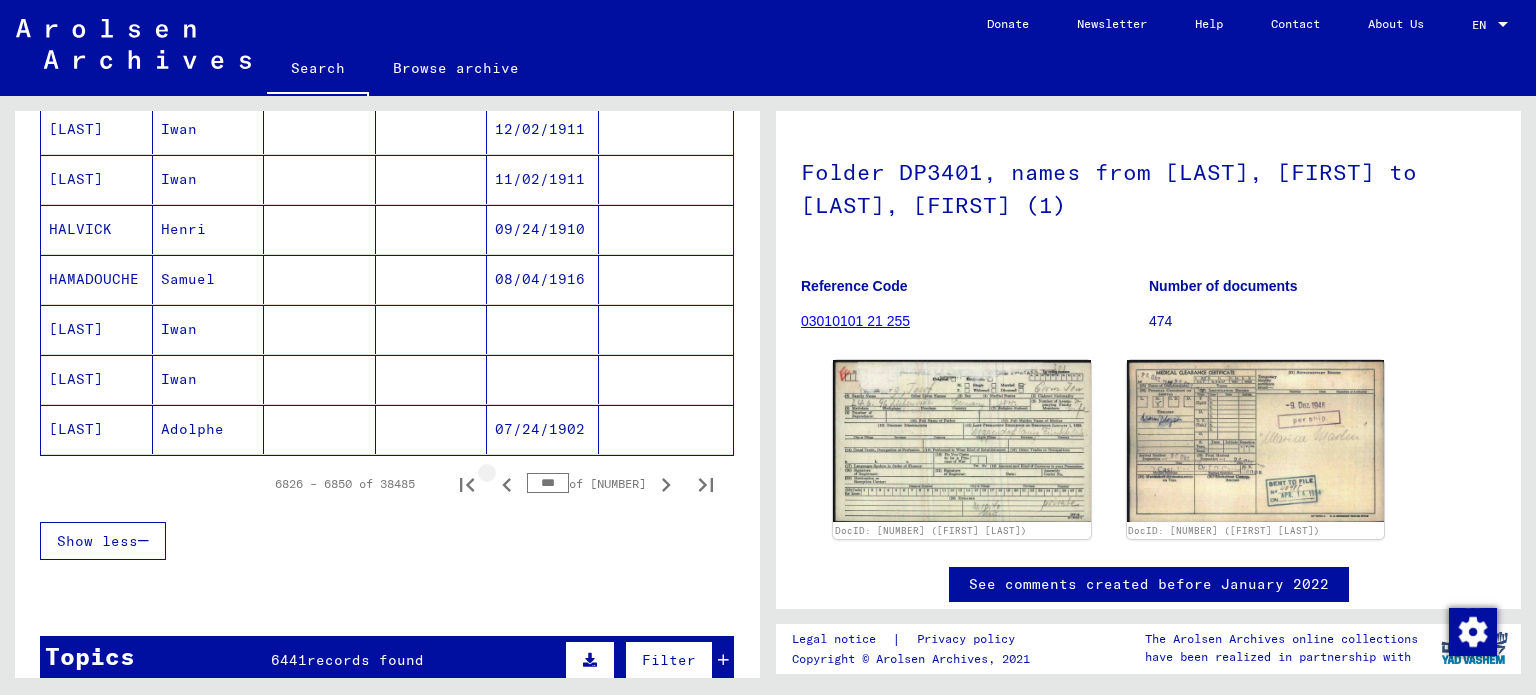 click 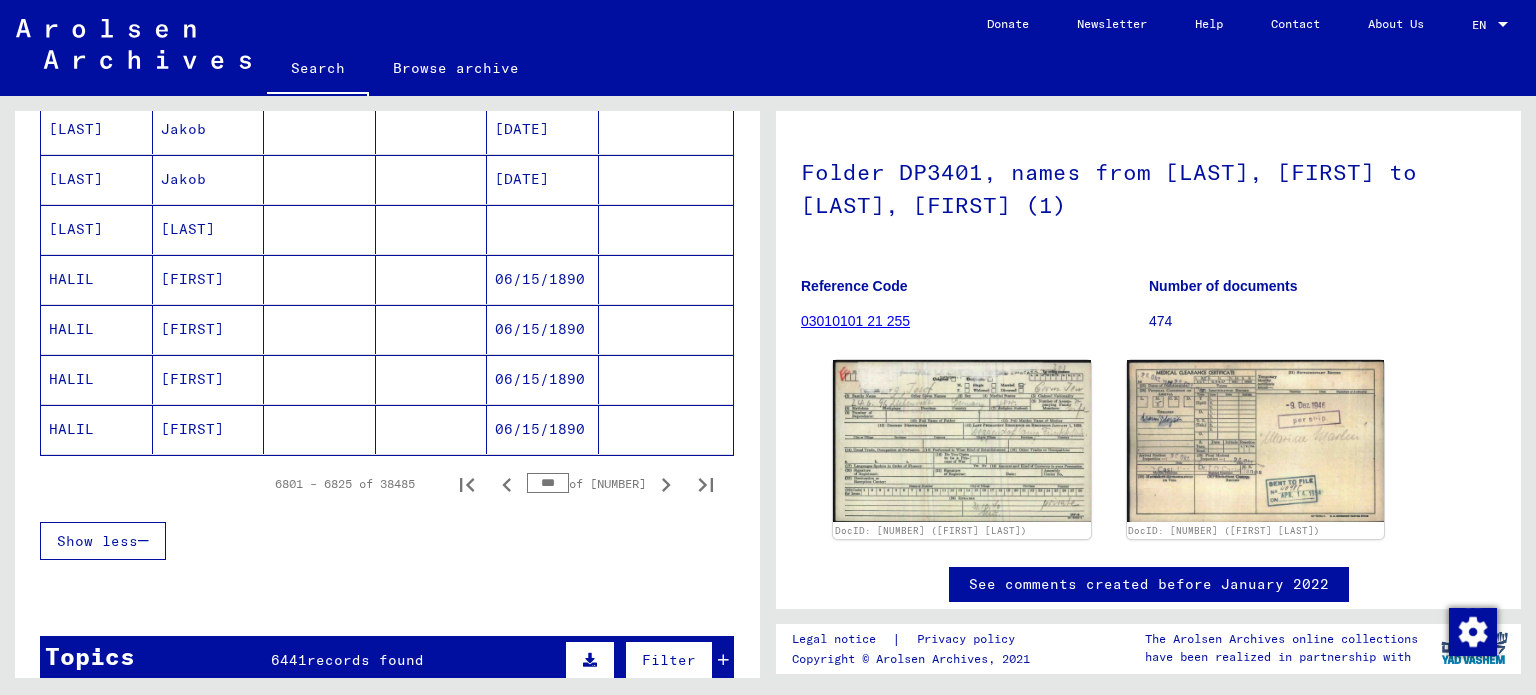 click 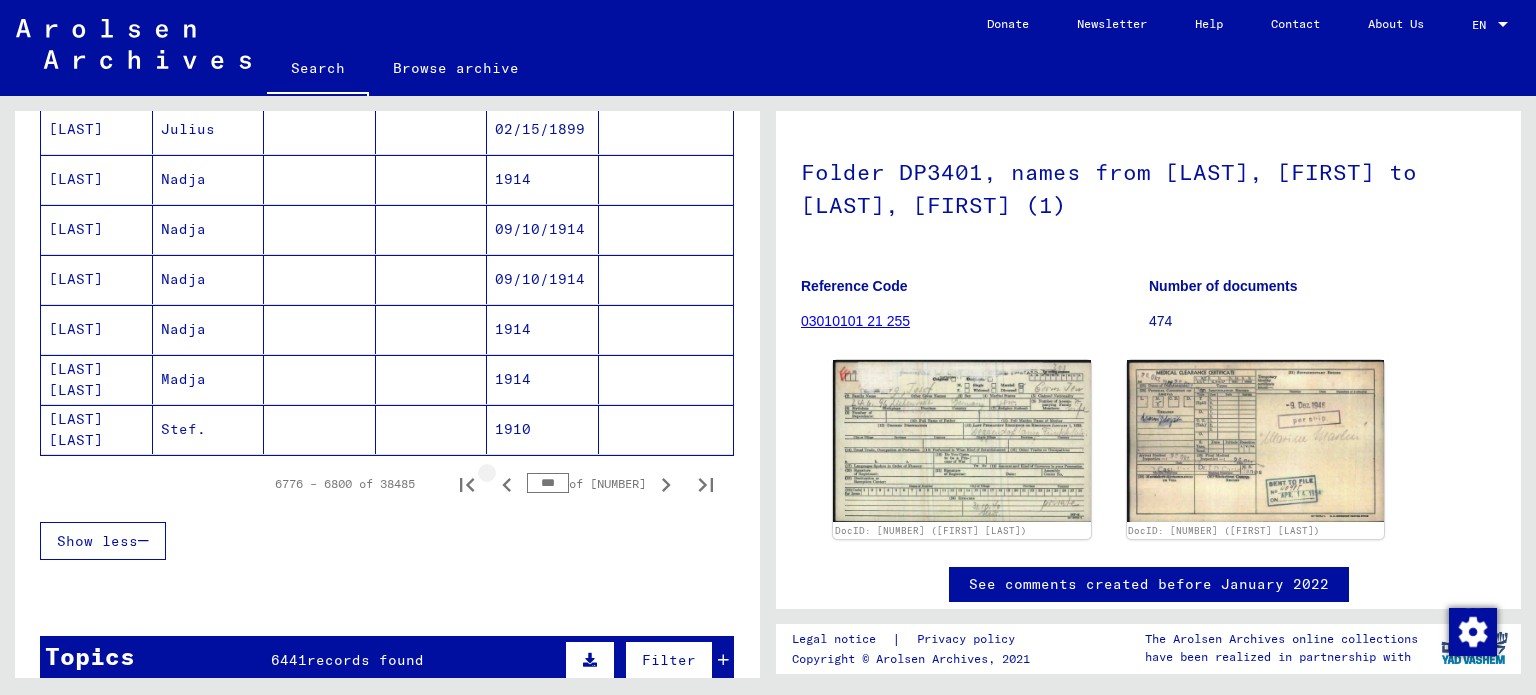 click 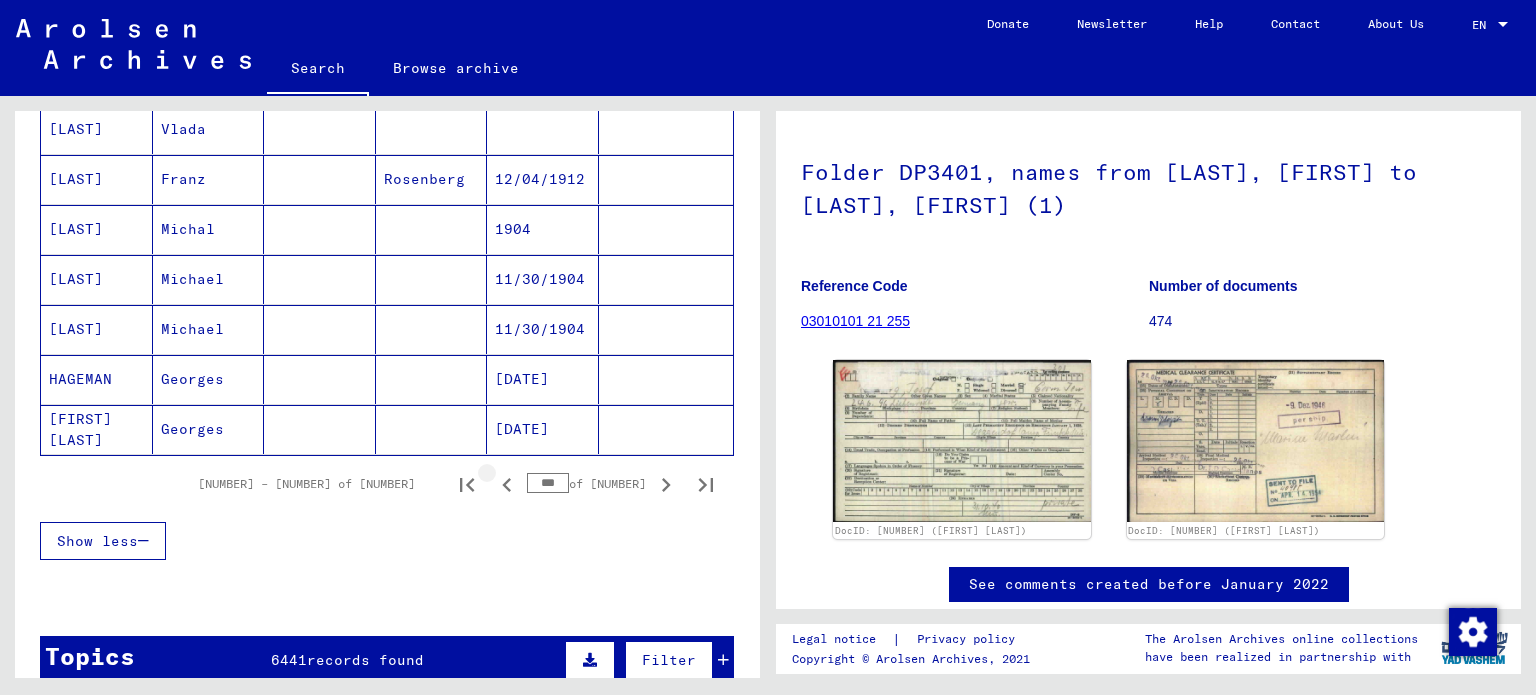 click 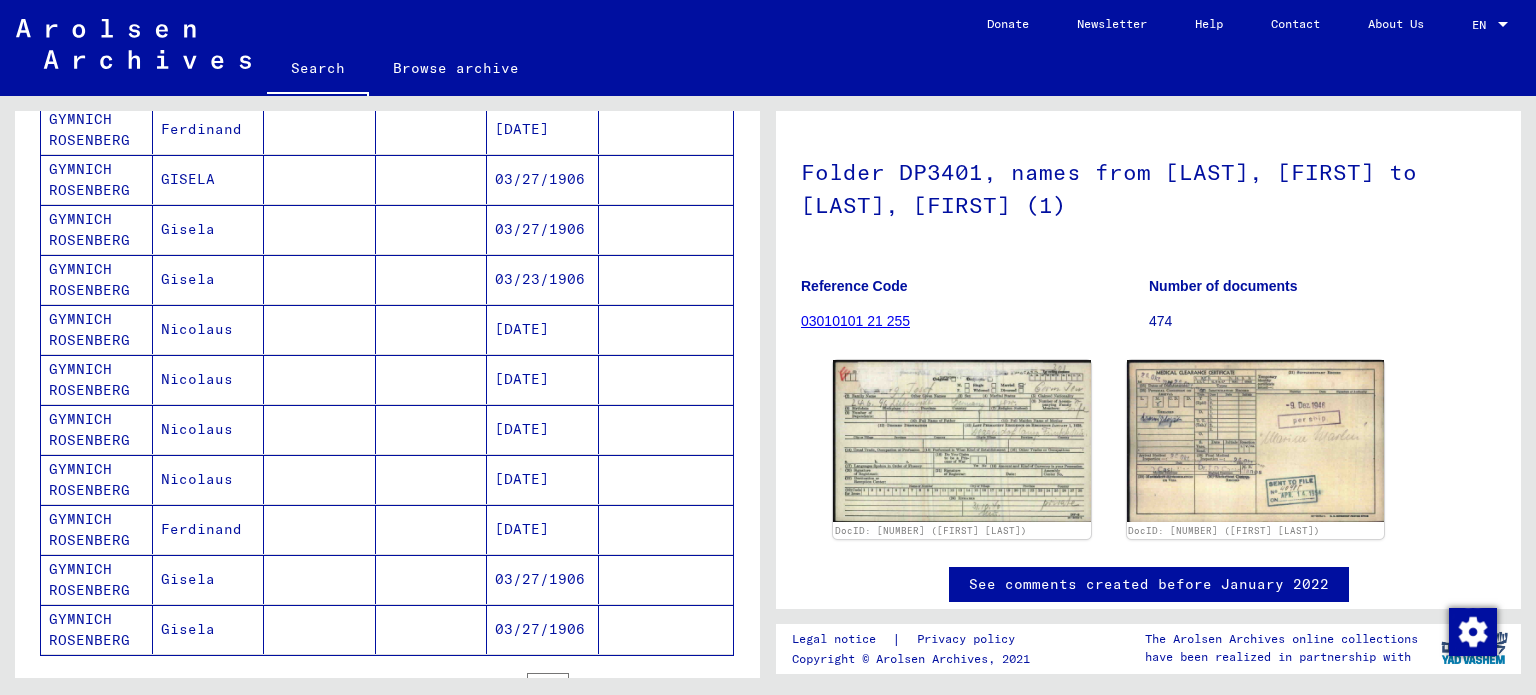 scroll, scrollTop: 1200, scrollLeft: 0, axis: vertical 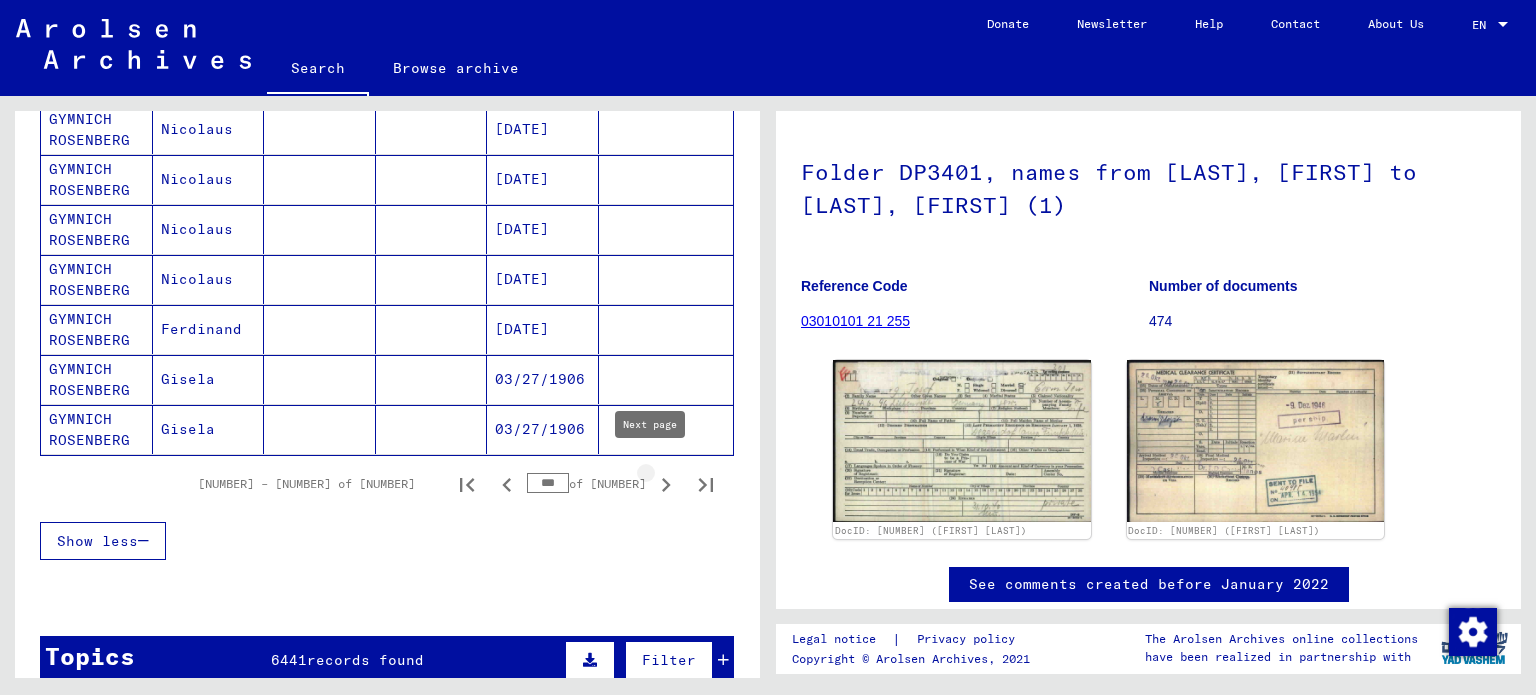 click 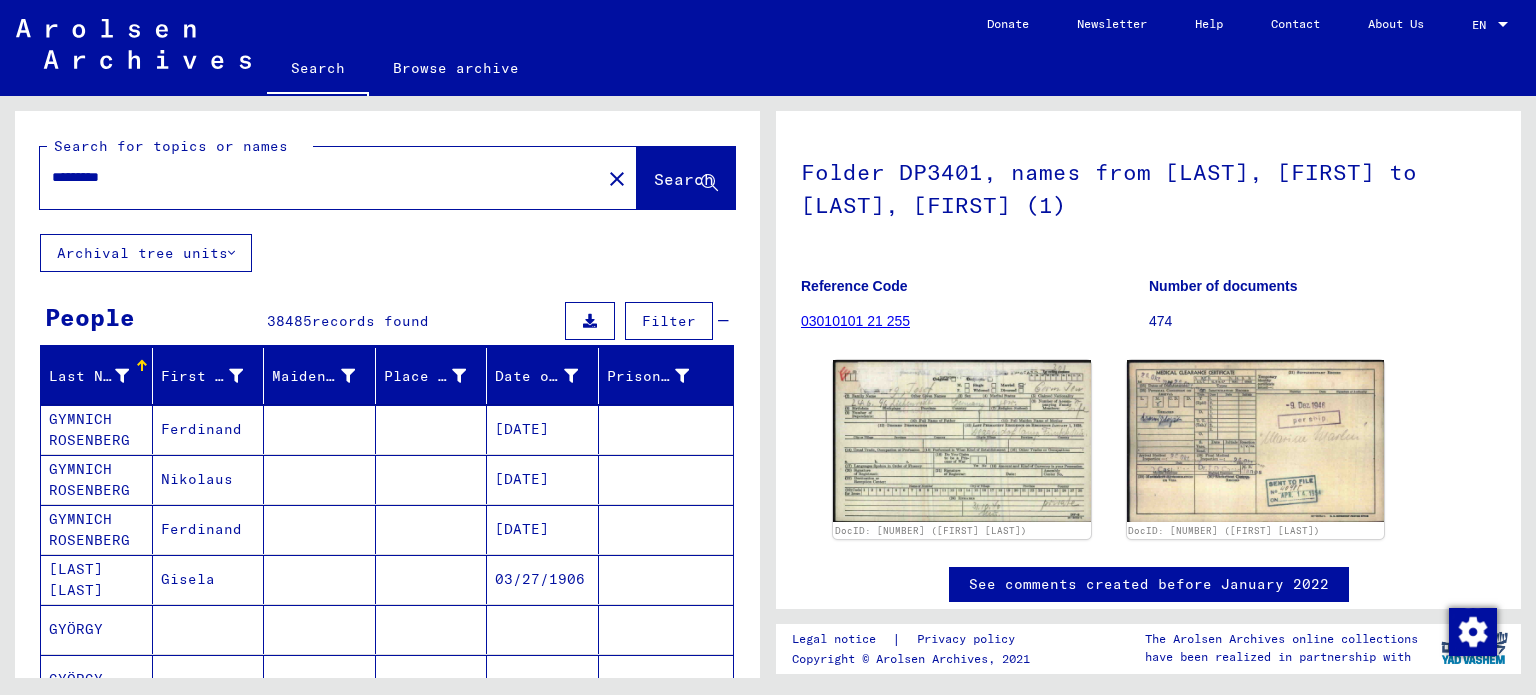 scroll, scrollTop: 100, scrollLeft: 0, axis: vertical 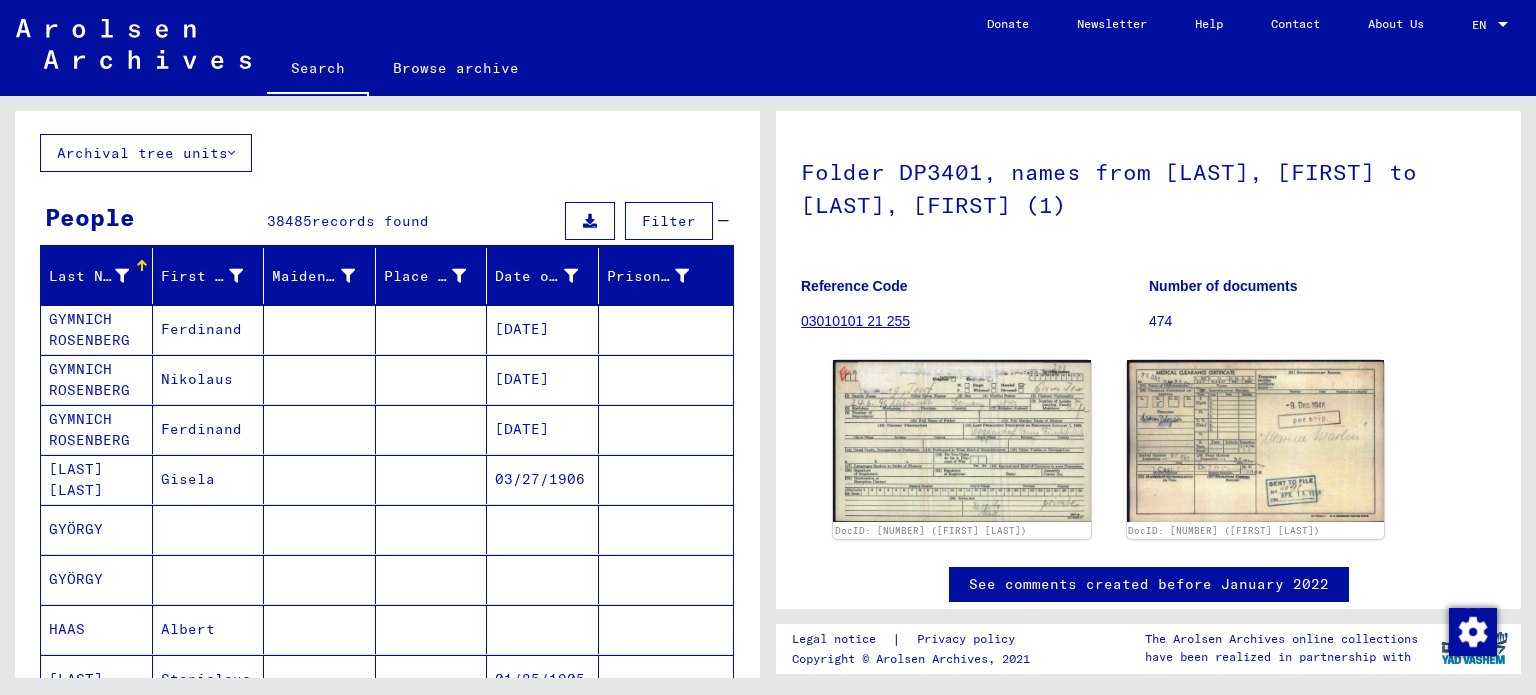 click on "[LAST] [LAST]" at bounding box center (97, 529) 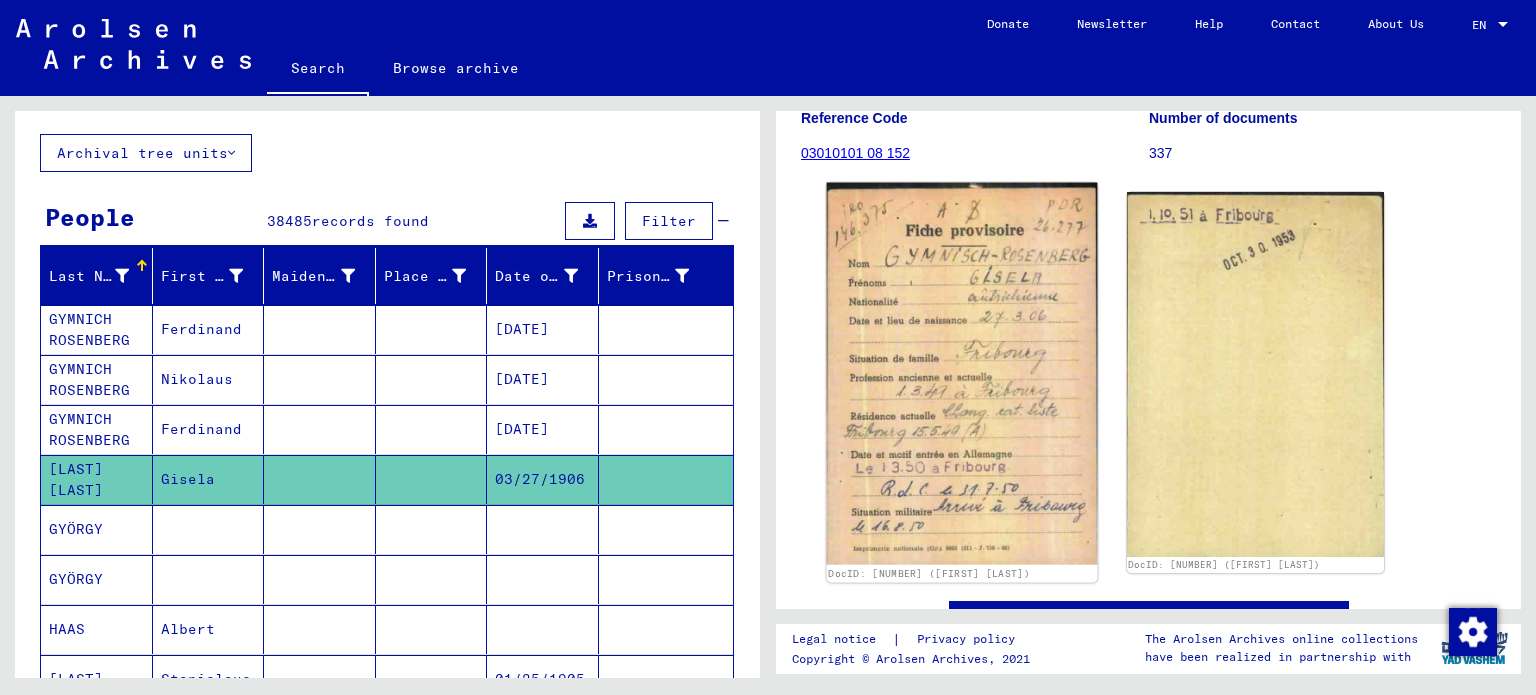 scroll, scrollTop: 300, scrollLeft: 0, axis: vertical 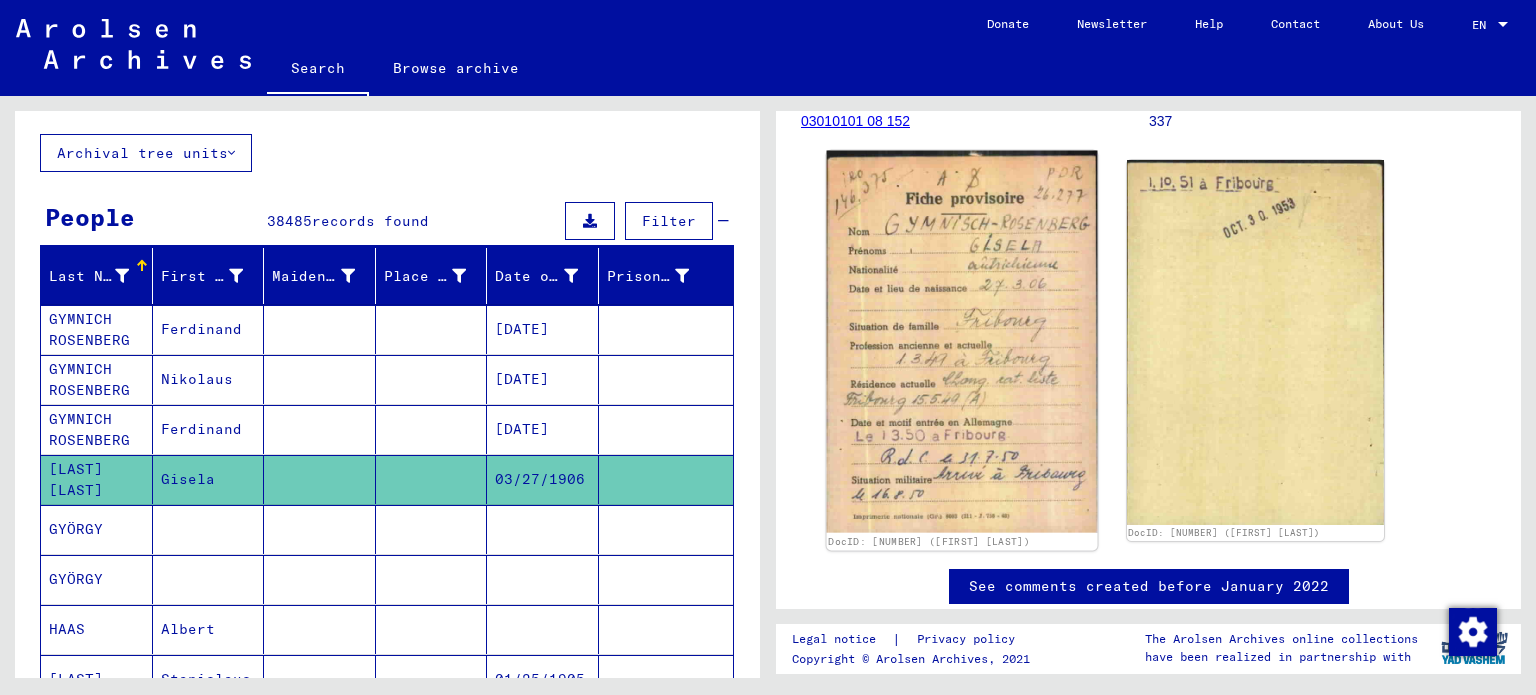 click 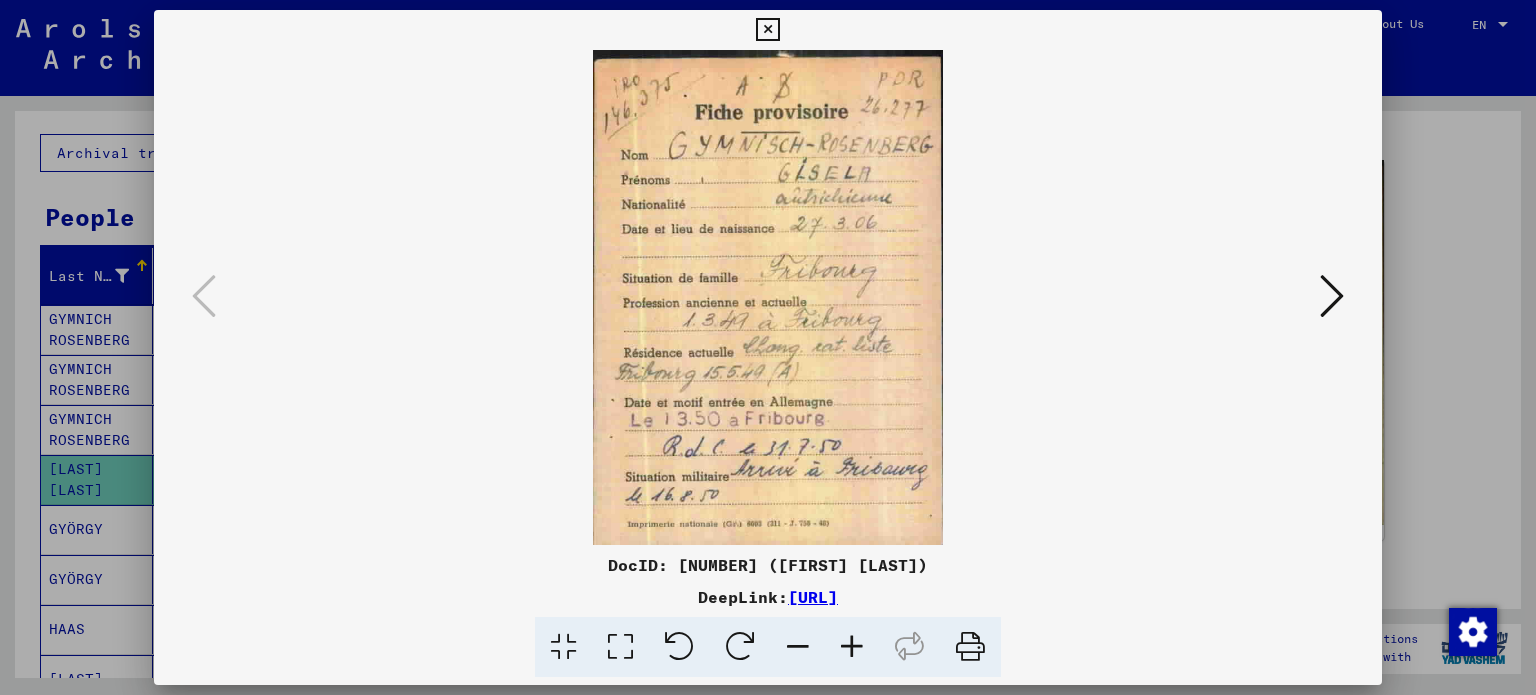 click at bounding box center [1332, 296] 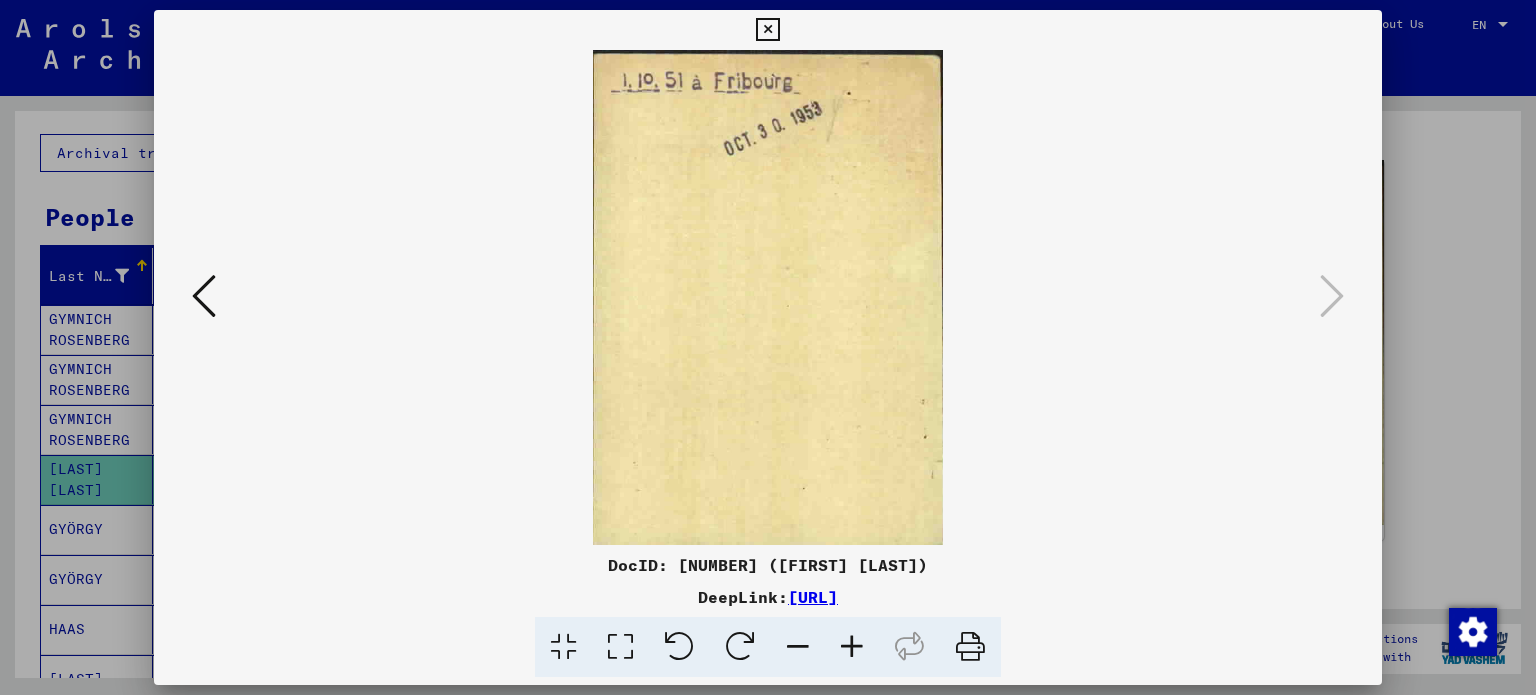click at bounding box center (204, 296) 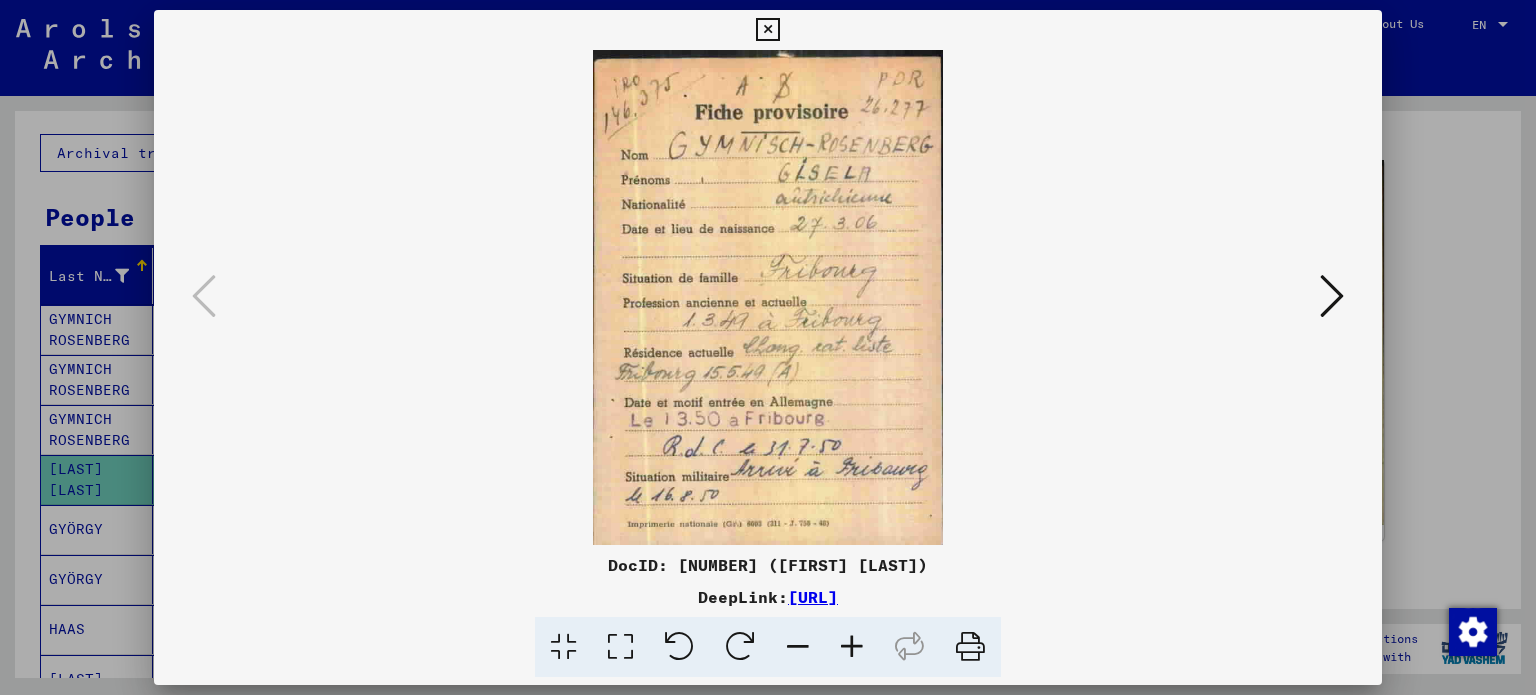 click at bounding box center (1332, 297) 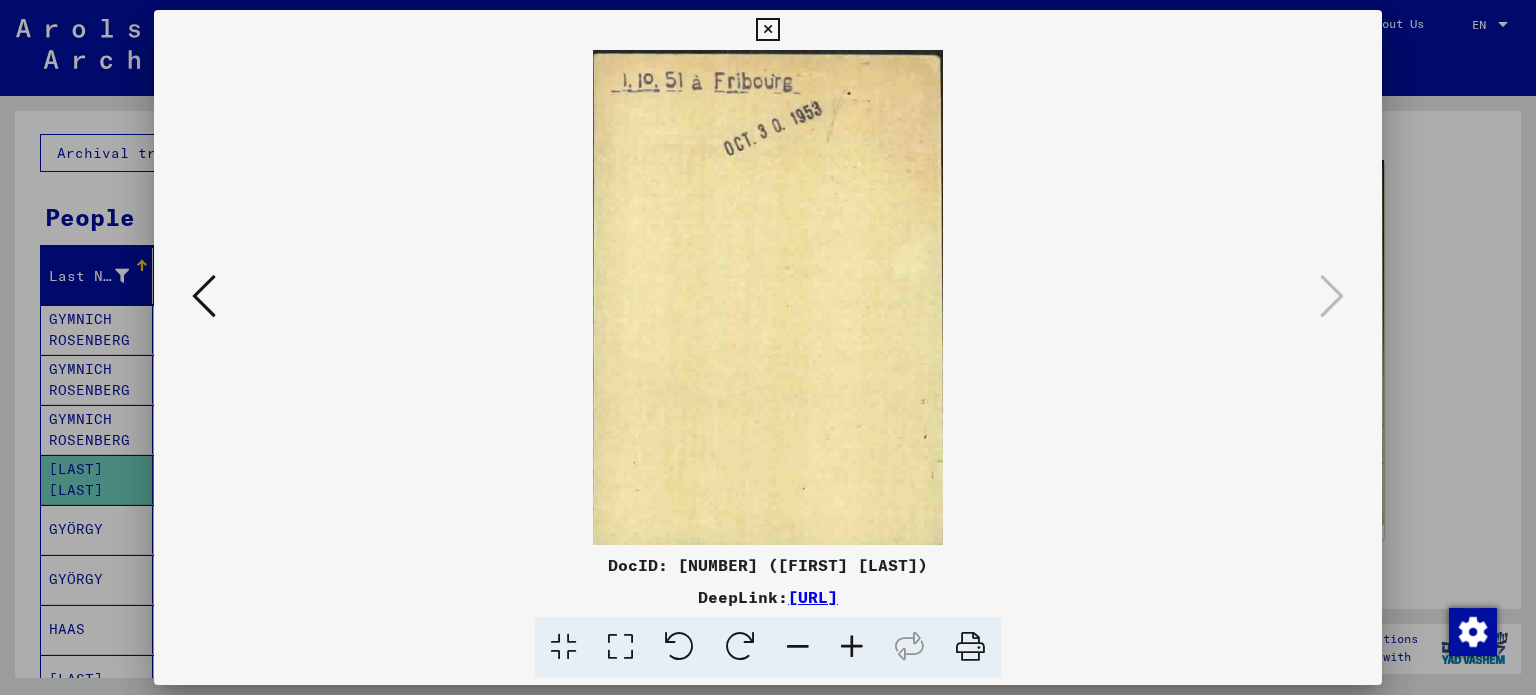 click at bounding box center (204, 296) 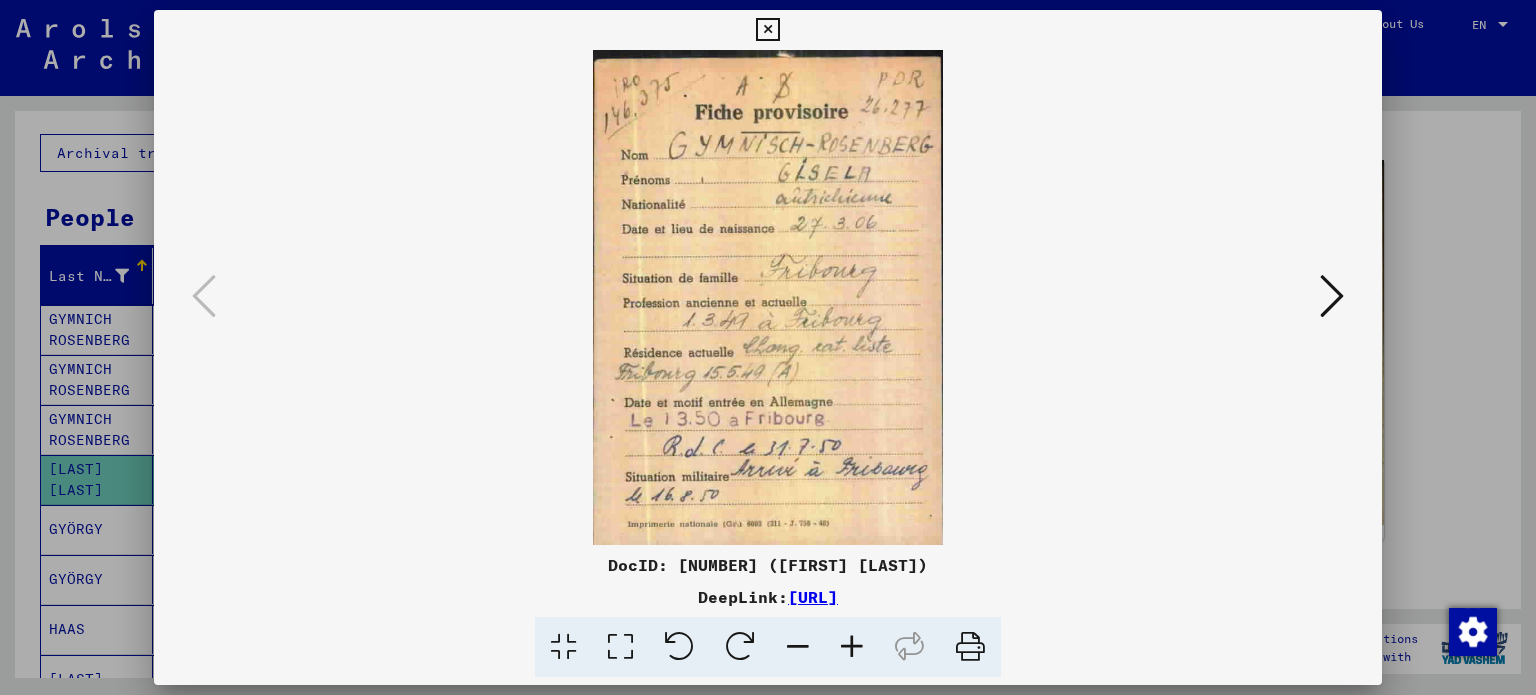 click on "[URL]" at bounding box center [813, 597] 